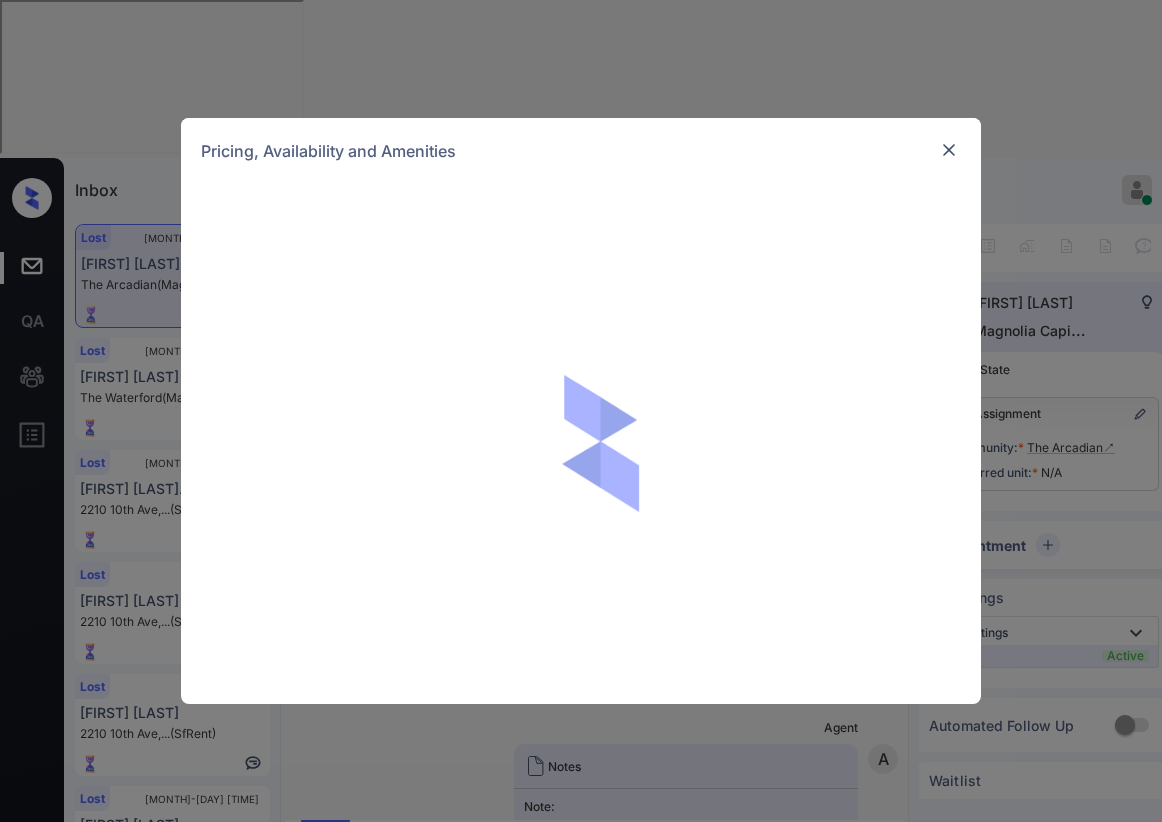 scroll, scrollTop: 0, scrollLeft: 0, axis: both 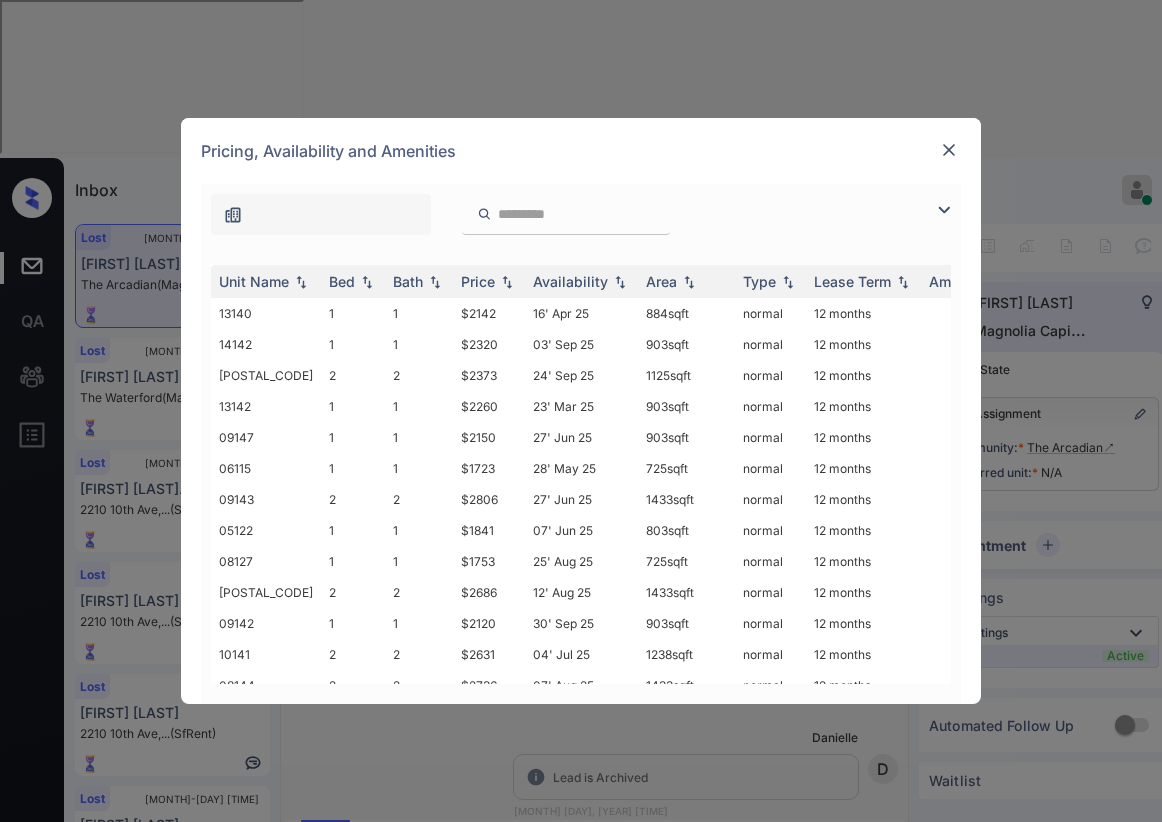 click at bounding box center (944, 210) 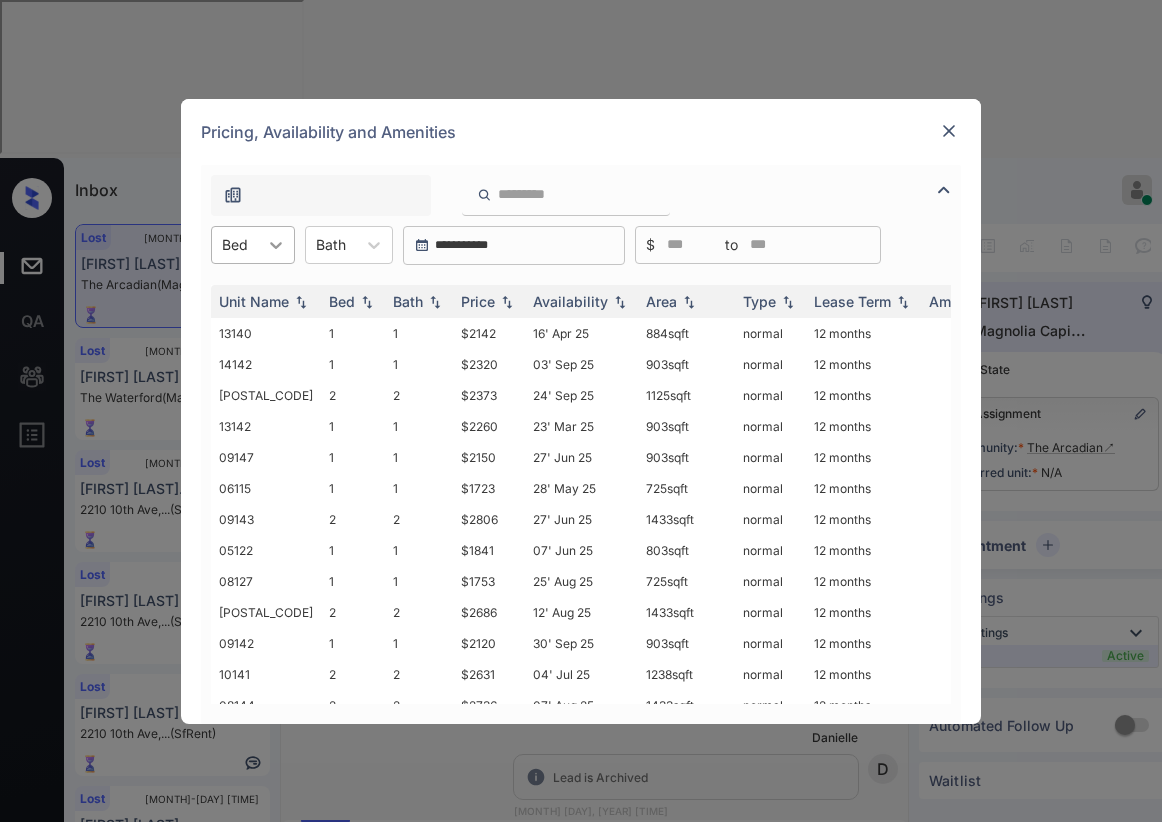 click 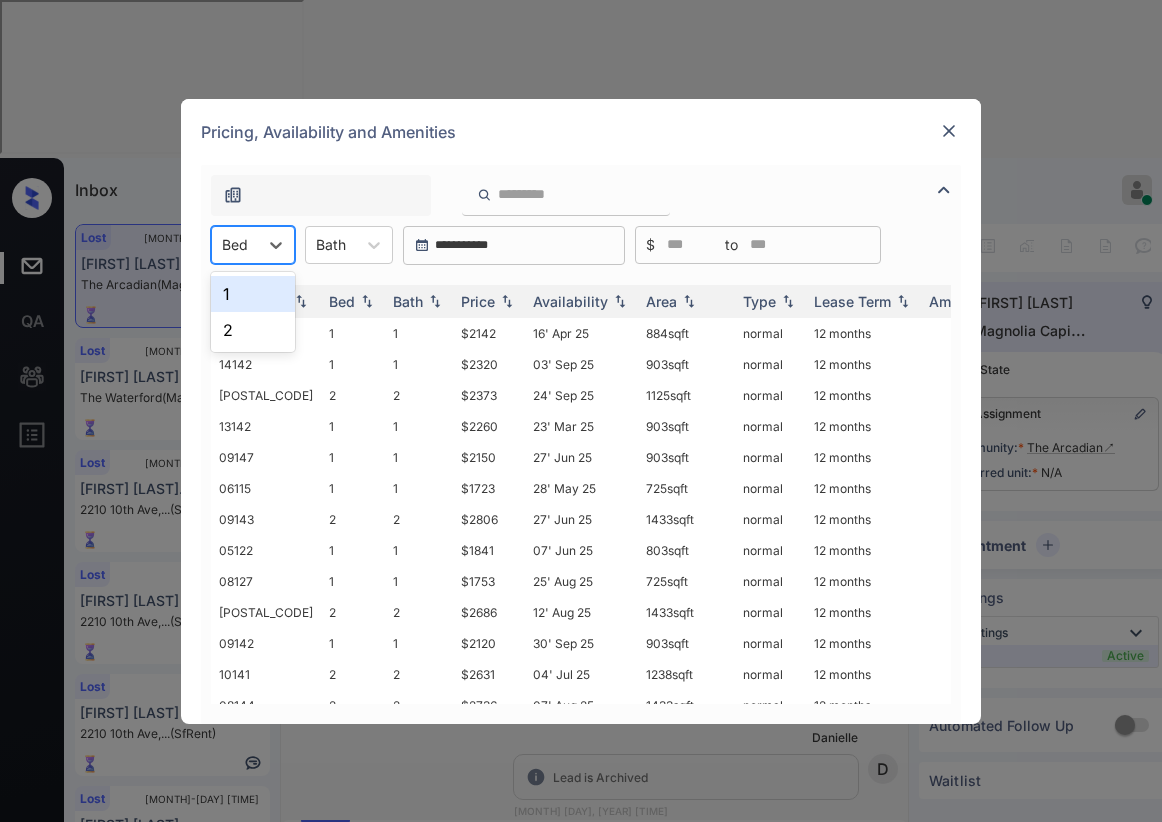 click on "Pricing, Availability and Amenities" at bounding box center (581, 132) 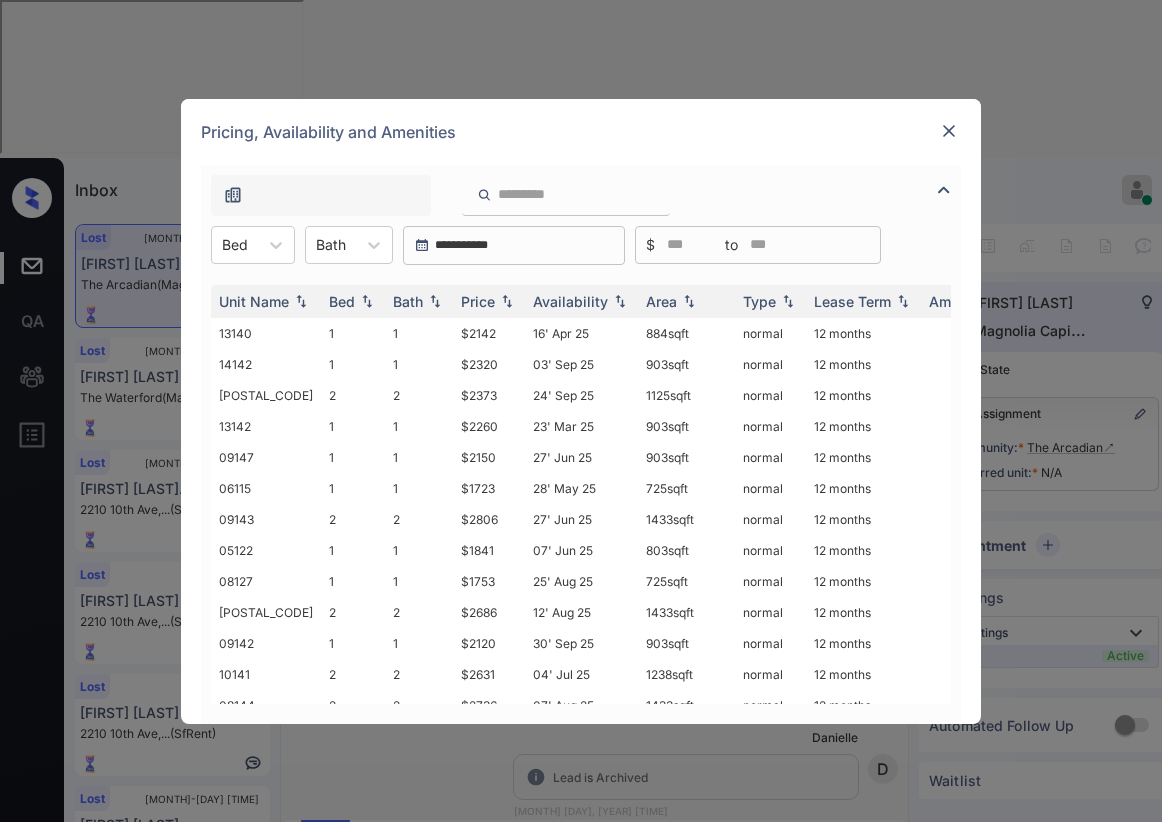 click at bounding box center (949, 131) 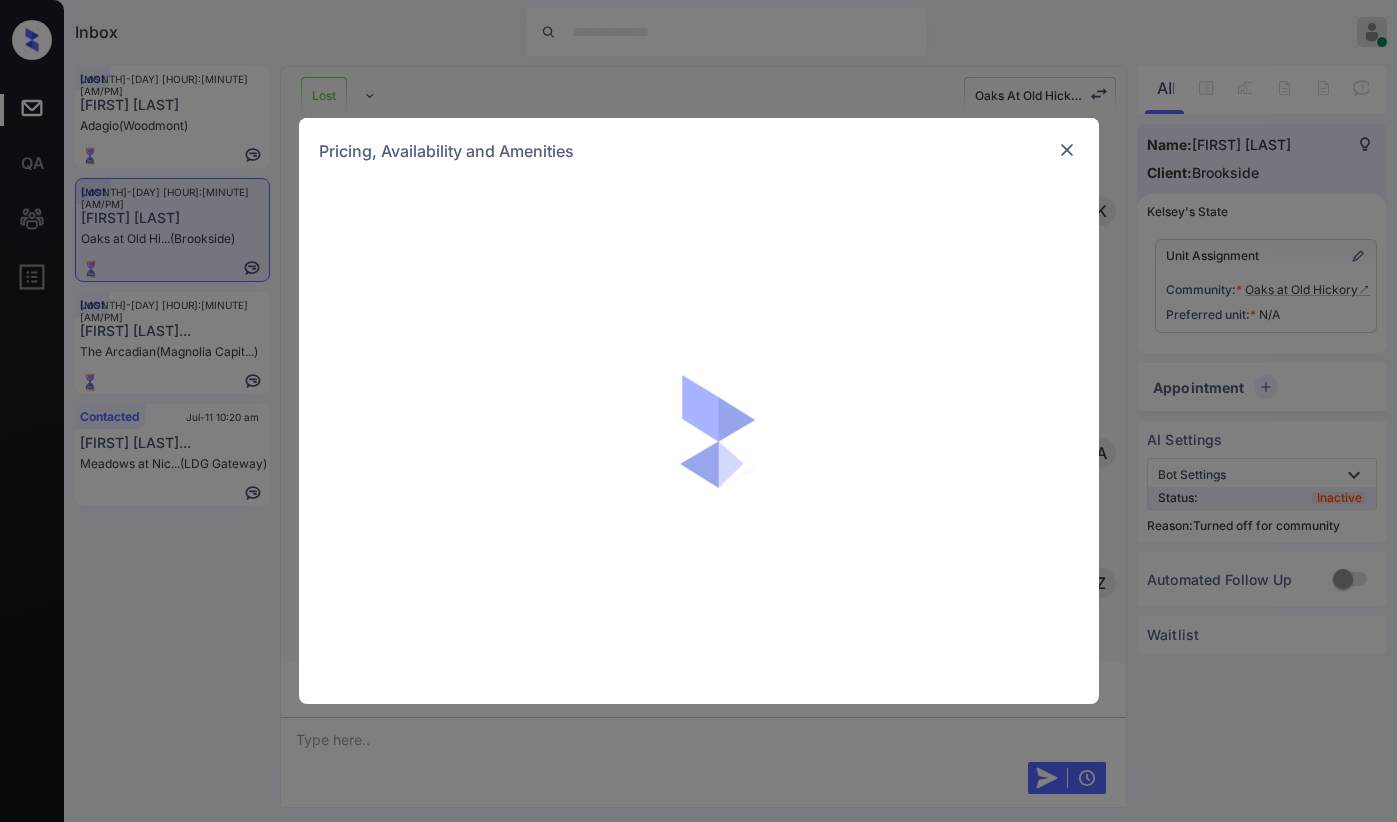 scroll, scrollTop: 0, scrollLeft: 0, axis: both 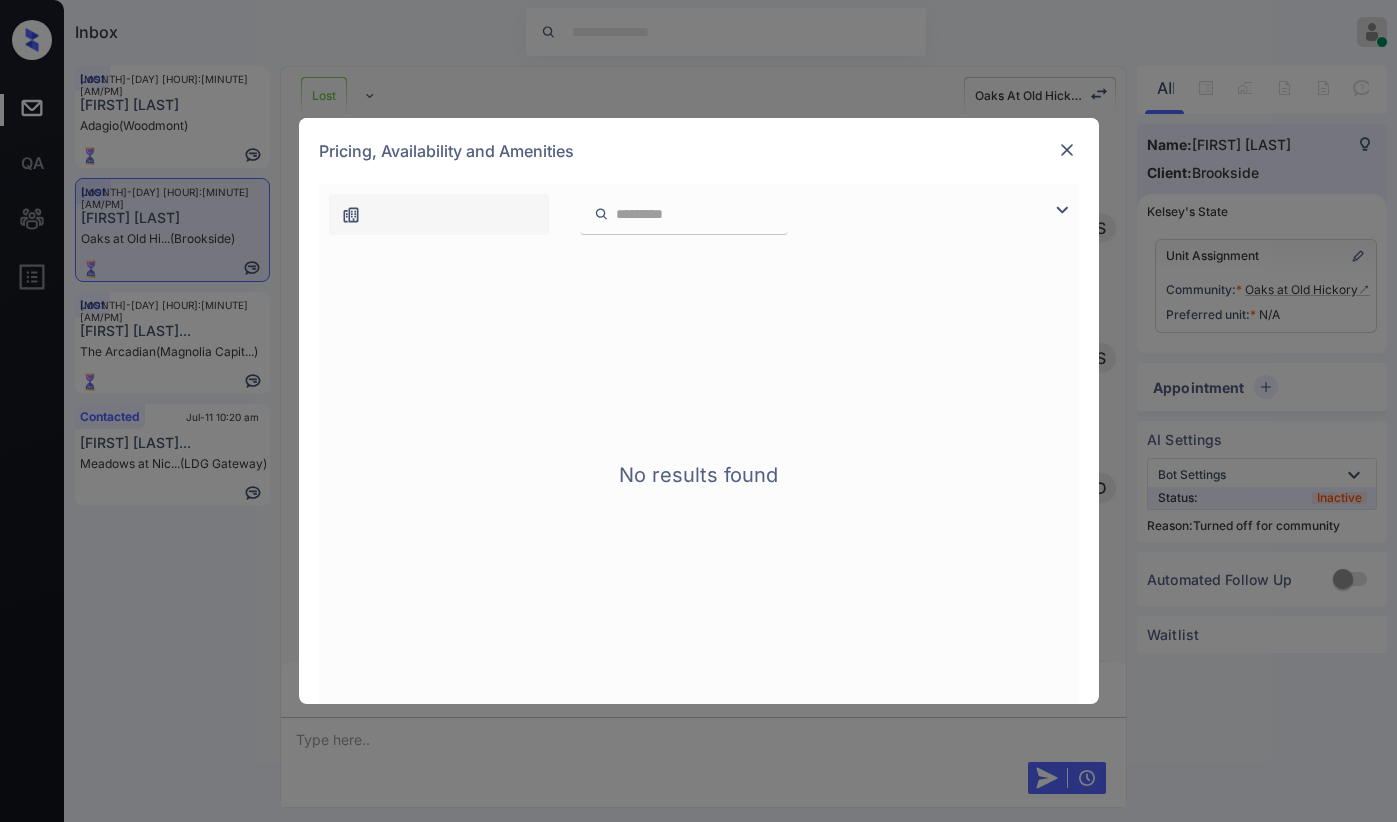 click at bounding box center (1067, 150) 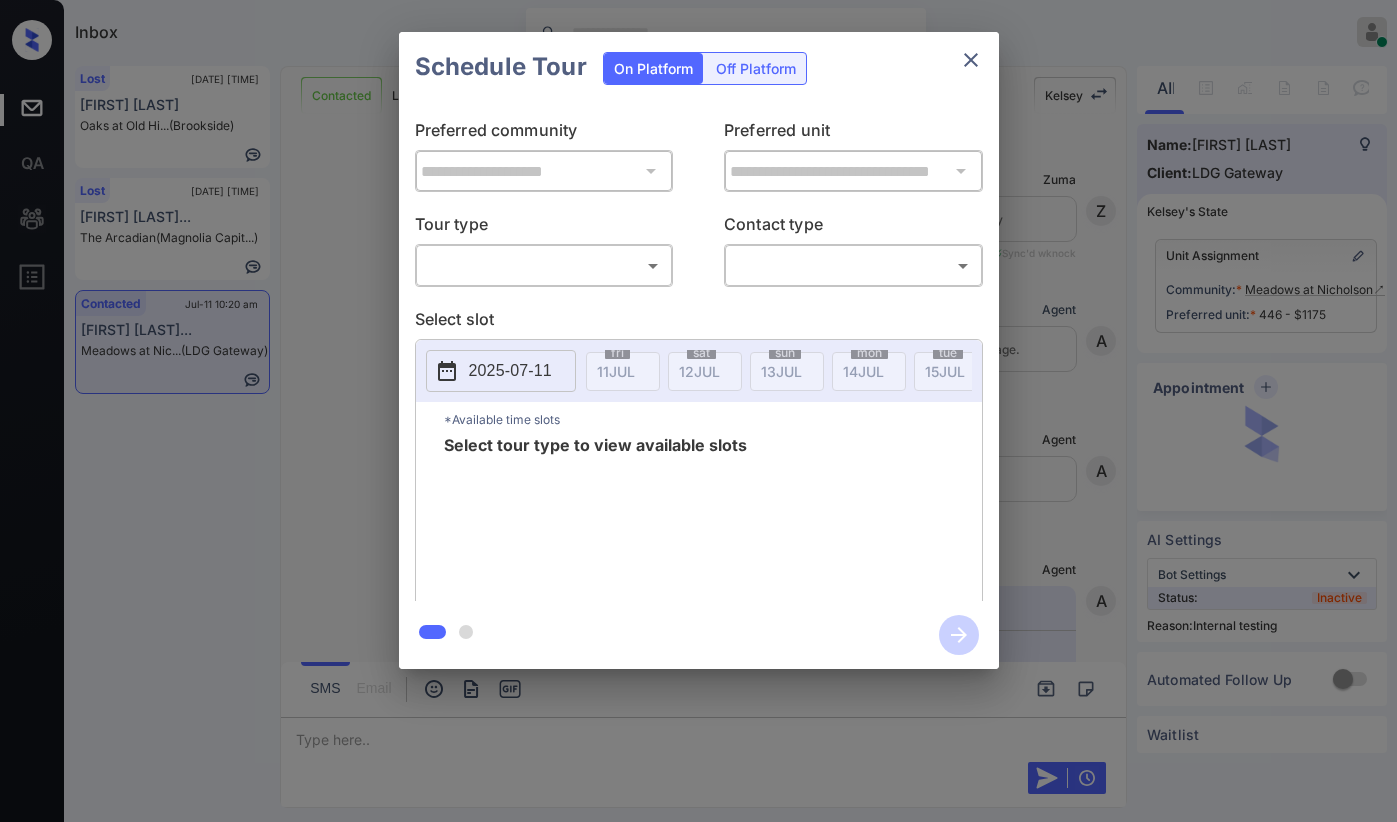 scroll, scrollTop: 0, scrollLeft: 0, axis: both 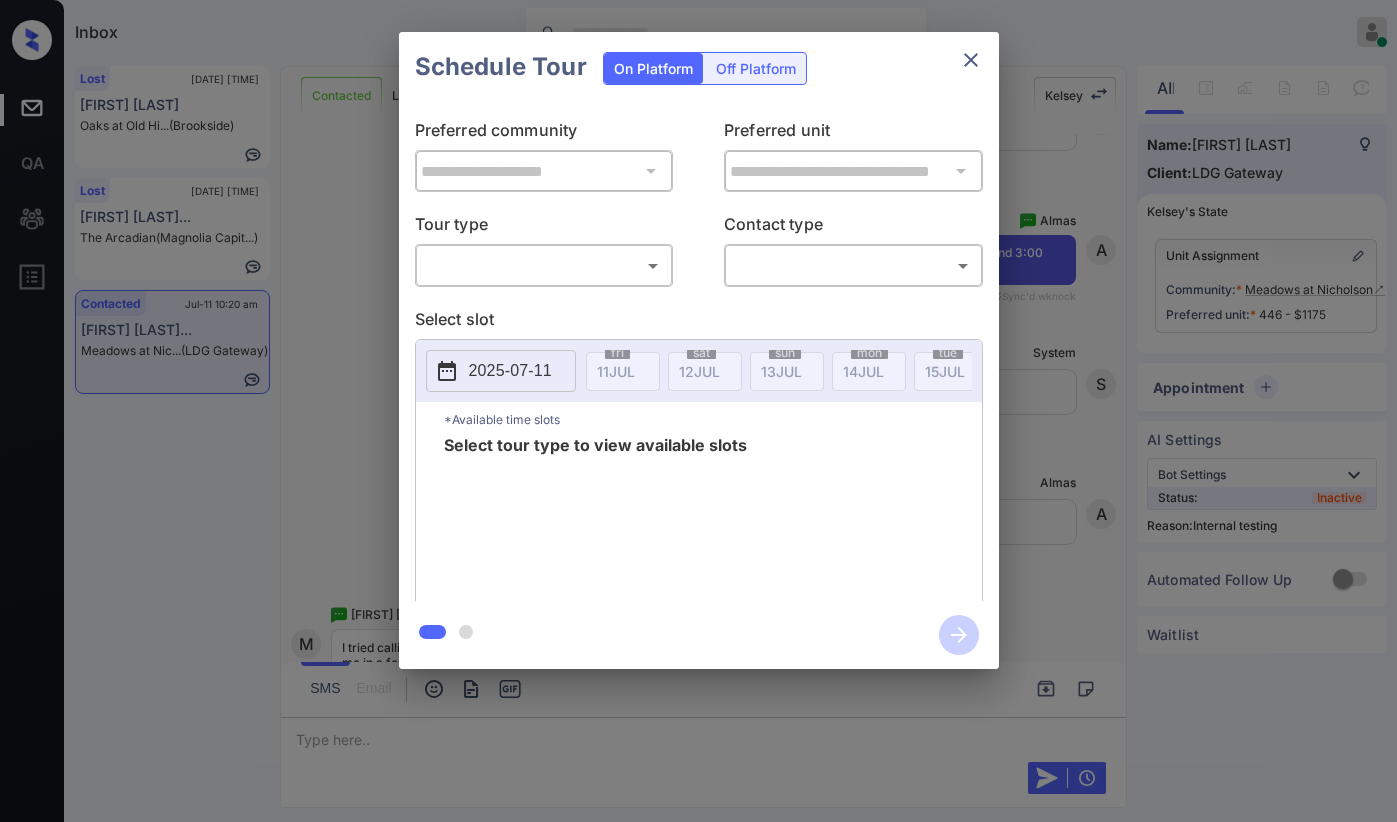 click on "Inbox Paolo Gabriel  Online Set yourself   offline Set yourself   on break Profile Switch to  dark  mode Sign out Lost Jun-27 10:10 am   Daejah Jackson Oaks at Old Hi...  (Brookside) Lost Jul-11 10:18 am   Demaria Willia... The Arcadian  (Magnolia Capit...) Contacted Jul-11 10:20 am   Mercedes Dorse... Meadows at Nic...  (LDG Gateway) Contacted Lost Lead Sentiment: Angry Upon sliding the acknowledgement:  Lead will move to lost stage. * ​ SMS and call option will be set to opt out. AFM will be turned off for the lead. Kelsey New Message Zuma Lead transferred to leasing agent: kelsey Jul 05, 2025 03:38 pm  Sync'd w  knock Z New Message Agent Lead created via webhook in Inbound stage. Jul 05, 2025 03:38 pm A New Message Agent AFM Request sent to Kelsey. Jul 05, 2025 03:38 pm A New Message Agent Notes Note: Structured Note:
Move In Date: 2025-08-02
Bedroom: 3
Jul 05, 2025 03:38 pm A New Message Kelsey Lead Details Updated
BedRoom: 3
Jul 05, 2025 03:38 pm K New Message Kelsey Jul 05, 2025 03:38 pm K K   K" at bounding box center [698, 411] 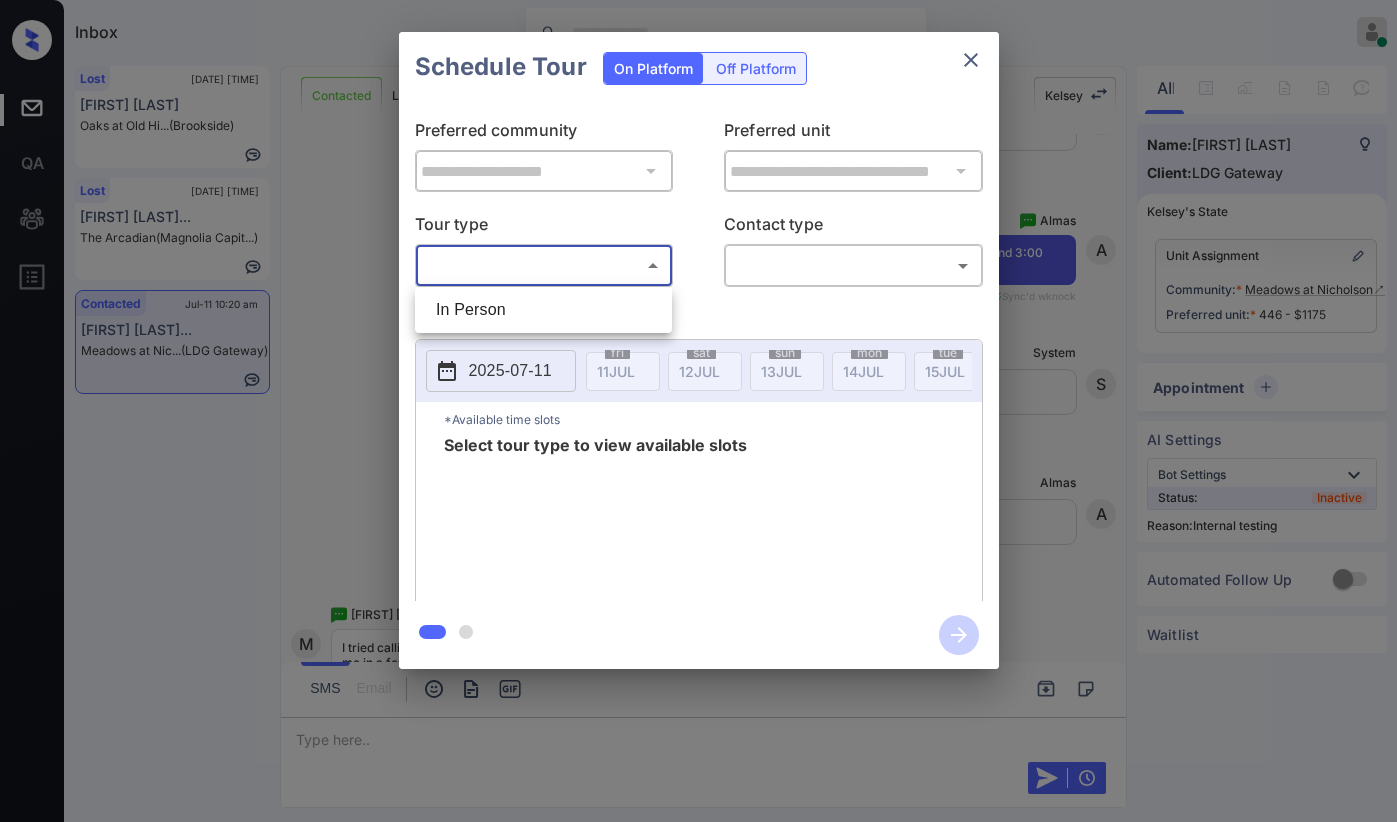 click on "In Person" at bounding box center (543, 310) 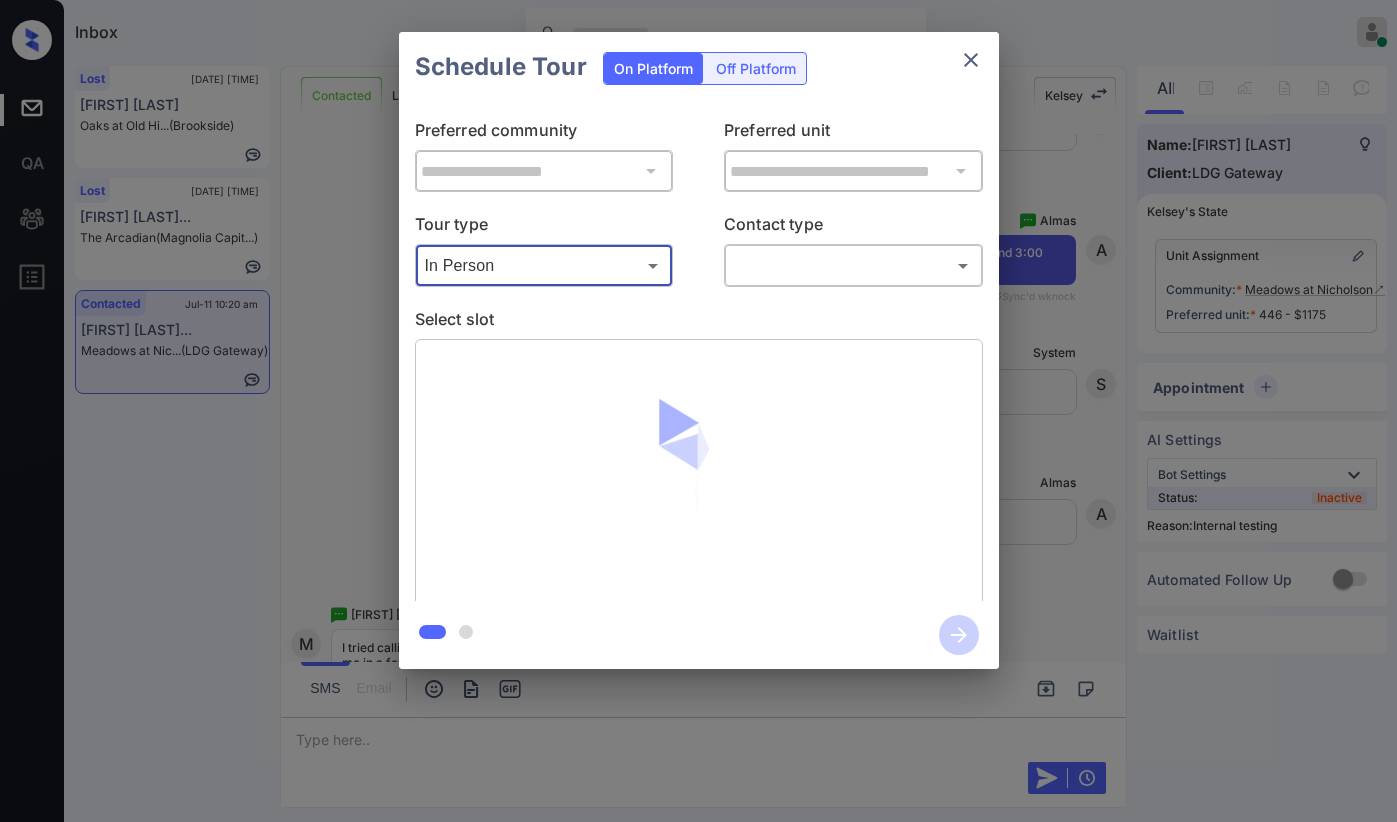 click on "Inbox Paolo Gabriel  Online Set yourself   offline Set yourself   on break Profile Switch to  dark  mode Sign out Lost Jun-27 10:10 am   Daejah Jackson Oaks at Old Hi...  (Brookside) Lost Jul-11 10:18 am   Demaria Willia... The Arcadian  (Magnolia Capit...) Contacted Jul-11 10:20 am   Mercedes Dorse... Meadows at Nic...  (LDG Gateway) Contacted Lost Lead Sentiment: Angry Upon sliding the acknowledgement:  Lead will move to lost stage. * ​ SMS and call option will be set to opt out. AFM will be turned off for the lead. Kelsey New Message Zuma Lead transferred to leasing agent: kelsey Jul 05, 2025 03:38 pm  Sync'd w  knock Z New Message Agent Lead created via webhook in Inbound stage. Jul 05, 2025 03:38 pm A New Message Agent AFM Request sent to Kelsey. Jul 05, 2025 03:38 pm A New Message Agent Notes Note: Structured Note:
Move In Date: 2025-08-02
Bedroom: 3
Jul 05, 2025 03:38 pm A New Message Kelsey Lead Details Updated
BedRoom: 3
Jul 05, 2025 03:38 pm K New Message Kelsey Jul 05, 2025 03:38 pm K K   K" at bounding box center (698, 411) 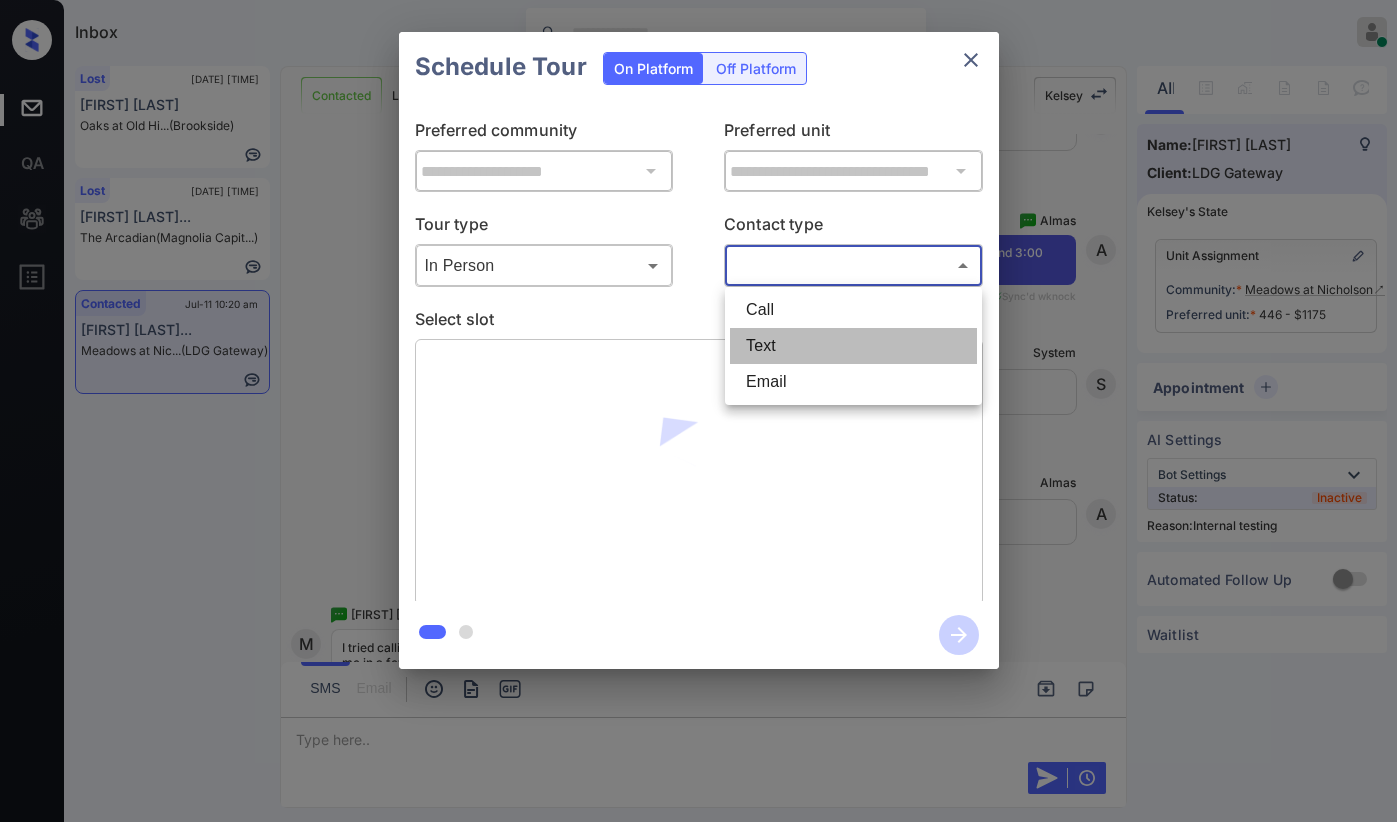 click on "Text" at bounding box center [853, 346] 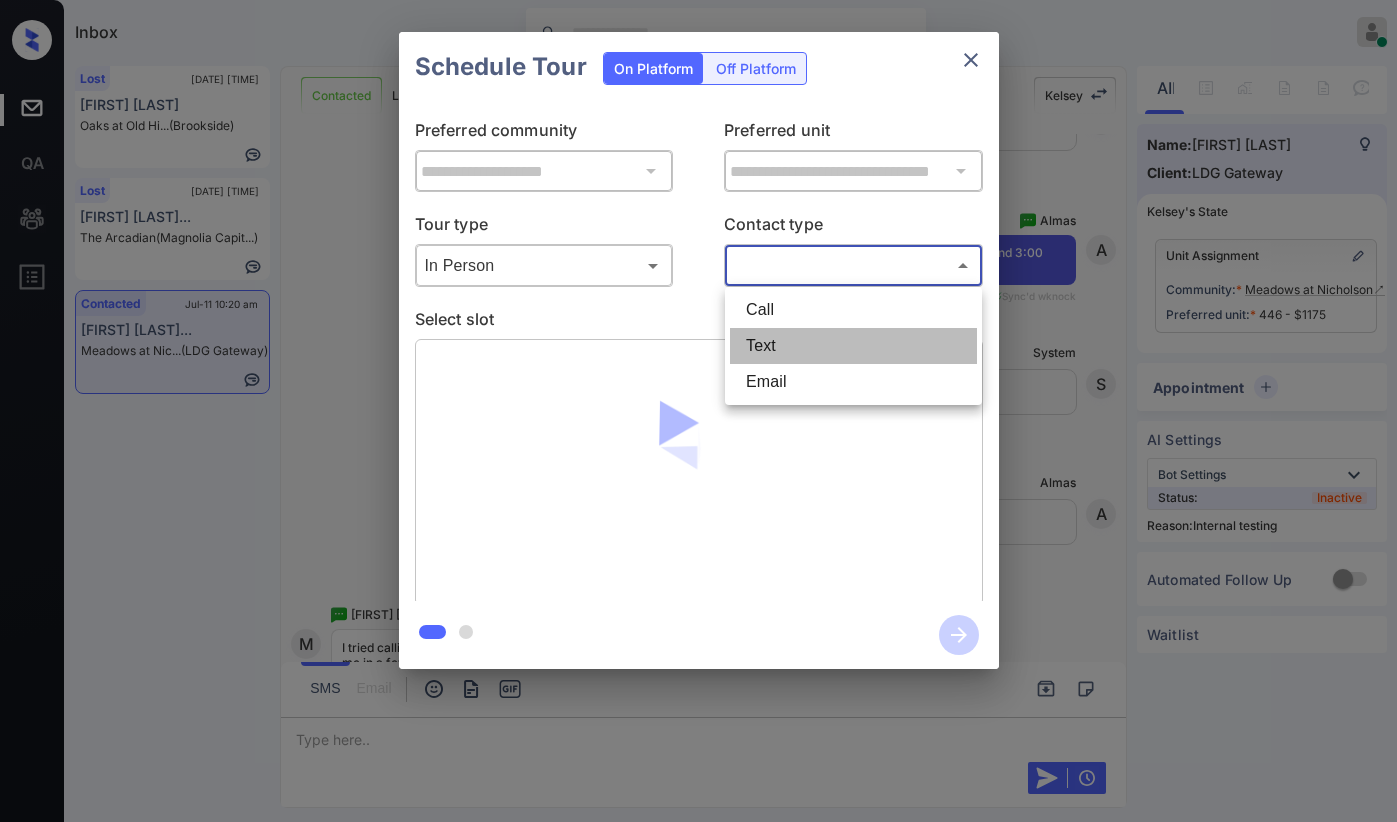 type on "****" 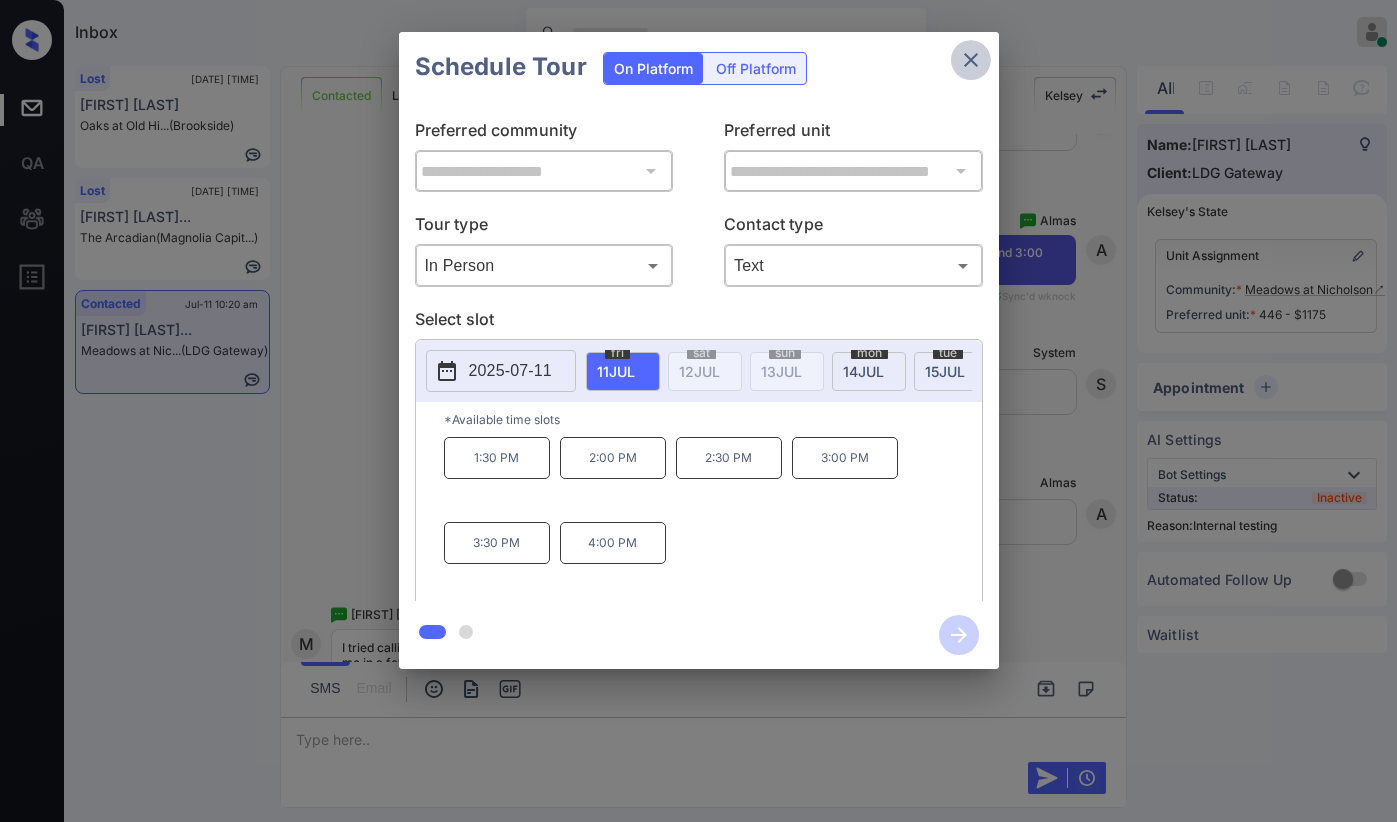 click 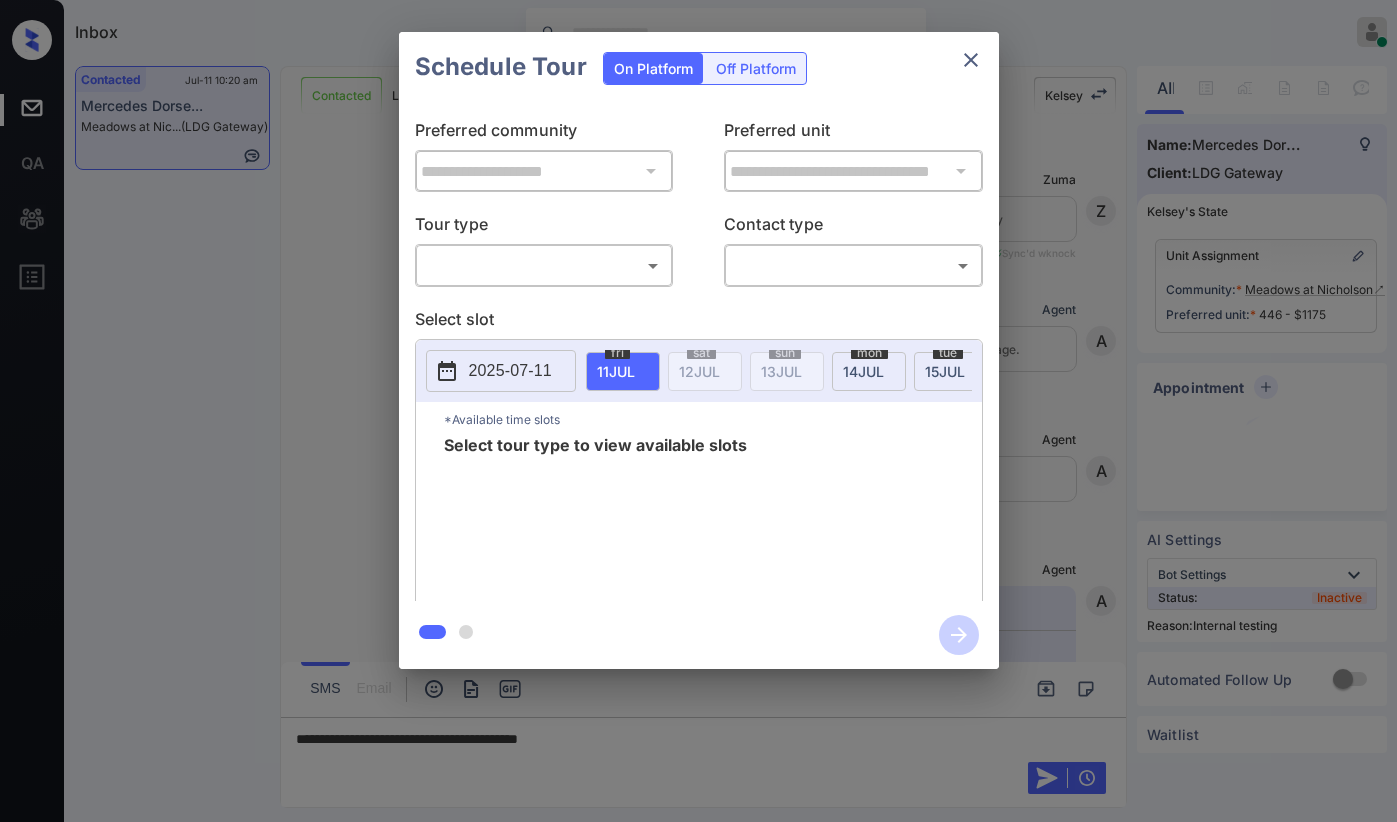 scroll, scrollTop: 0, scrollLeft: 0, axis: both 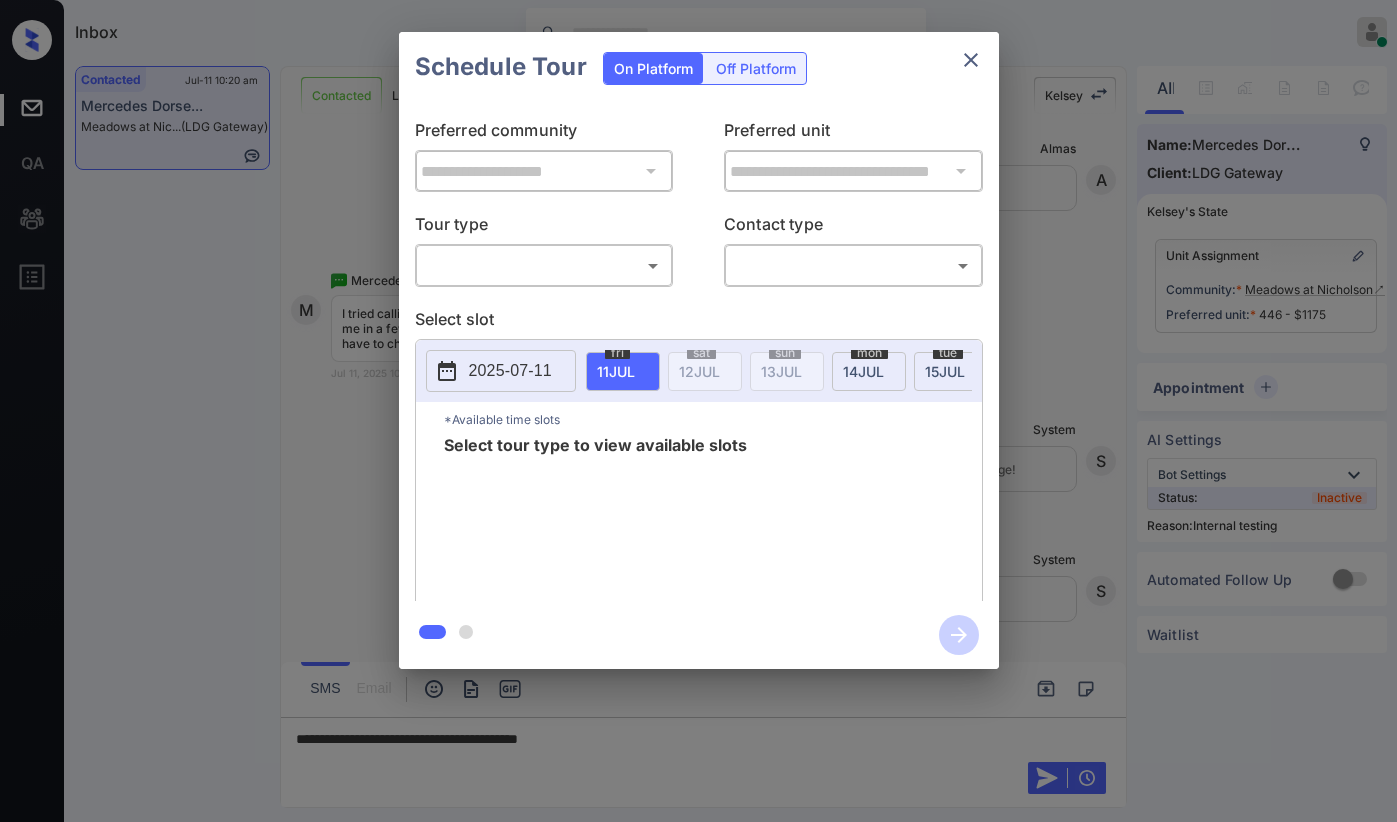click on "Inbox Paolo Gabriel  Online Set yourself   offline Set yourself   on break Profile Switch to  dark  mode Sign out Contacted Jul-11 10:20 am   Mercedes Dorse... Meadows at Nic...  (LDG Gateway) Contacted Lost Lead Sentiment: Angry Upon sliding the acknowledgement:  Lead will move to lost stage. * ​ SMS and call option will be set to opt out. AFM will be turned off for the lead. Kelsey New Message Zuma Lead transferred to leasing agent: kelsey Jul 05, 2025 03:38 pm  Sync'd w  knock Z New Message Agent Lead created via webhook in Inbound stage. Jul 05, 2025 03:38 pm A New Message Agent AFM Request sent to Kelsey. Jul 05, 2025 03:38 pm A New Message Agent Notes Note: Structured Note:
Move In Date: 2025-08-02
Bedroom: 3
Jul 05, 2025 03:38 pm A New Message Kelsey Lead Details Updated
BedRoom: 3
Jul 05, 2025 03:38 pm K New Message Kelsey Lead Details Updated
Move In Date:  2-8-2025
Jul 05, 2025 03:38 pm K New Message Kelsey A preferred unit has been added as, 446 Jul 05, 2025 03:38 pm K New Message   K" at bounding box center [698, 411] 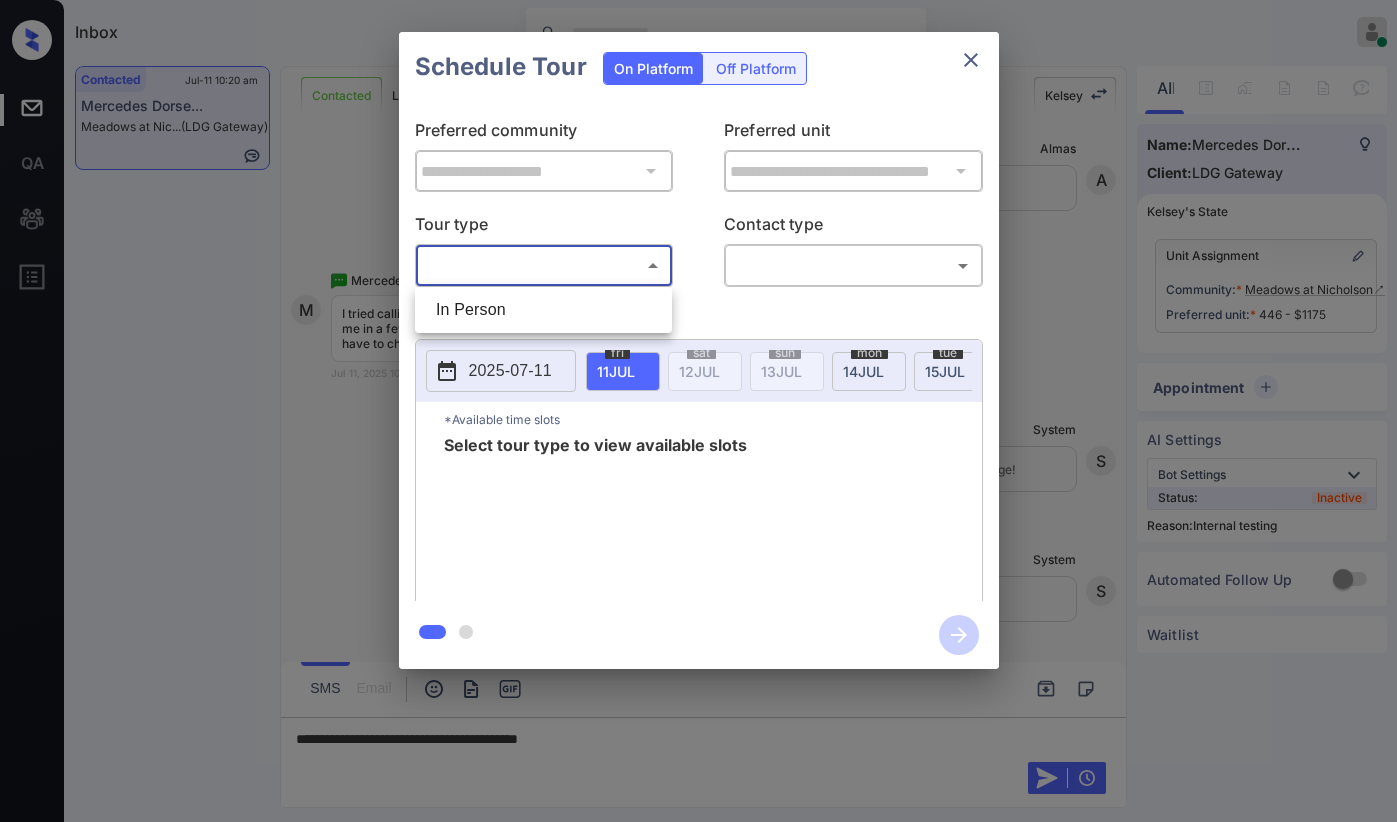 drag, startPoint x: 499, startPoint y: 322, endPoint x: 598, endPoint y: 301, distance: 101.20277 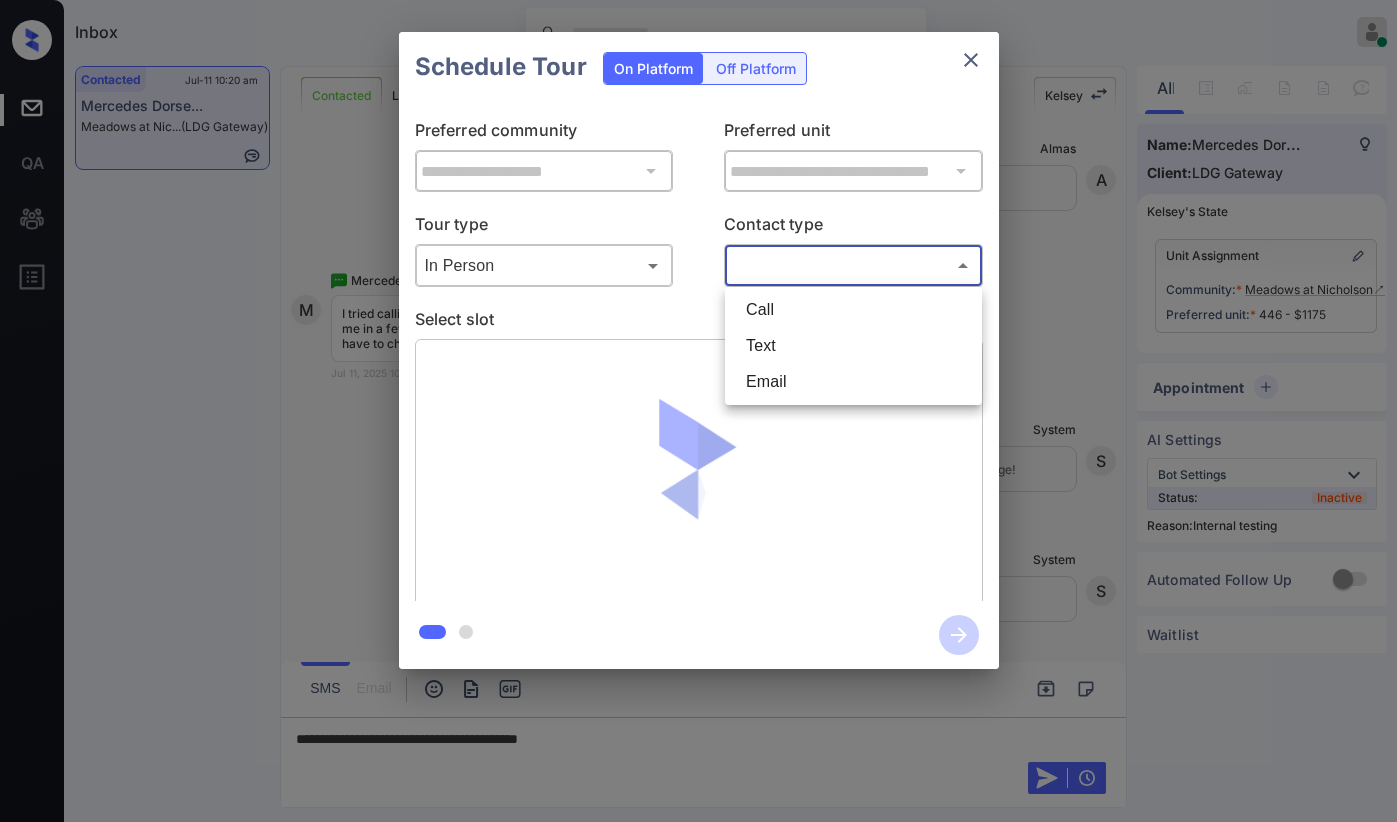 click on "Inbox Paolo Gabriel  Online Set yourself   offline Set yourself   on break Profile Switch to  dark  mode Sign out Contacted Jul-11 10:20 am   Mercedes Dorse... Meadows at Nic...  (LDG Gateway) Contacted Lost Lead Sentiment: Angry Upon sliding the acknowledgement:  Lead will move to lost stage. * ​ SMS and call option will be set to opt out. AFM will be turned off for the lead. Kelsey New Message Zuma Lead transferred to leasing agent: kelsey Jul 05, 2025 03:38 pm  Sync'd w  knock Z New Message Agent Lead created via webhook in Inbound stage. Jul 05, 2025 03:38 pm A New Message Agent AFM Request sent to Kelsey. Jul 05, 2025 03:38 pm A New Message Agent Notes Note: Structured Note:
Move In Date: 2025-08-02
Bedroom: 3
Jul 05, 2025 03:38 pm A New Message Kelsey Lead Details Updated
BedRoom: 3
Jul 05, 2025 03:38 pm K New Message Kelsey Lead Details Updated
Move In Date:  2-8-2025
Jul 05, 2025 03:38 pm K New Message Kelsey A preferred unit has been added as, 446 Jul 05, 2025 03:38 pm K New Message   K" at bounding box center [698, 411] 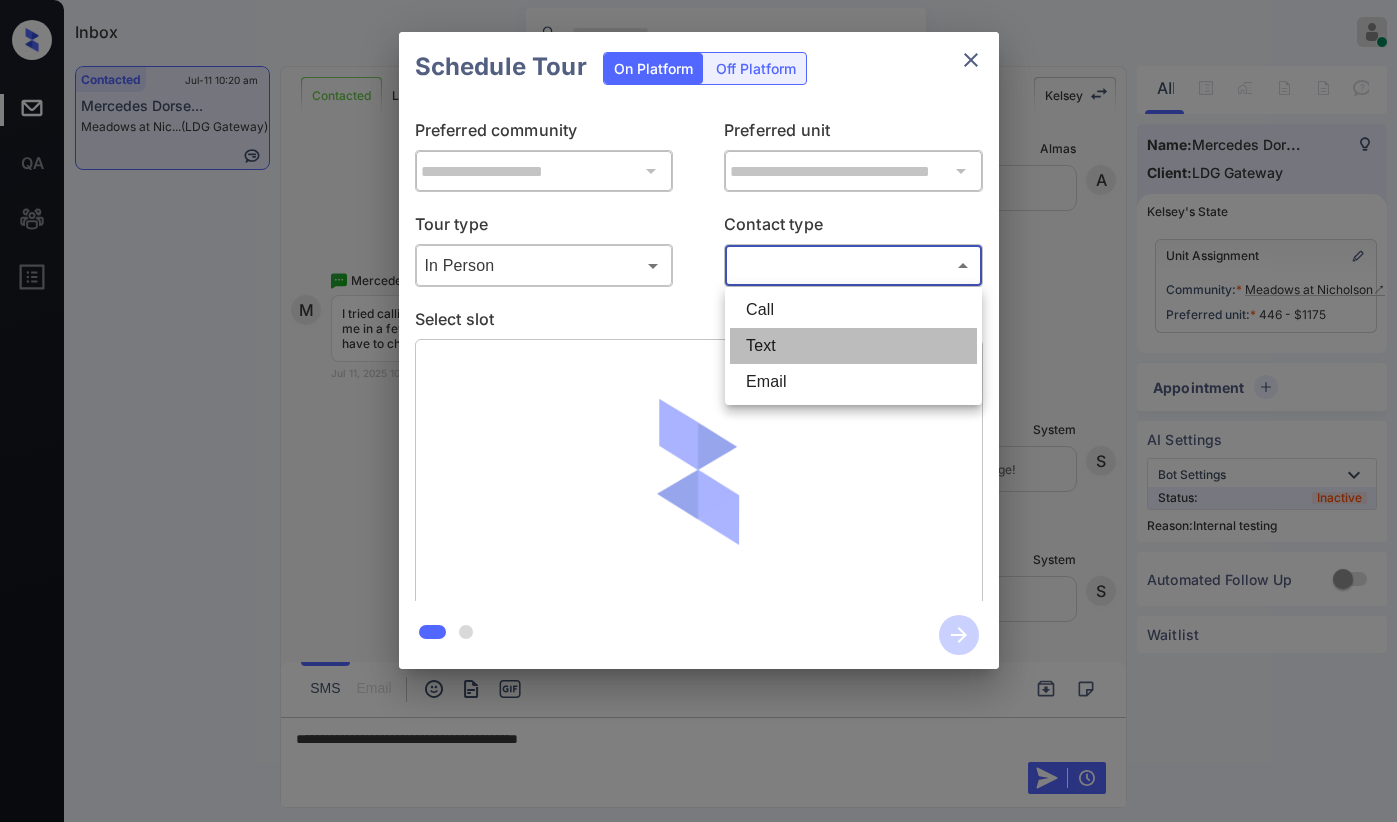 drag, startPoint x: 770, startPoint y: 352, endPoint x: 773, endPoint y: 336, distance: 16.27882 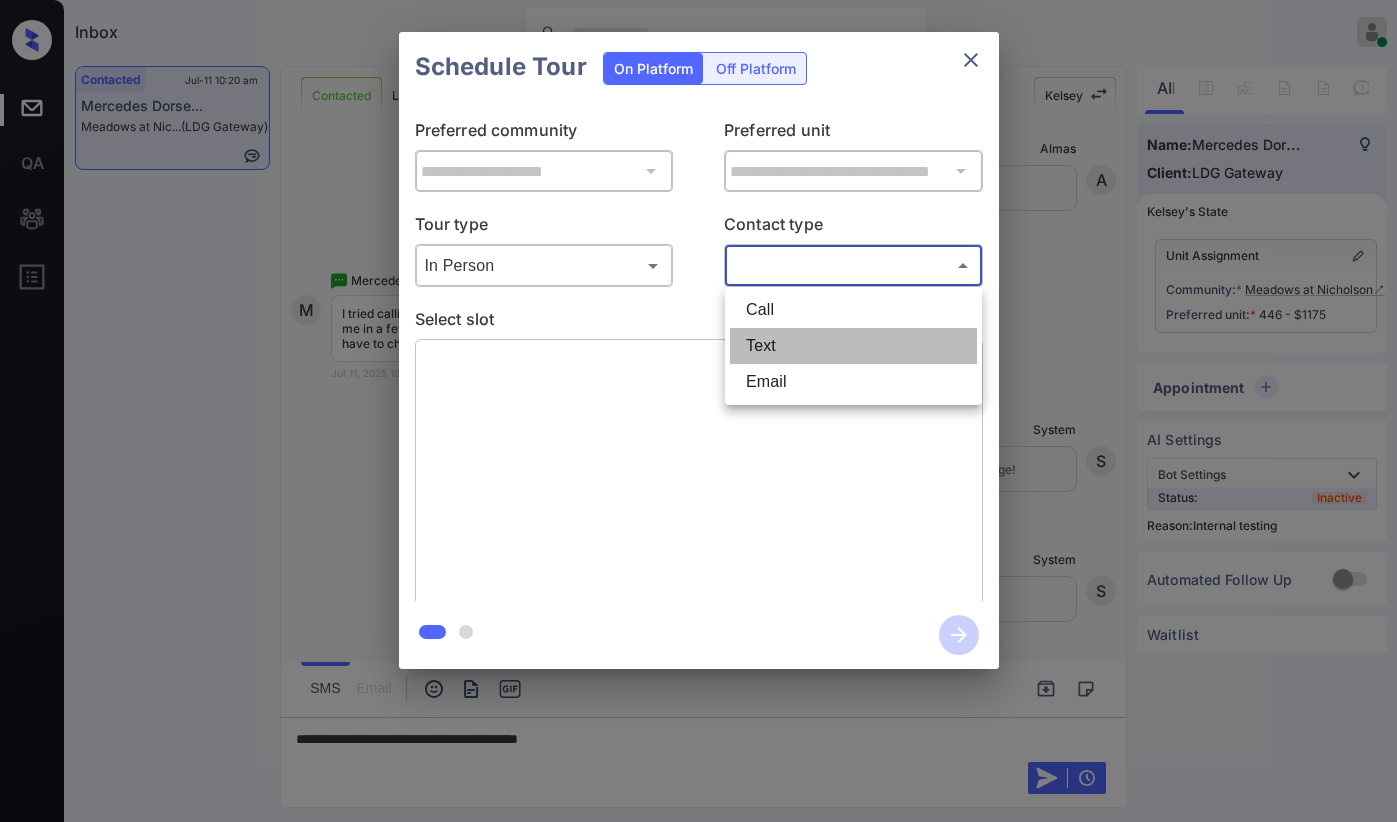 click on "Text" at bounding box center (853, 346) 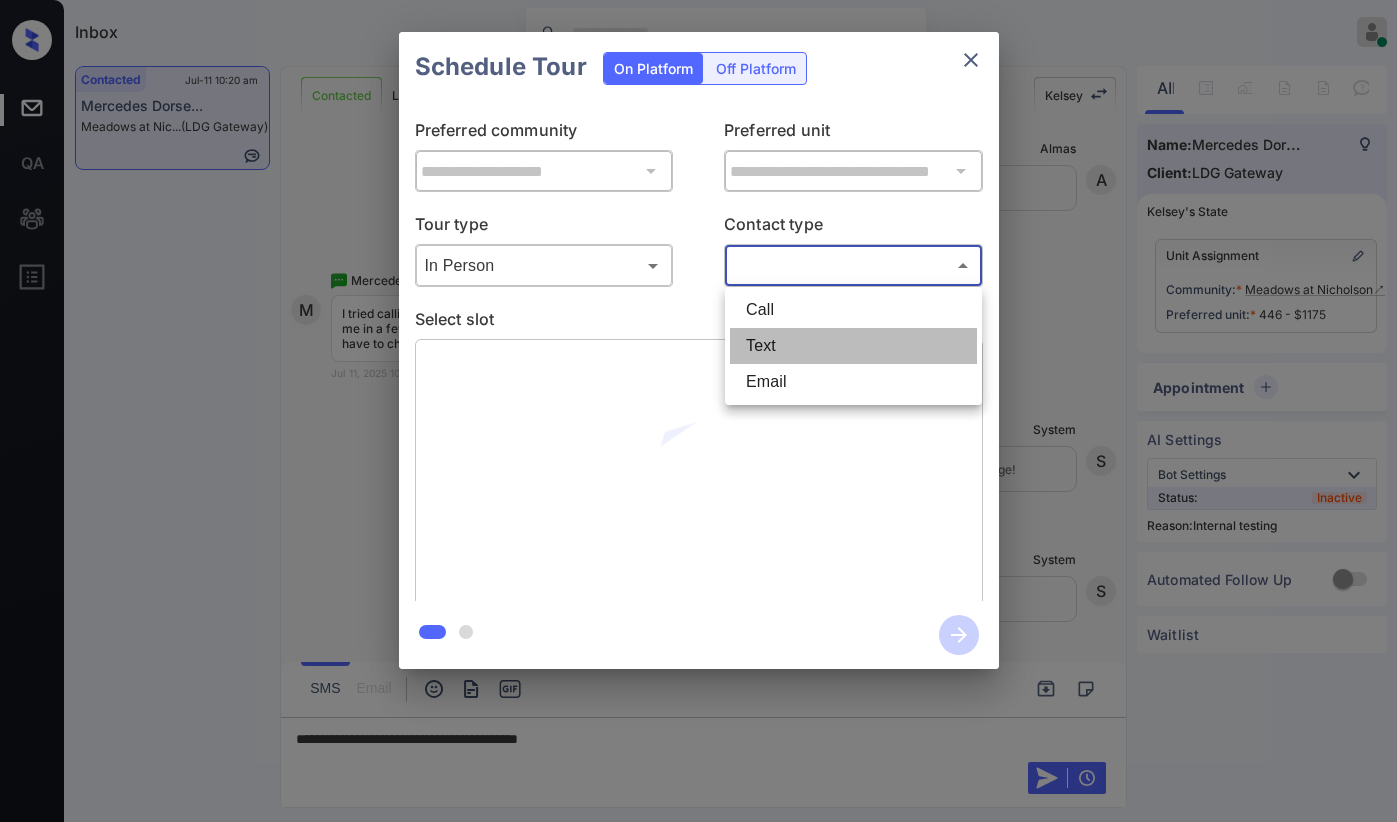 type on "****" 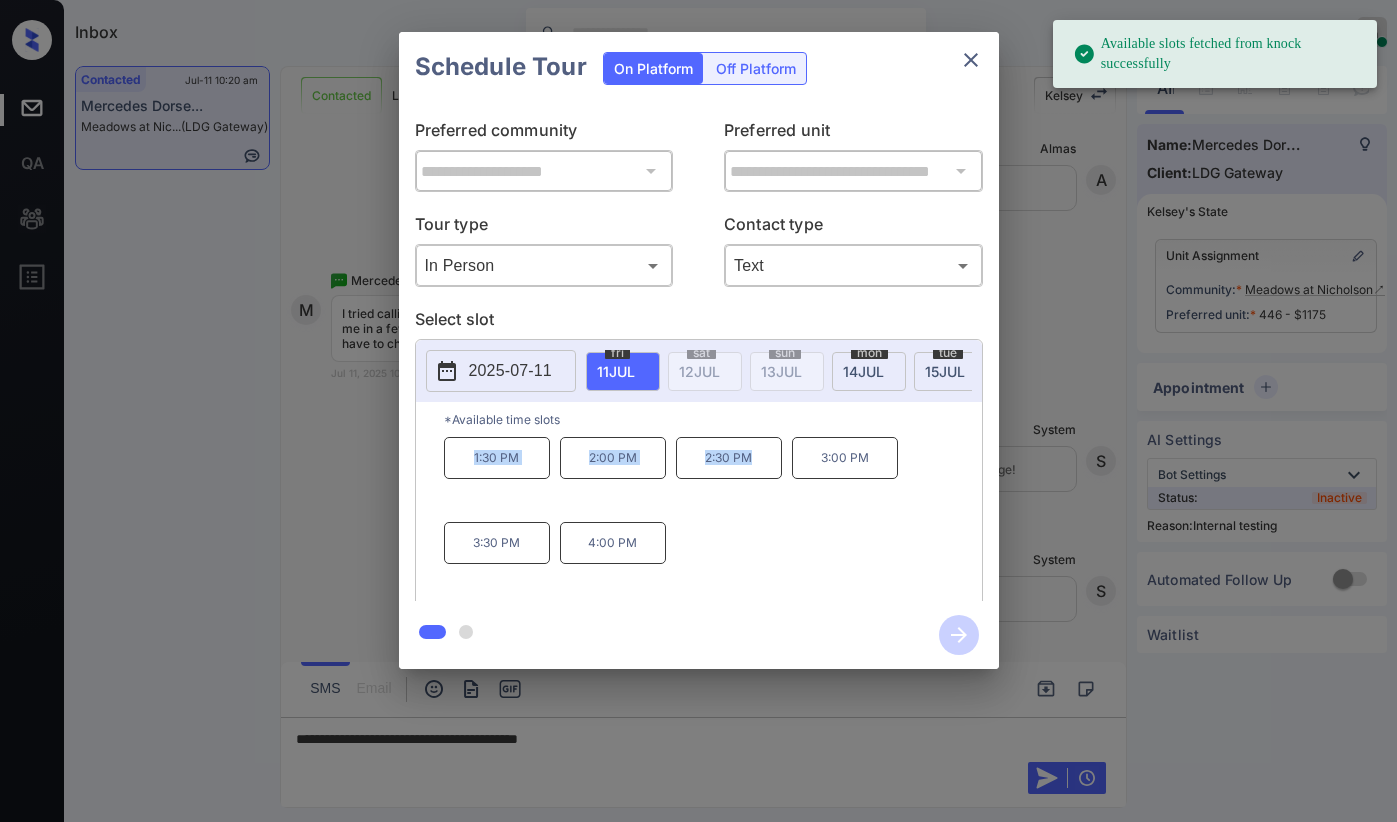 drag, startPoint x: 467, startPoint y: 464, endPoint x: 776, endPoint y: 474, distance: 309.16177 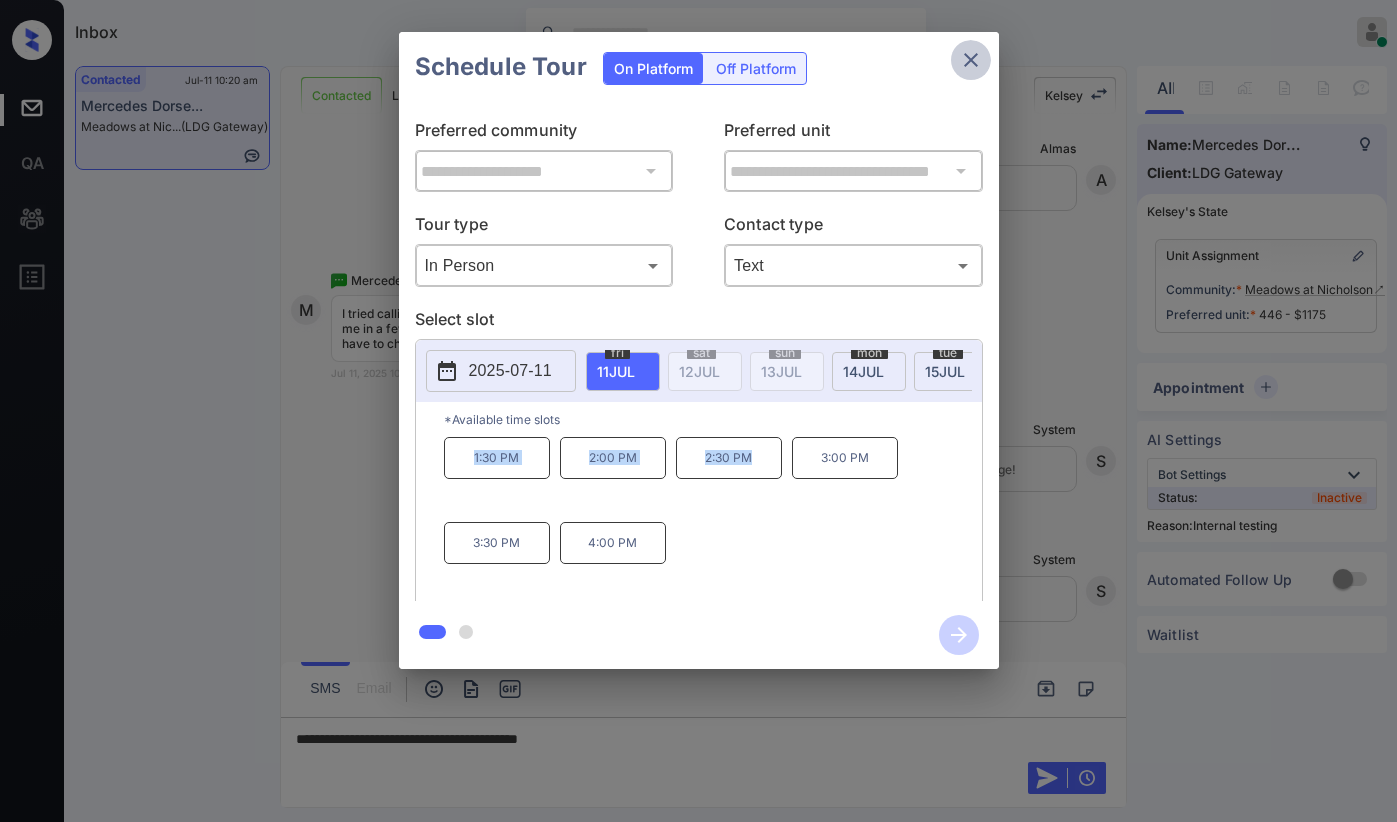 click 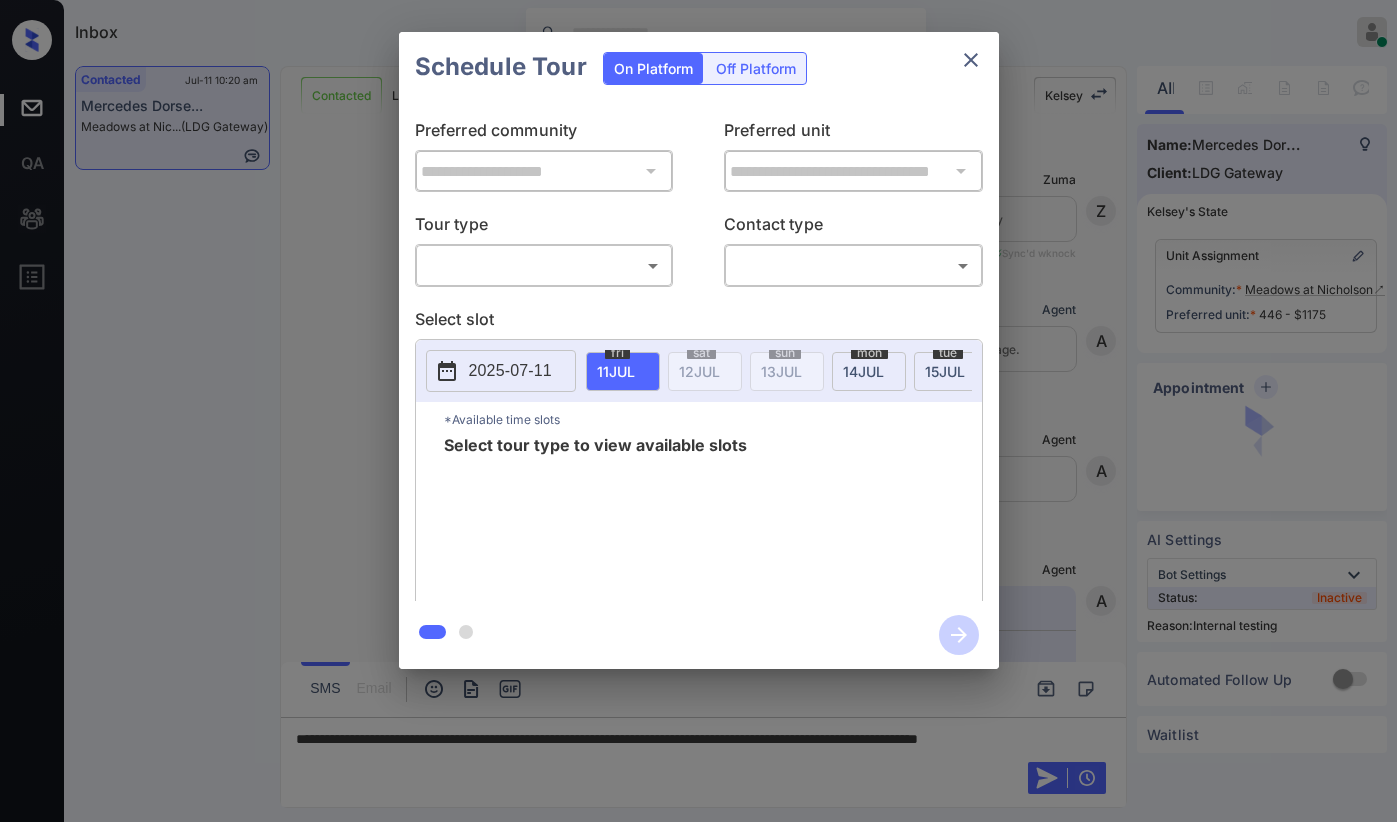 scroll, scrollTop: 0, scrollLeft: 0, axis: both 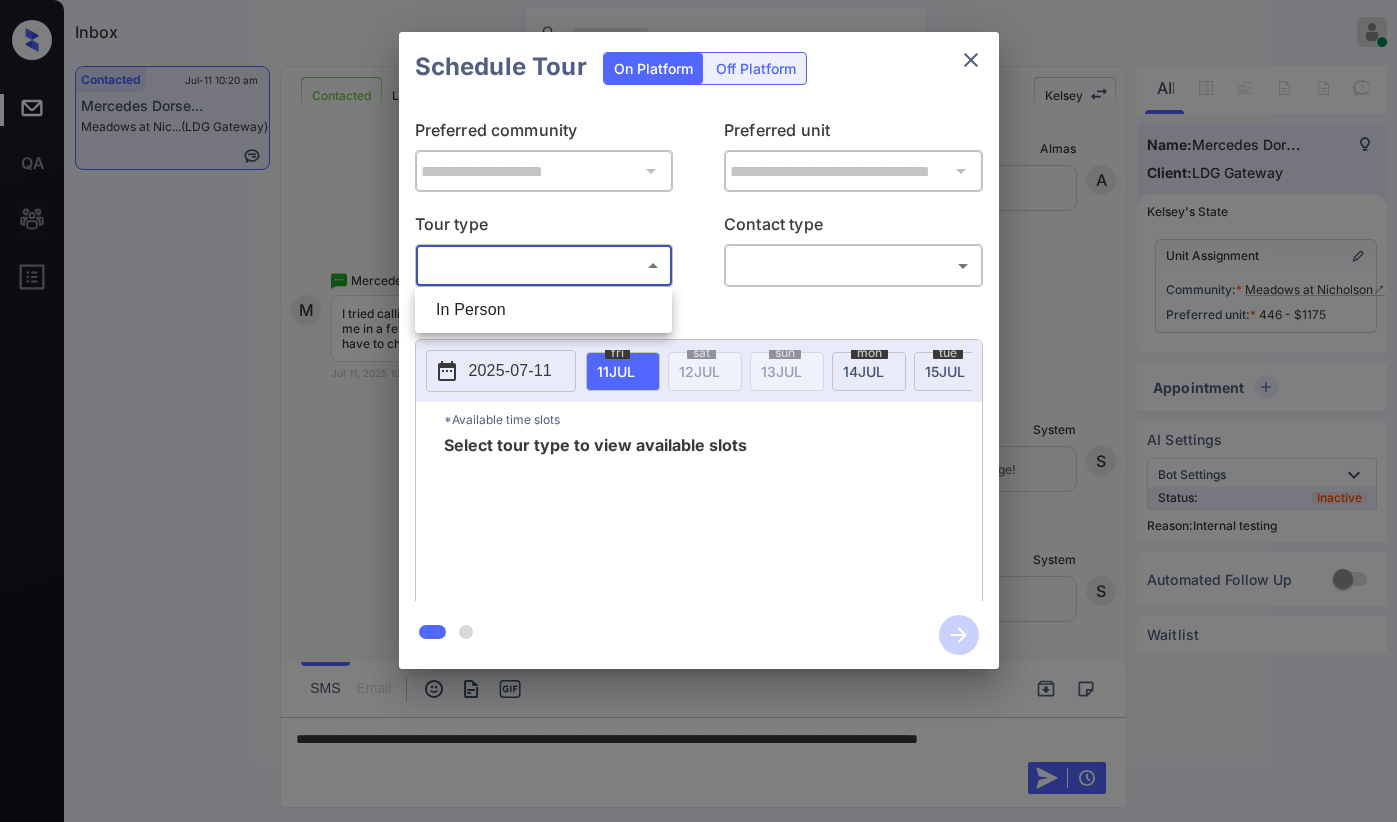click on "Inbox Paolo Gabriel  Online Set yourself   offline Set yourself   on break Profile Switch to  dark  mode Sign out Contacted Jul-11 10:20 am   Mercedes Dorse... Meadows at Nic...  (LDG Gateway) Contacted Lost Lead Sentiment: Angry Upon sliding the acknowledgement:  Lead will move to lost stage. * ​ SMS and call option will be set to opt out. AFM will be turned off for the lead. Kelsey New Message Zuma Lead transferred to leasing agent: kelsey Jul 05, 2025 03:38 pm  Sync'd w  knock Z New Message Agent Lead created via webhook in Inbound stage. Jul 05, 2025 03:38 pm A New Message Agent AFM Request sent to Kelsey. Jul 05, 2025 03:38 pm A New Message Agent Notes Note: Structured Note:
Move In Date: 2025-08-02
Bedroom: 3
Jul 05, 2025 03:38 pm A New Message Kelsey Lead Details Updated
BedRoom: 3
Jul 05, 2025 03:38 pm K New Message Kelsey Lead Details Updated
Move In Date:  2-8-2025
Jul 05, 2025 03:38 pm K New Message Kelsey A preferred unit has been added as, 446 Jul 05, 2025 03:38 pm K New Message   K" at bounding box center [698, 411] 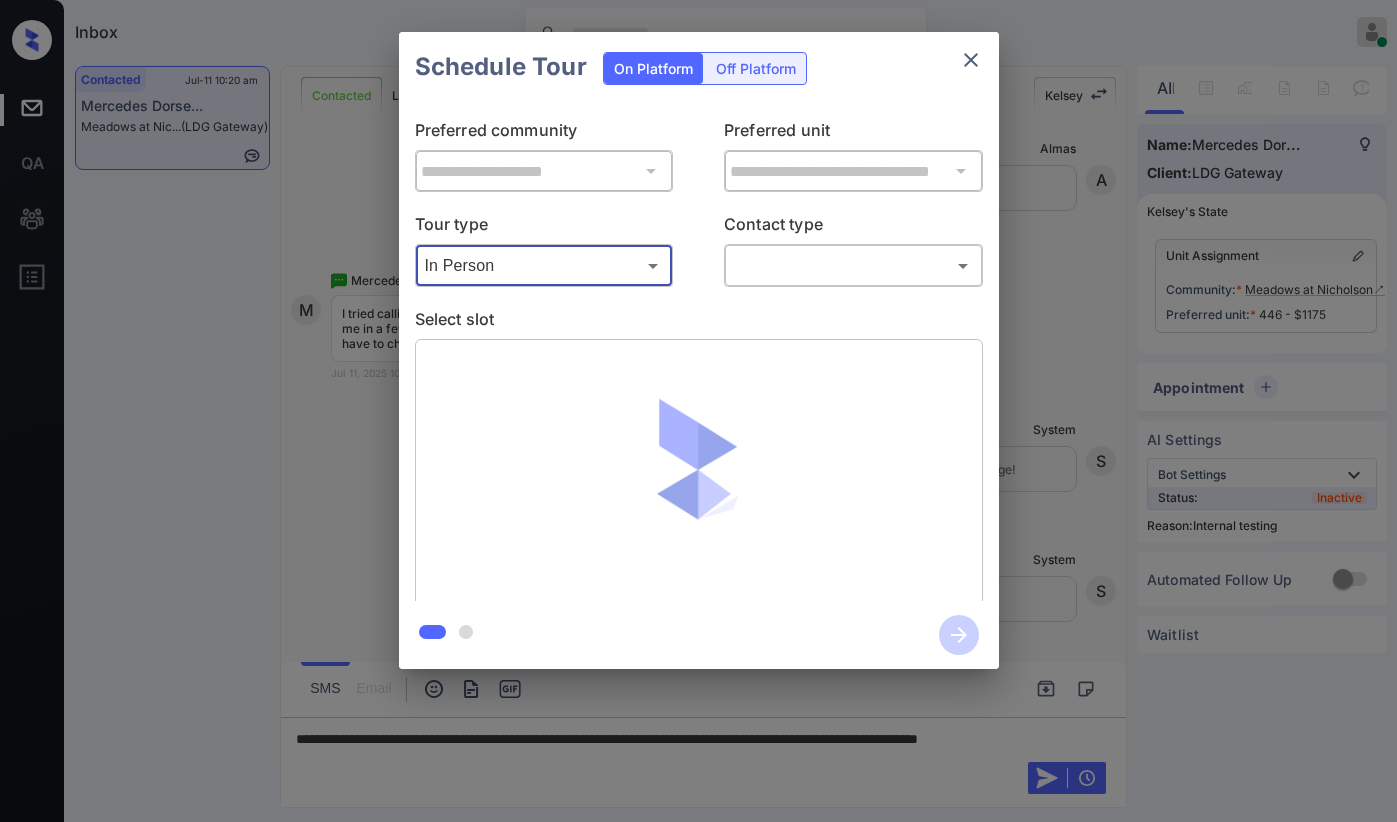 click on "Inbox Paolo Gabriel  Online Set yourself   offline Set yourself   on break Profile Switch to  dark  mode Sign out Contacted Jul-11 10:20 am   Mercedes Dorse... Meadows at Nic...  (LDG Gateway) Contacted Lost Lead Sentiment: Angry Upon sliding the acknowledgement:  Lead will move to lost stage. * ​ SMS and call option will be set to opt out. AFM will be turned off for the lead. Kelsey New Message Zuma Lead transferred to leasing agent: kelsey Jul 05, 2025 03:38 pm  Sync'd w  knock Z New Message Agent Lead created via webhook in Inbound stage. Jul 05, 2025 03:38 pm A New Message Agent AFM Request sent to Kelsey. Jul 05, 2025 03:38 pm A New Message Agent Notes Note: Structured Note:
Move In Date: 2025-08-02
Bedroom: 3
Jul 05, 2025 03:38 pm A New Message Kelsey Lead Details Updated
BedRoom: 3
Jul 05, 2025 03:38 pm K New Message Kelsey Lead Details Updated
Move In Date:  2-8-2025
Jul 05, 2025 03:38 pm K New Message Kelsey A preferred unit has been added as, 446 Jul 05, 2025 03:38 pm K New Message   K" at bounding box center [698, 411] 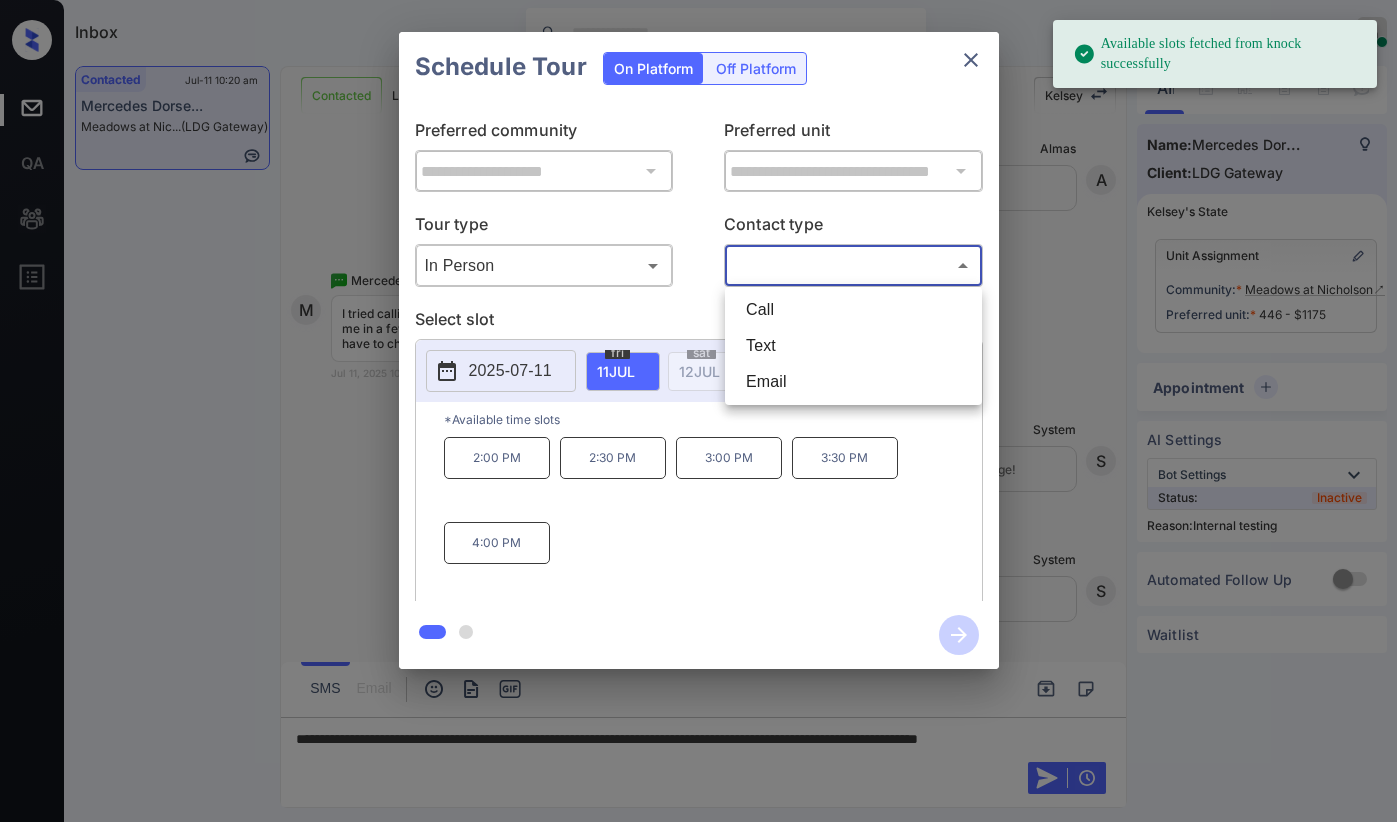 click on "Text" at bounding box center (853, 346) 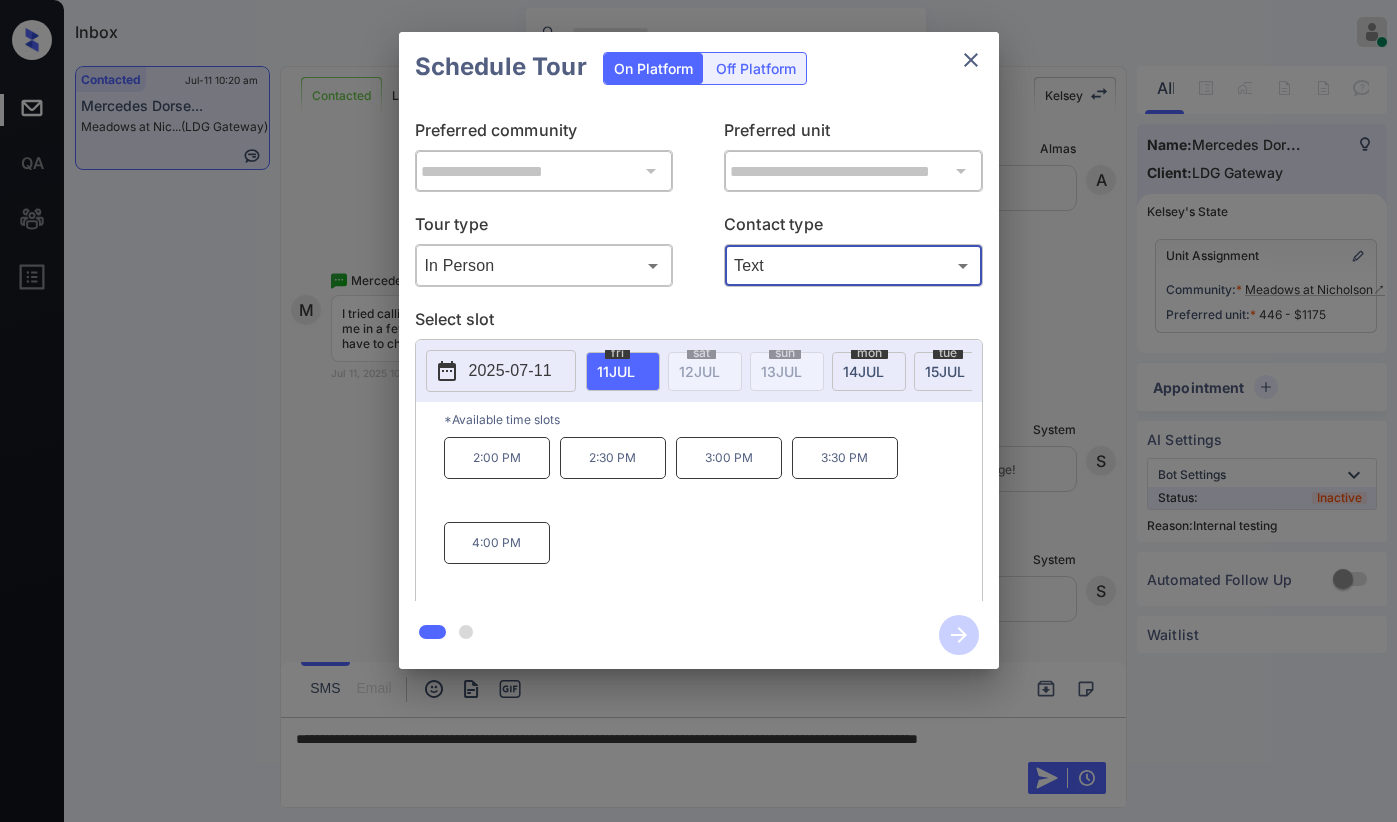 click on "14 JUL" at bounding box center (616, 371) 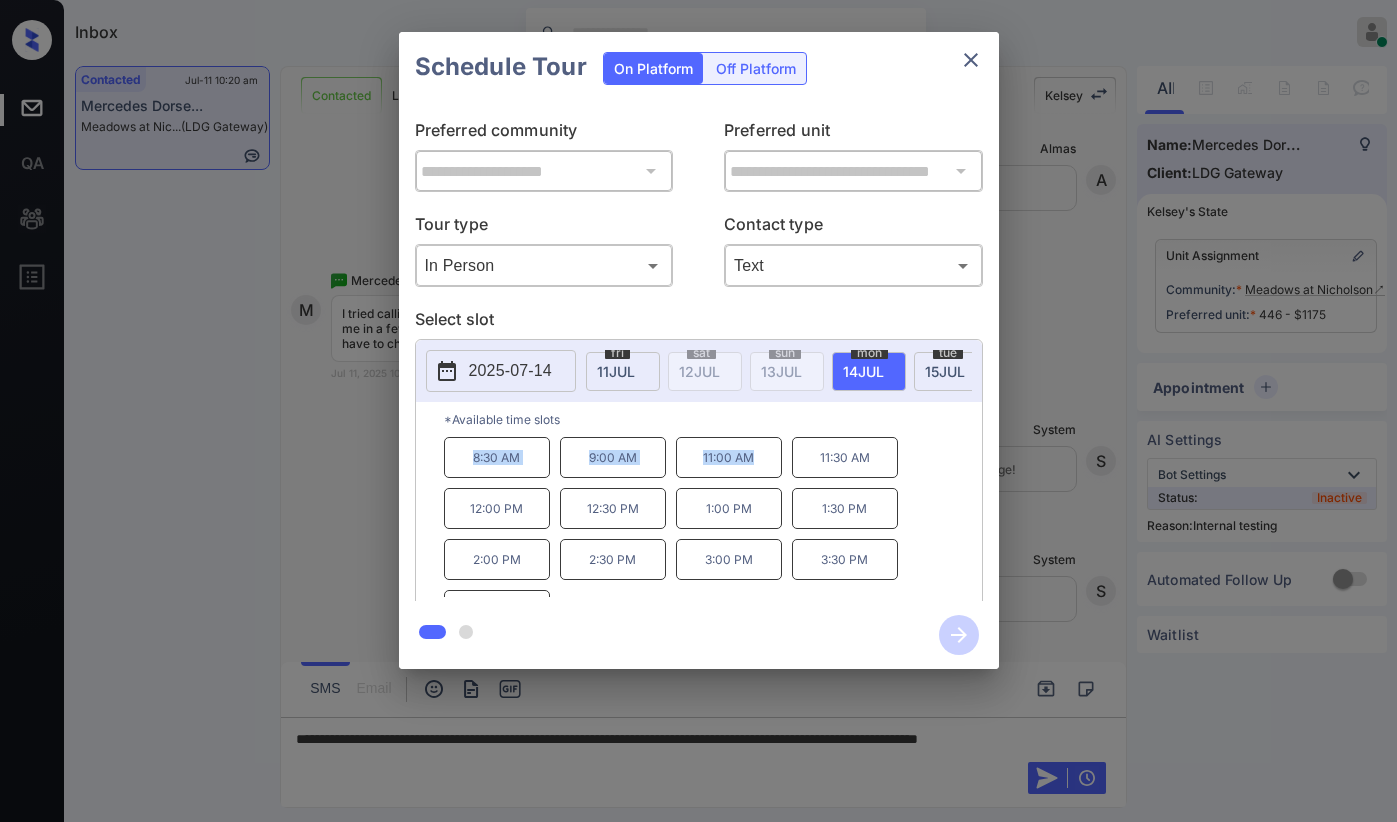 drag, startPoint x: 530, startPoint y: 478, endPoint x: 753, endPoint y: 469, distance: 223.18153 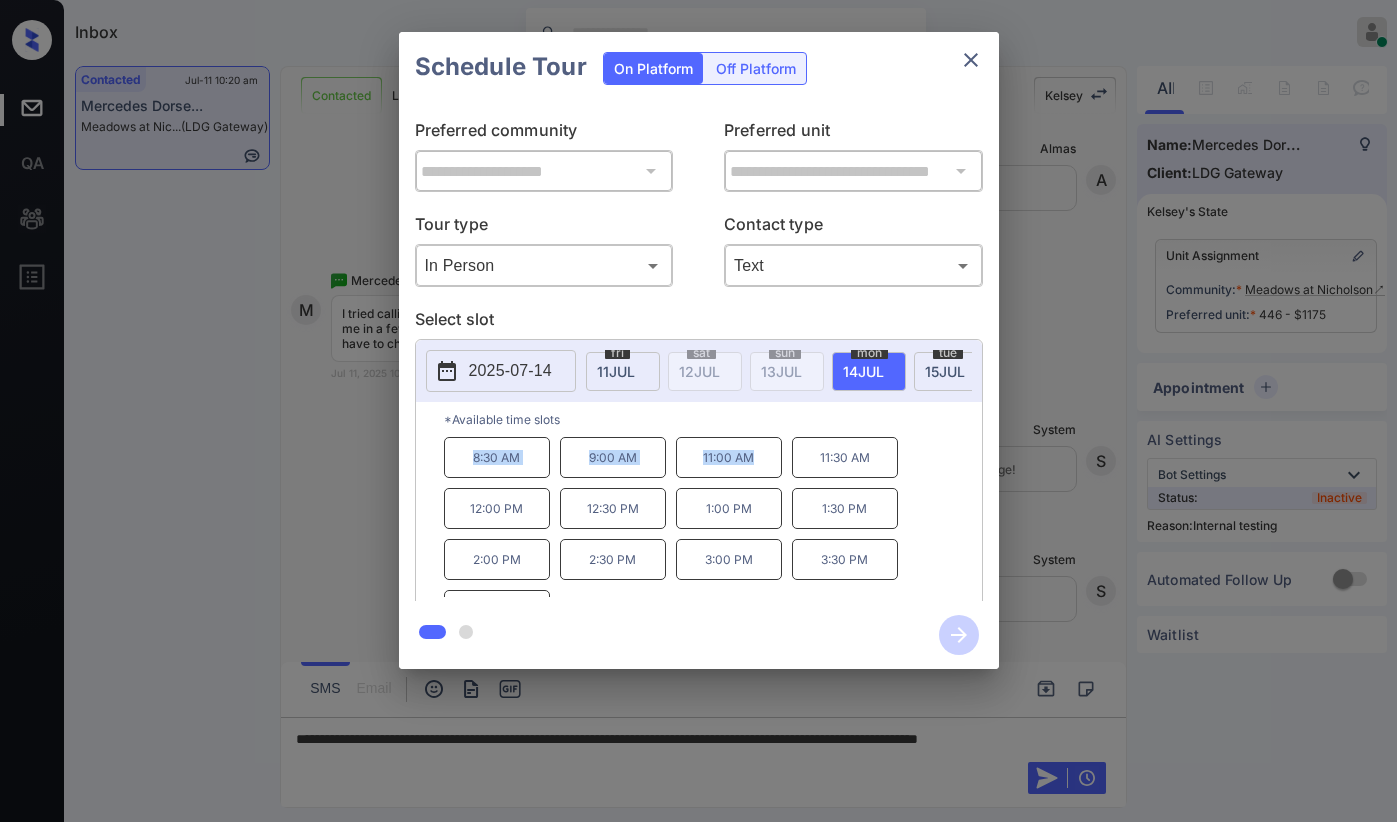 copy on "8:30 AM 9:00 AM 11:00 AM" 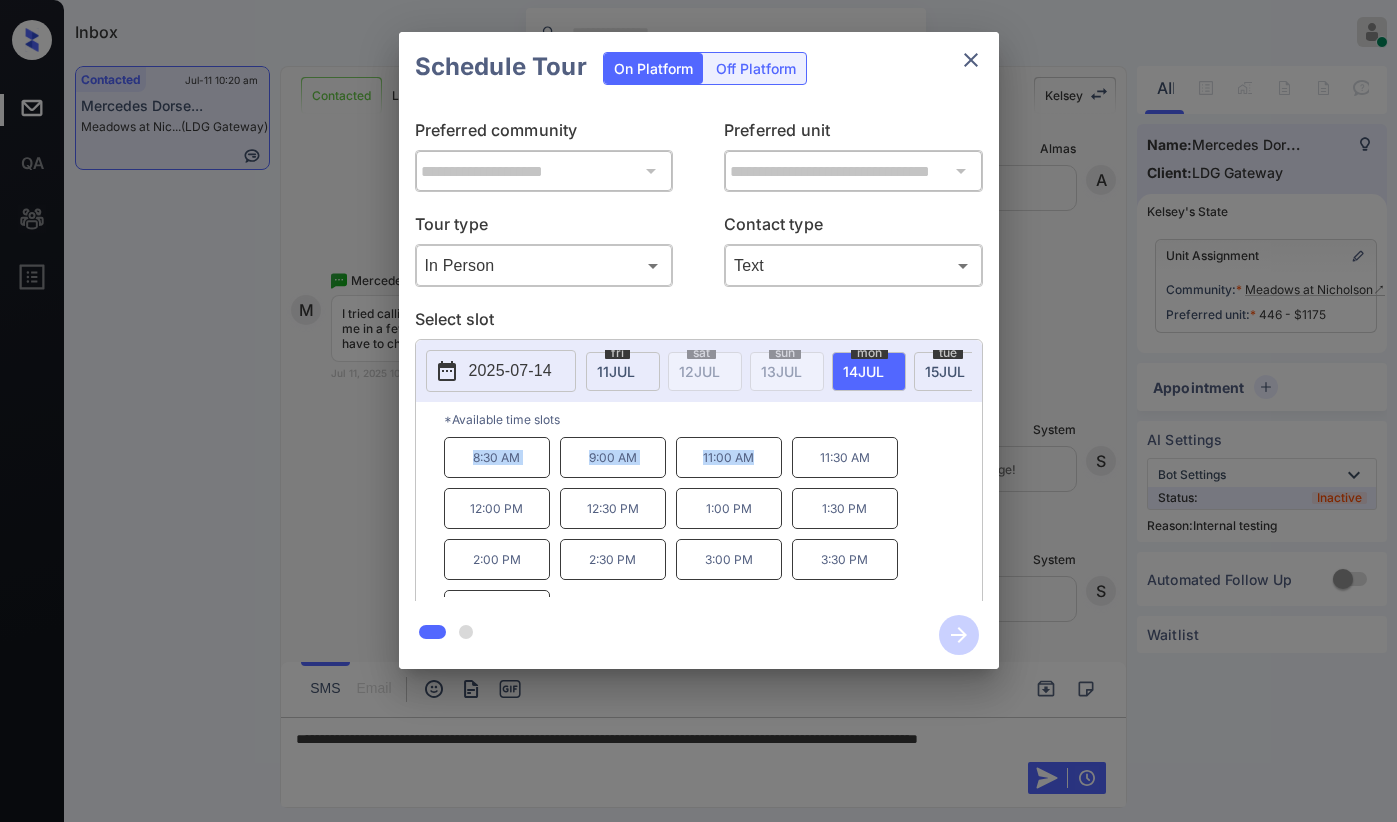 click 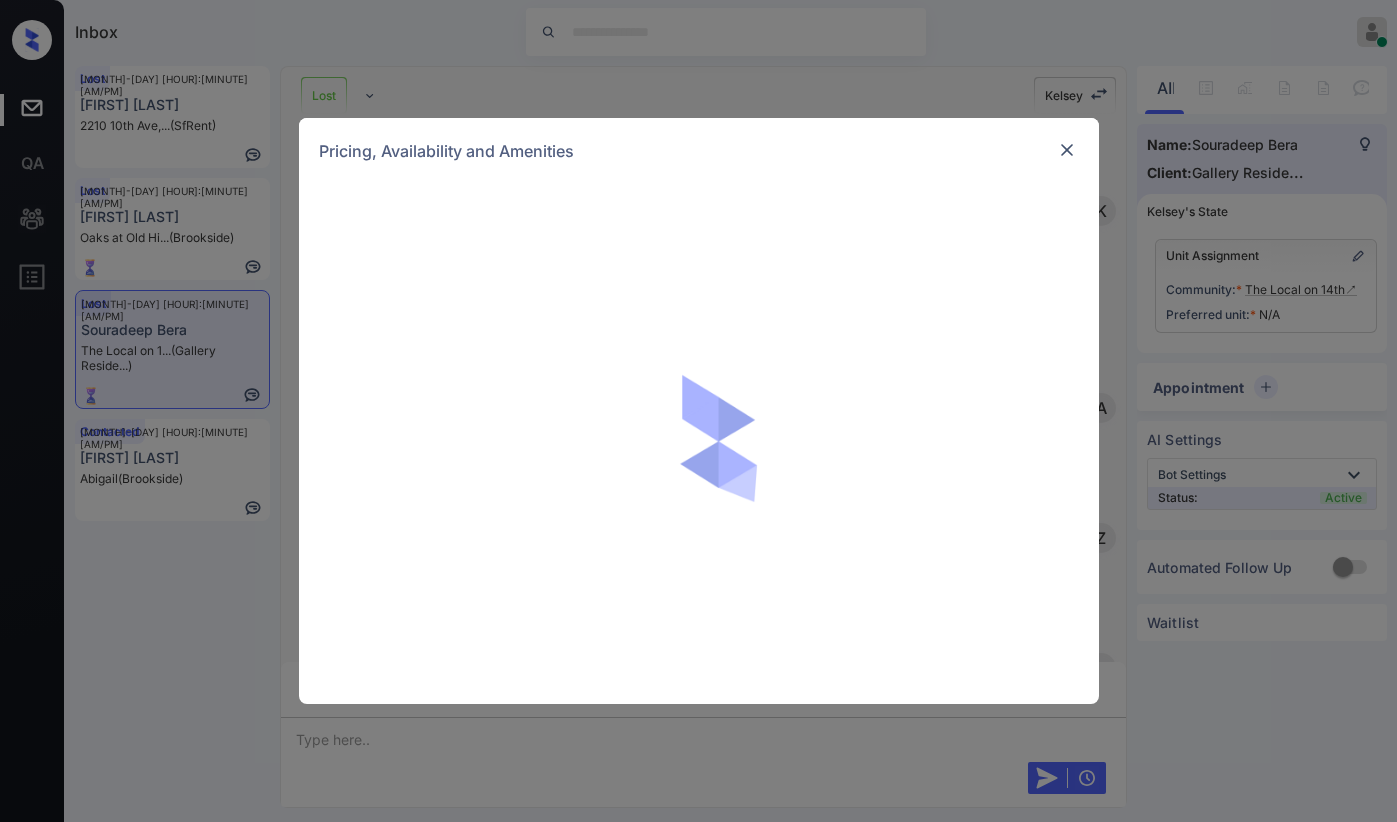 scroll, scrollTop: 0, scrollLeft: 0, axis: both 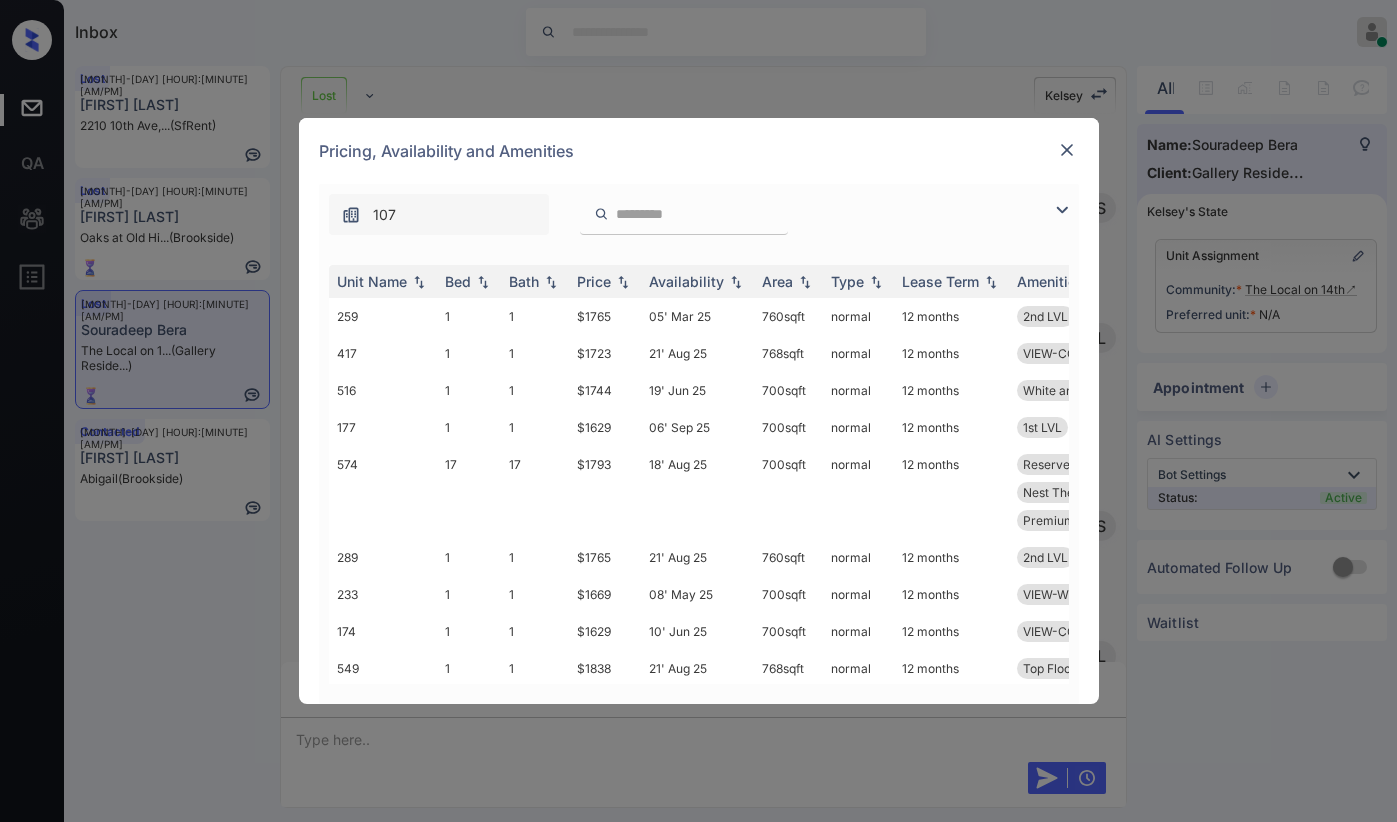 click at bounding box center [1067, 150] 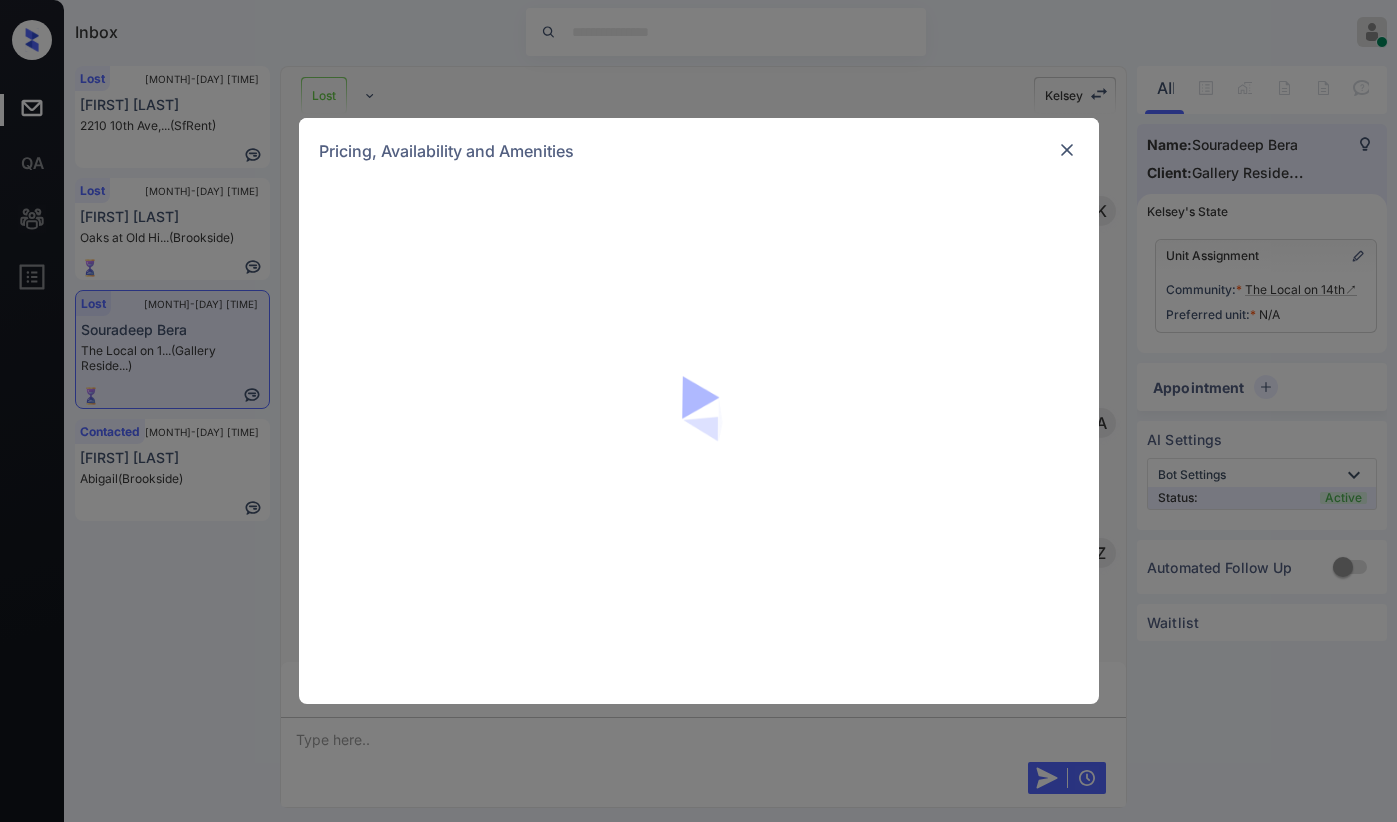 scroll, scrollTop: 0, scrollLeft: 0, axis: both 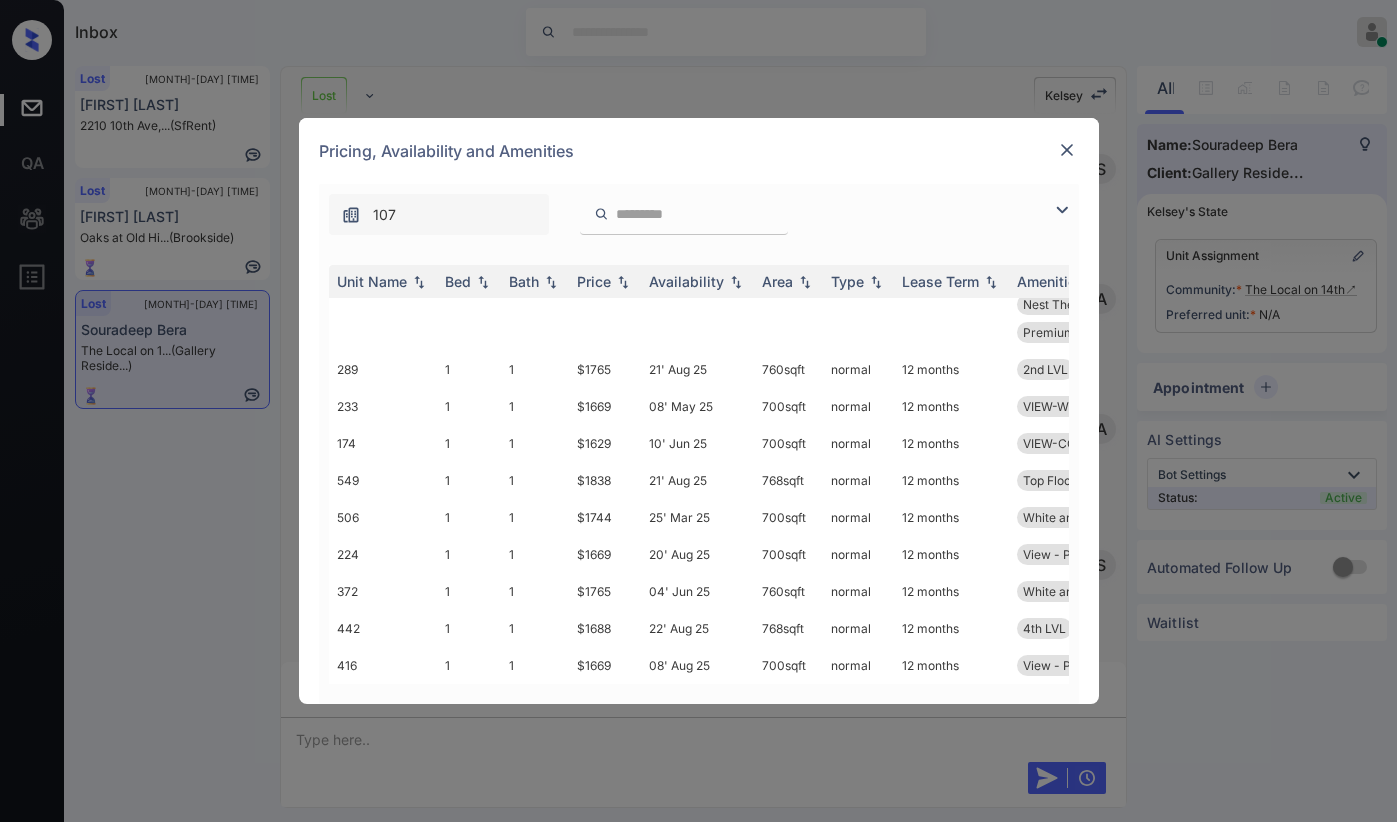 click at bounding box center (1067, 150) 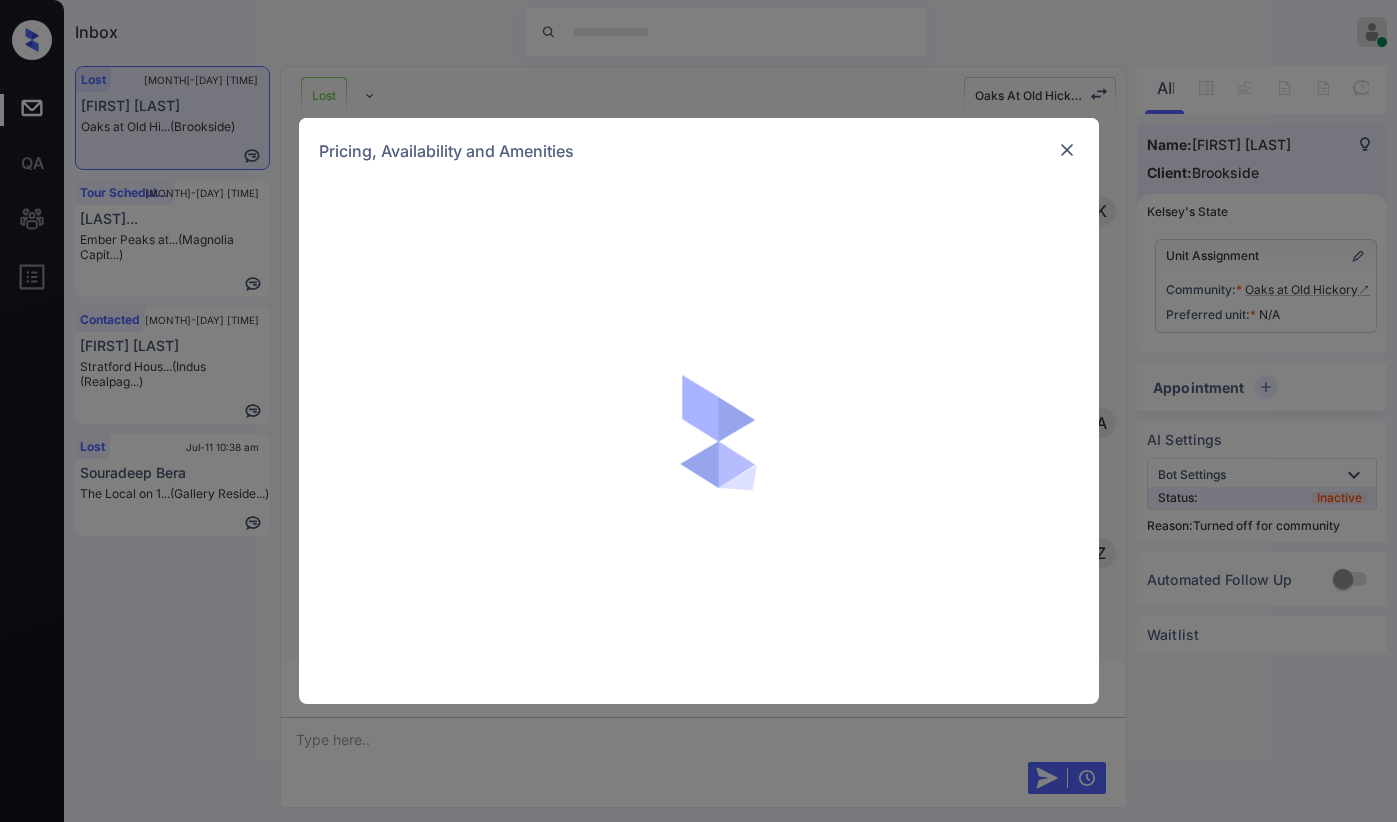 scroll, scrollTop: 0, scrollLeft: 0, axis: both 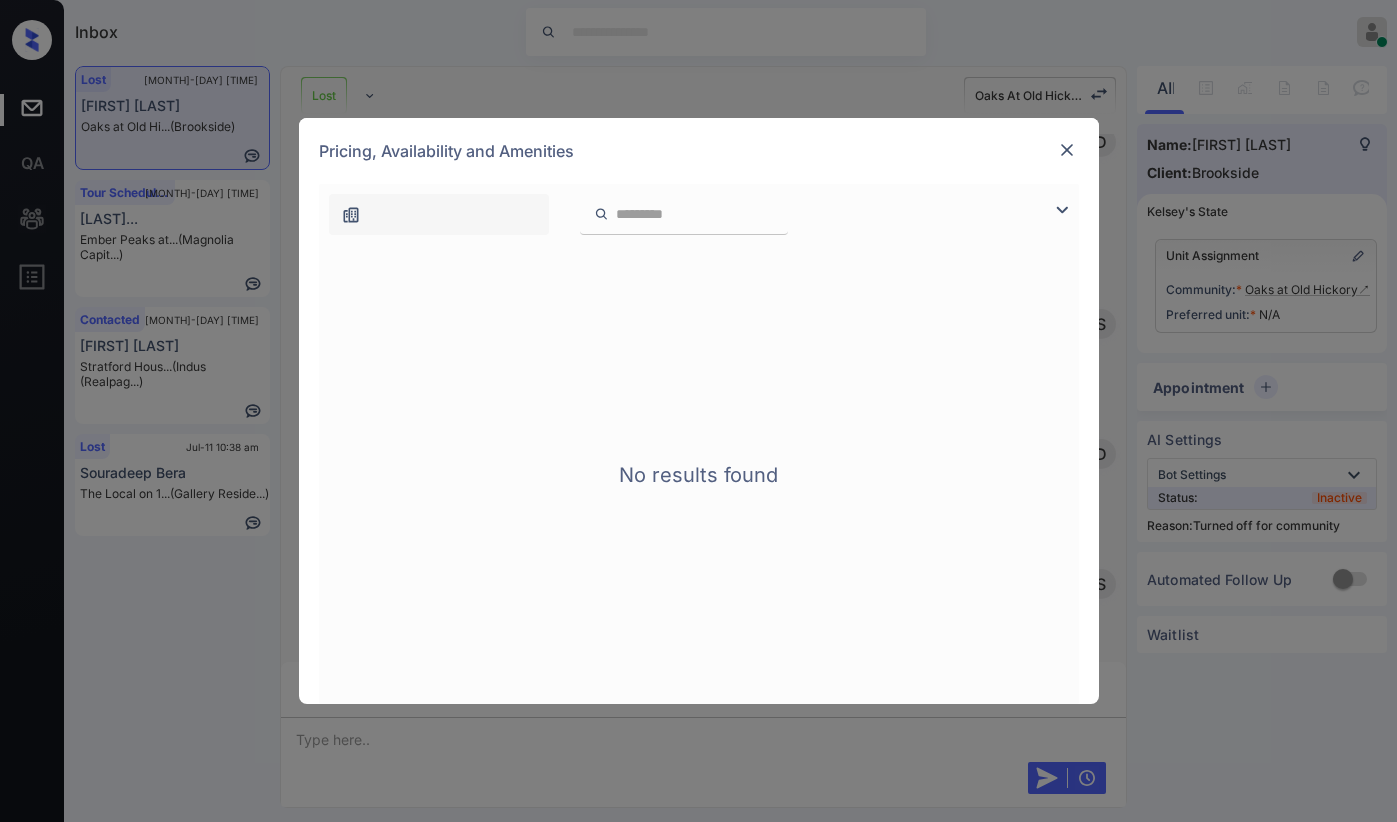 click at bounding box center (1067, 150) 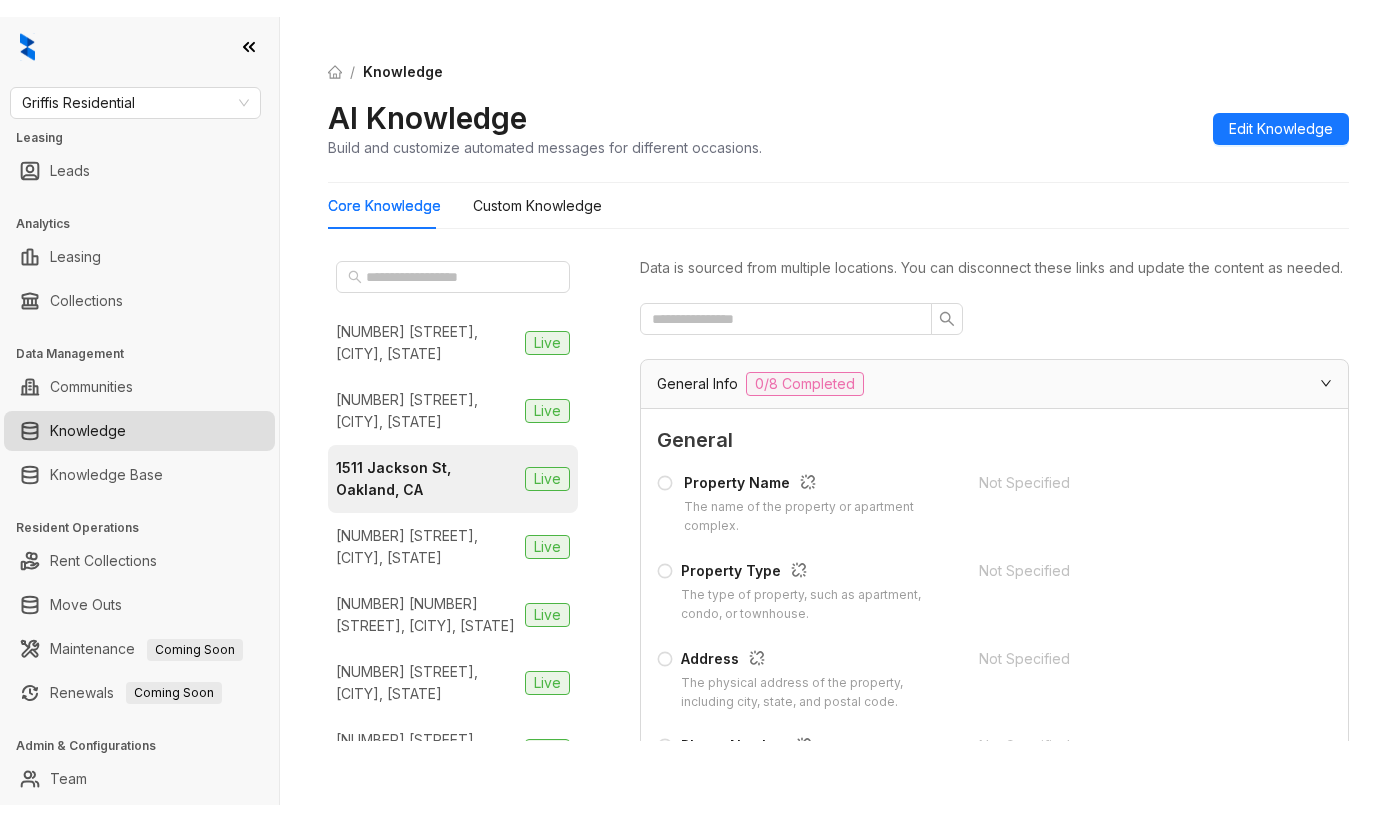 scroll, scrollTop: 0, scrollLeft: 0, axis: both 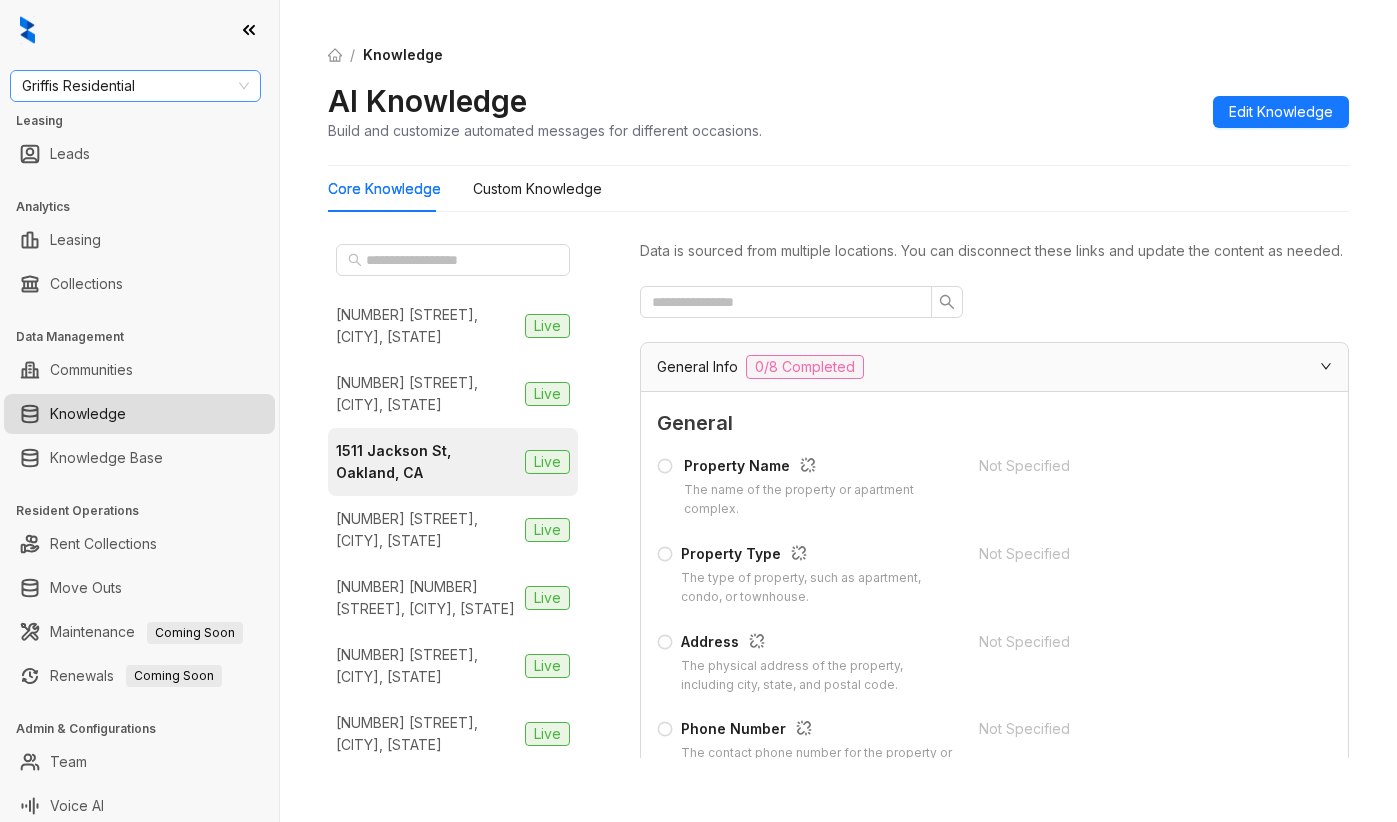 click on "Griffis Residential" at bounding box center (135, 86) 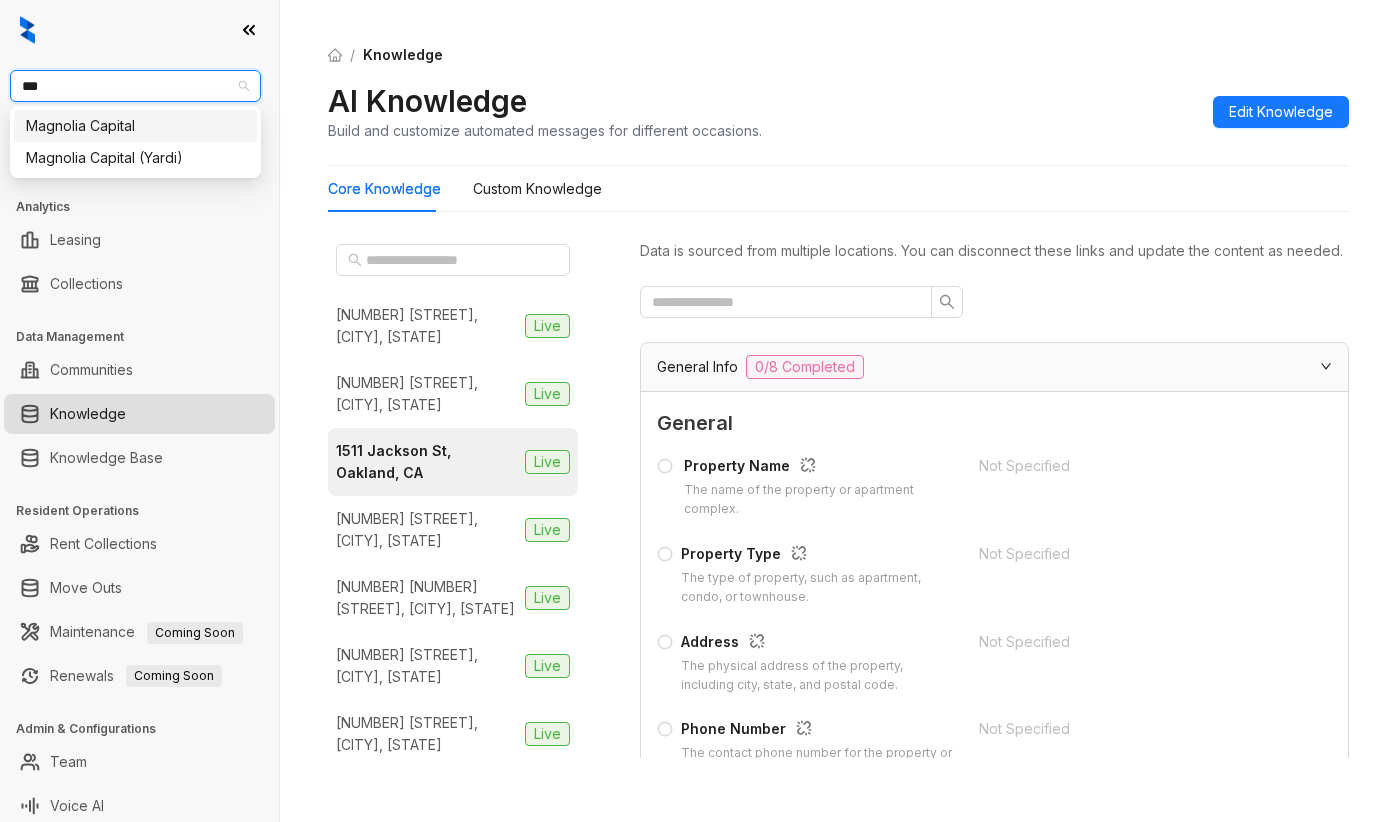 type on "****" 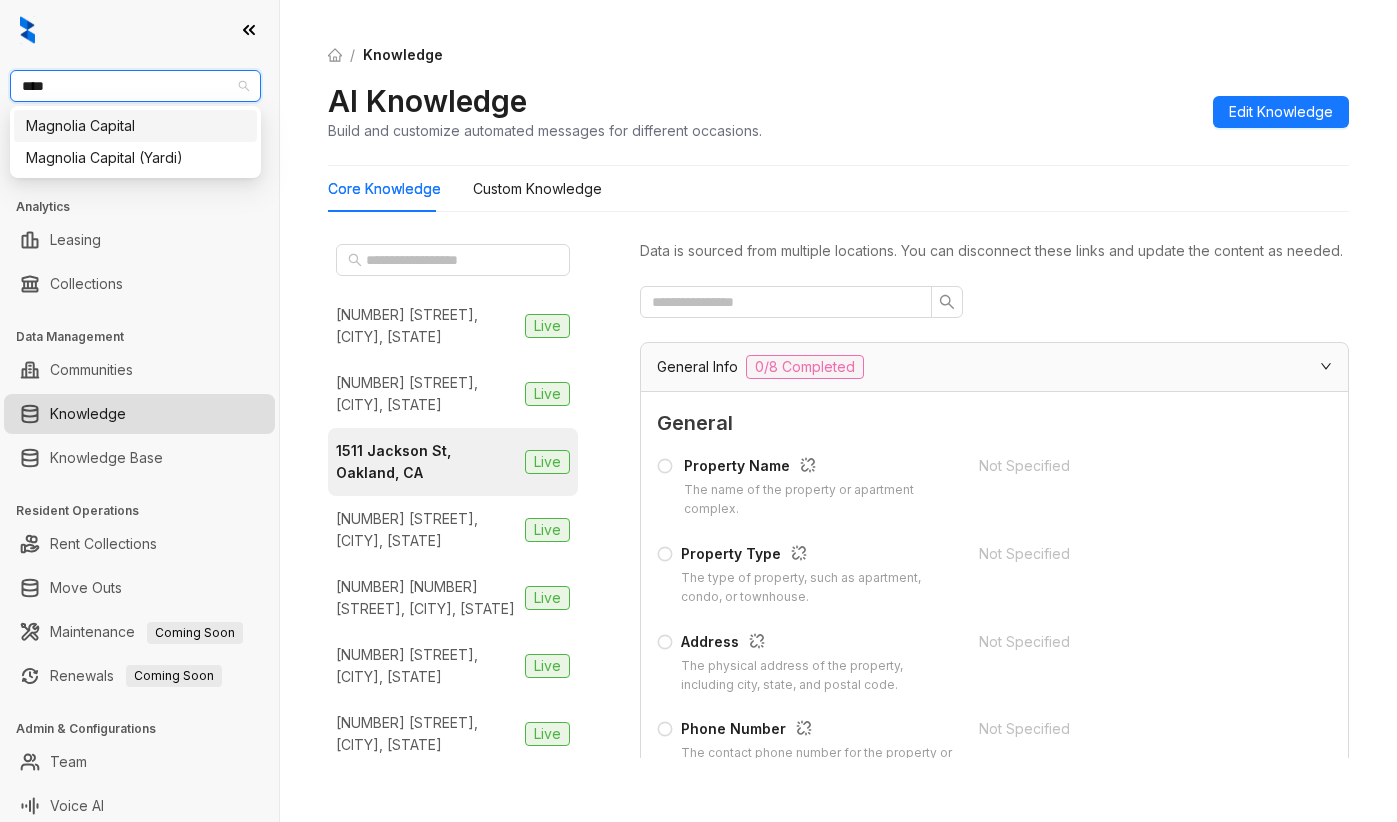 click on "Magnolia Capital" at bounding box center [135, 126] 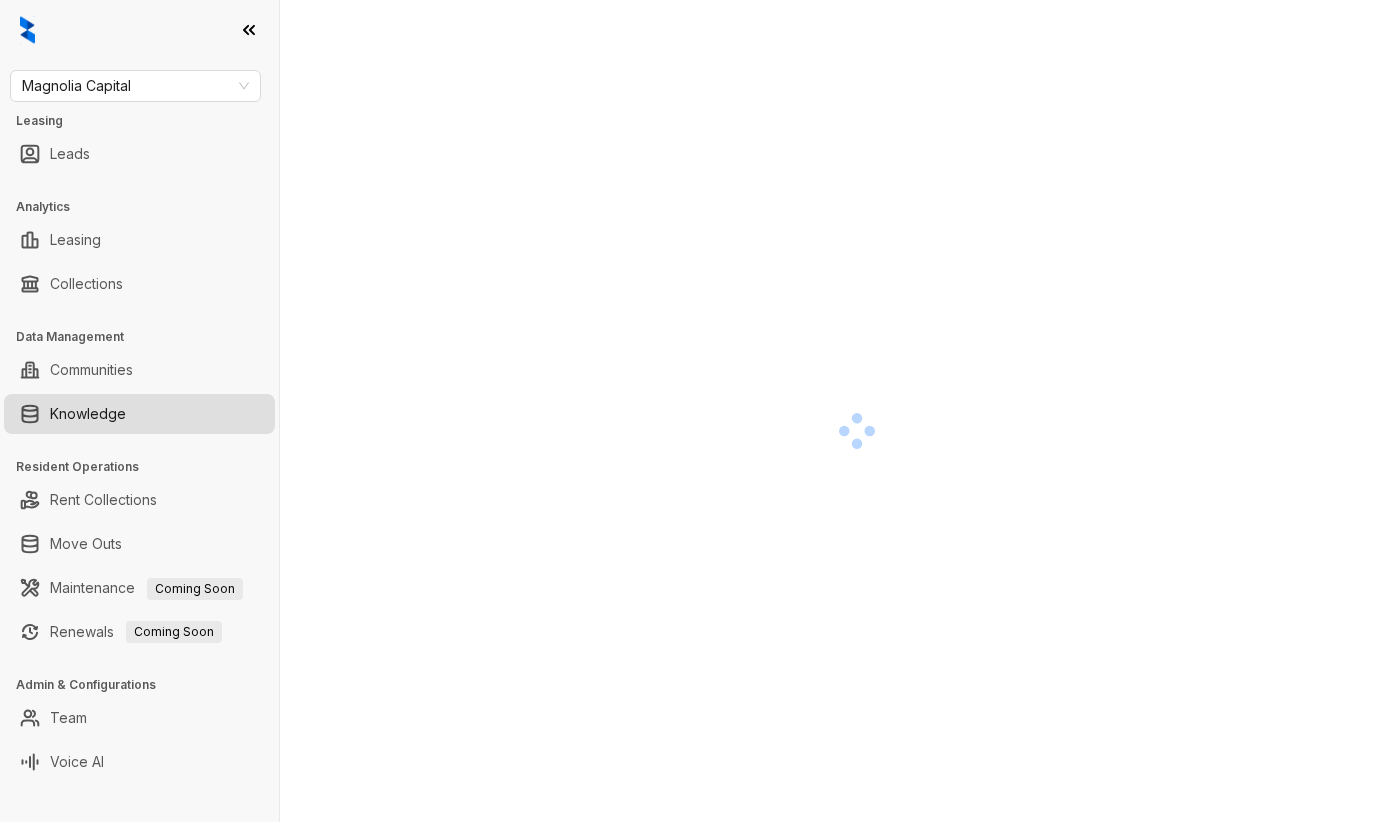 scroll, scrollTop: 0, scrollLeft: 0, axis: both 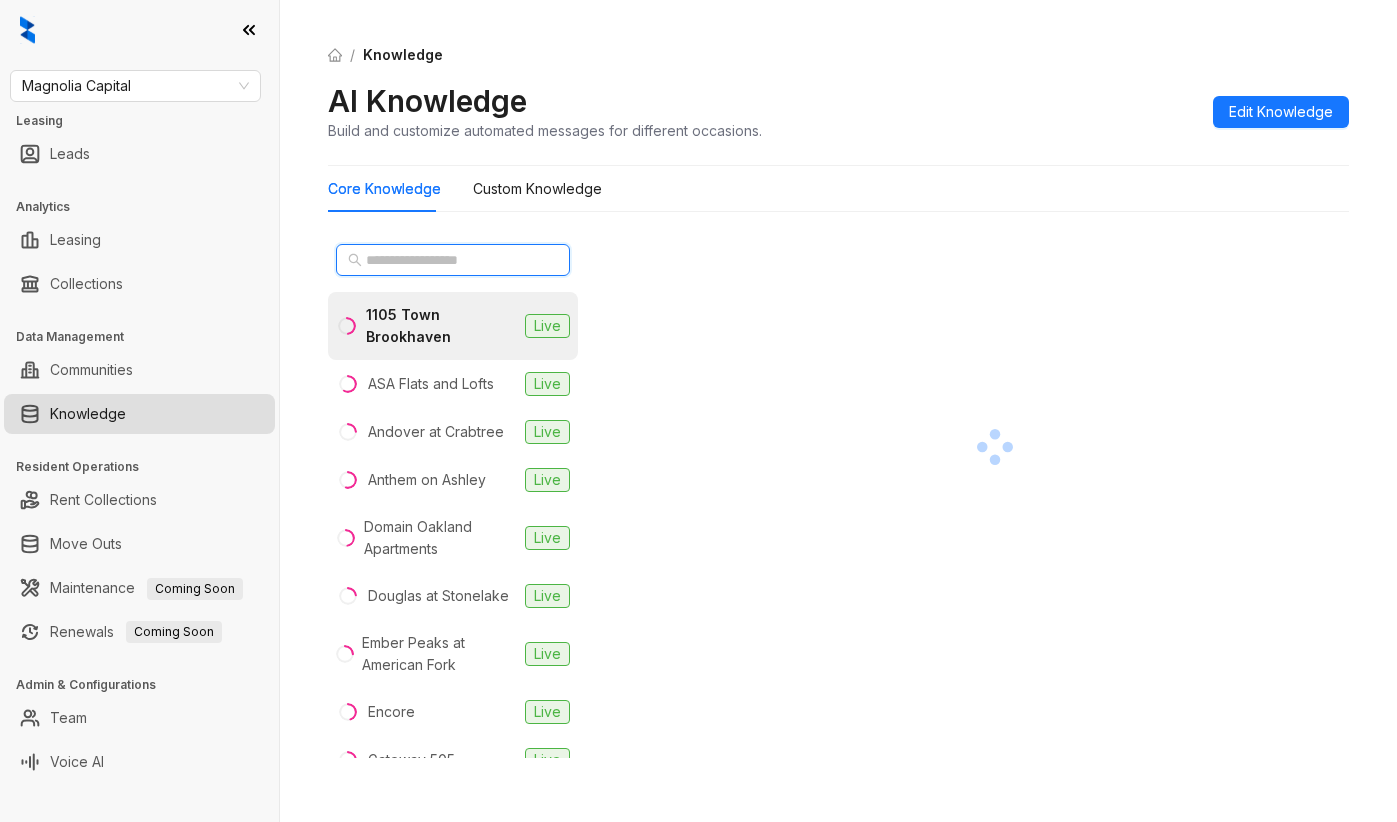click at bounding box center [454, 260] 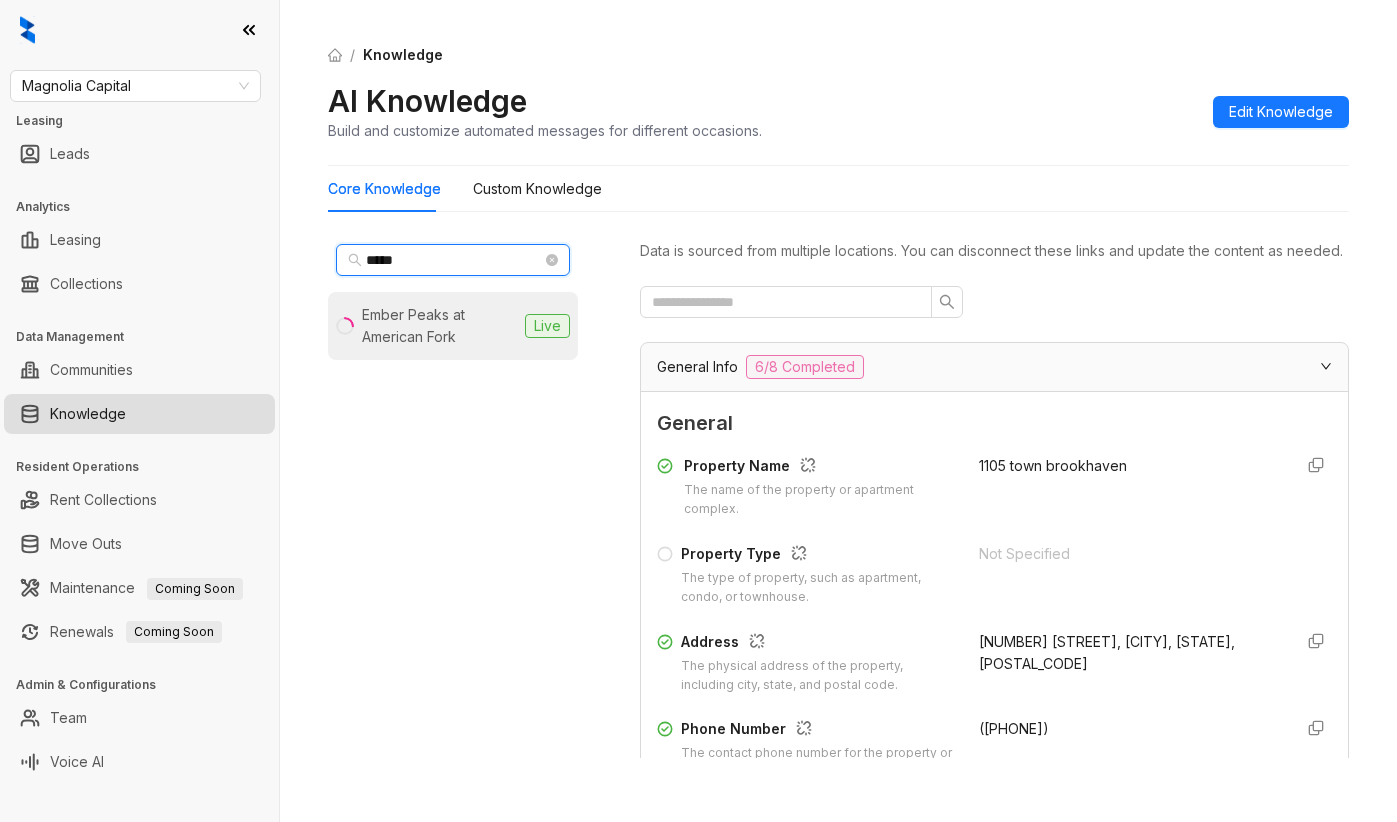 type on "*****" 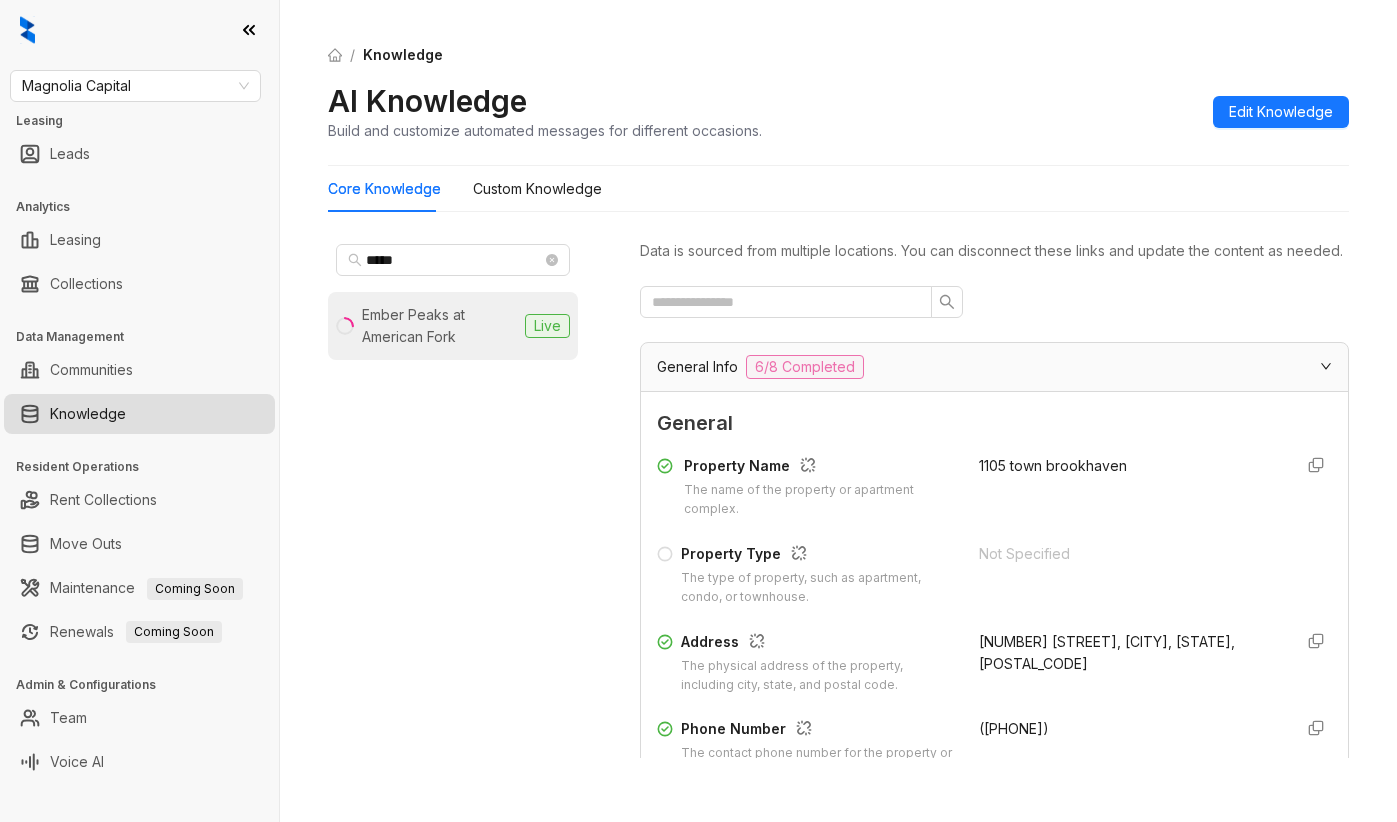 click on "Ember Peaks at American Fork" at bounding box center (439, 326) 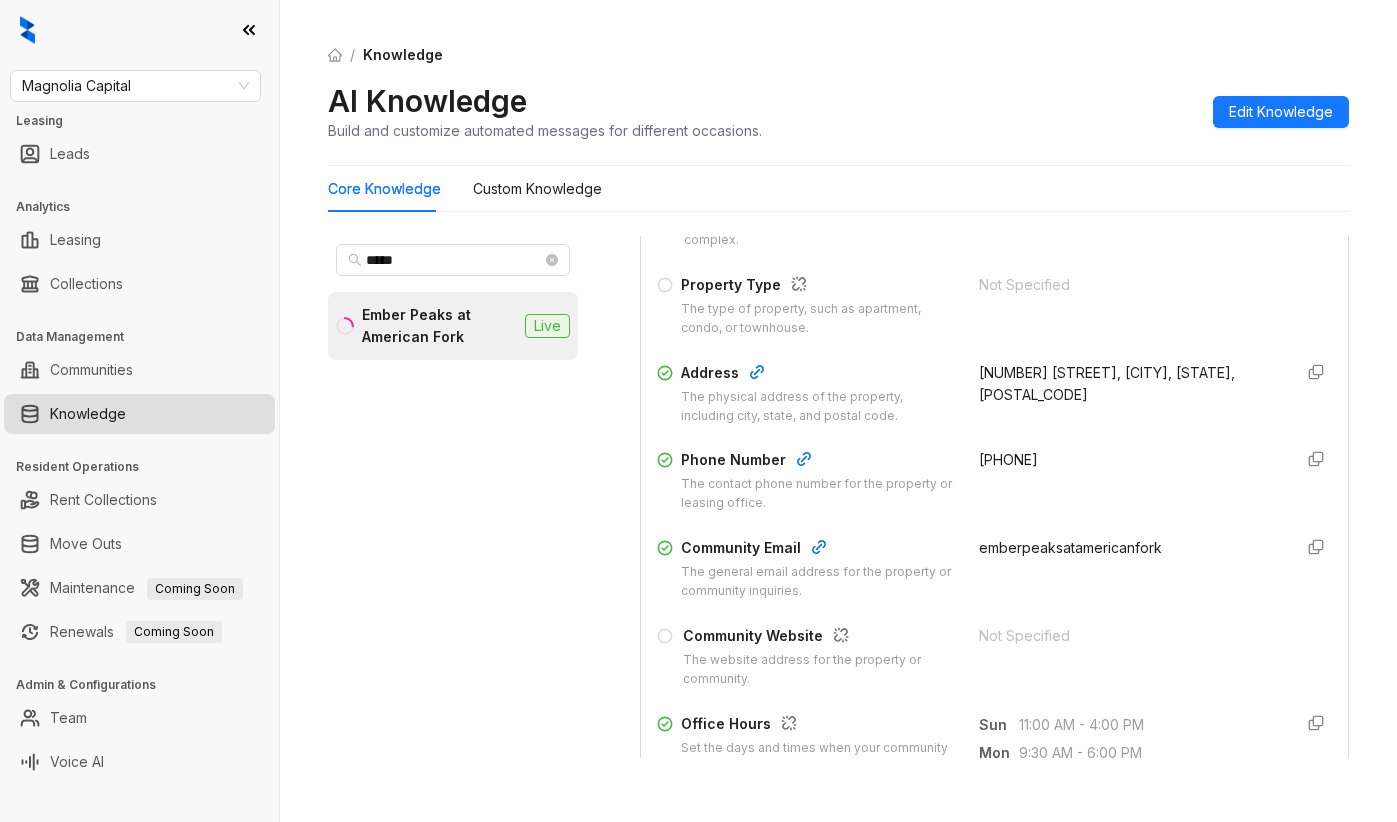 scroll, scrollTop: 441, scrollLeft: 0, axis: vertical 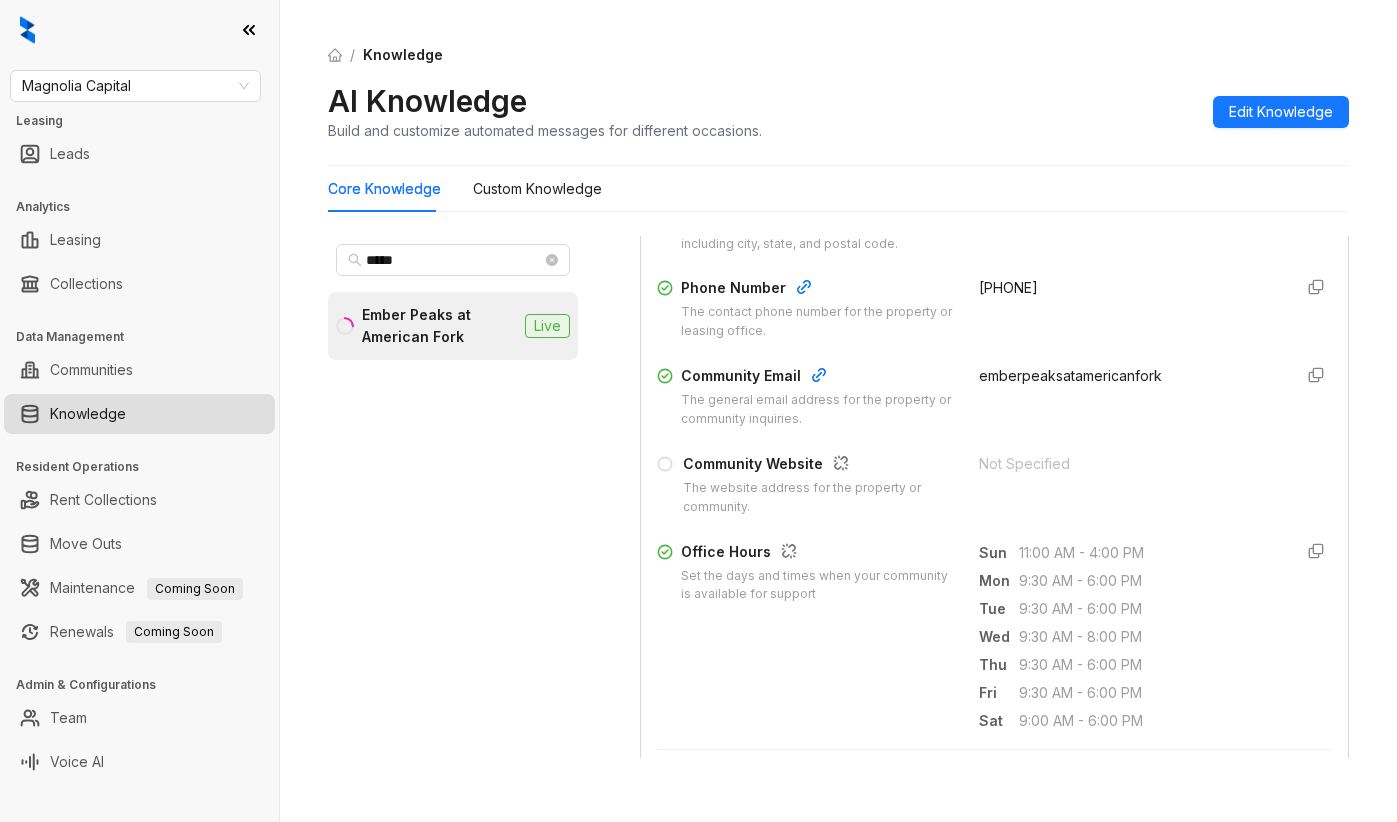 drag, startPoint x: 1072, startPoint y: 753, endPoint x: 1009, endPoint y: 488, distance: 272.38574 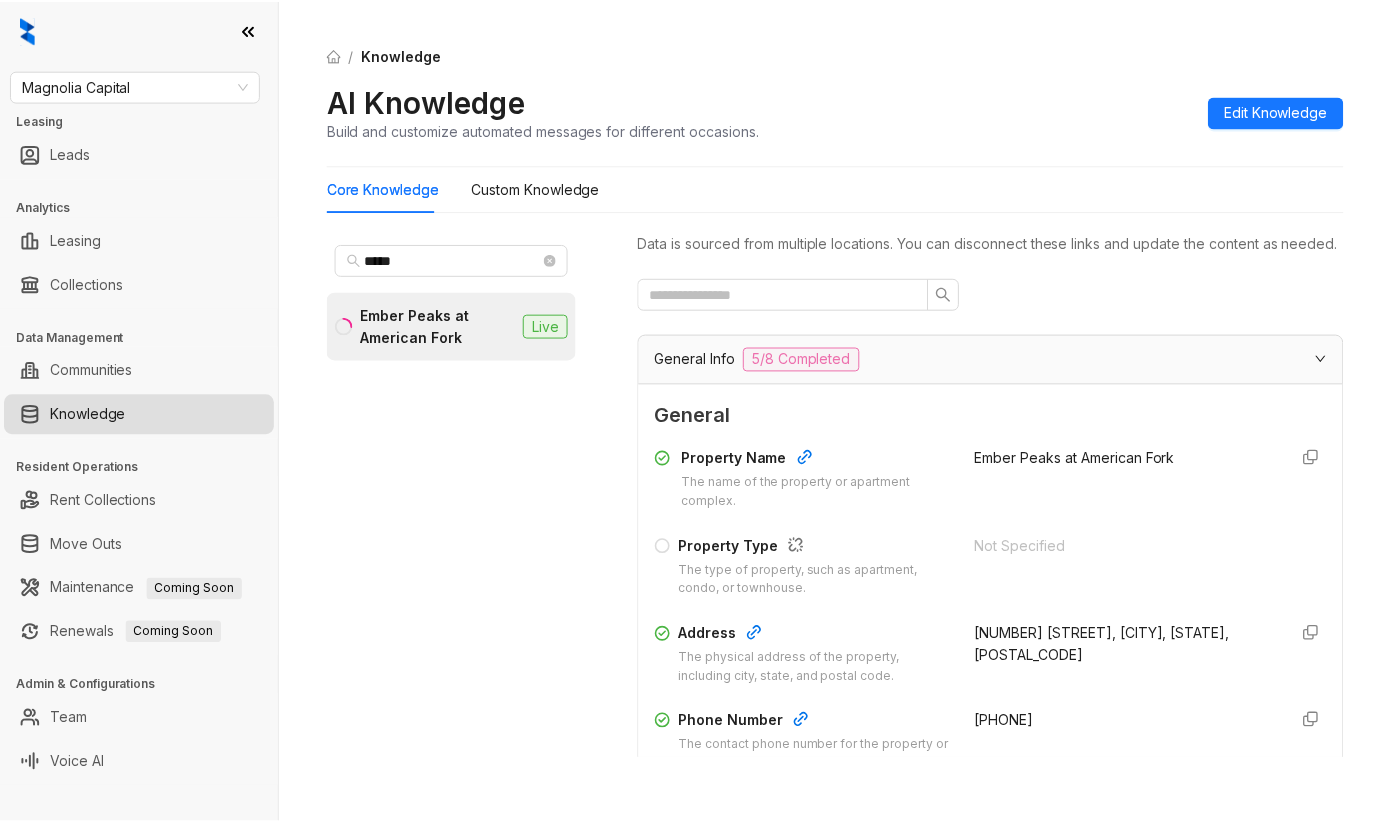 scroll, scrollTop: 0, scrollLeft: 0, axis: both 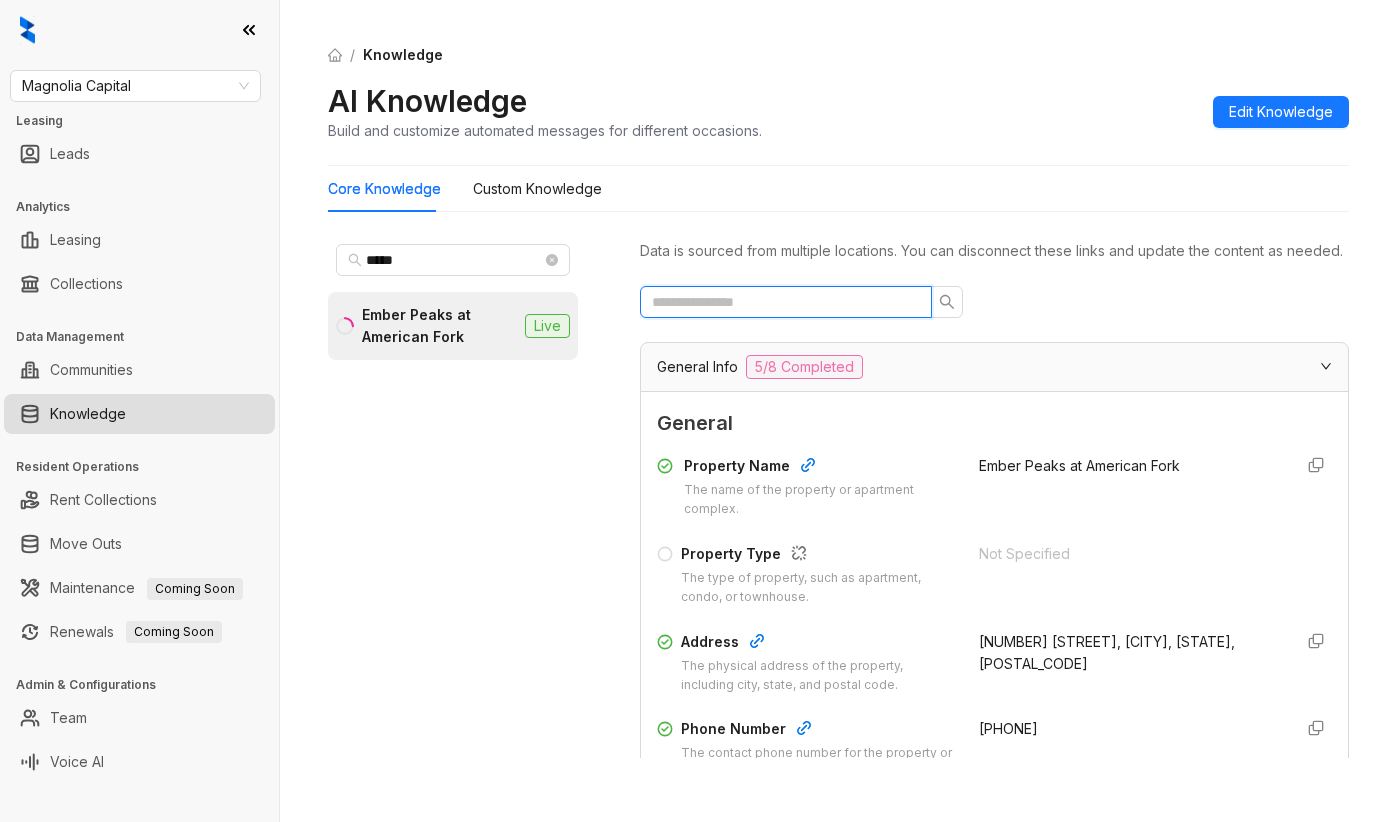click at bounding box center (778, 302) 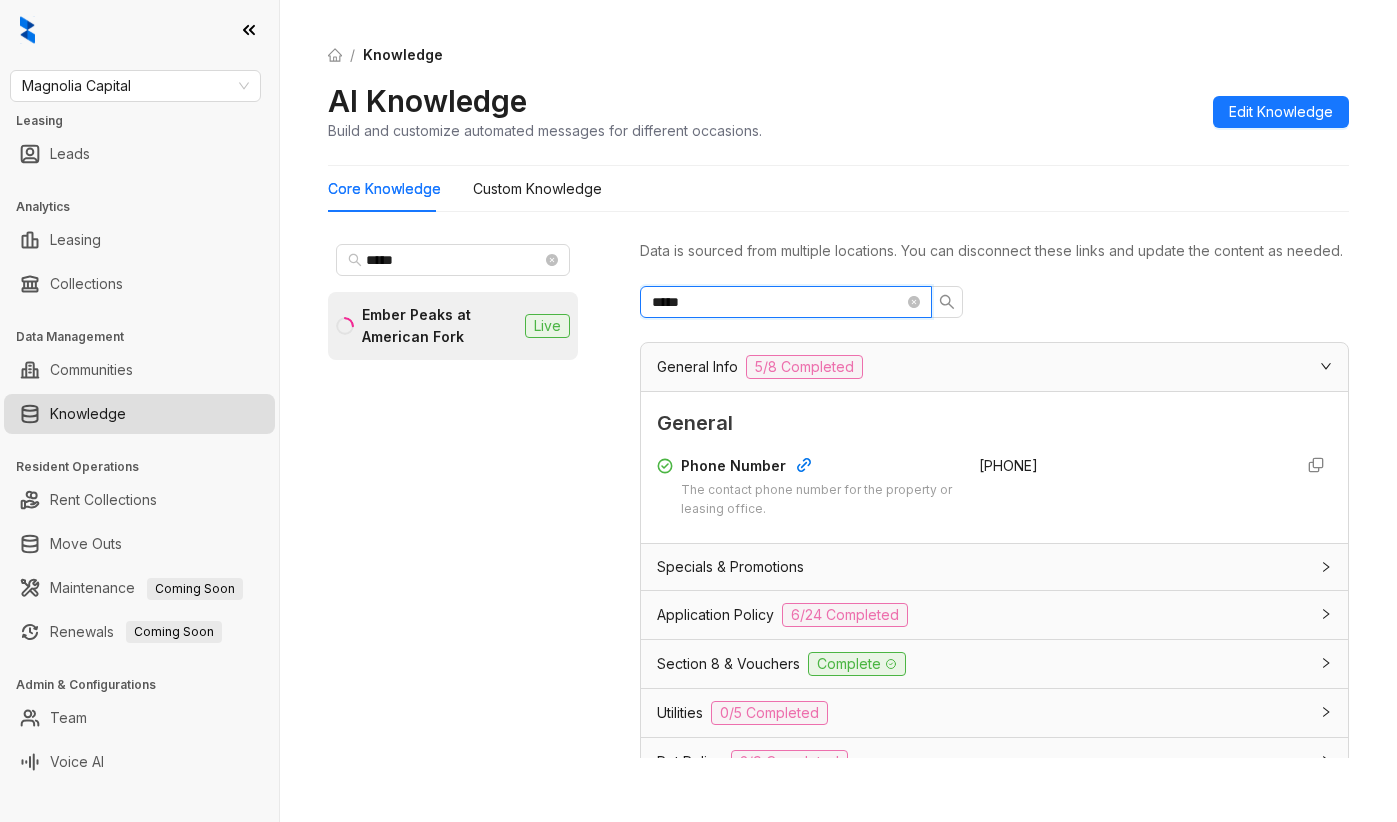 type on "*****" 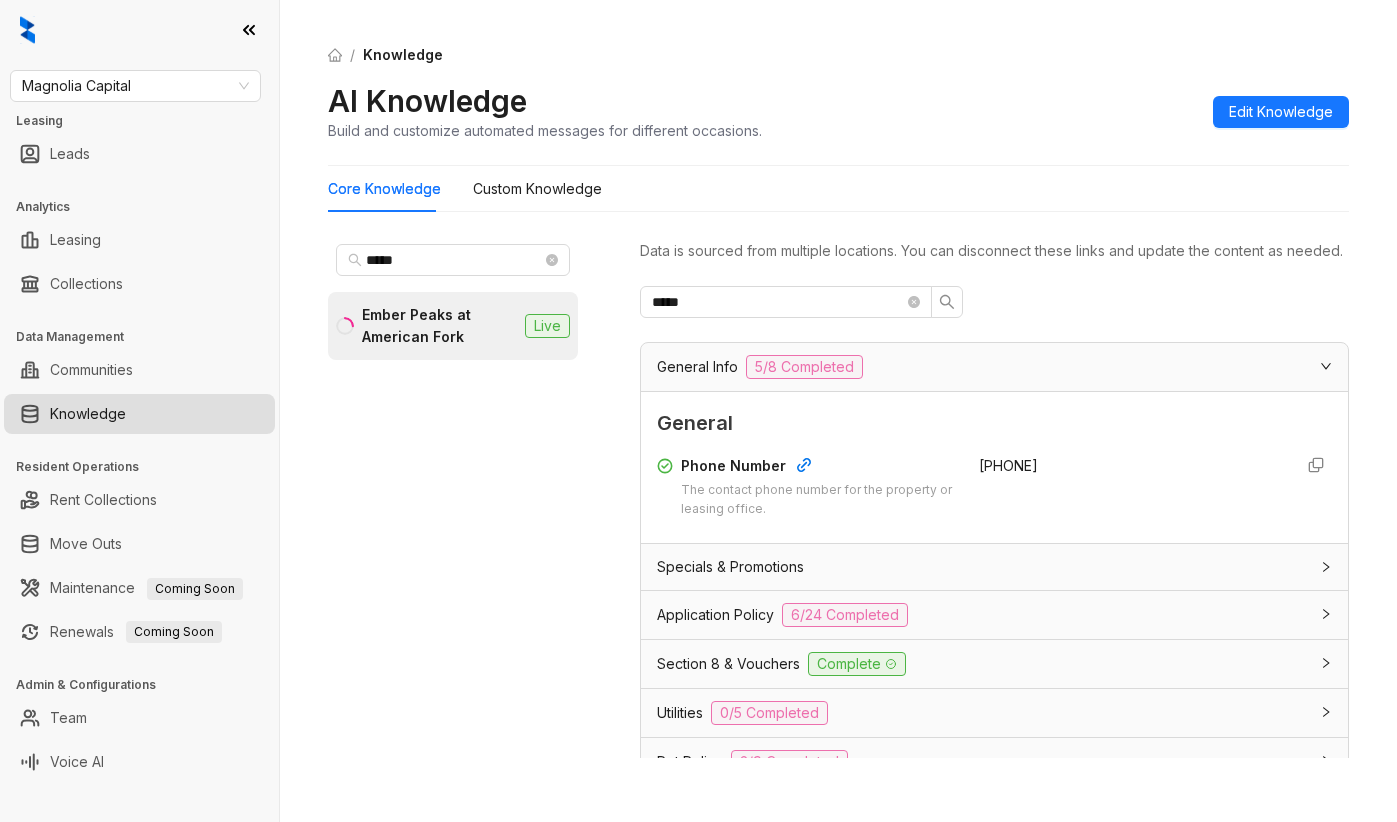 drag, startPoint x: 961, startPoint y: 477, endPoint x: 1069, endPoint y: 477, distance: 108 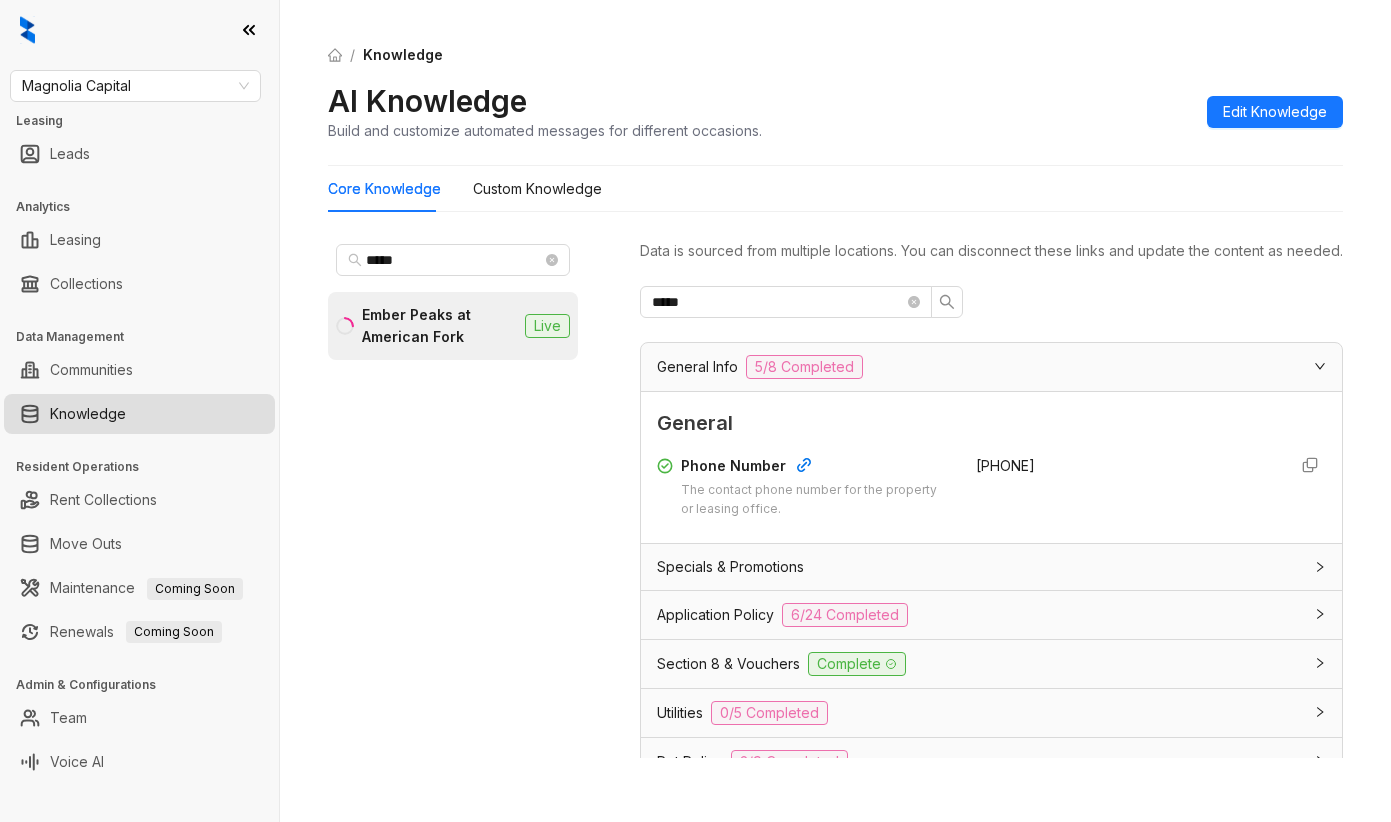 drag, startPoint x: 242, startPoint y: 85, endPoint x: 215, endPoint y: 123, distance: 46.615448 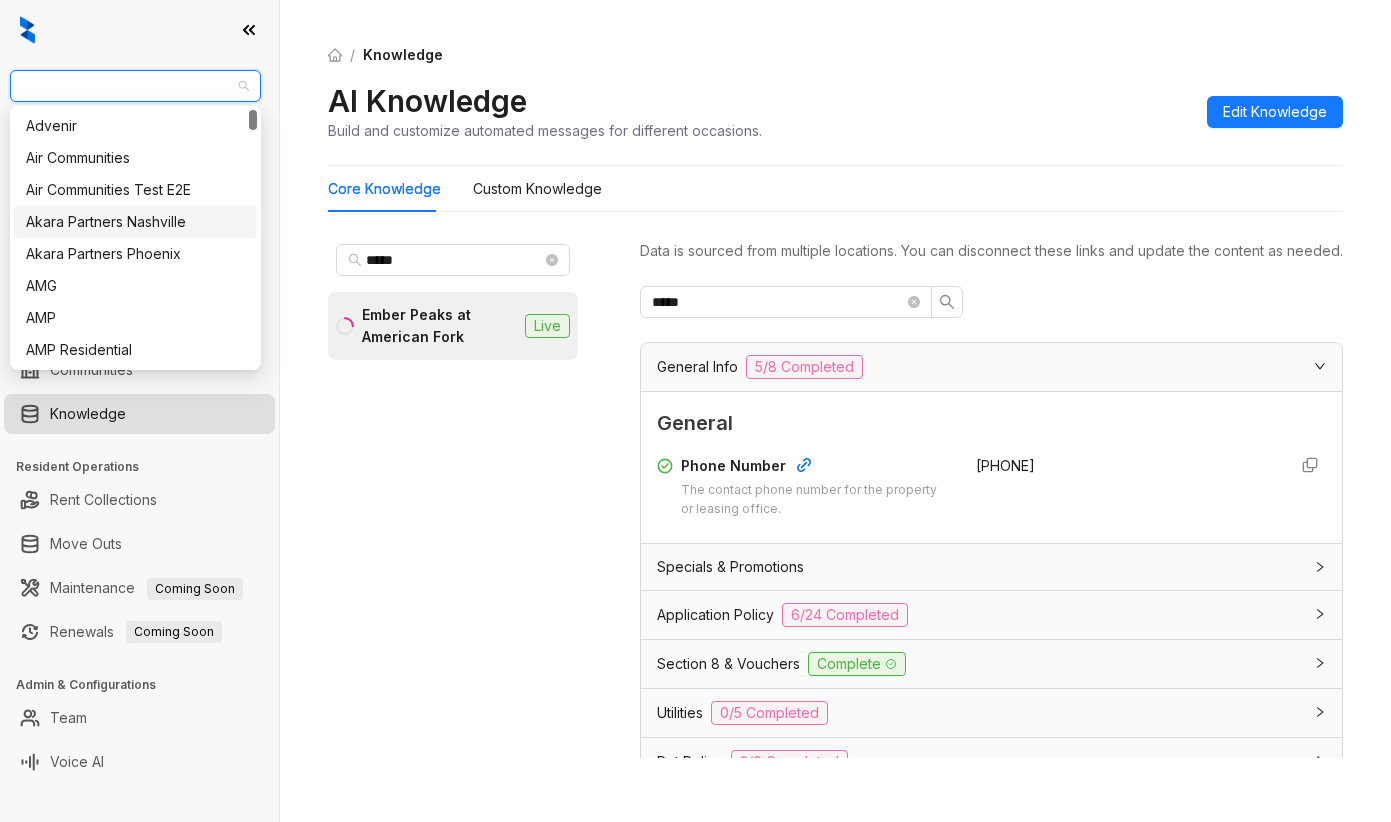 type on "*" 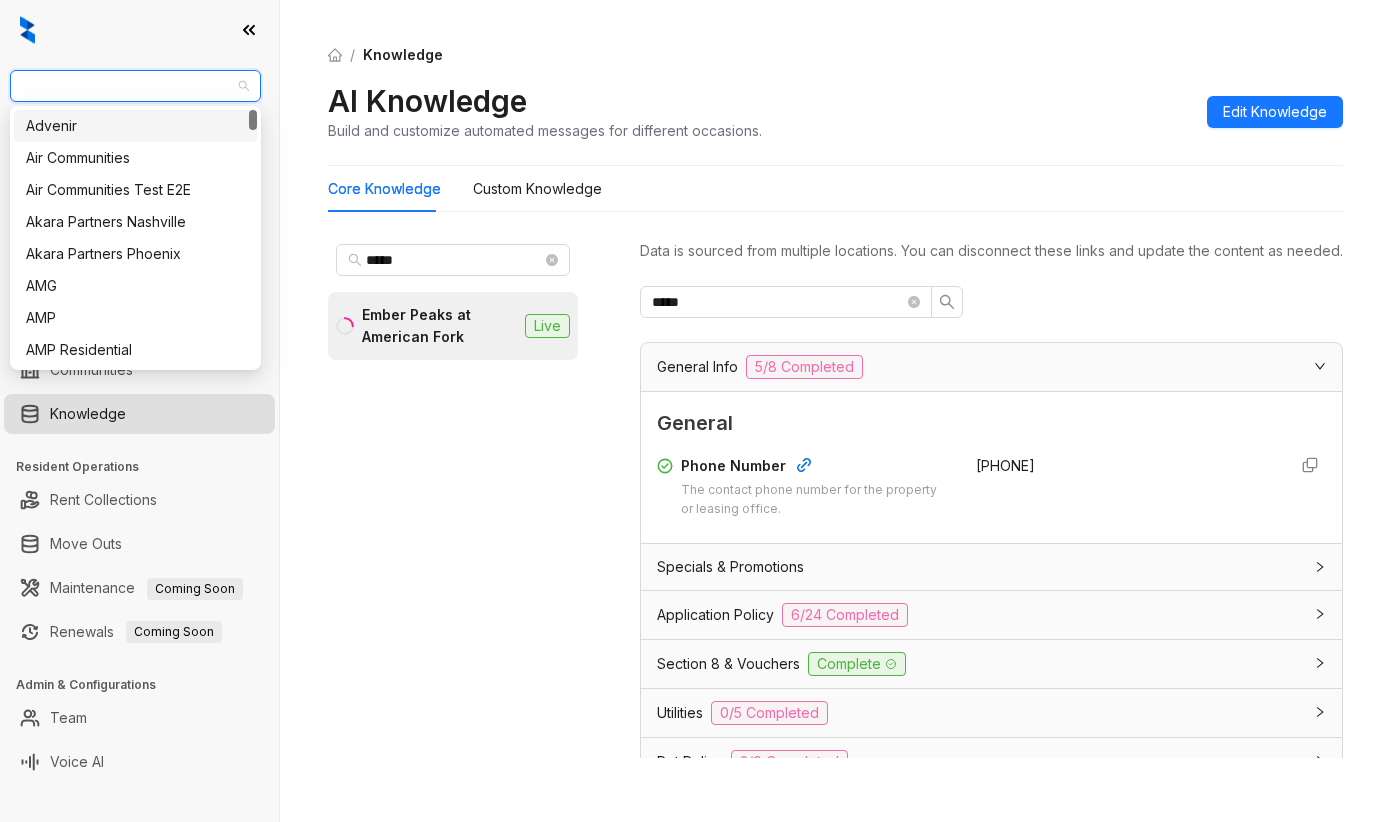 type on "*" 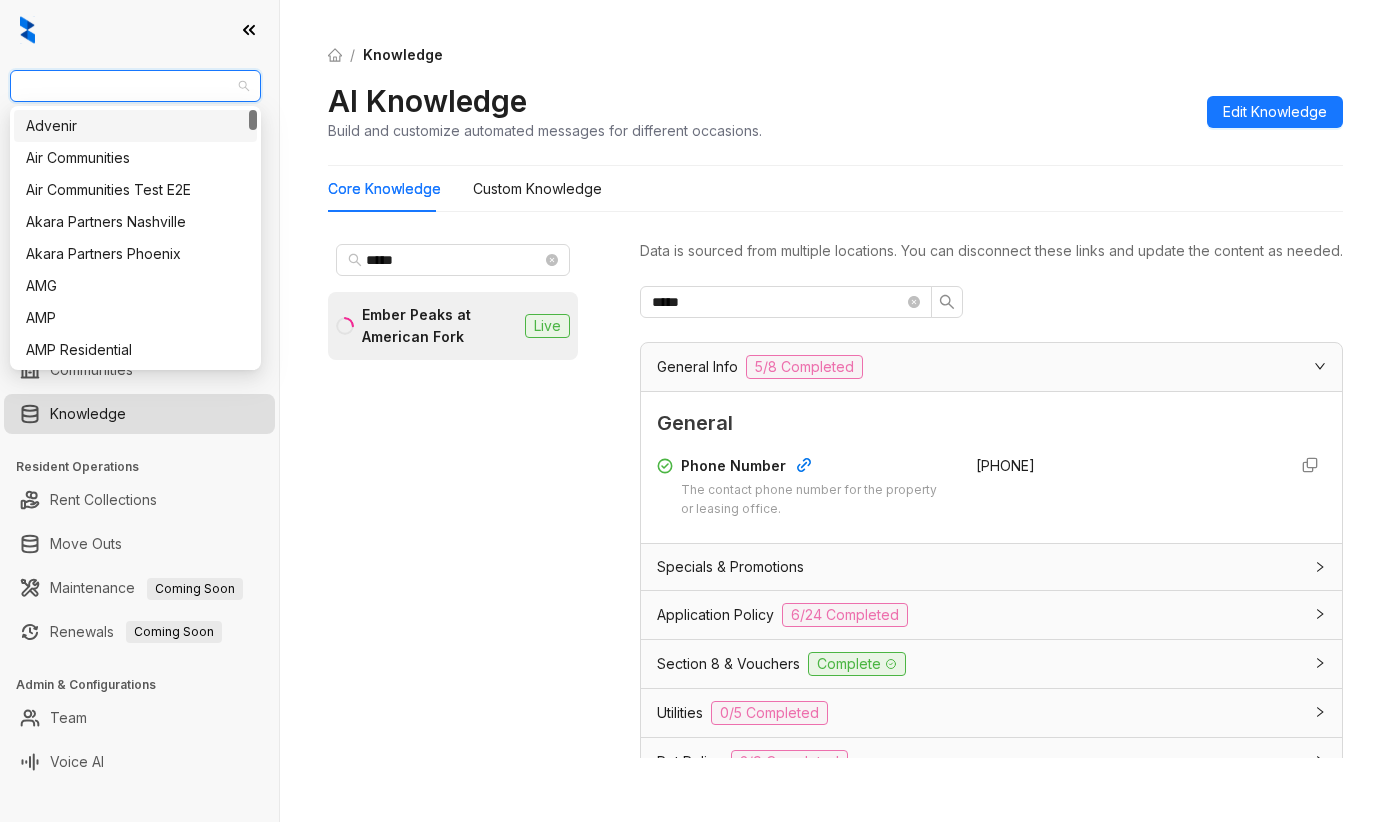 type on "*" 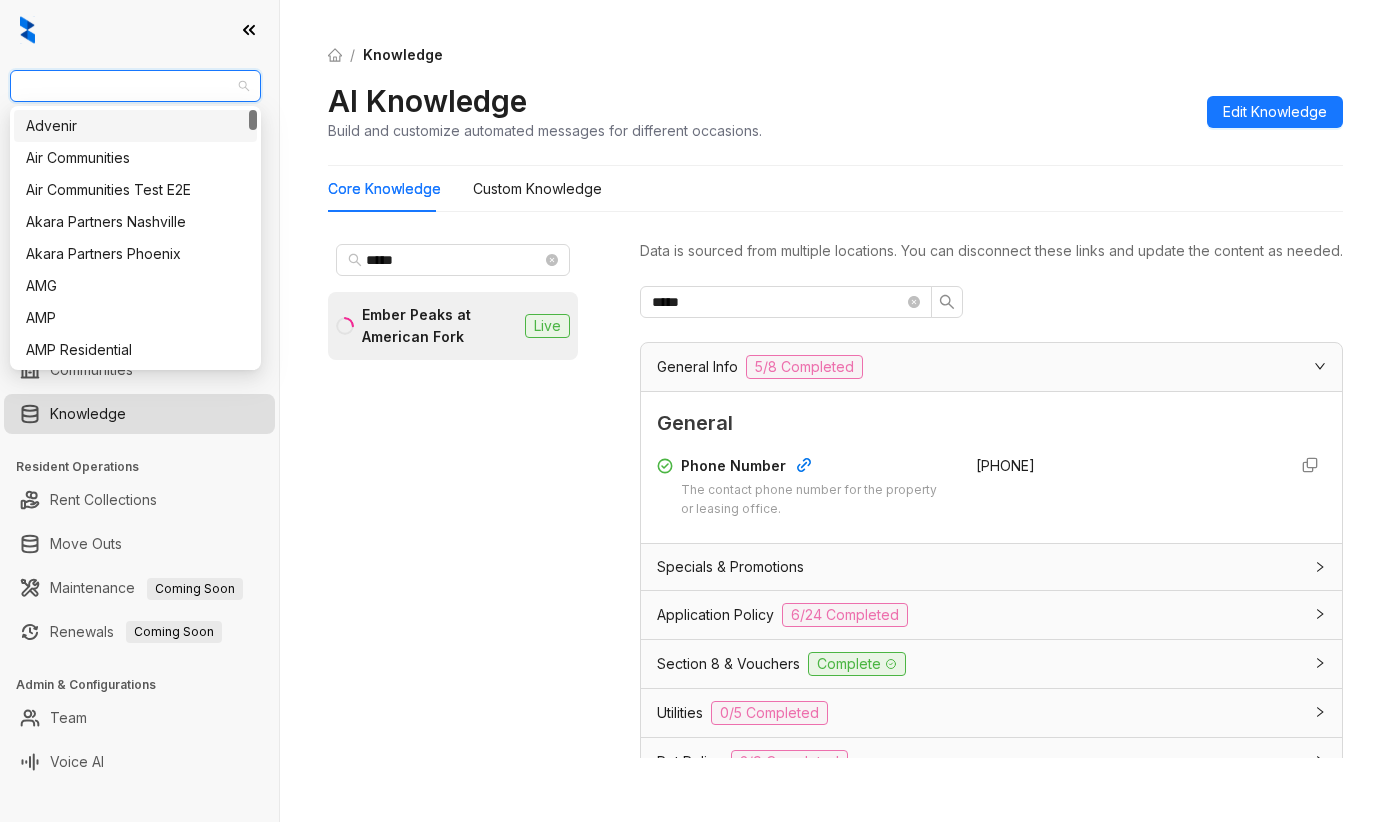 type on "*" 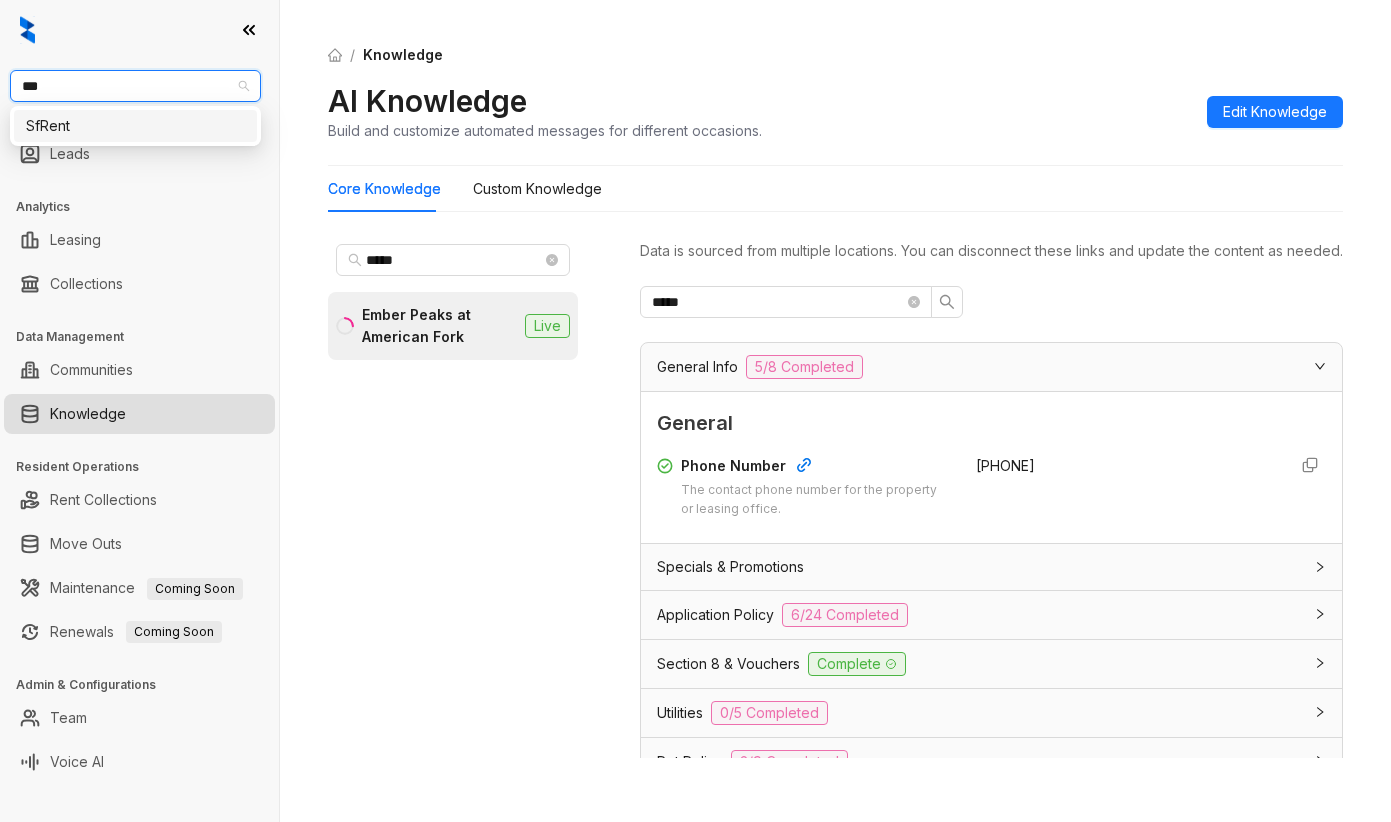 type on "****" 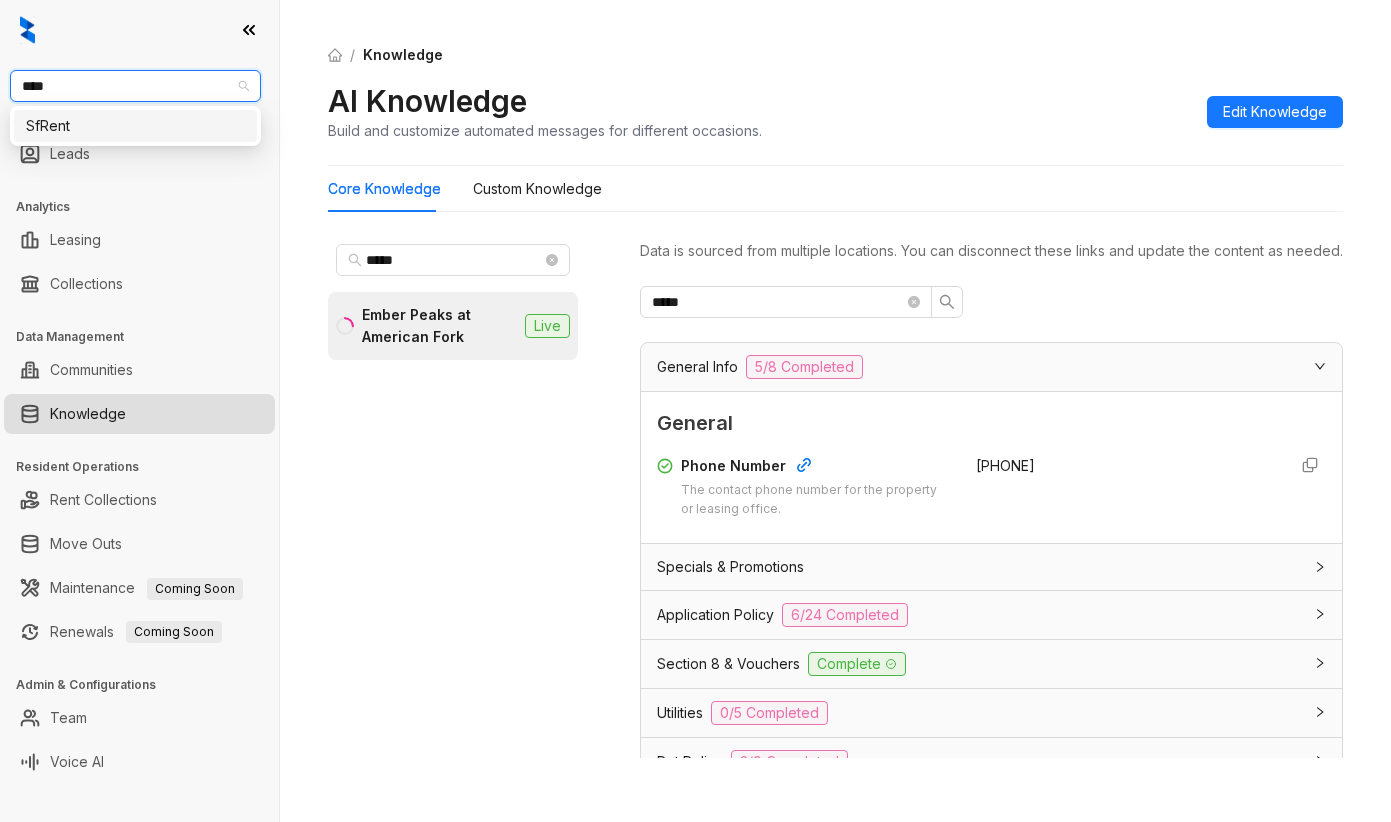 click on "SfRent" at bounding box center [135, 126] 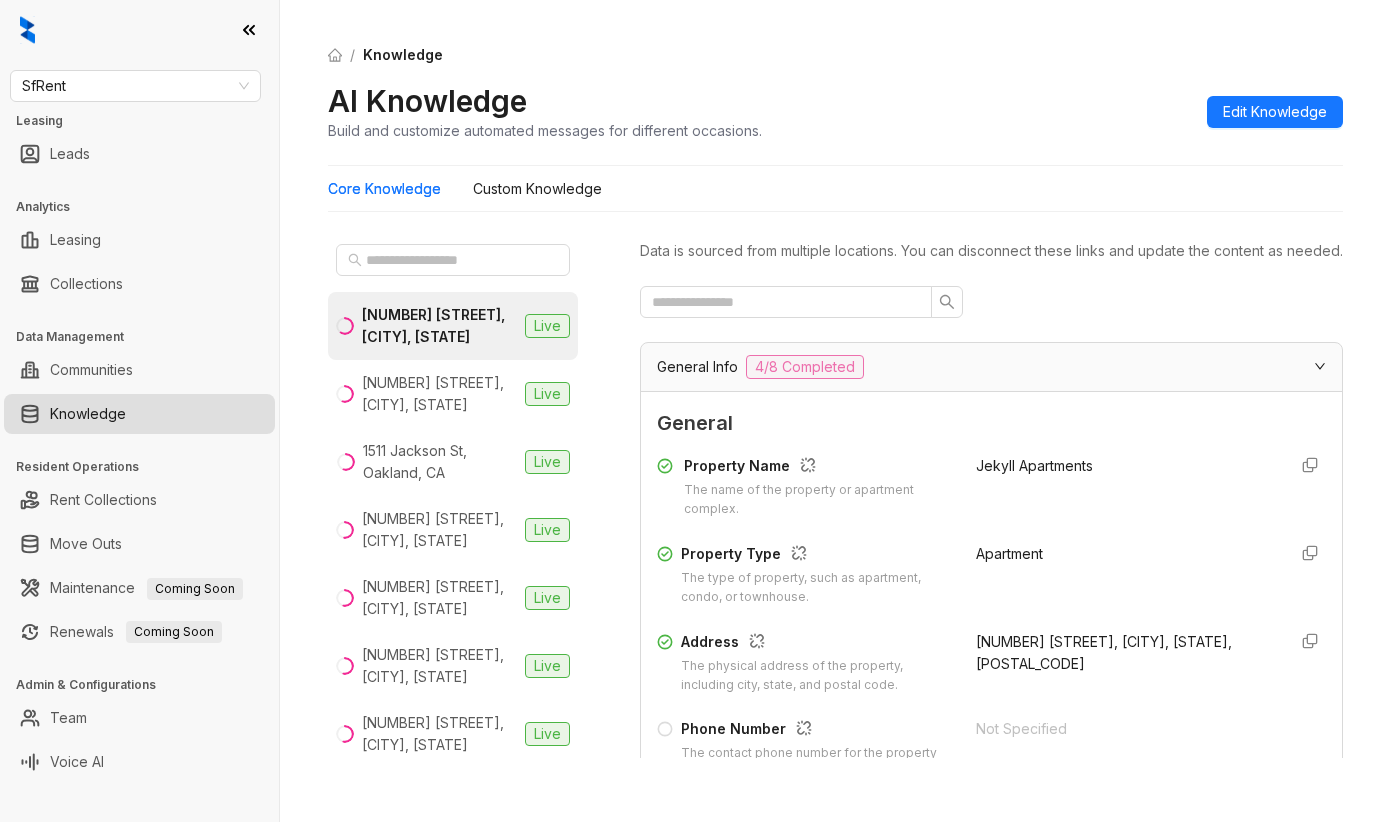 scroll, scrollTop: 0, scrollLeft: 0, axis: both 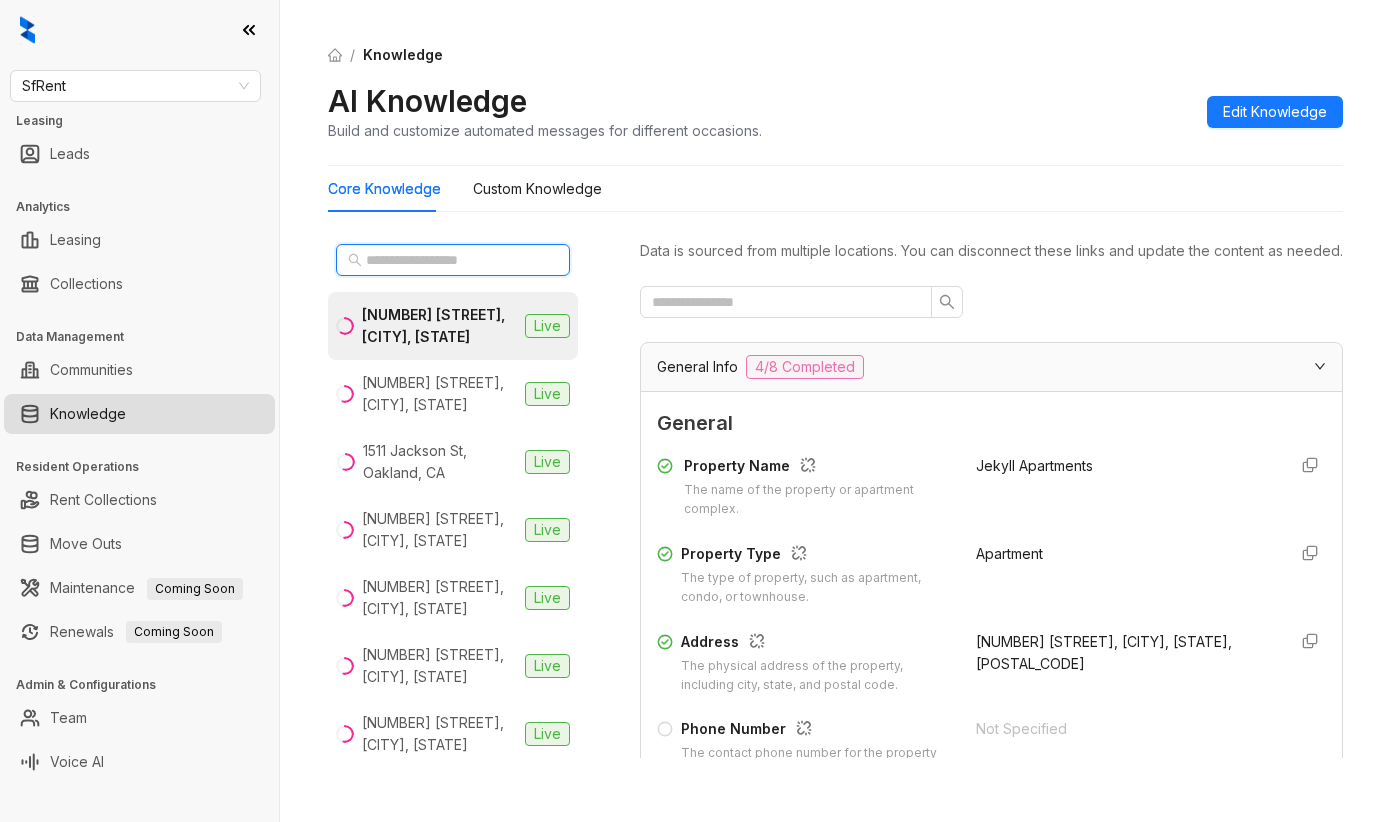 click at bounding box center (454, 260) 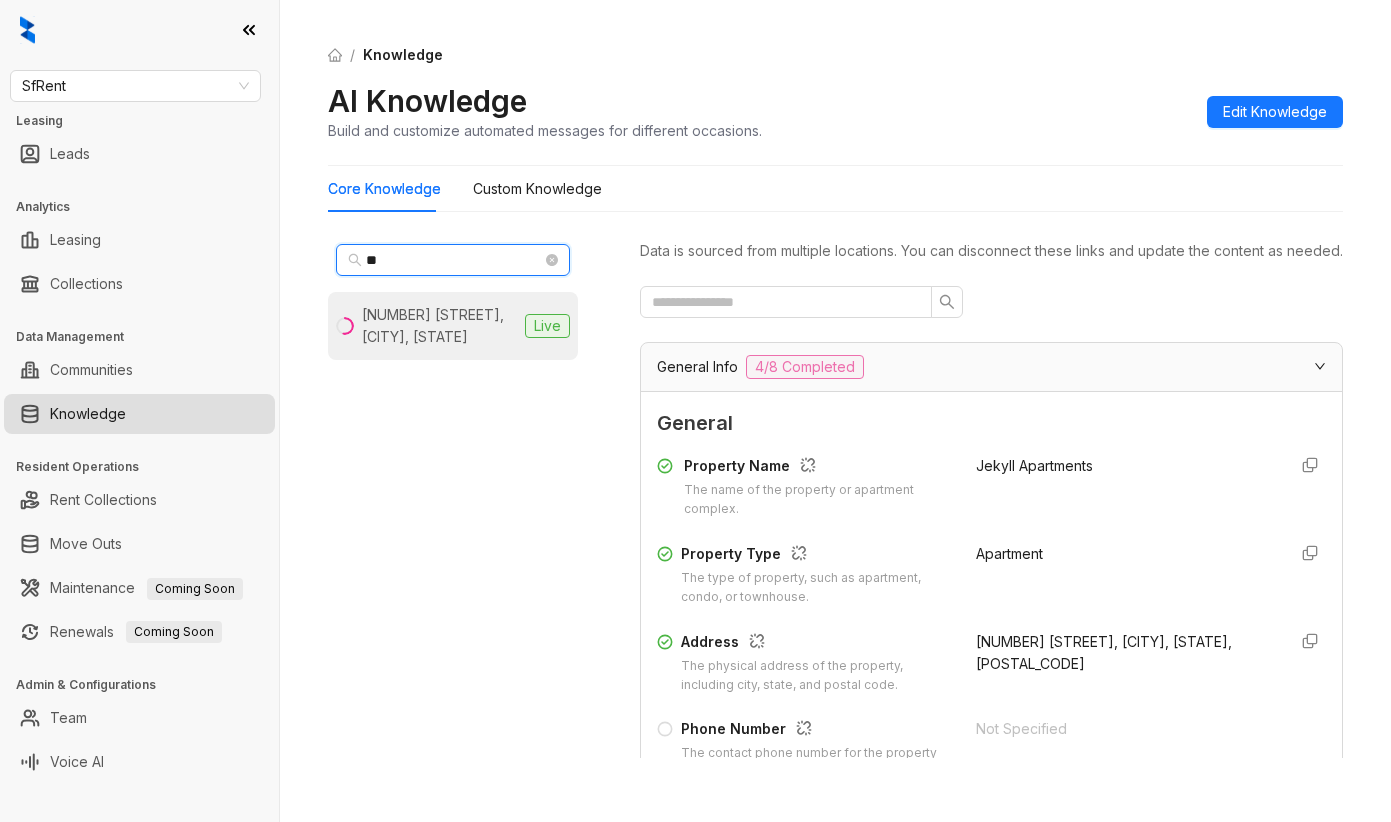 type on "**" 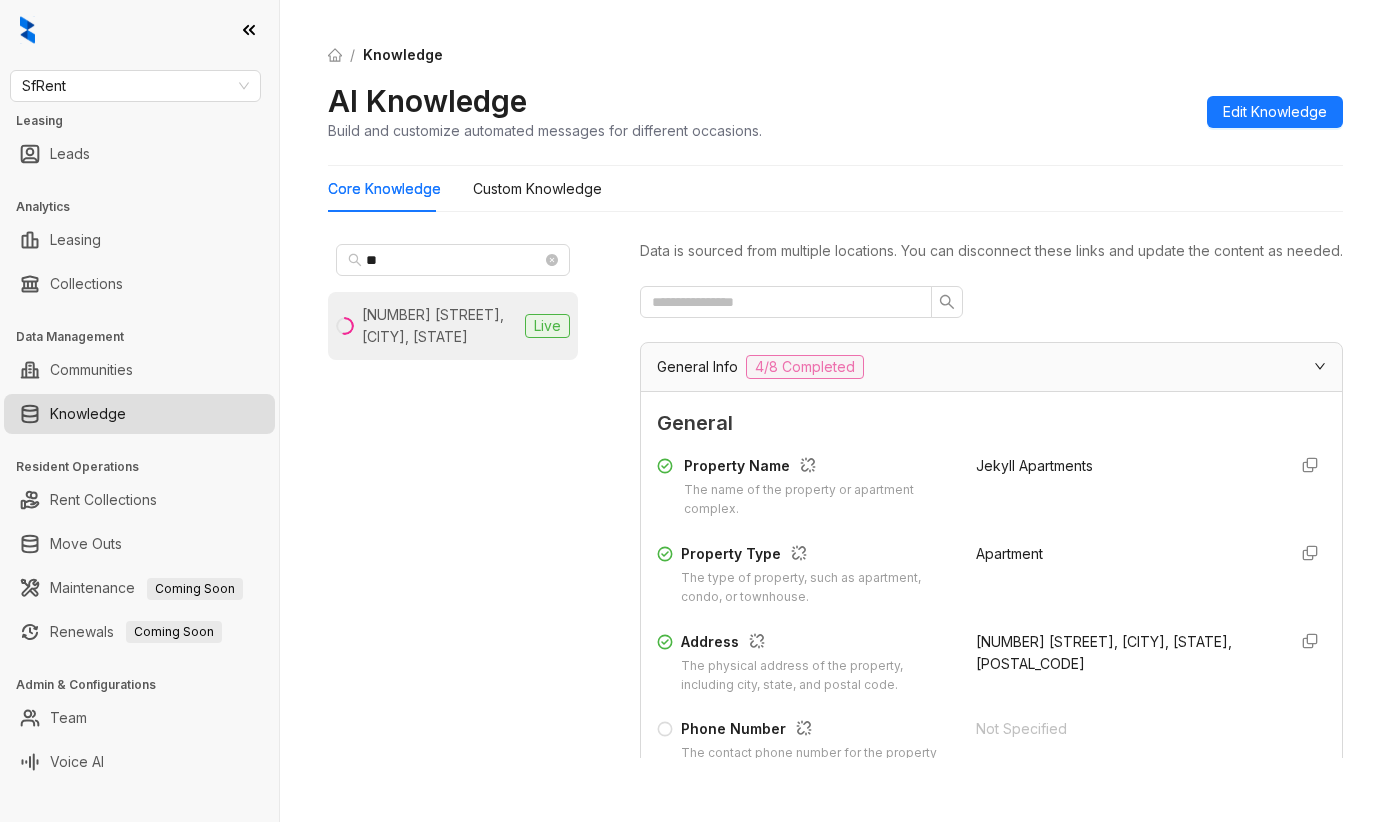 click on "[NUMBER] [STREET], [CITY], [STATE]" at bounding box center (439, 326) 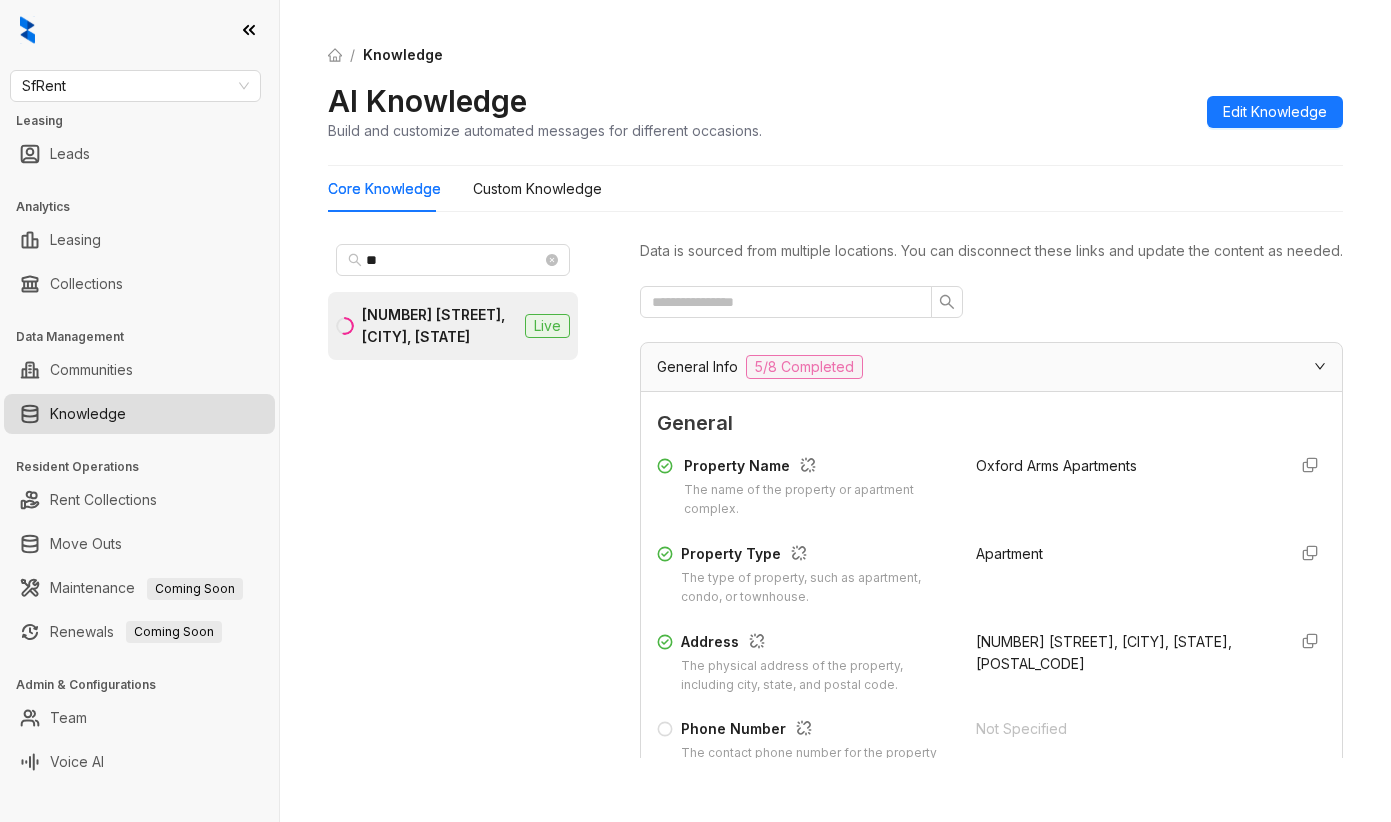 scroll, scrollTop: 67, scrollLeft: 0, axis: vertical 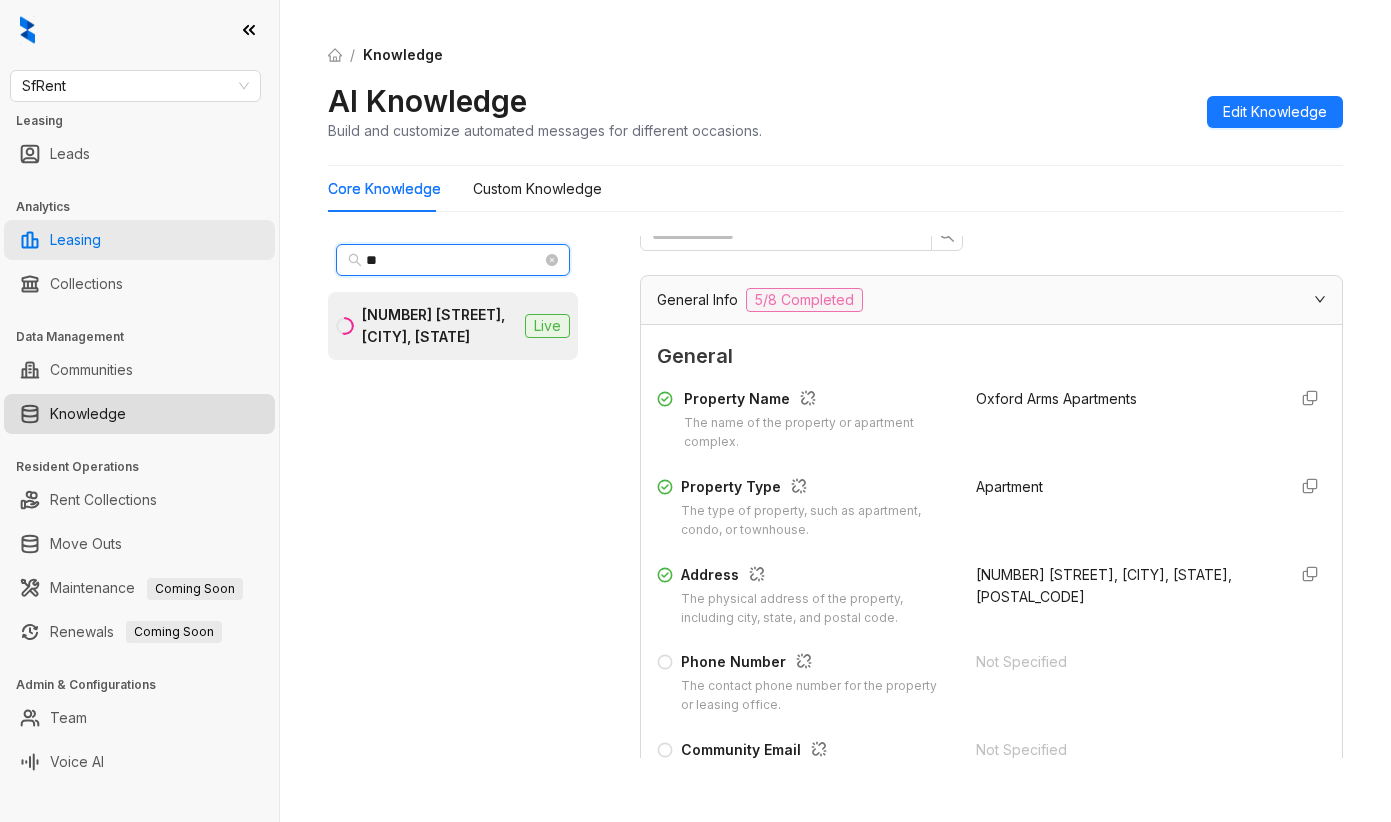 drag, startPoint x: 438, startPoint y: 263, endPoint x: 199, endPoint y: 243, distance: 239.83536 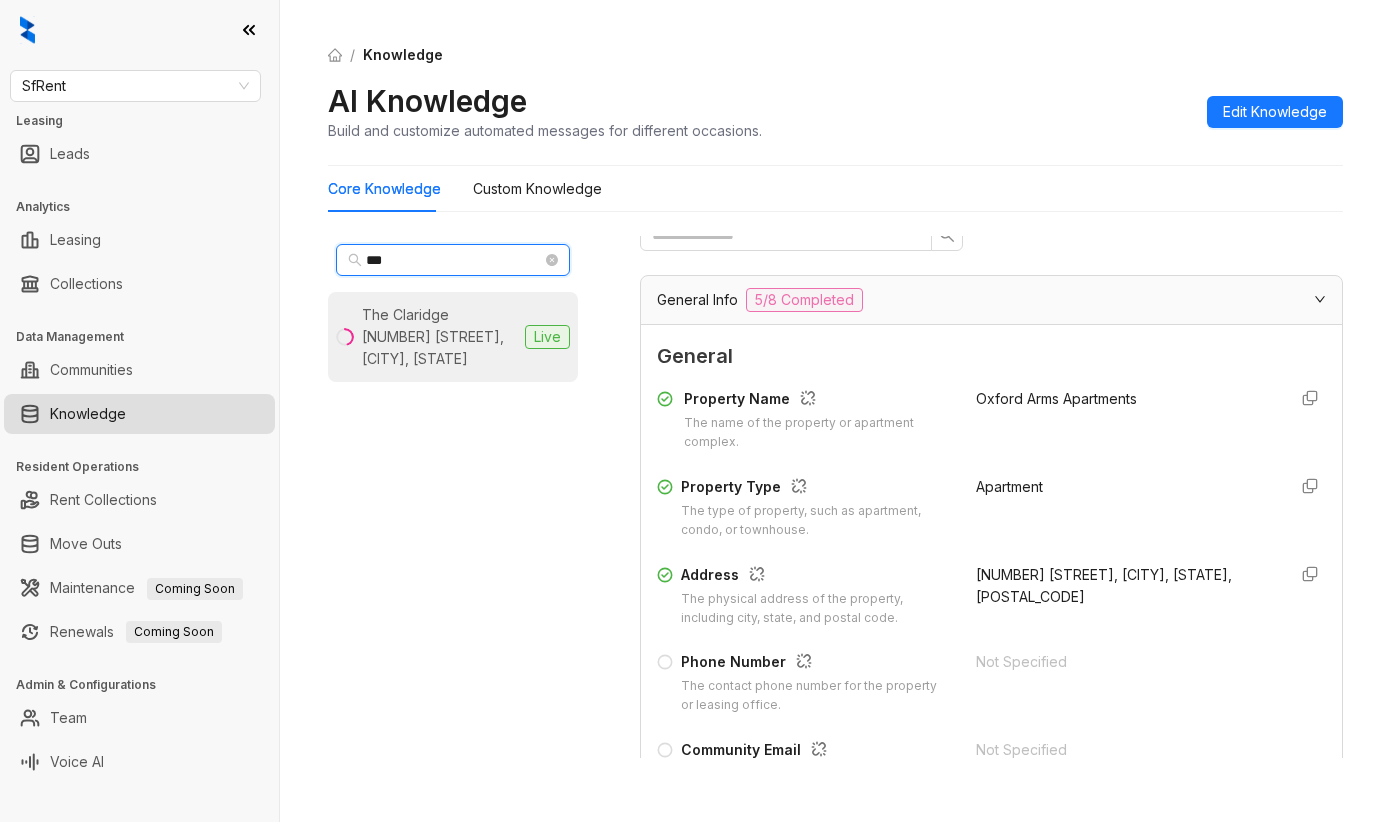 type on "***" 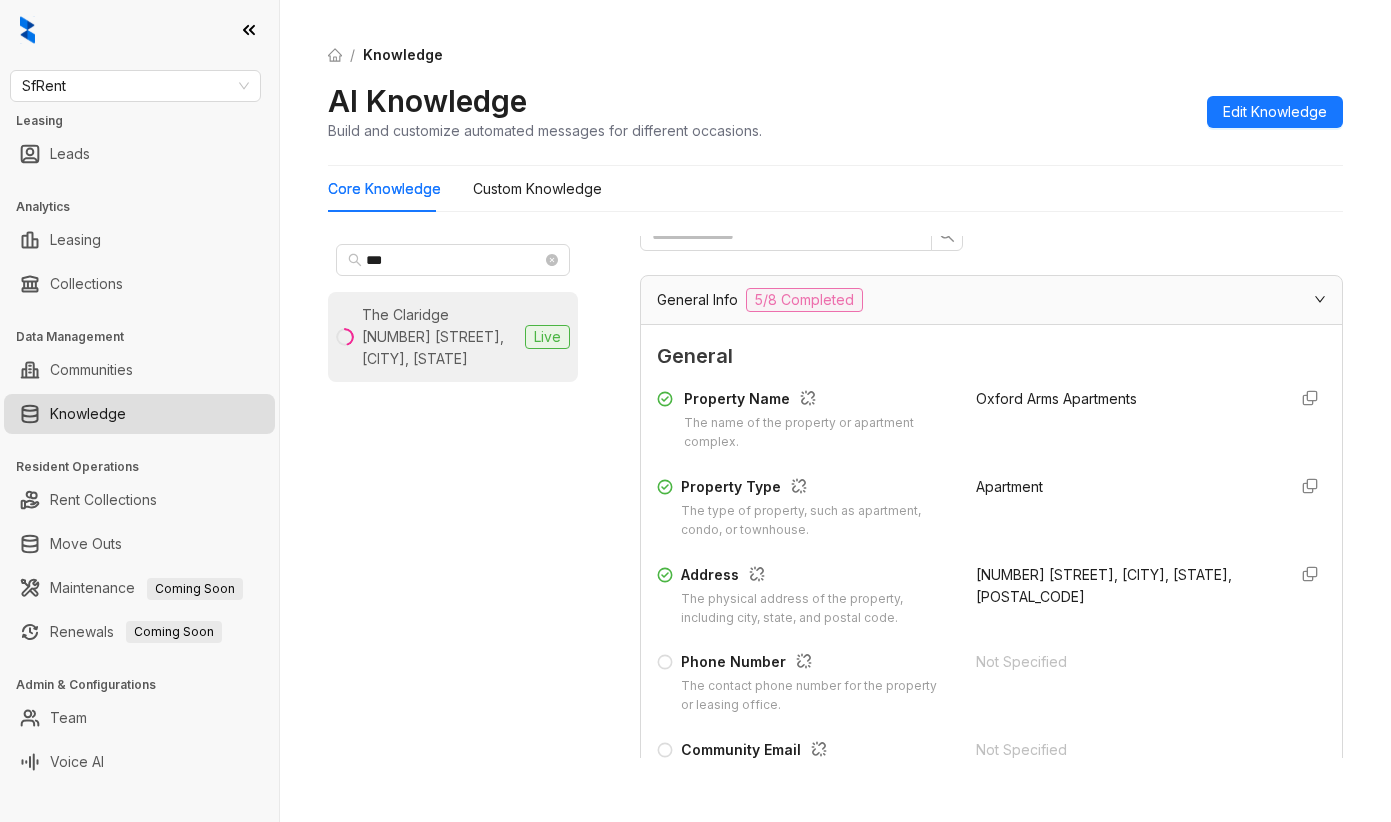 click on "The Claridge [NUMBER] [STREET], [CITY], [STATE]" at bounding box center [439, 337] 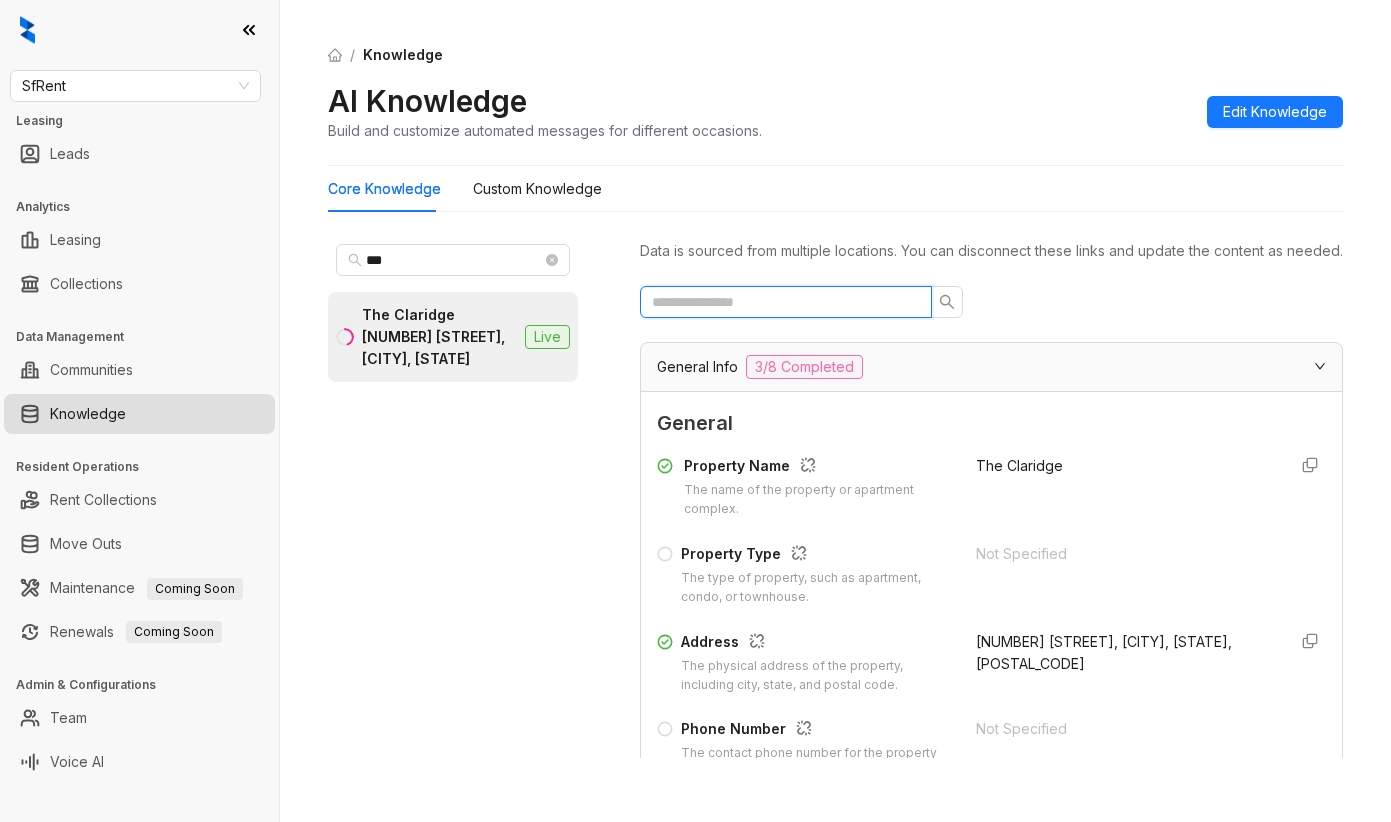 click at bounding box center (778, 302) 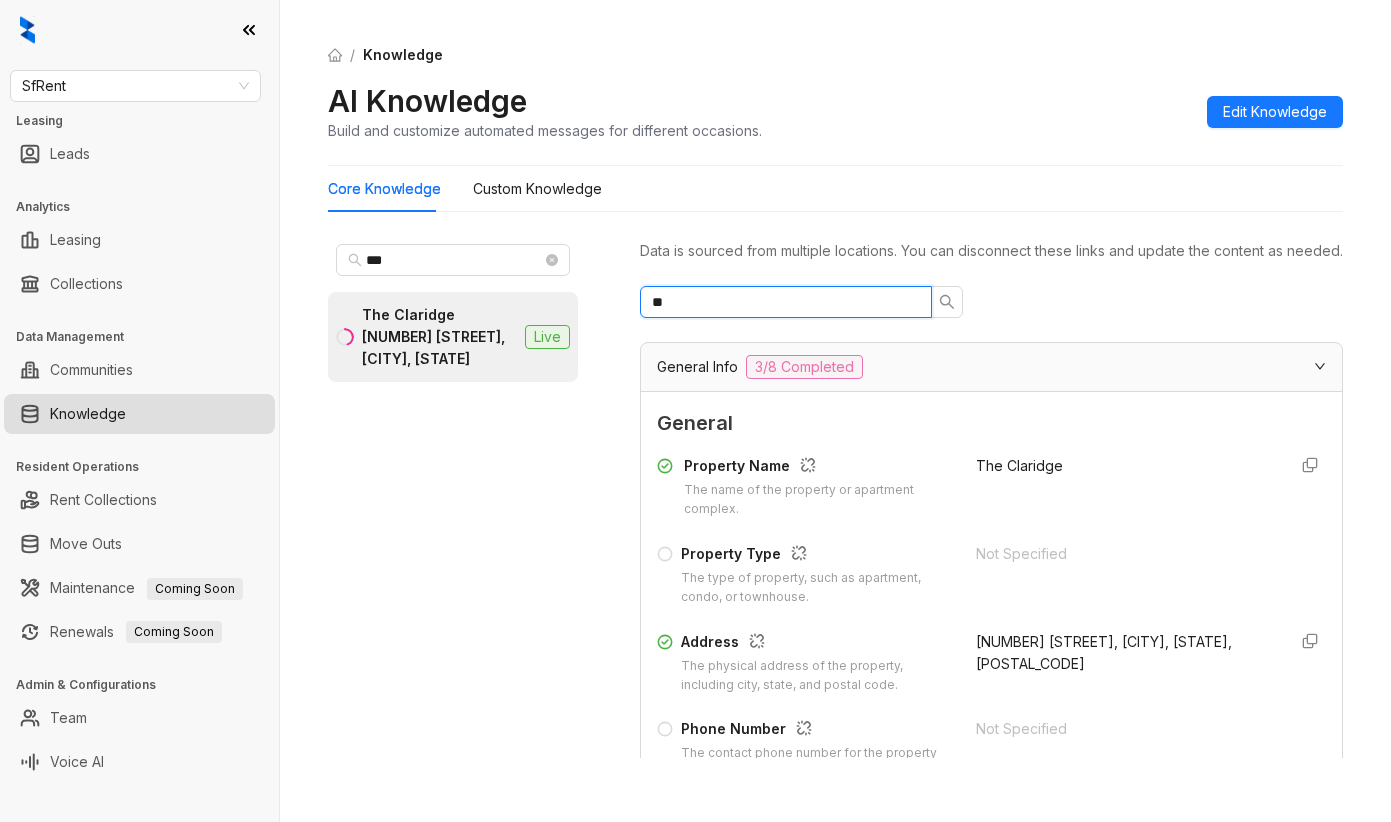type on "*" 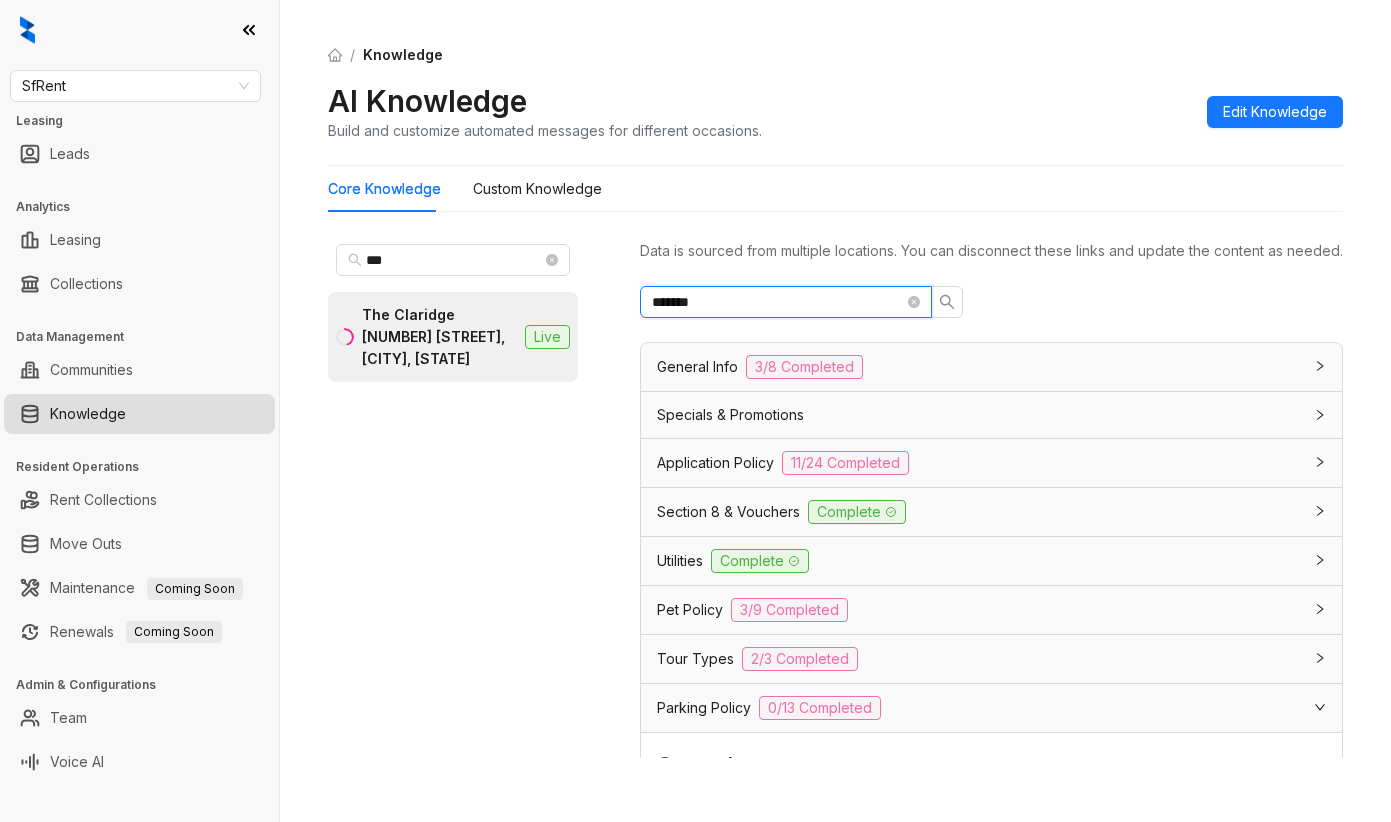 drag, startPoint x: 597, startPoint y: 350, endPoint x: 343, endPoint y: 353, distance: 254.01772 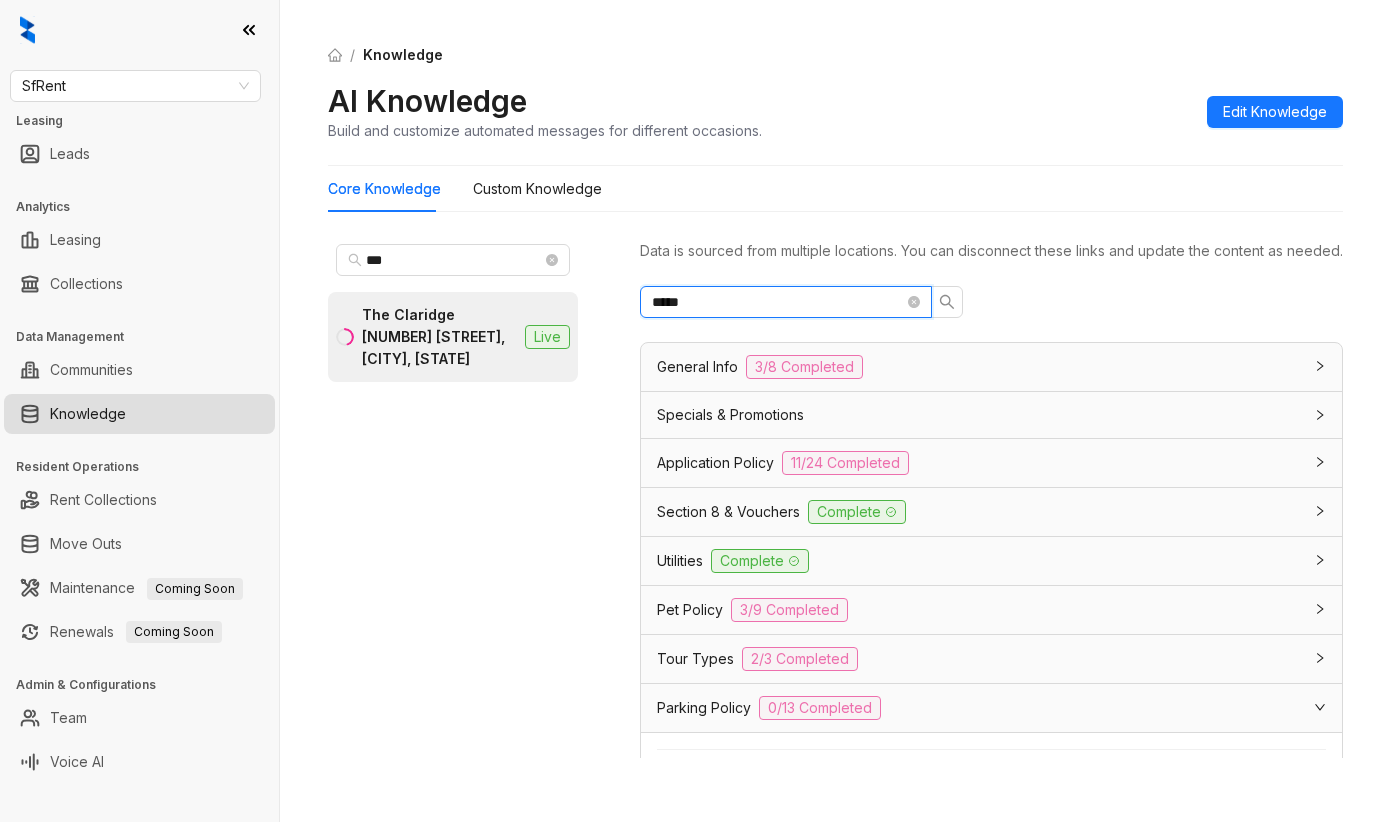type on "******" 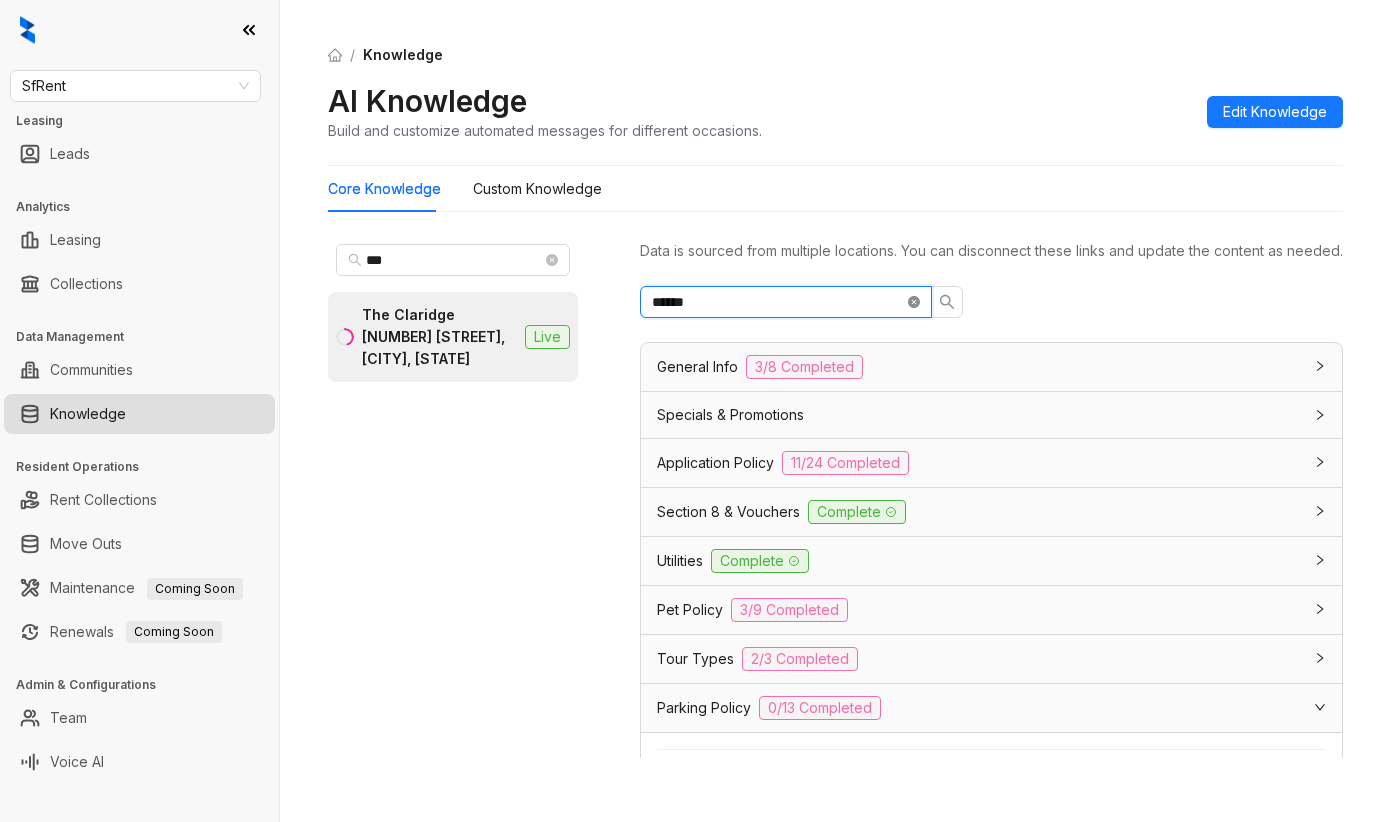 click 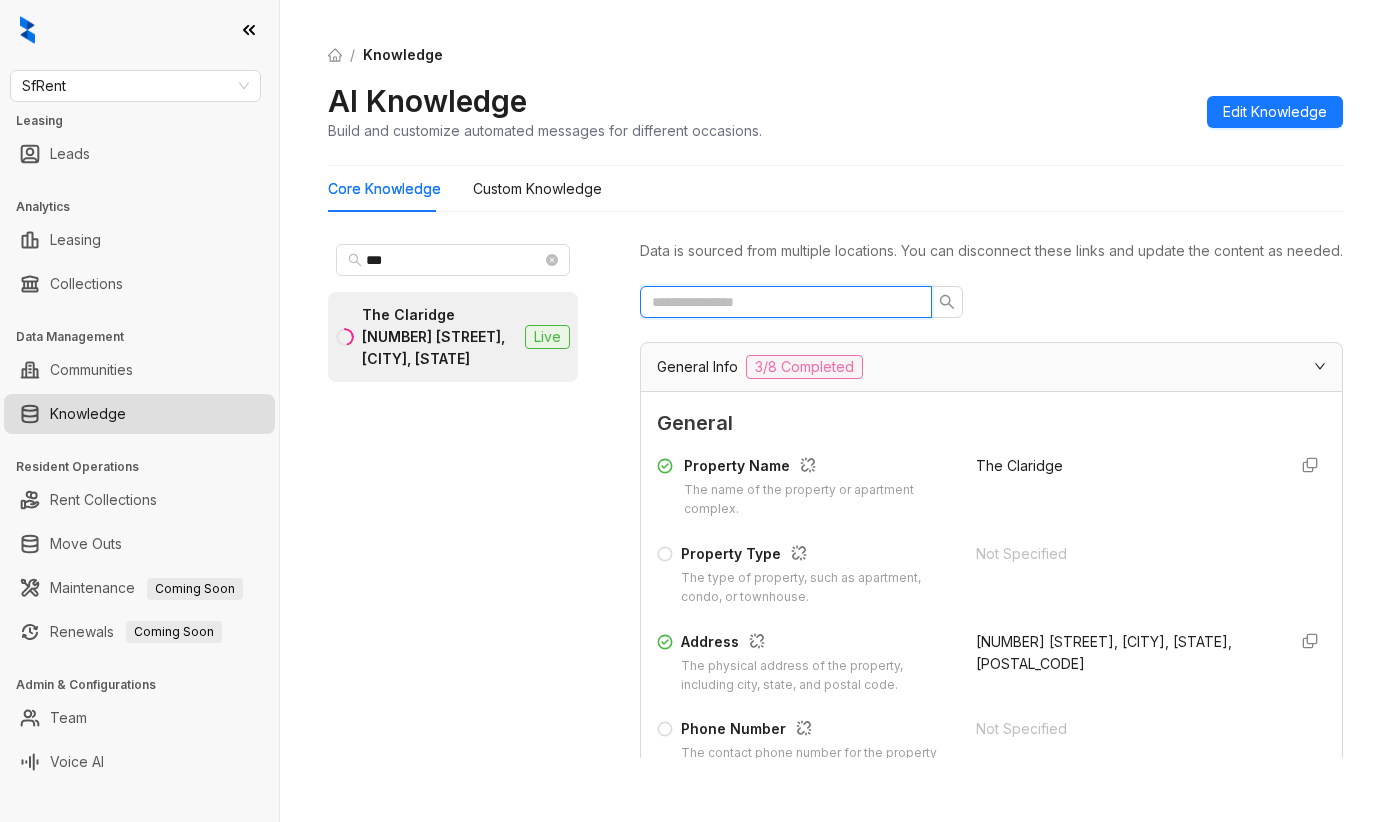 click at bounding box center [778, 302] 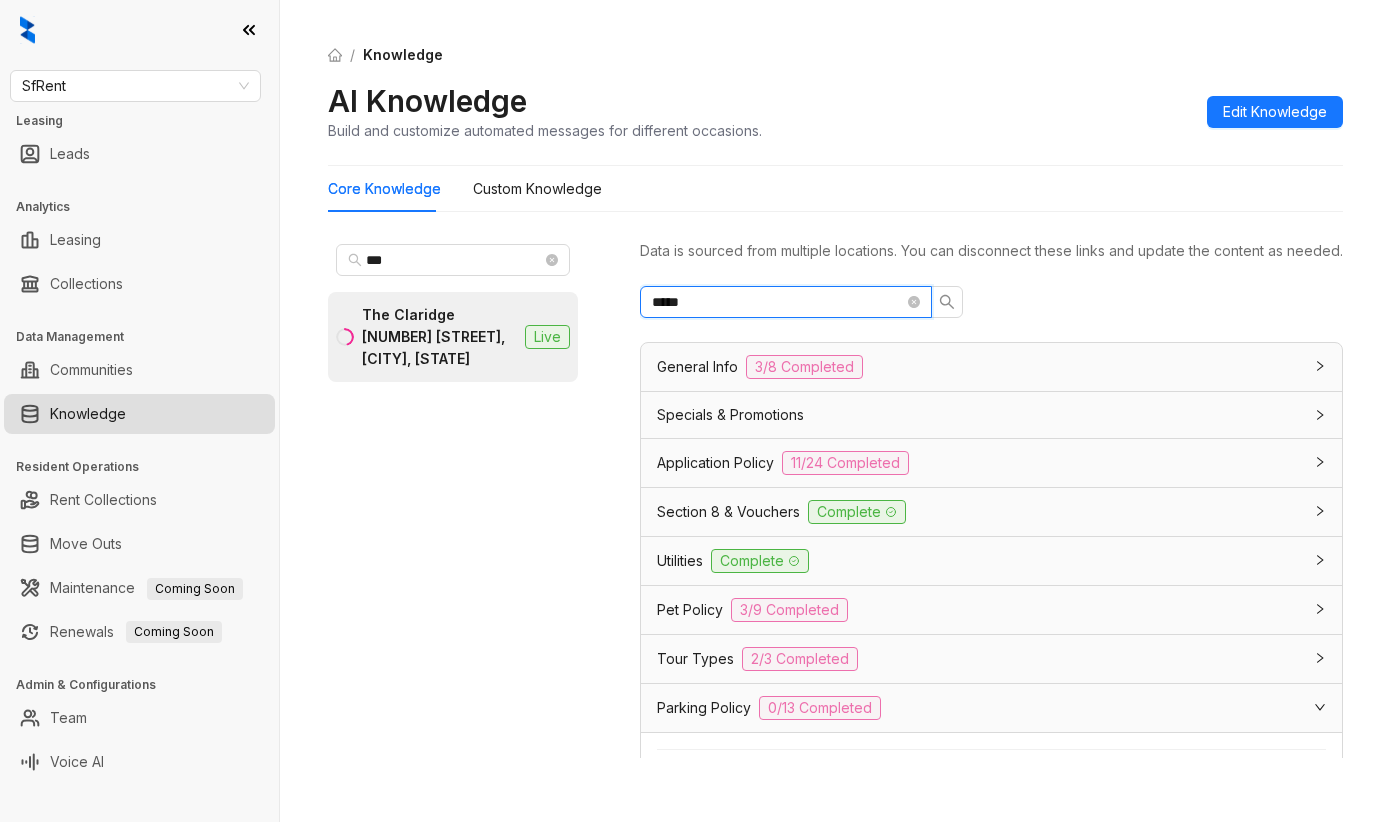 type on "******" 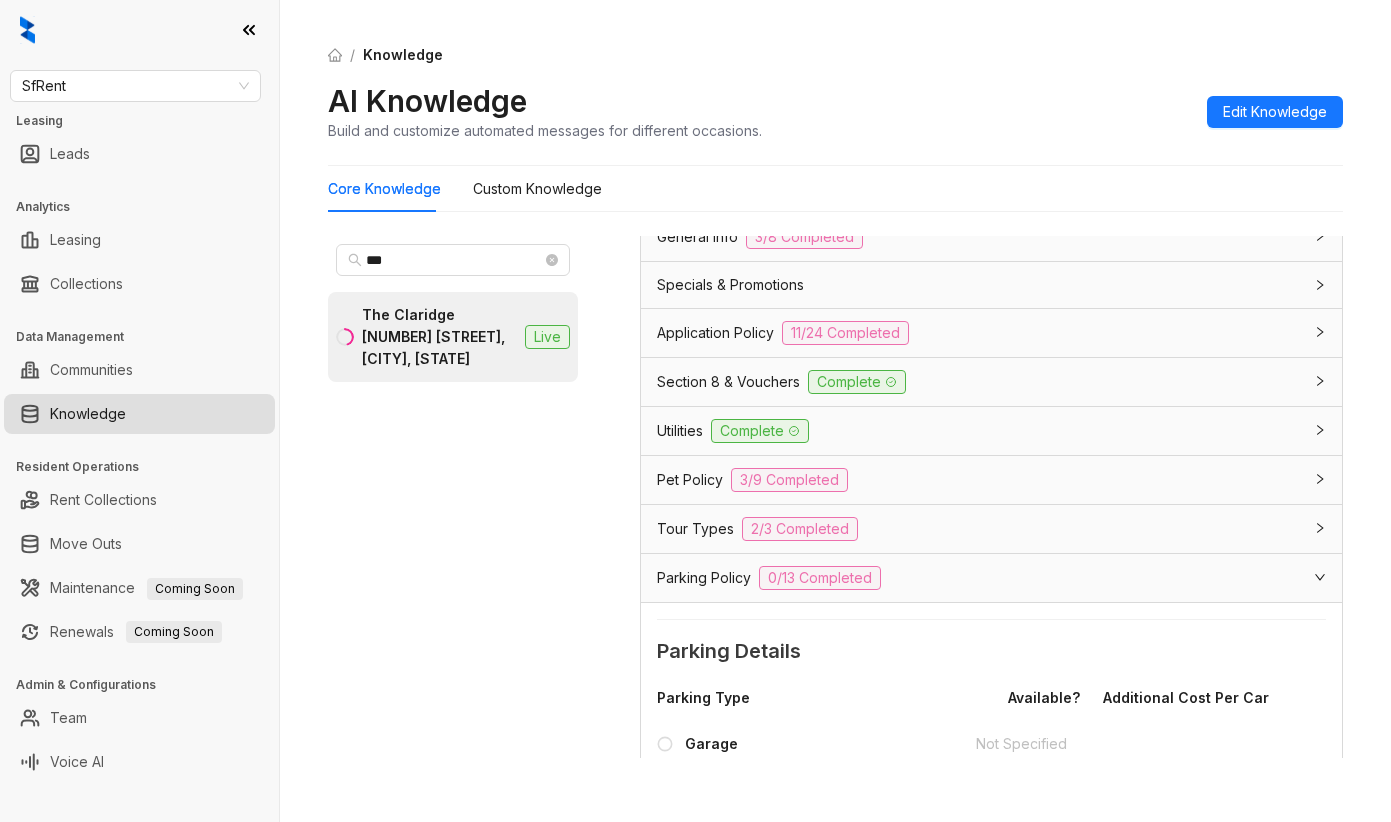 scroll, scrollTop: 0, scrollLeft: 0, axis: both 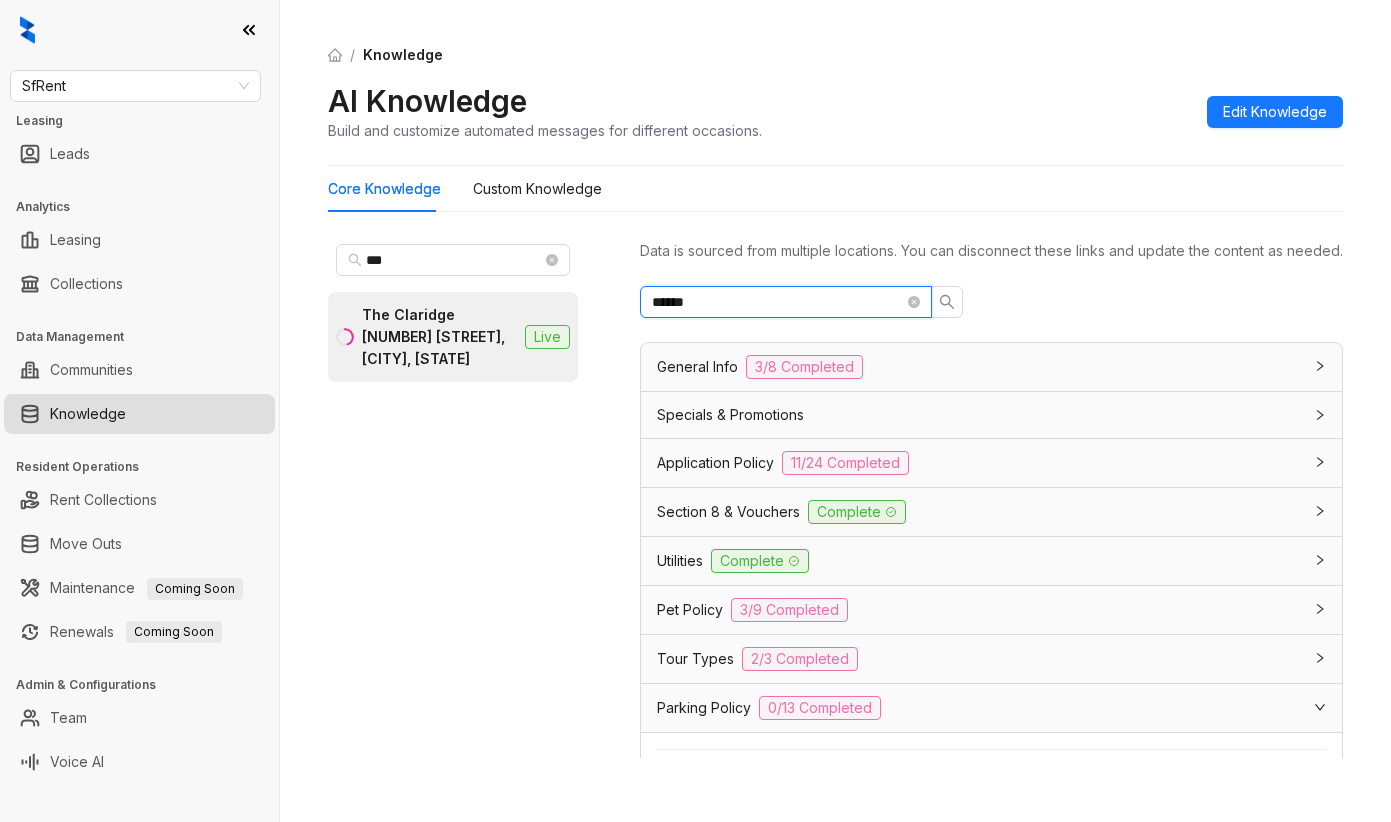drag, startPoint x: 731, startPoint y: 330, endPoint x: 462, endPoint y: 295, distance: 271.2674 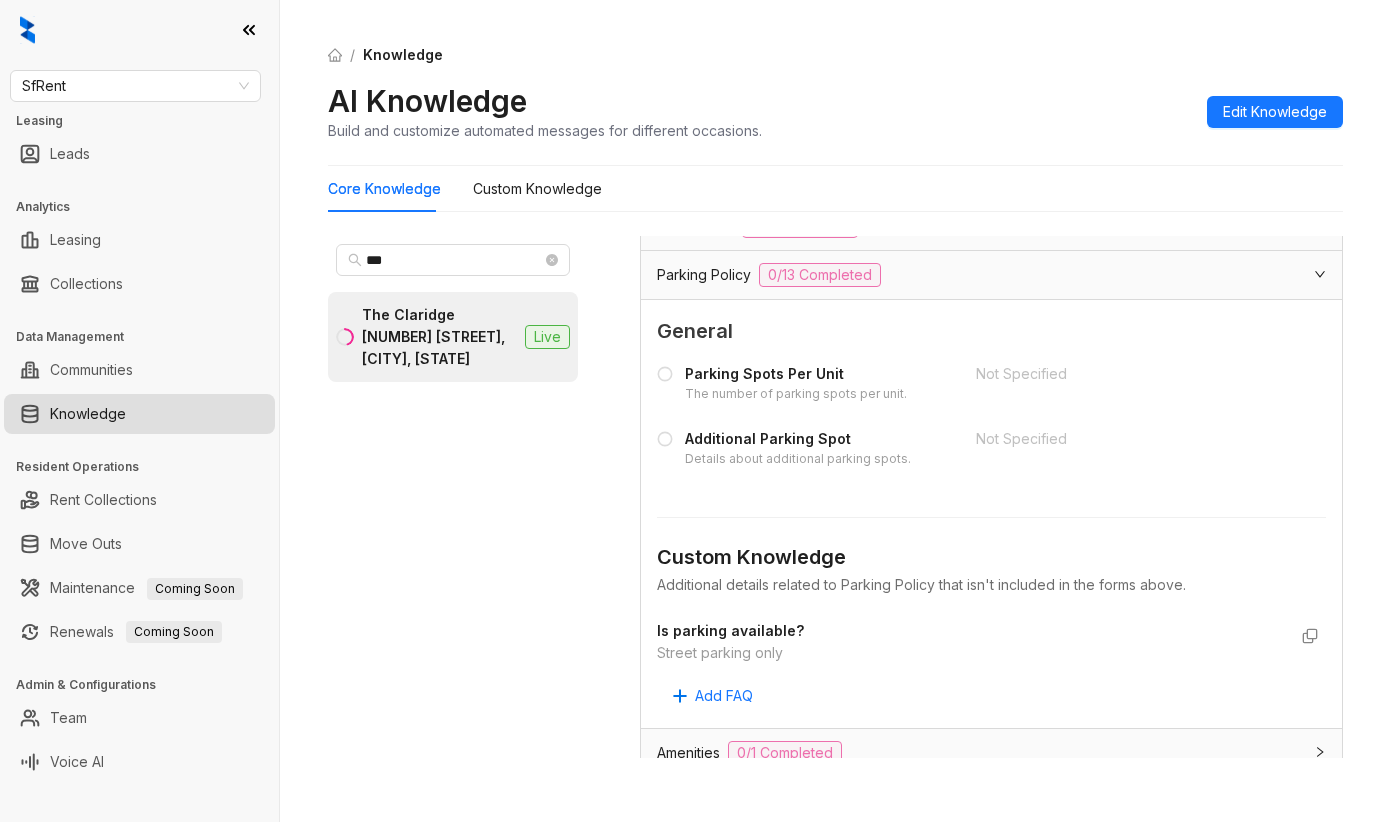 scroll, scrollTop: 467, scrollLeft: 0, axis: vertical 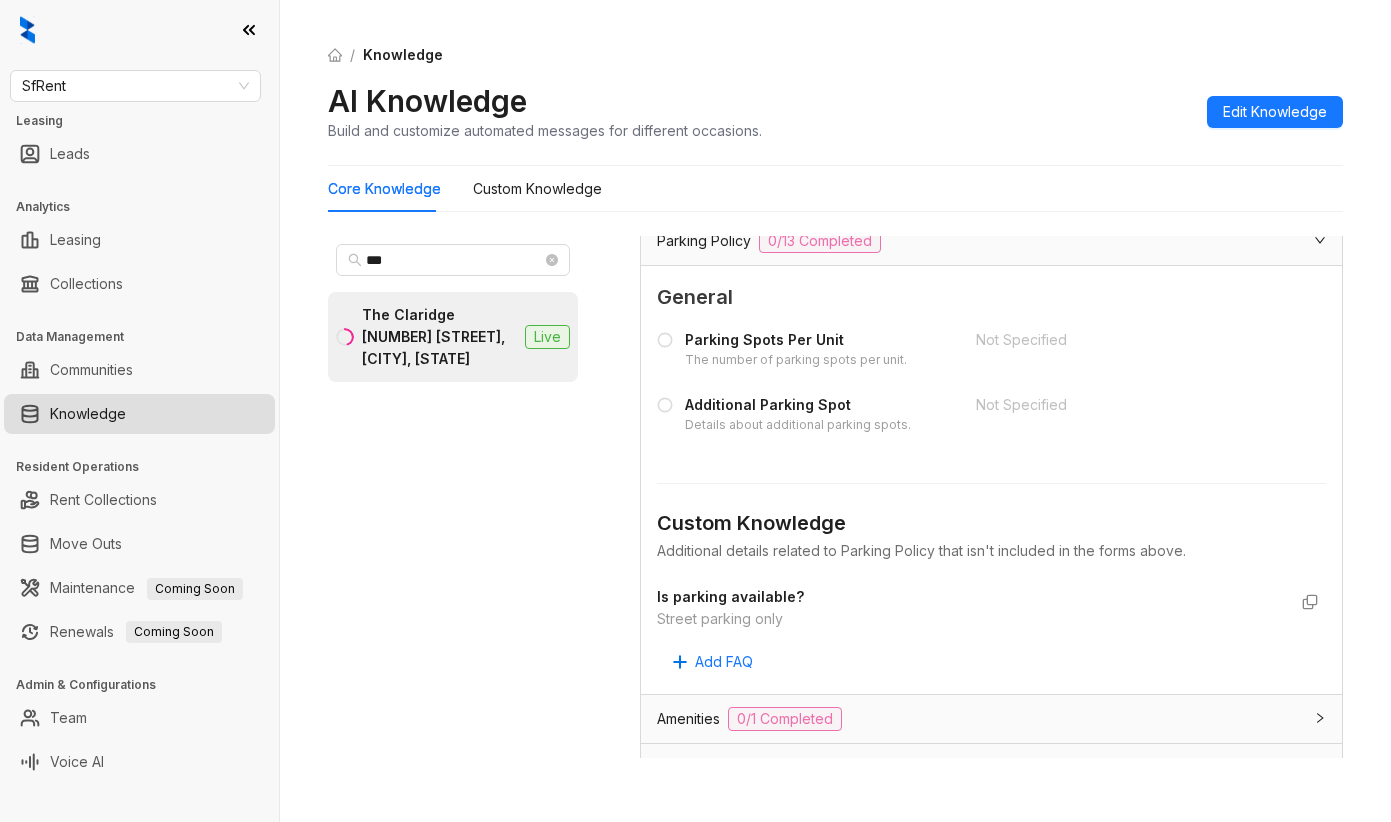 type on "*******" 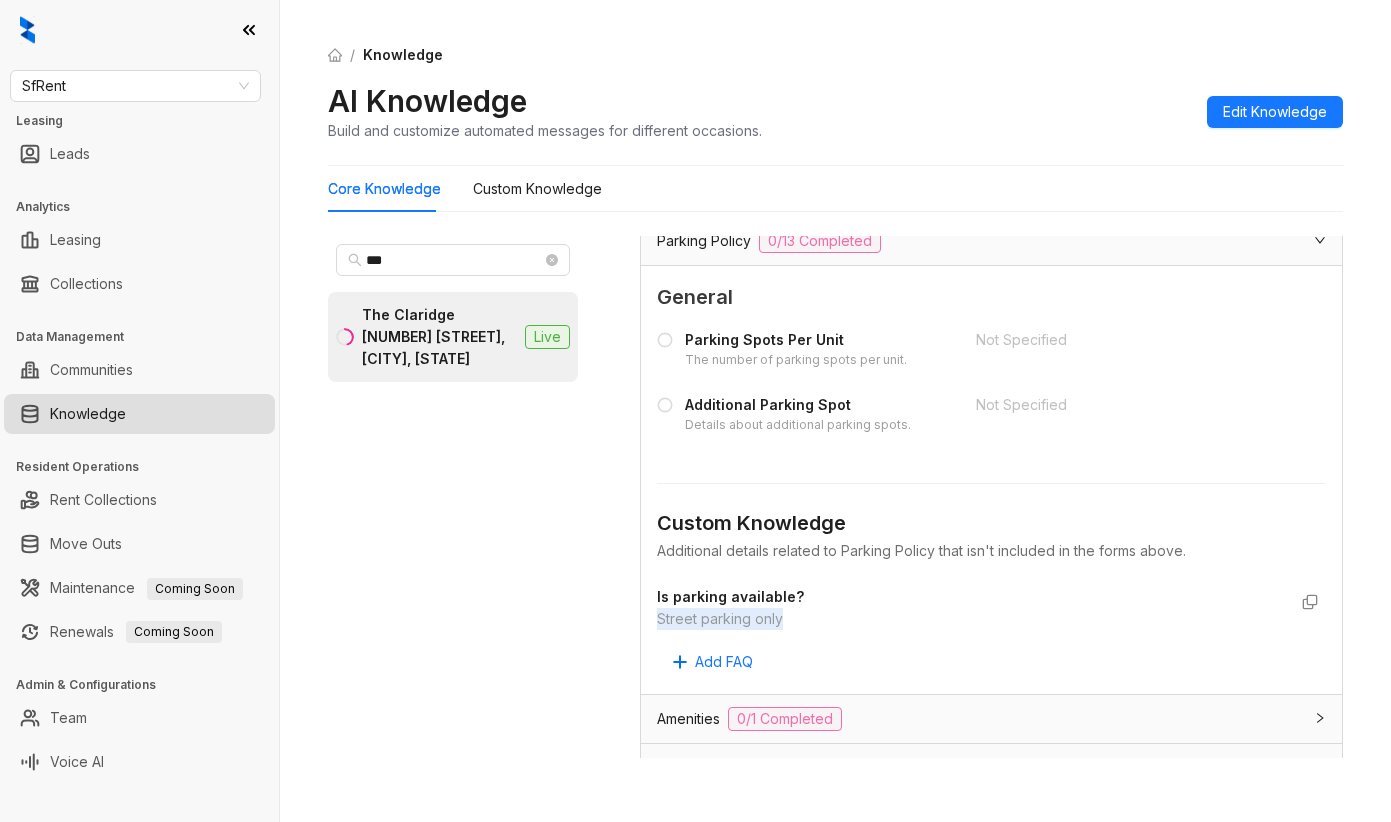 drag, startPoint x: 784, startPoint y: 644, endPoint x: 648, endPoint y: 654, distance: 136.36716 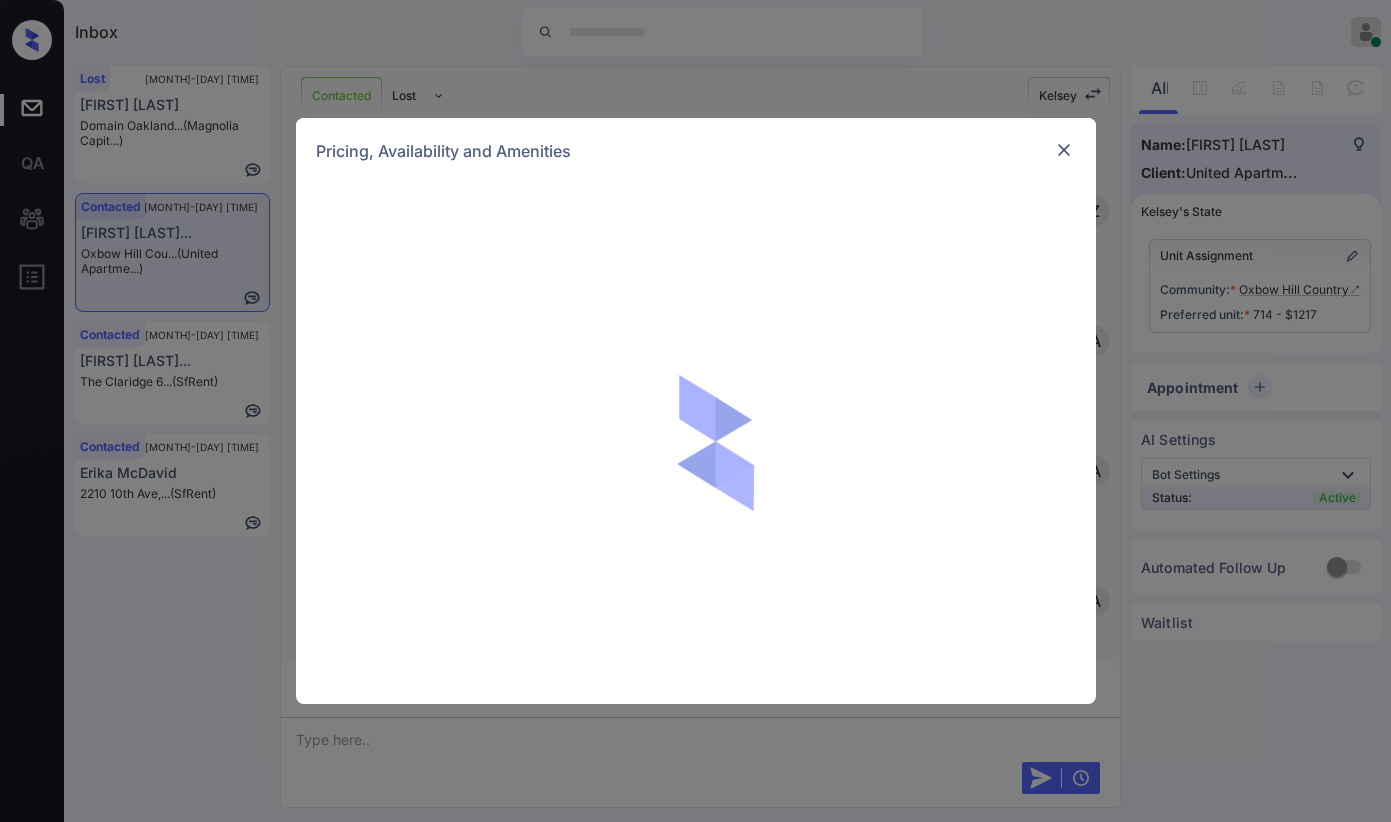 scroll, scrollTop: 0, scrollLeft: 0, axis: both 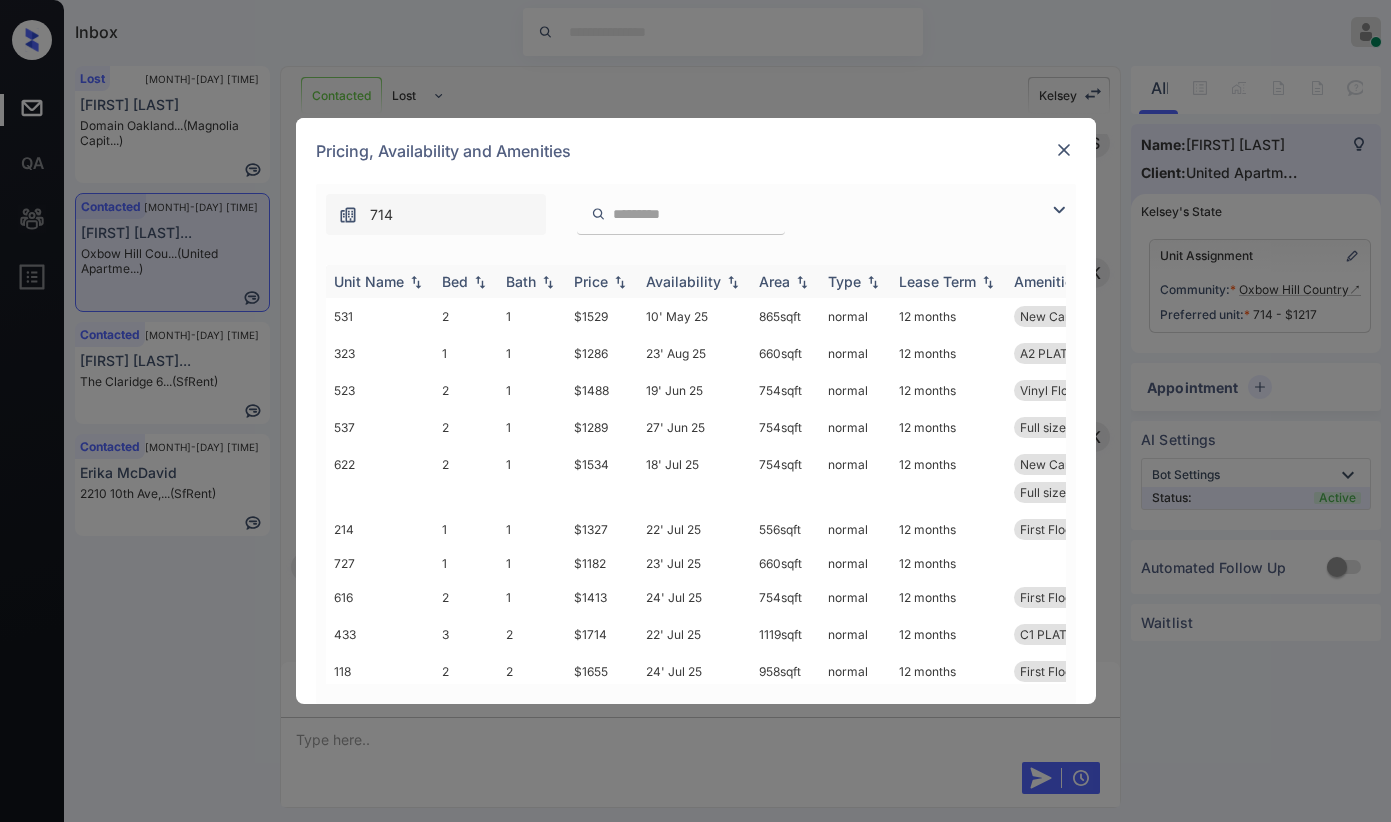 click on "Price" at bounding box center [591, 281] 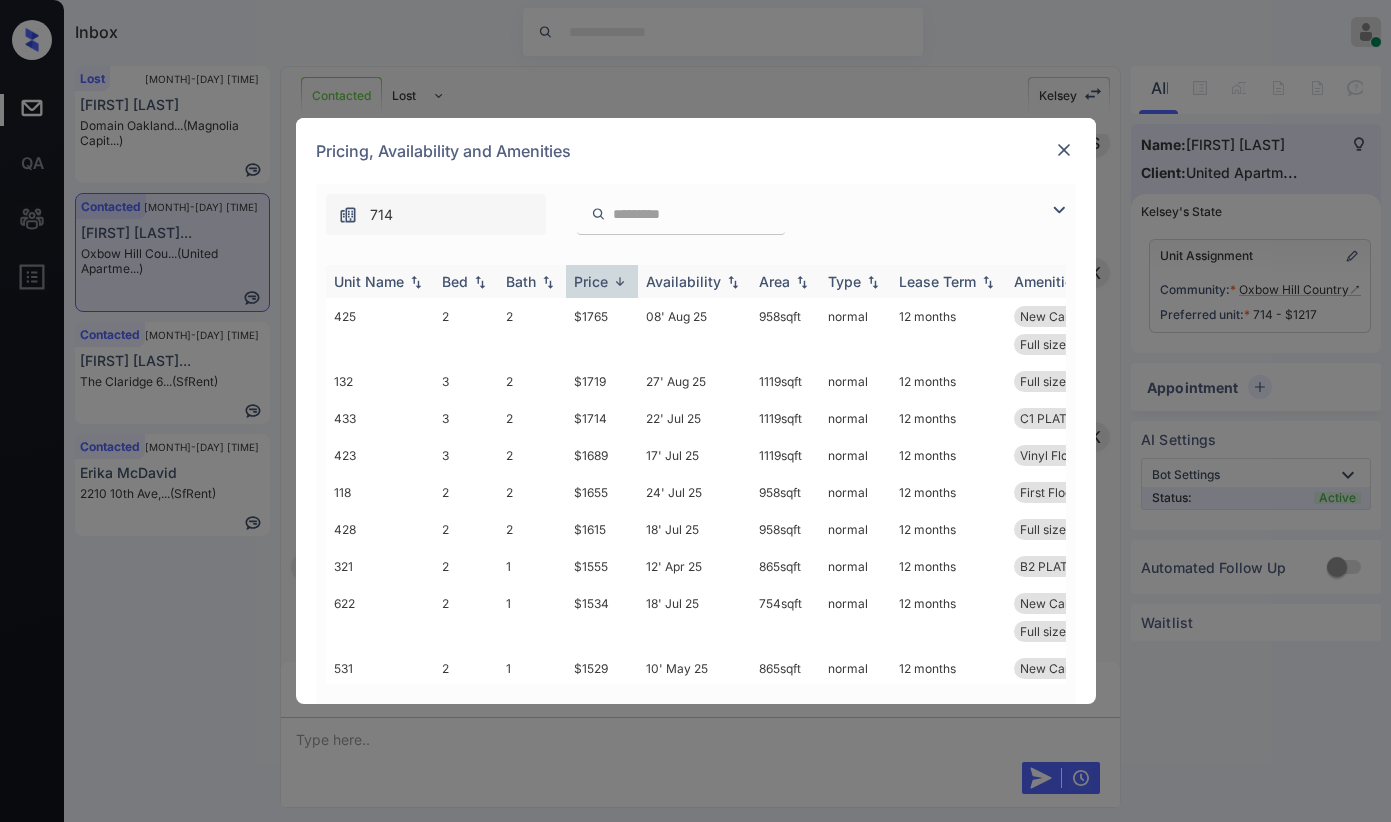 click on "Price" at bounding box center (591, 281) 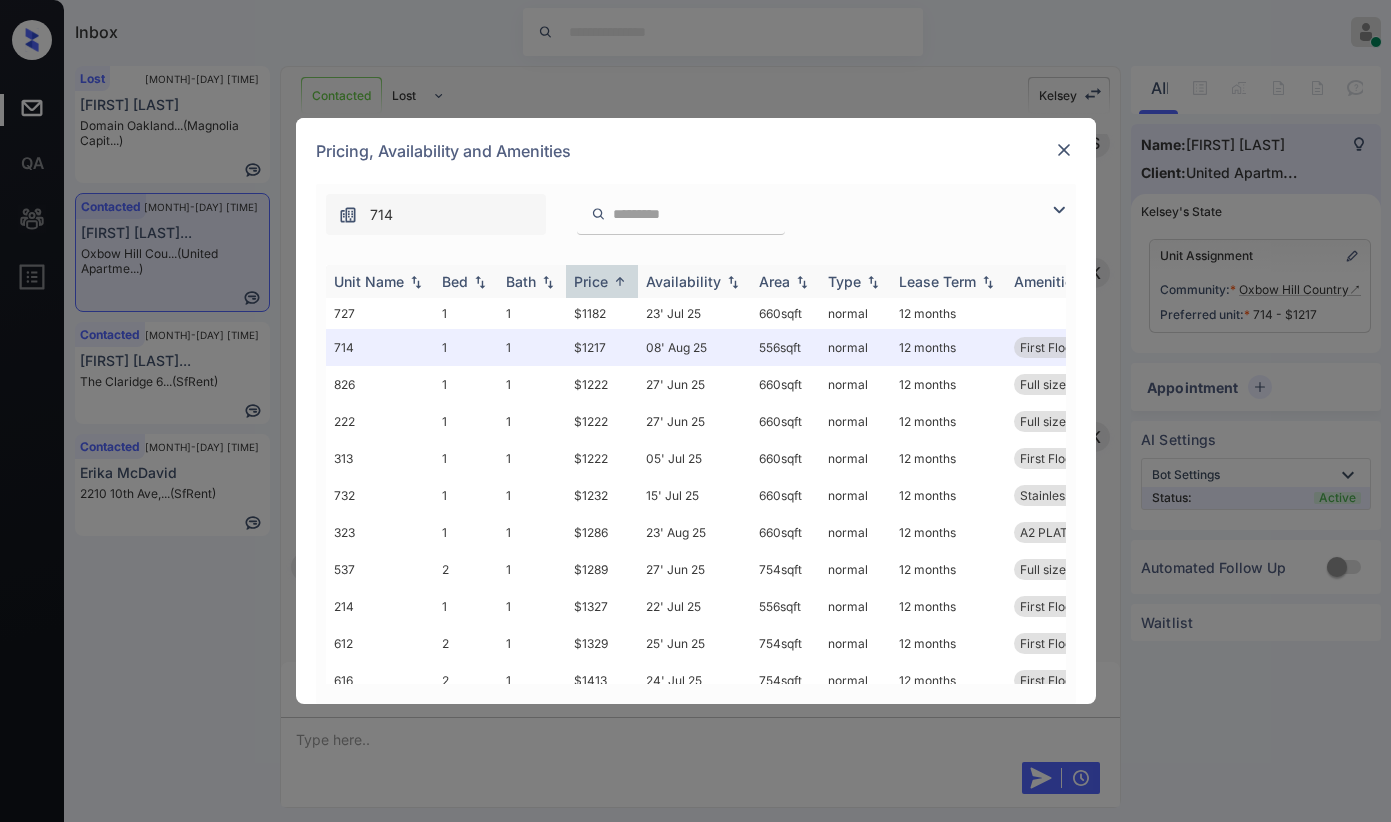 click on "Price" at bounding box center (591, 281) 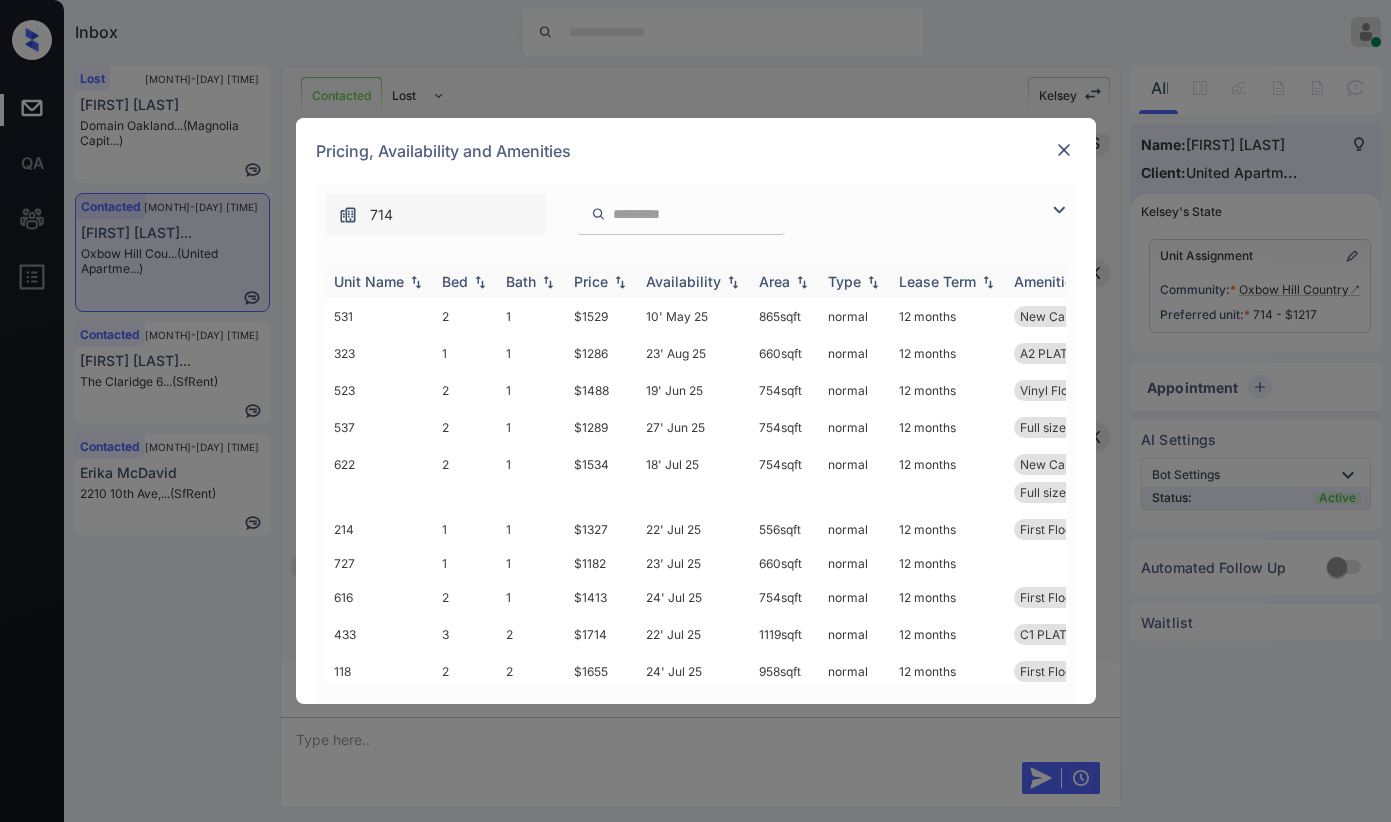 click on "Price" at bounding box center (591, 281) 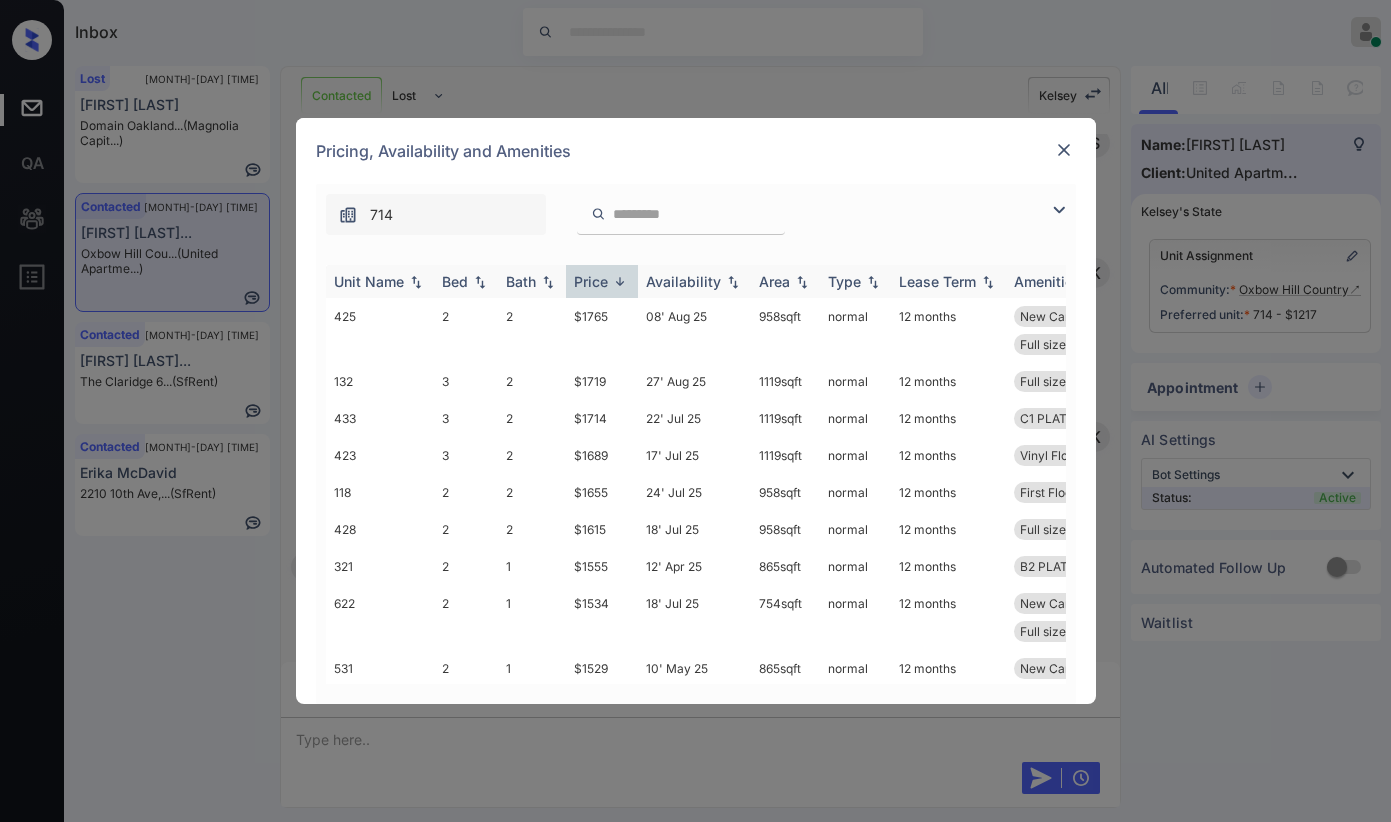 click on "Price" at bounding box center (591, 281) 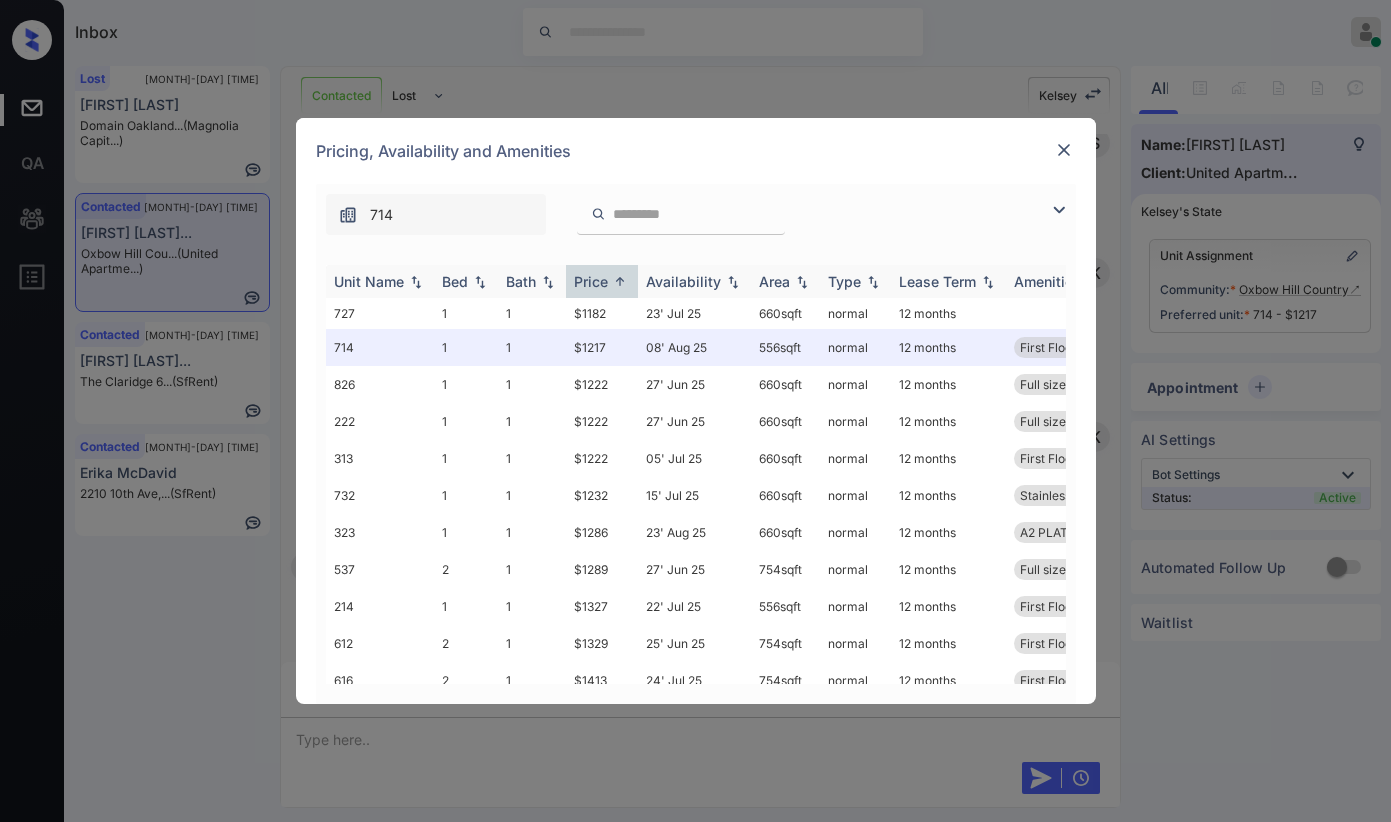 click on "Price" at bounding box center (591, 281) 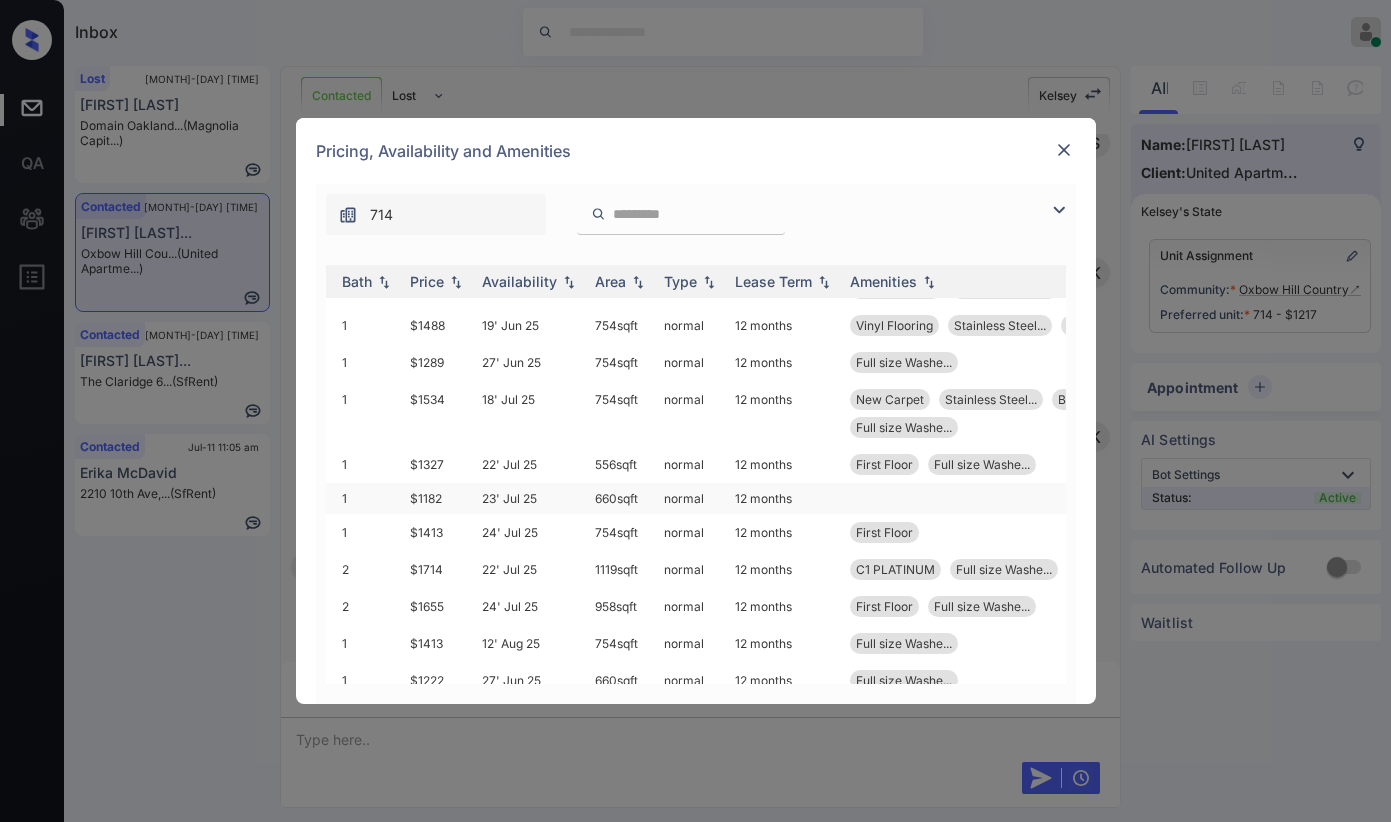 scroll, scrollTop: 0, scrollLeft: 164, axis: horizontal 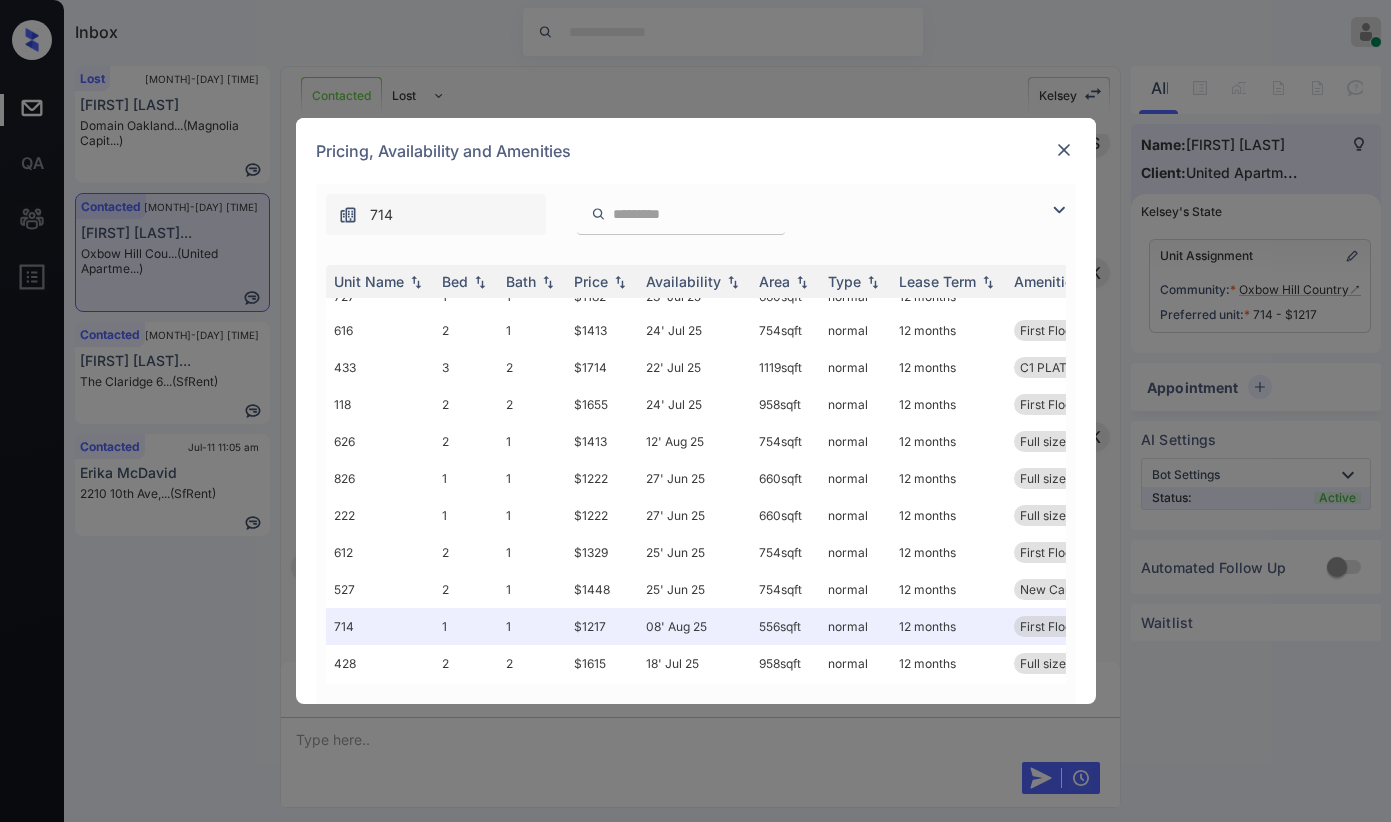 click at bounding box center [1064, 150] 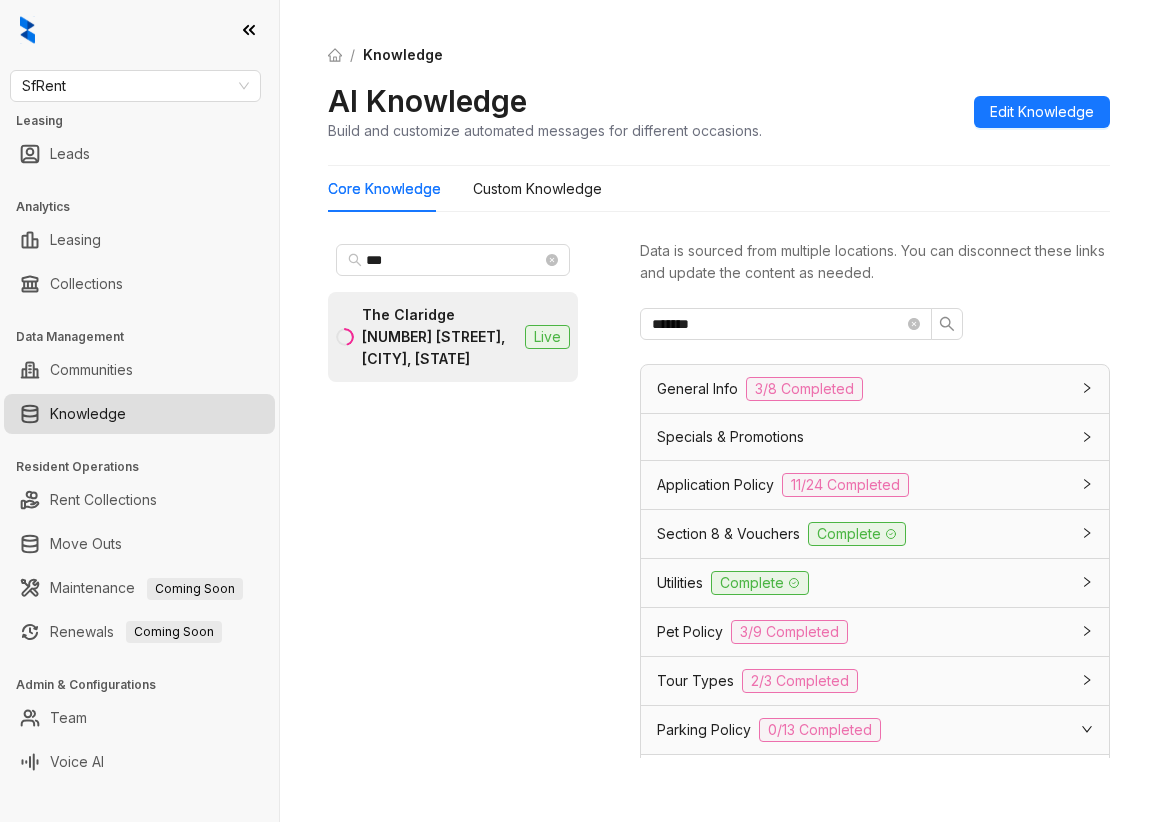scroll, scrollTop: 0, scrollLeft: 0, axis: both 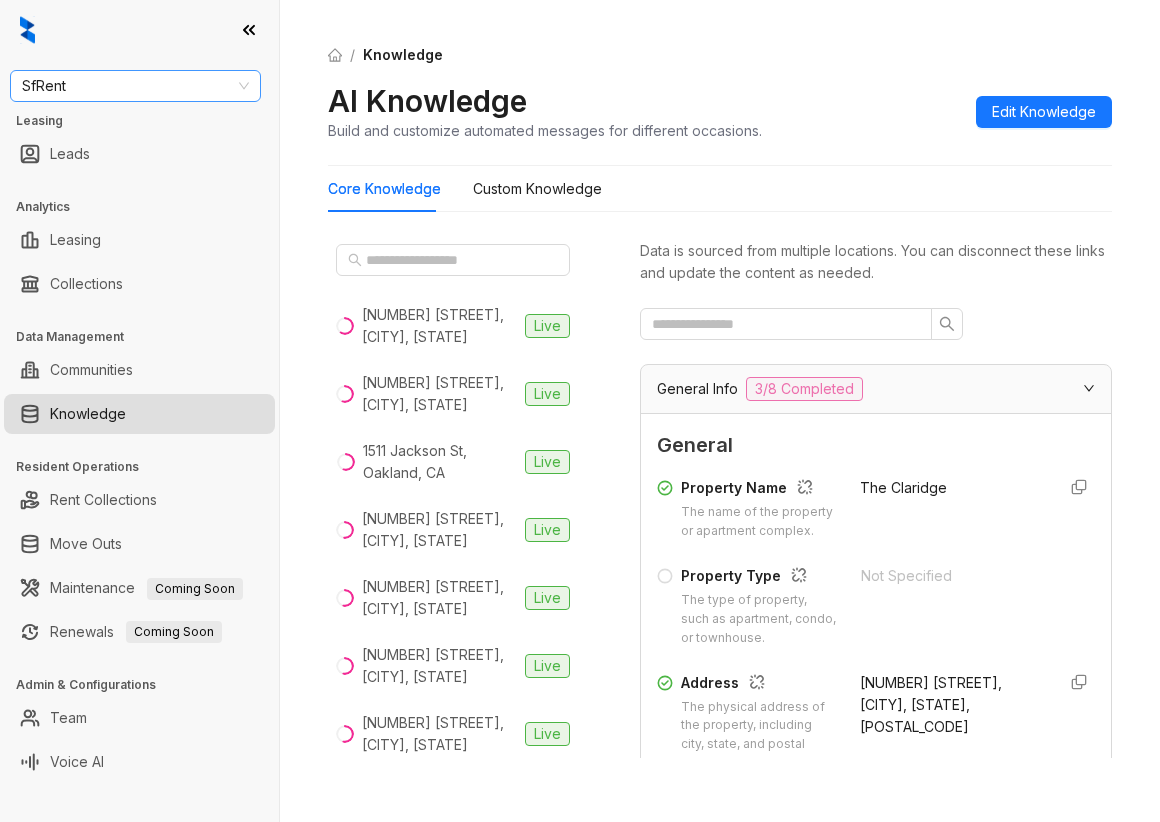 click on "SfRent" at bounding box center (135, 86) 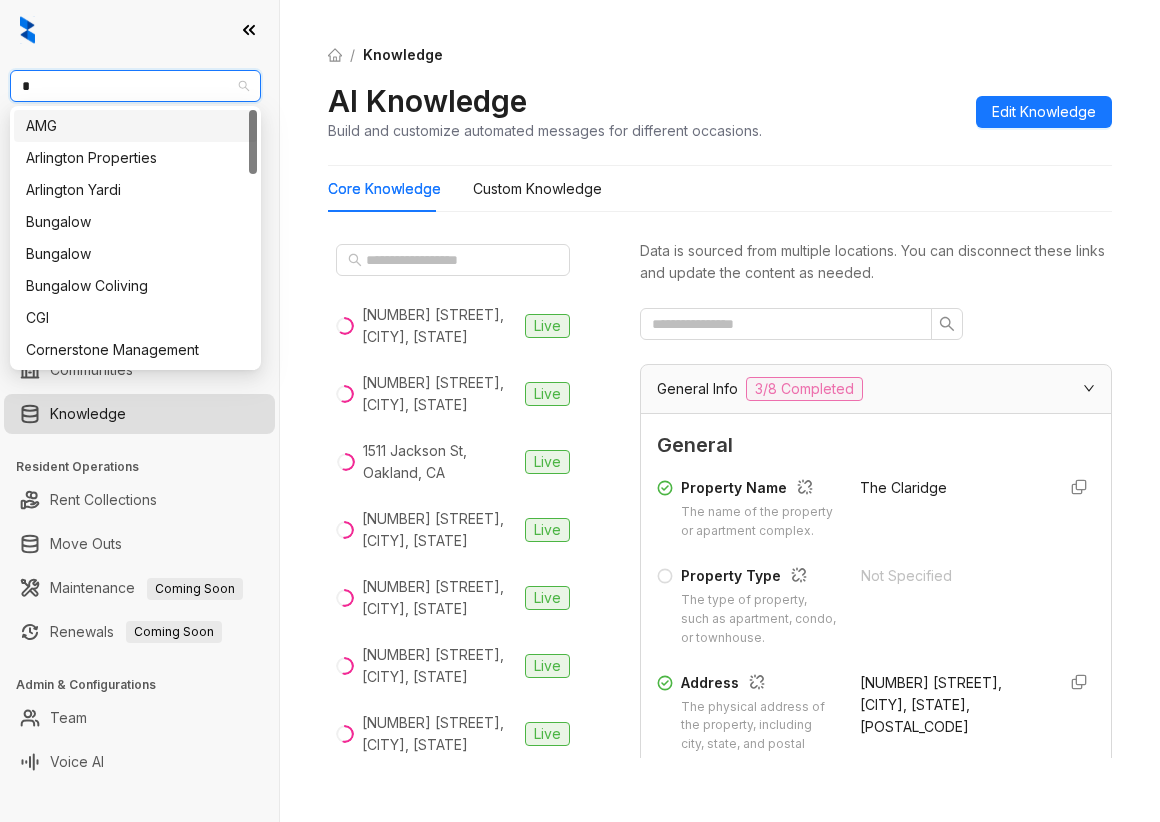 type on "**" 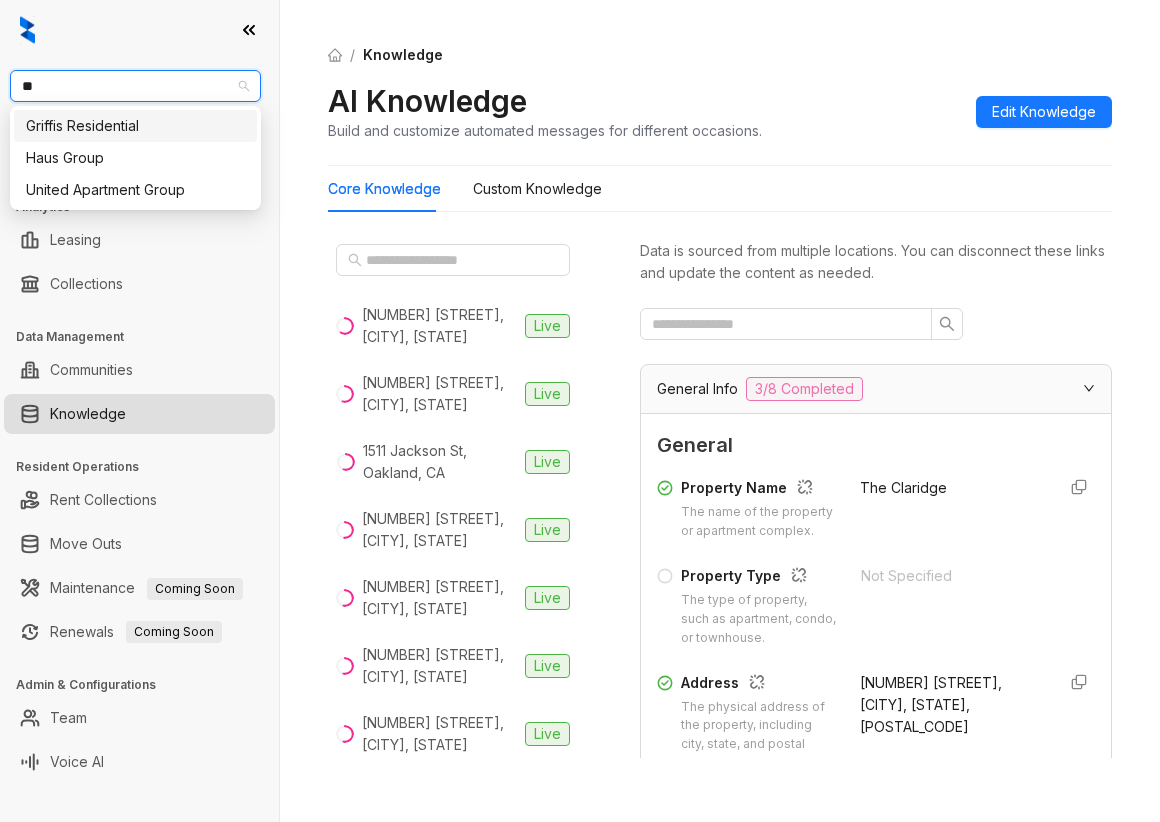 click on "Griffis Residential" at bounding box center [135, 126] 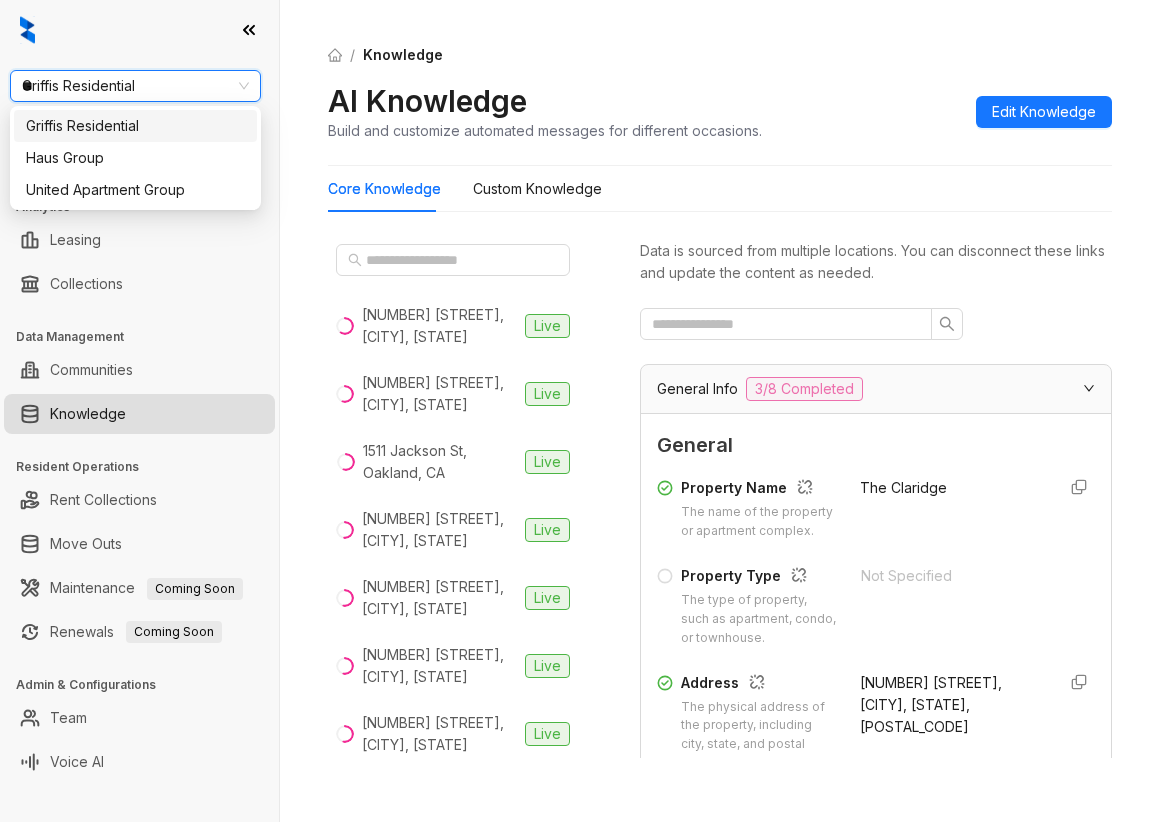 type 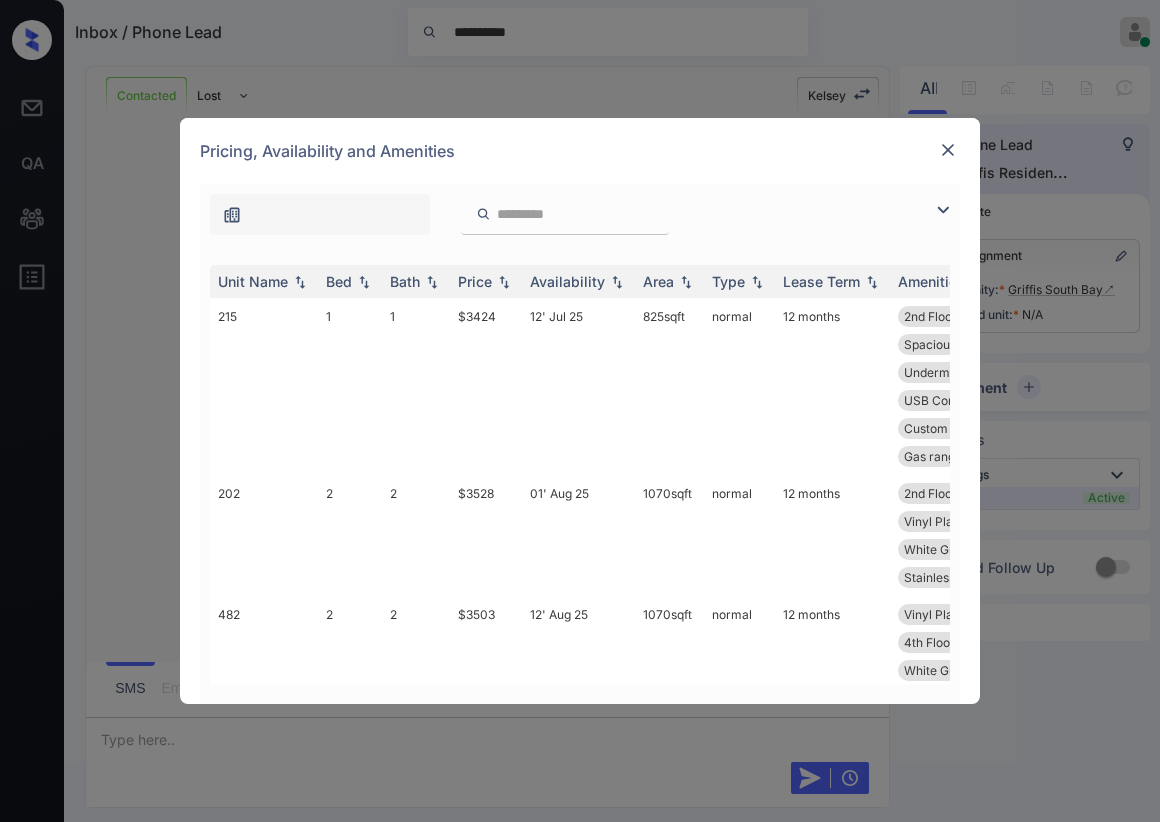 scroll, scrollTop: 0, scrollLeft: 0, axis: both 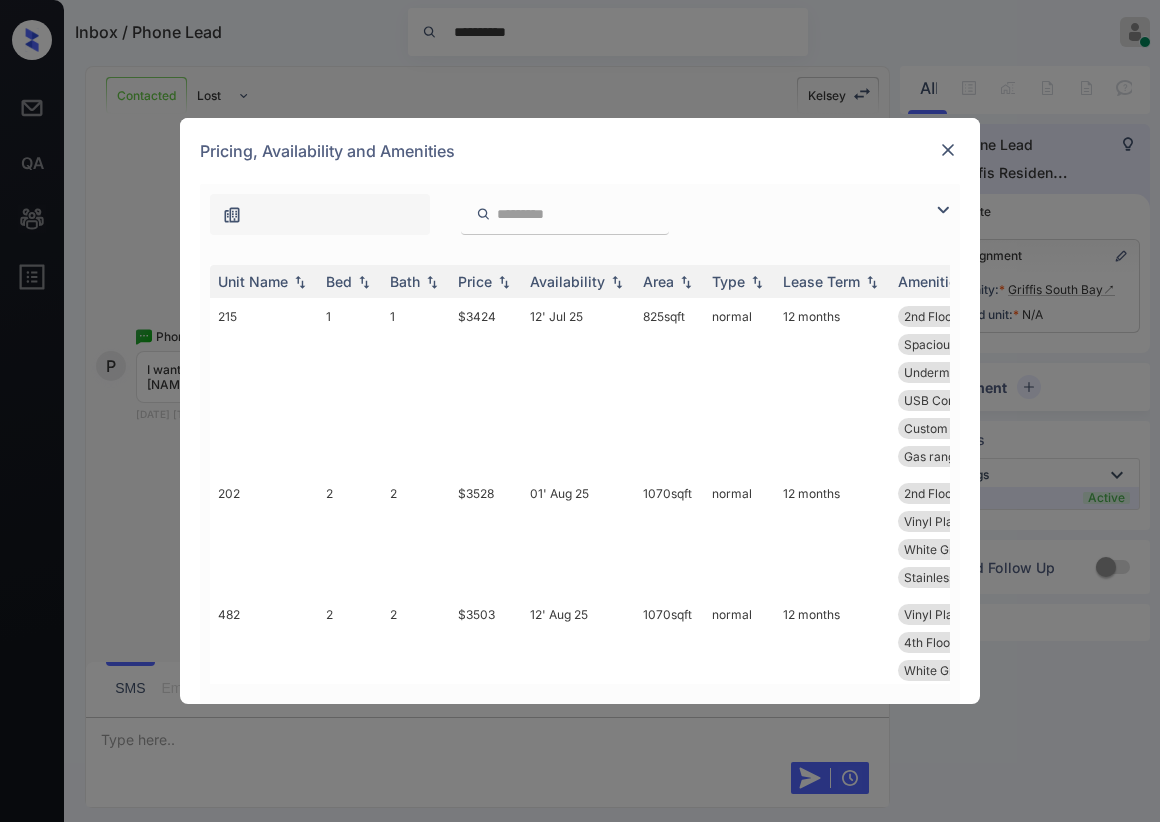 click at bounding box center [943, 210] 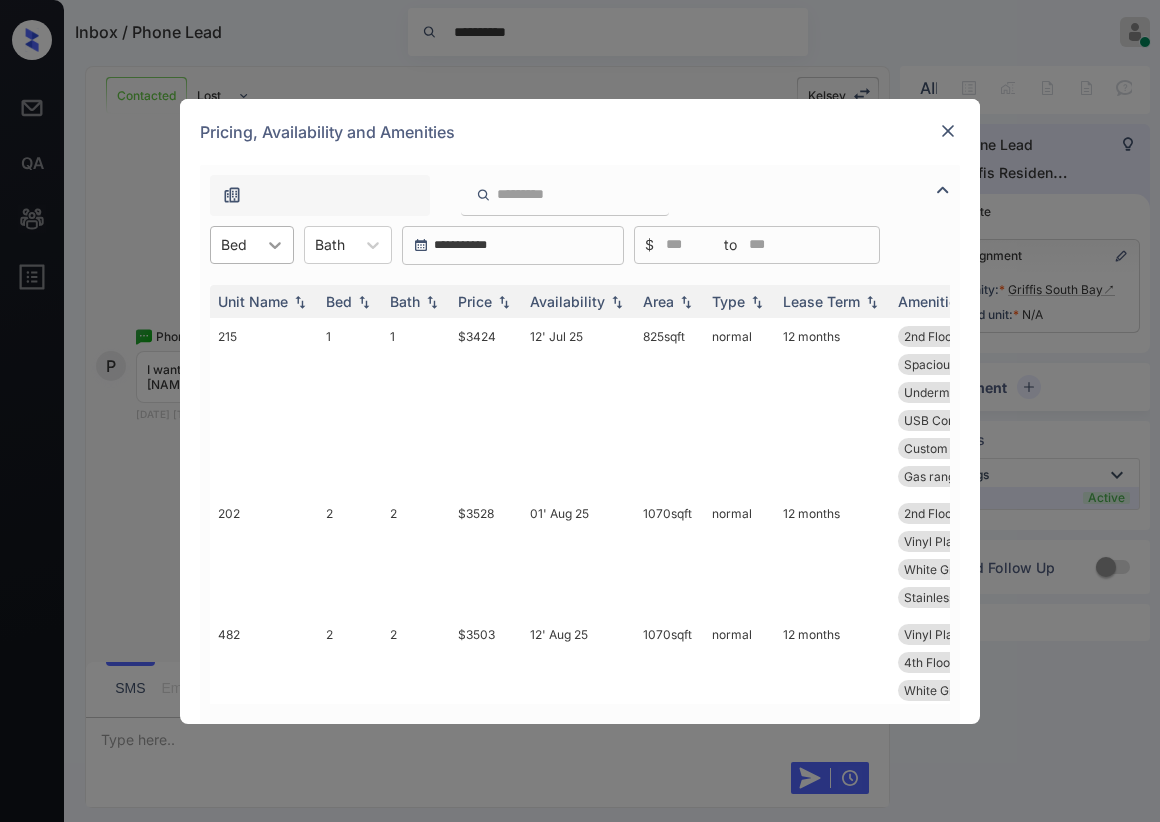 click 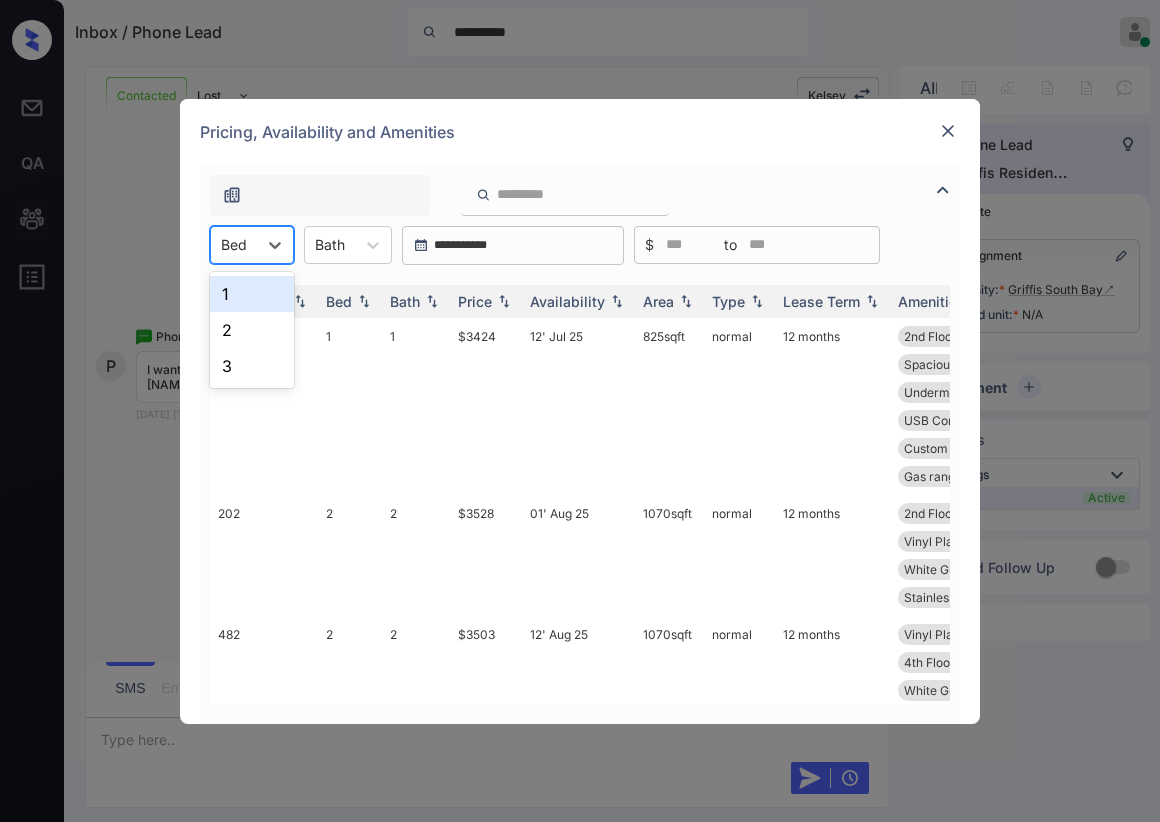 click at bounding box center [948, 131] 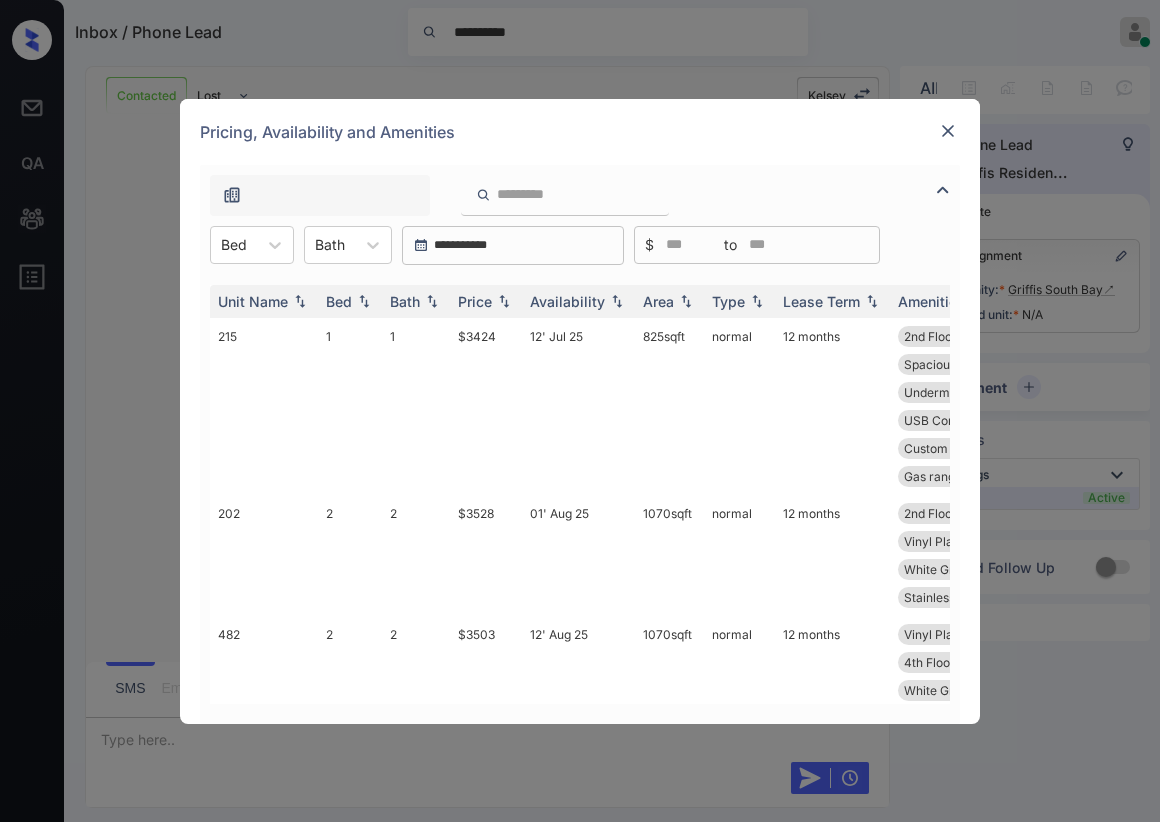 scroll, scrollTop: 0, scrollLeft: 0, axis: both 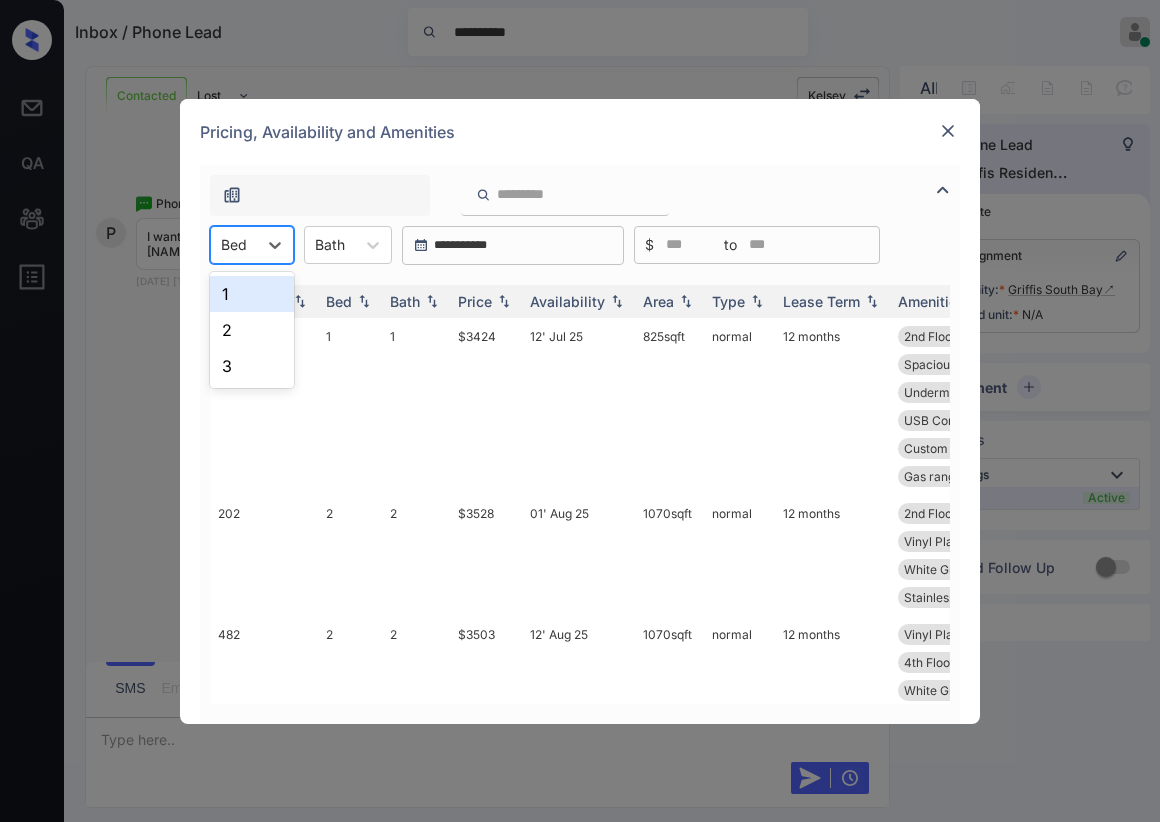 drag, startPoint x: 276, startPoint y: 250, endPoint x: 280, endPoint y: 263, distance: 13.601471 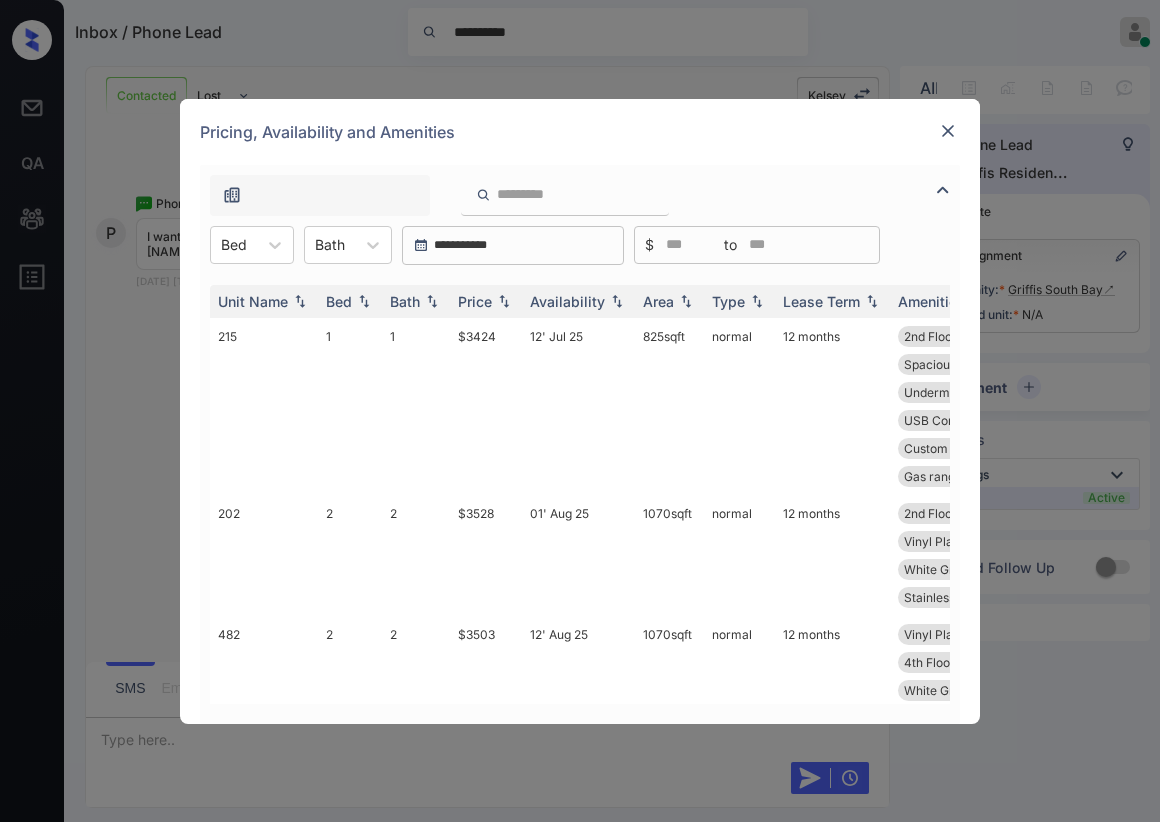 click on "Pricing, Availability and Amenities" at bounding box center [580, 132] 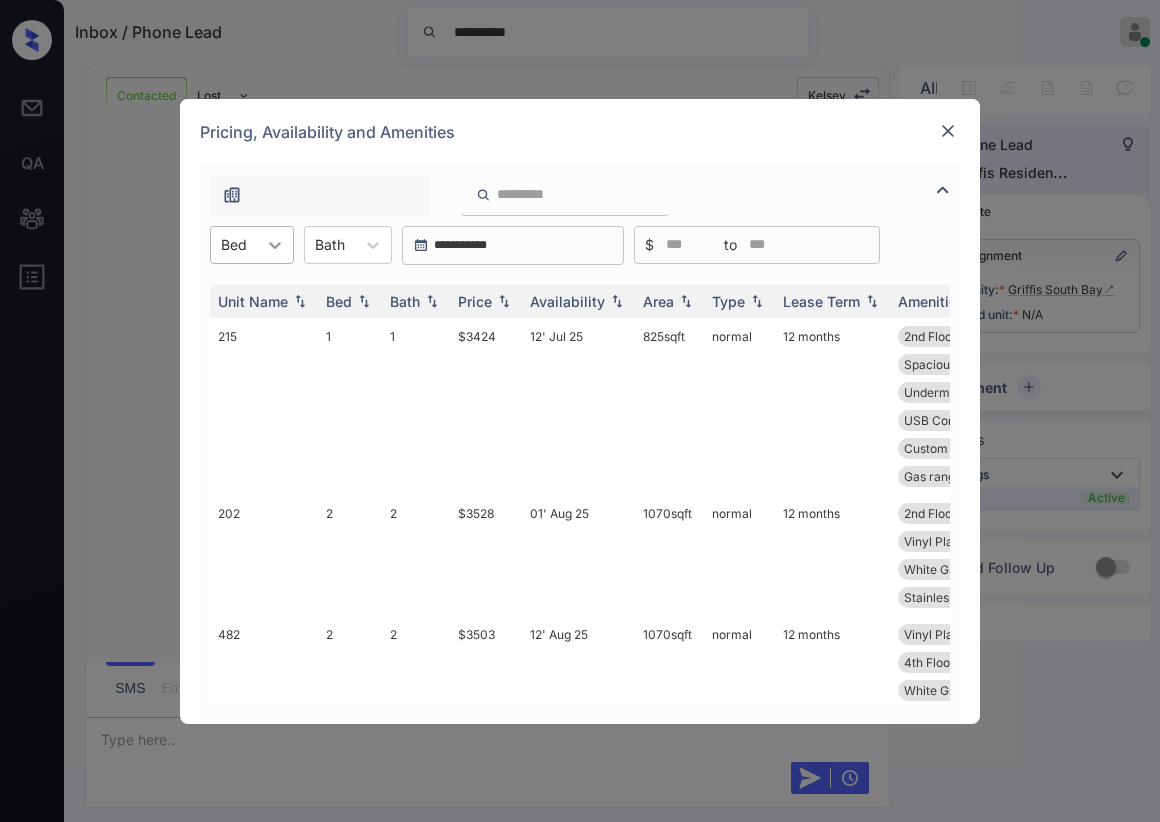 click 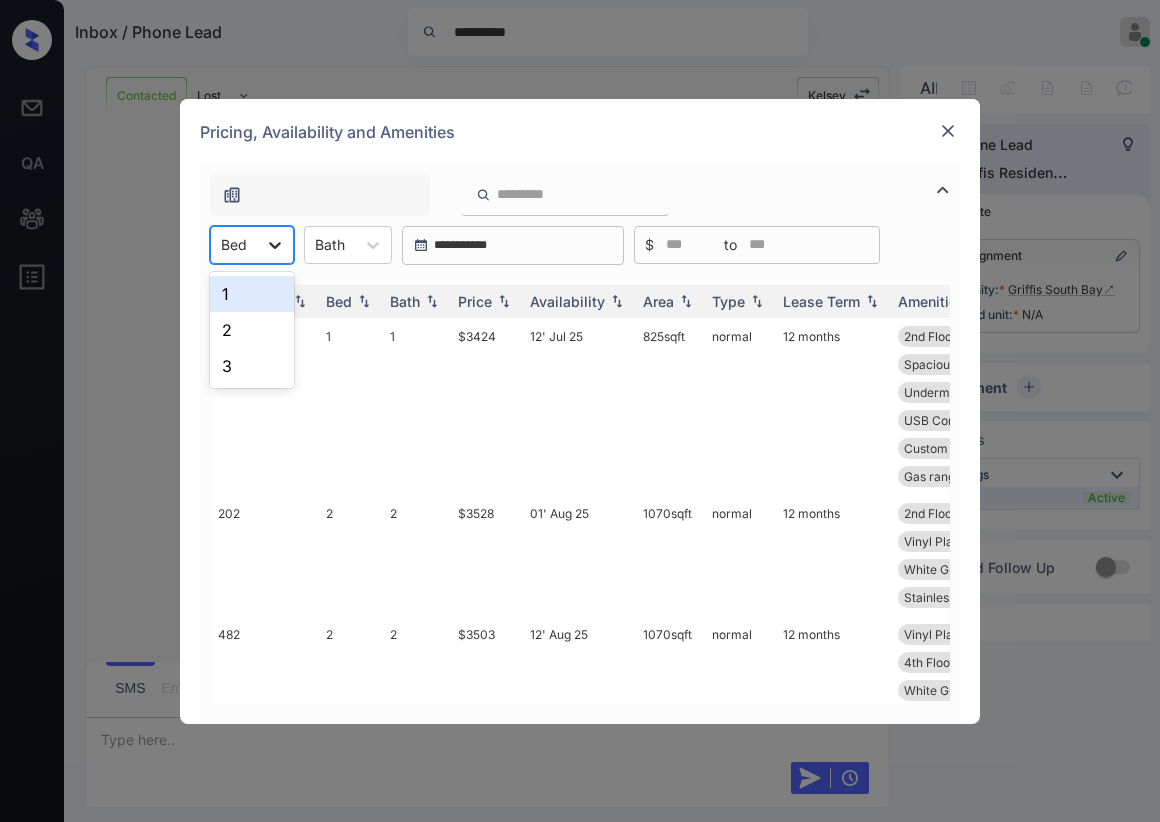scroll, scrollTop: 647, scrollLeft: 0, axis: vertical 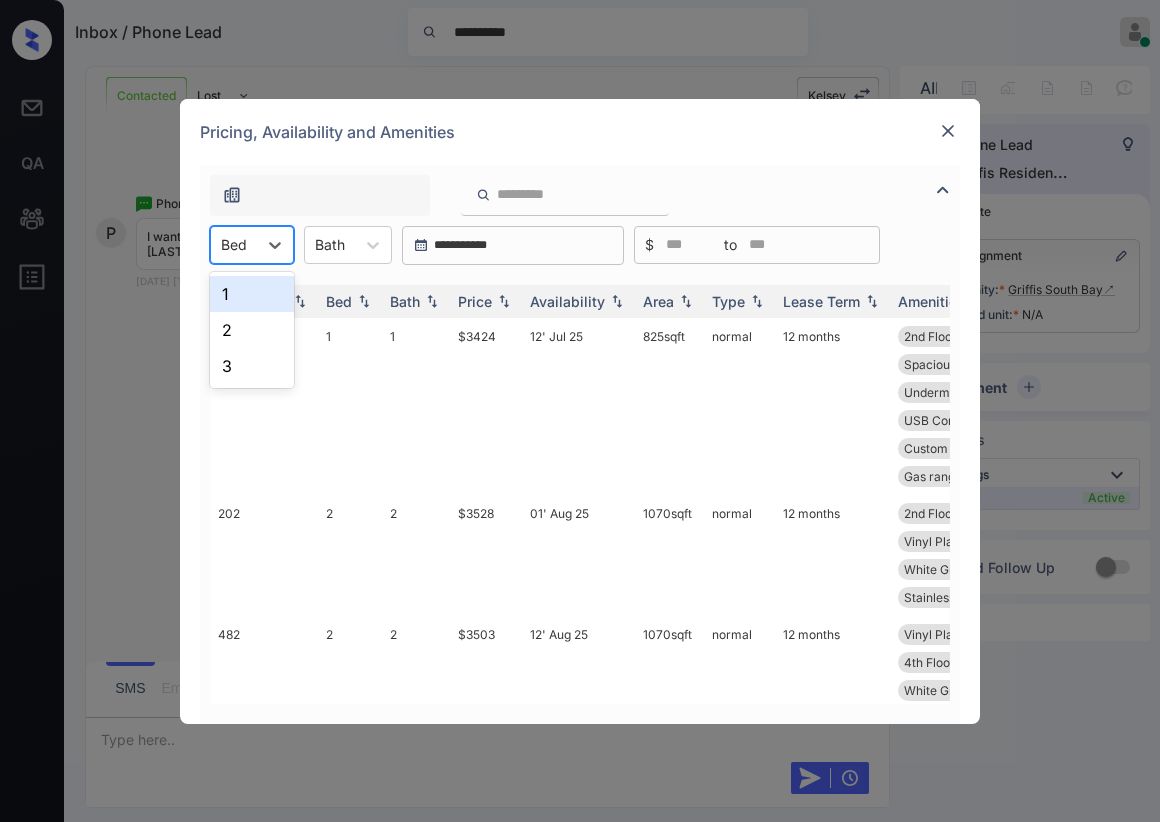 click on "1" at bounding box center [252, 294] 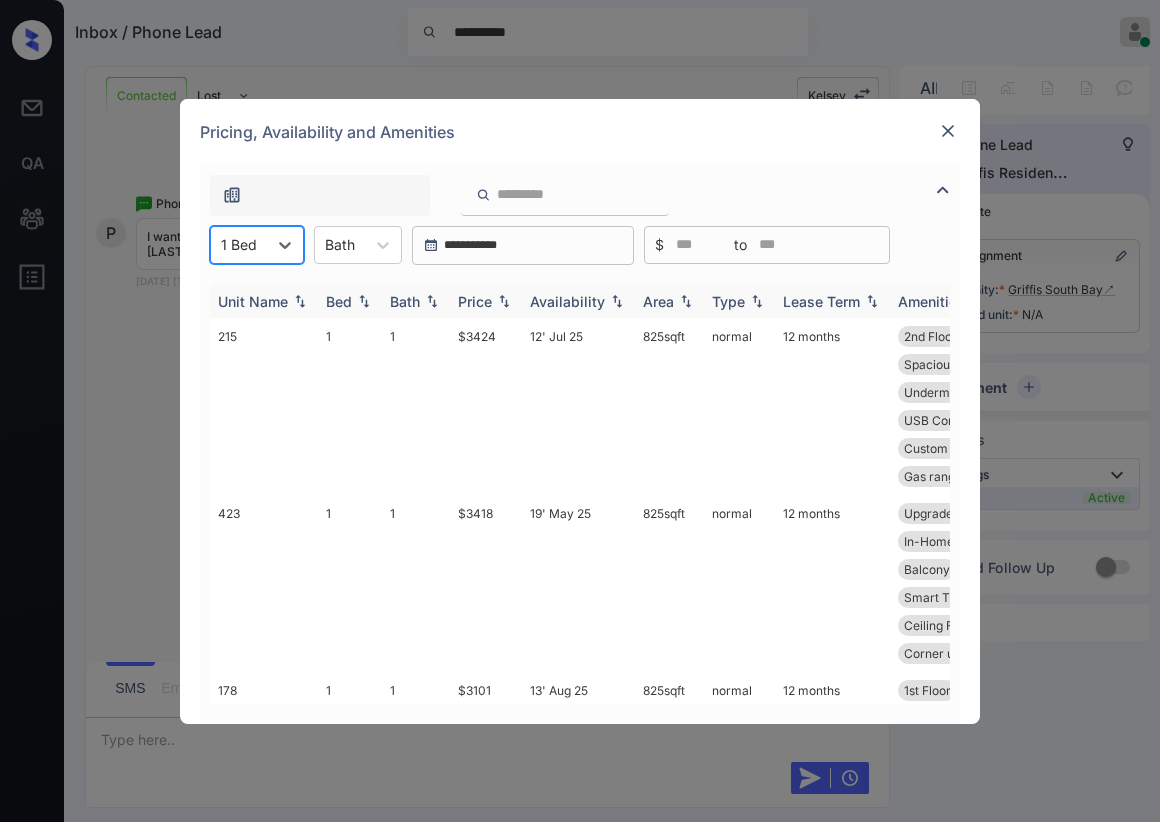 click on "Price" at bounding box center [475, 301] 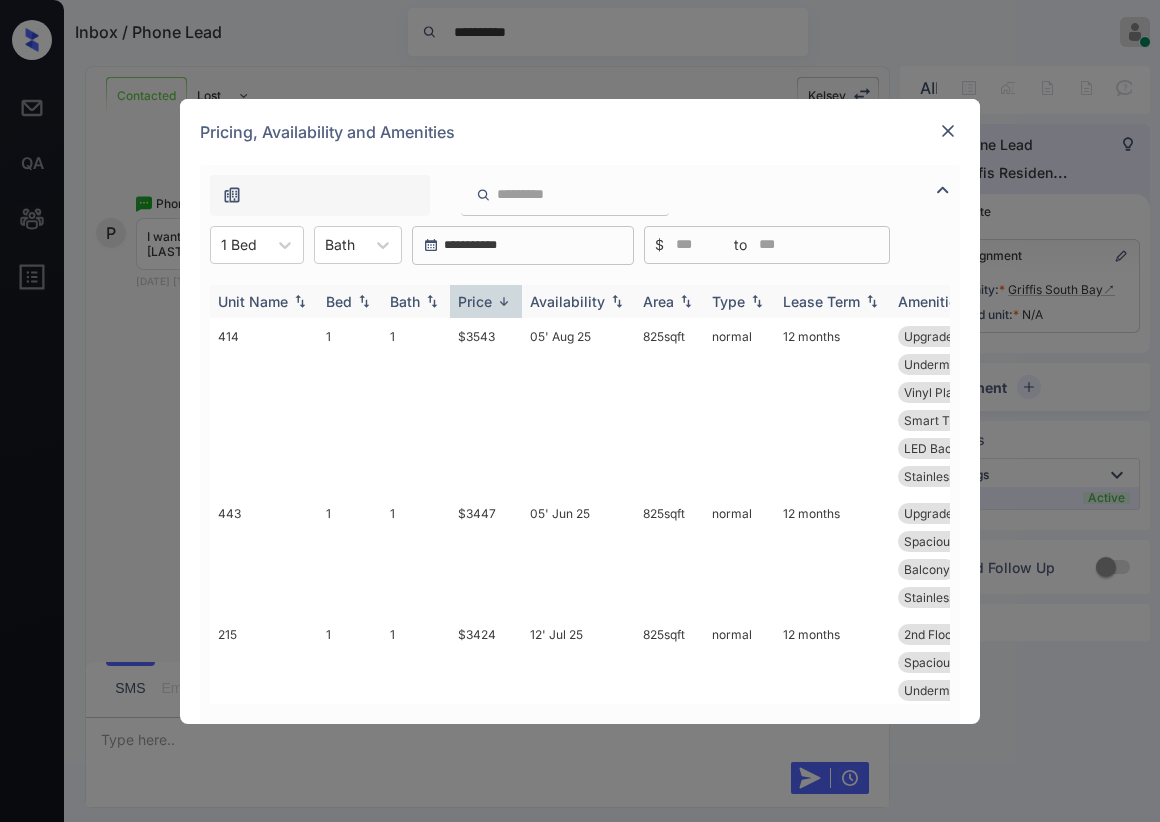 click on "Price" at bounding box center (475, 301) 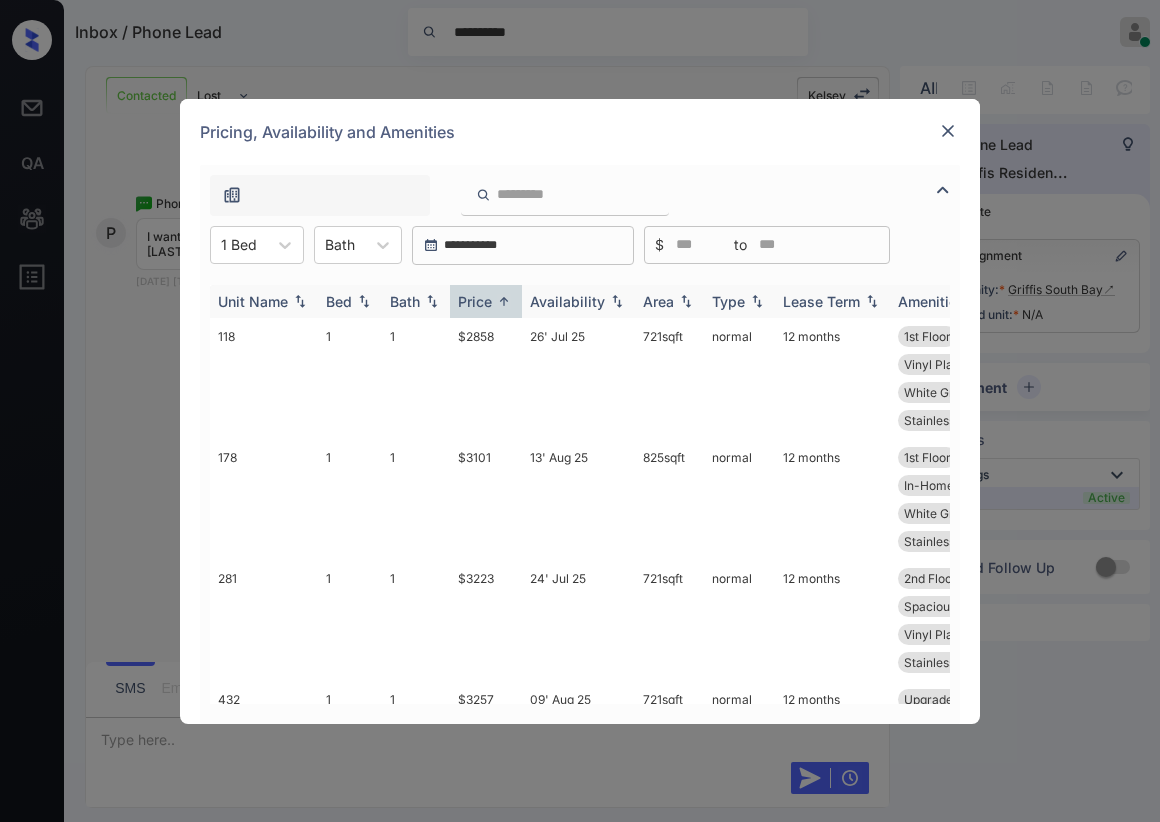 click on "Price" at bounding box center (475, 301) 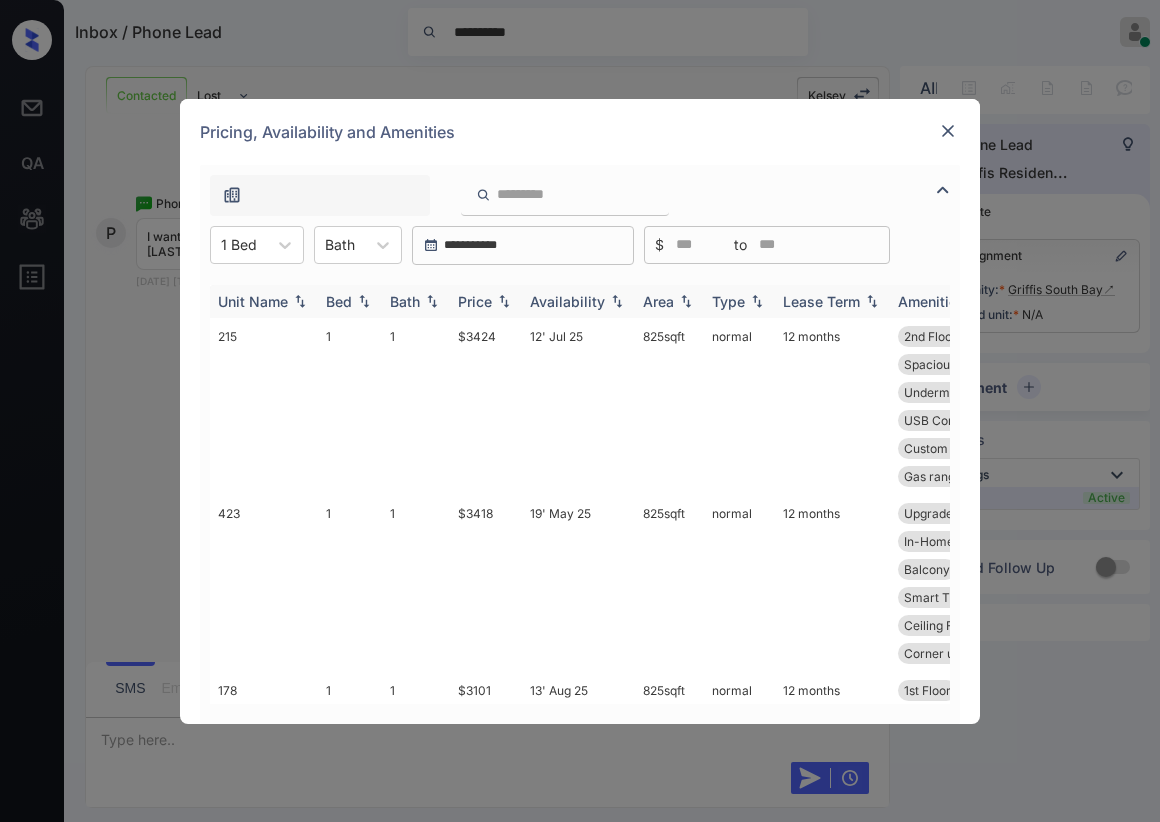 click on "Price" at bounding box center [486, 301] 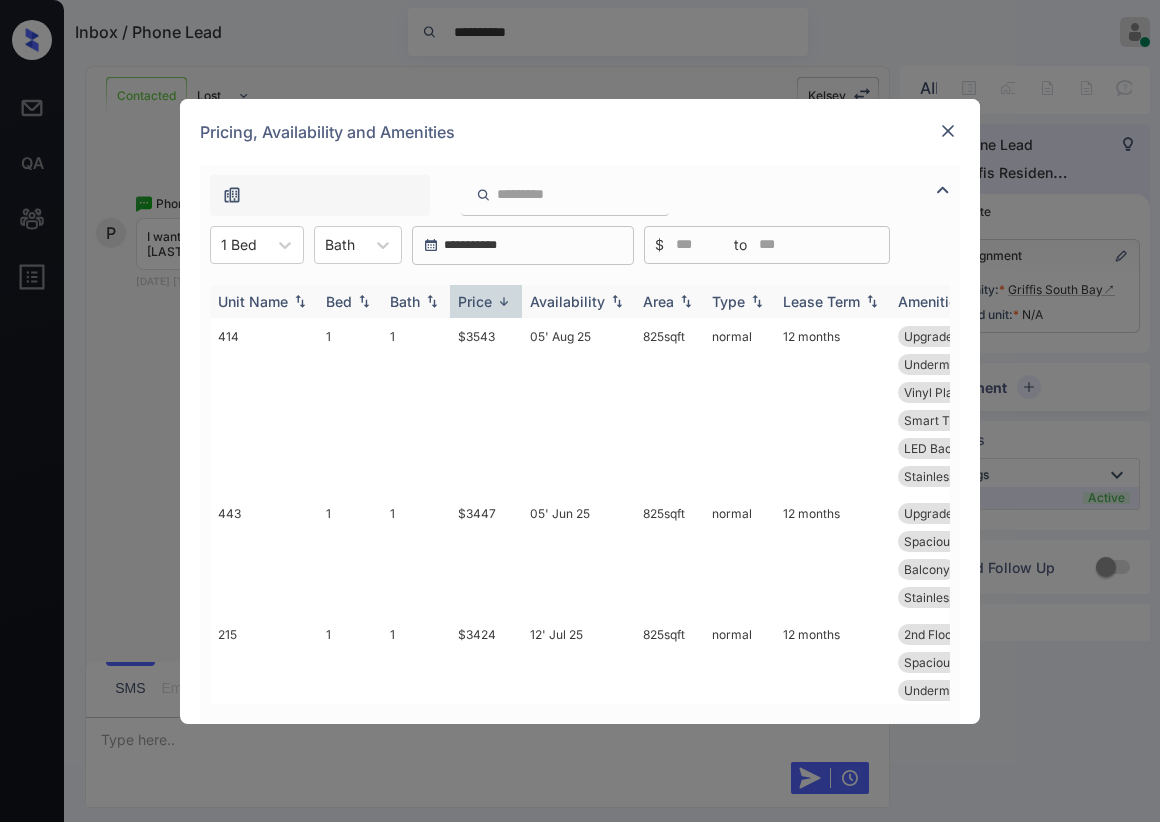 click on "Price" at bounding box center [486, 301] 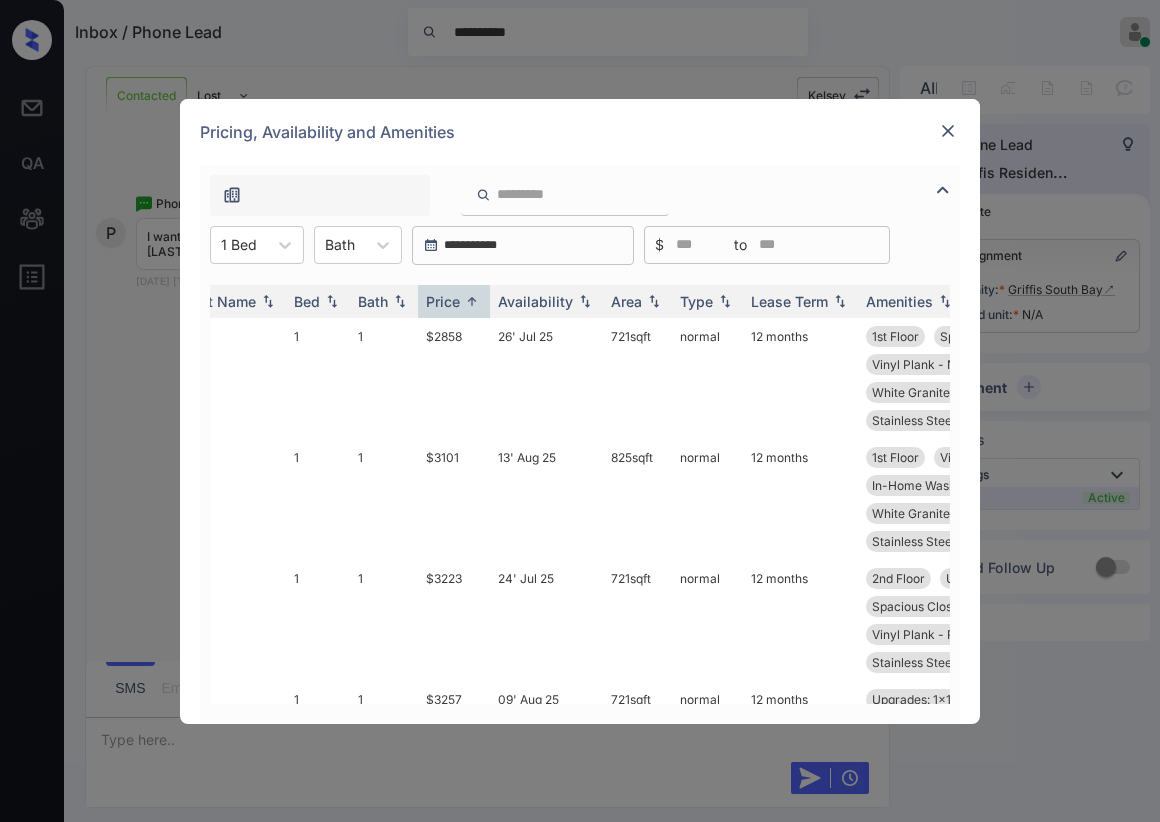 scroll, scrollTop: 0, scrollLeft: 0, axis: both 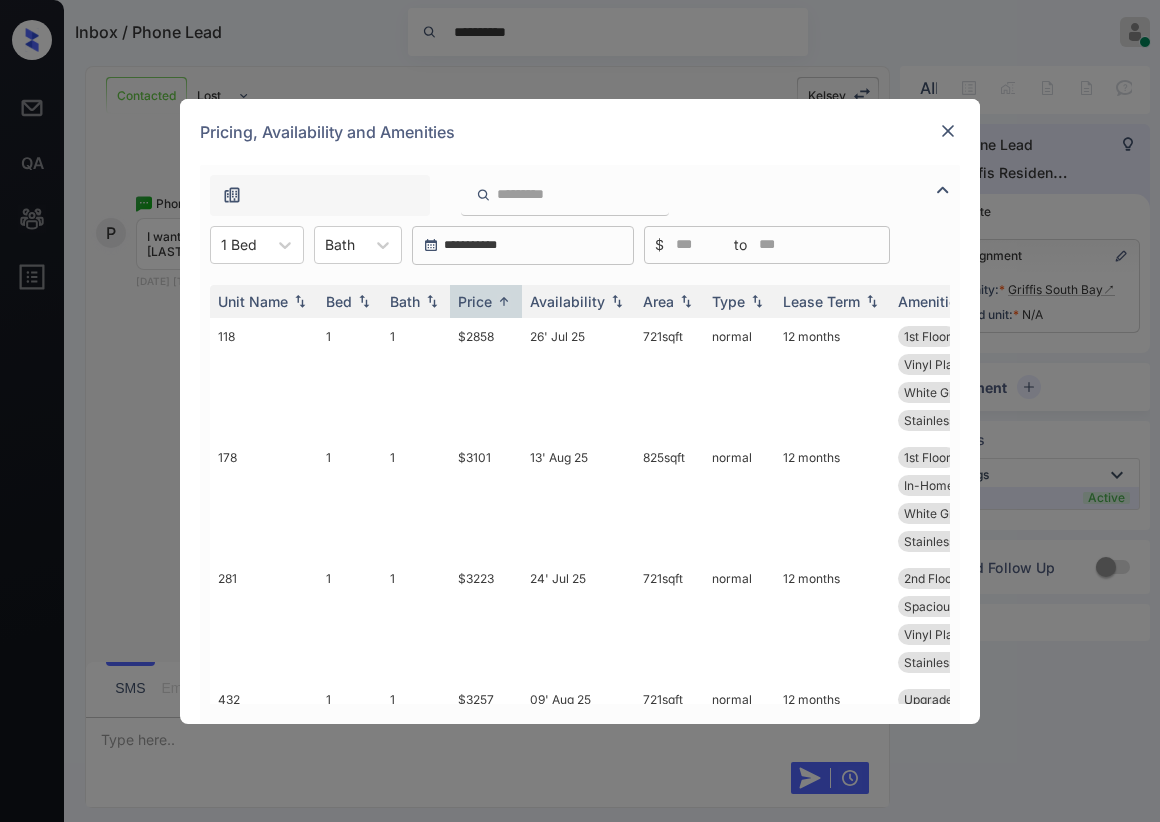 click at bounding box center [948, 131] 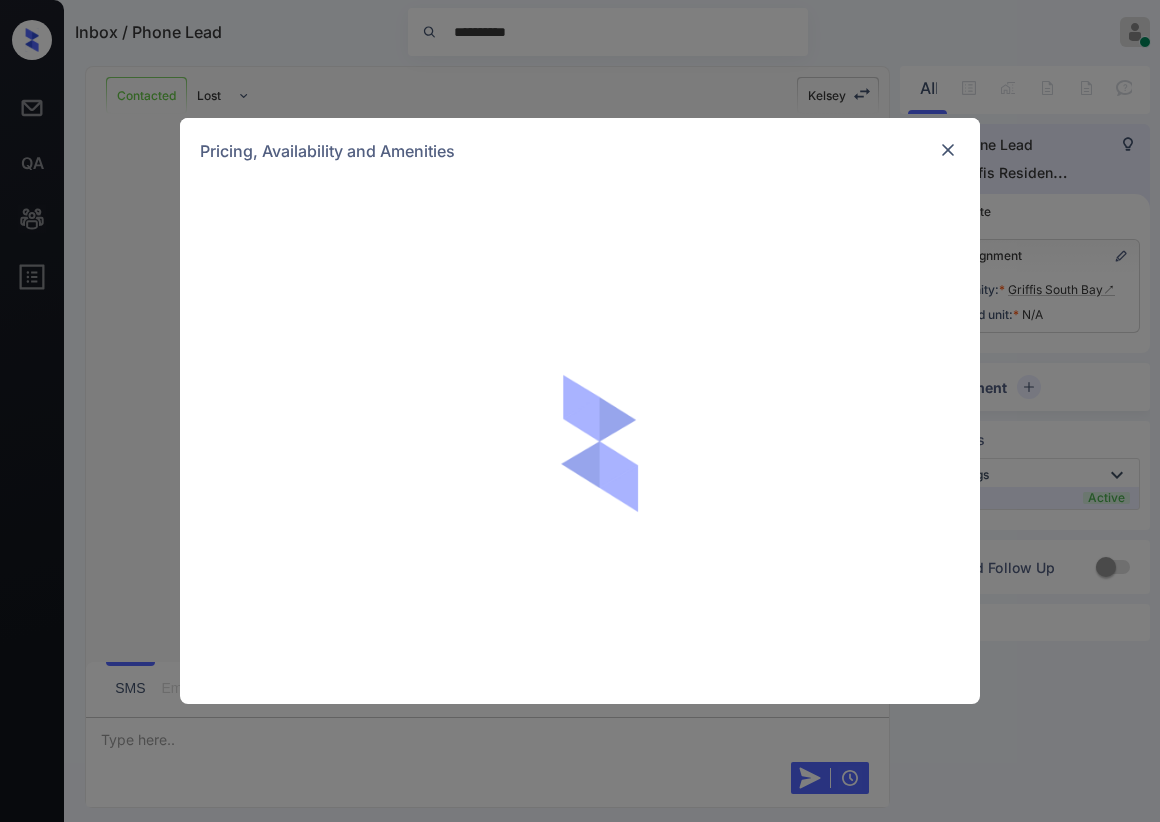 scroll, scrollTop: 0, scrollLeft: 0, axis: both 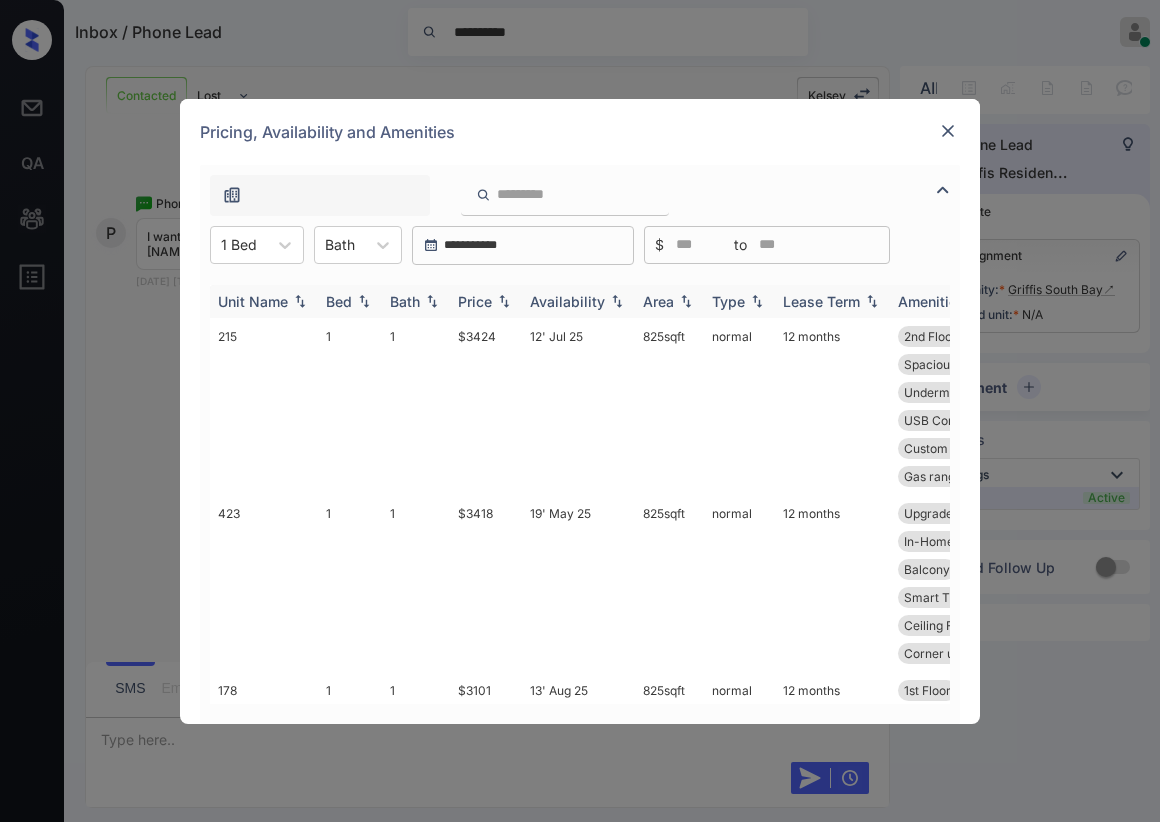 click on "Price" at bounding box center (475, 301) 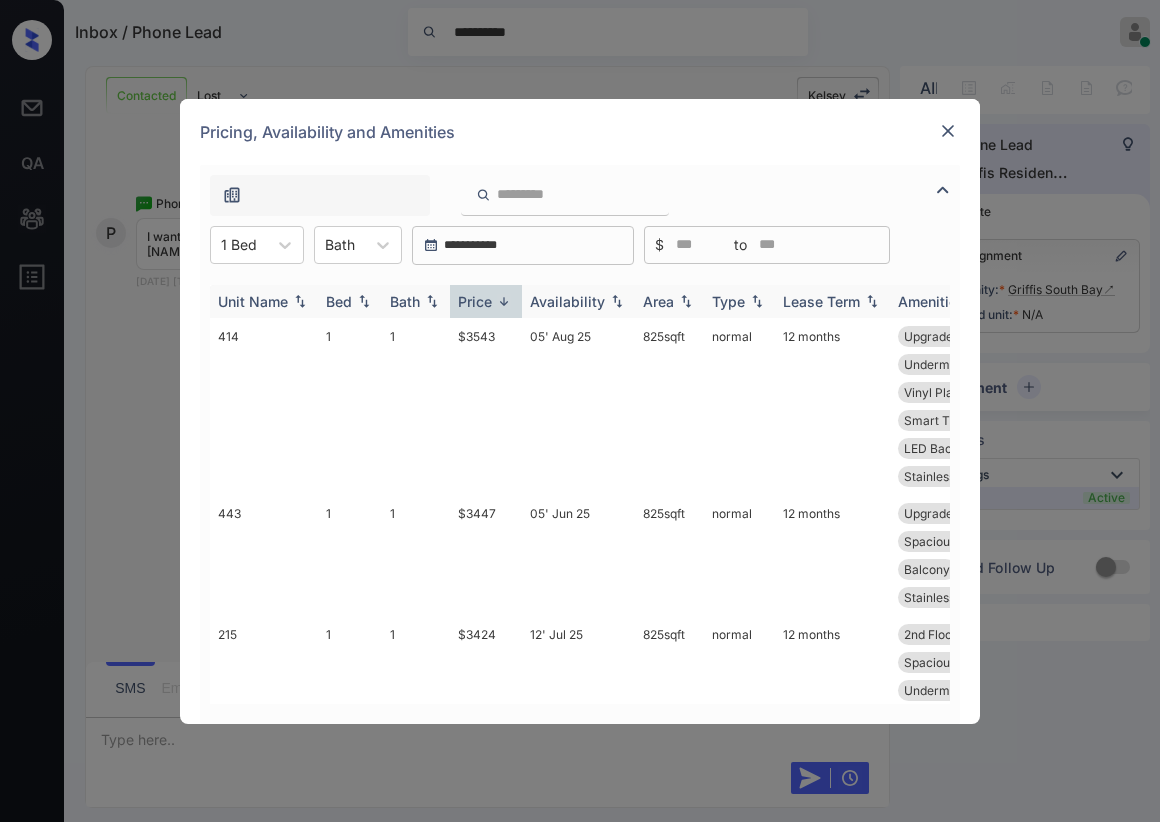 click on "Price" at bounding box center (475, 301) 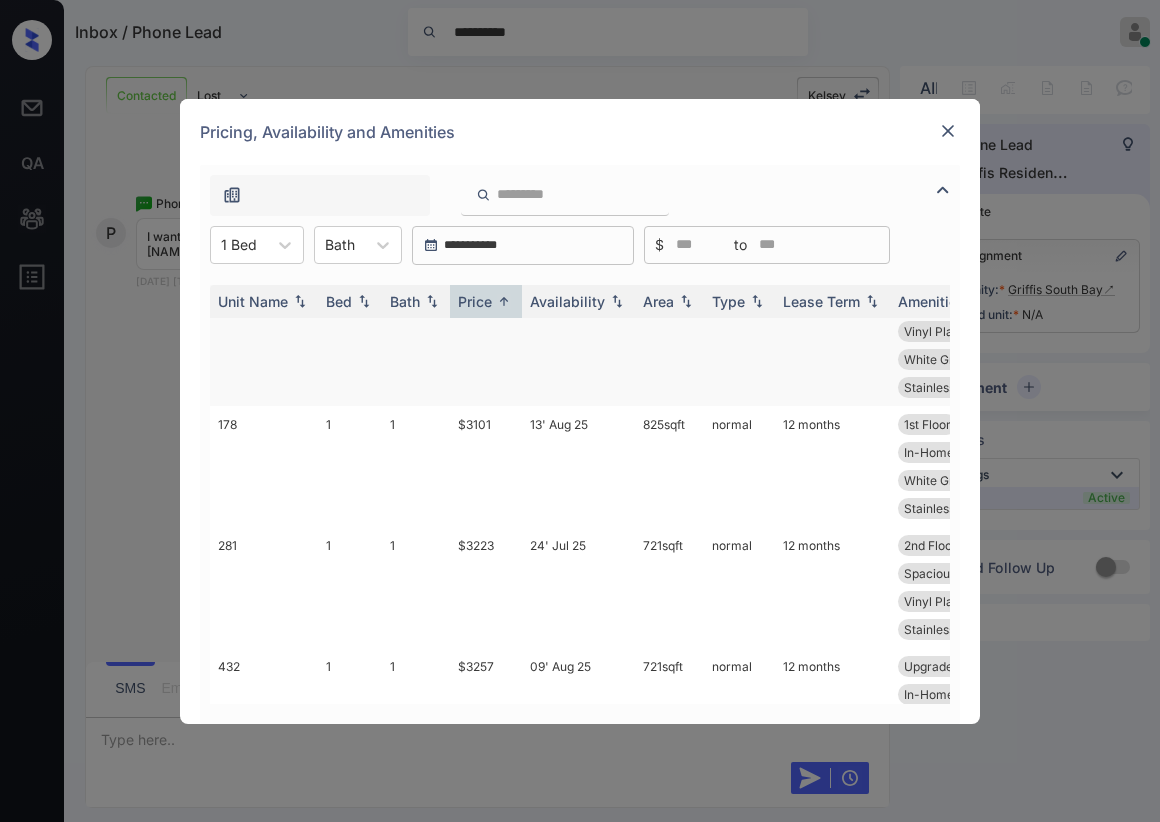 scroll, scrollTop: 0, scrollLeft: 0, axis: both 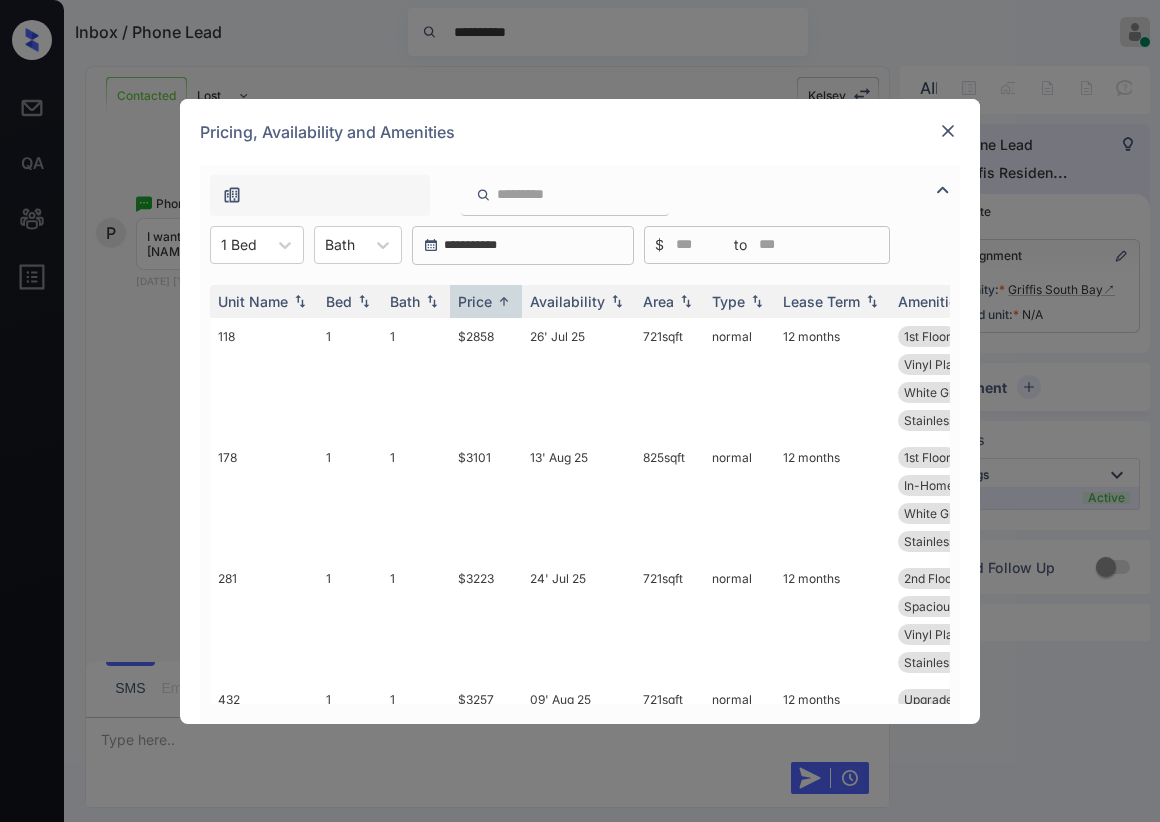 click at bounding box center (948, 131) 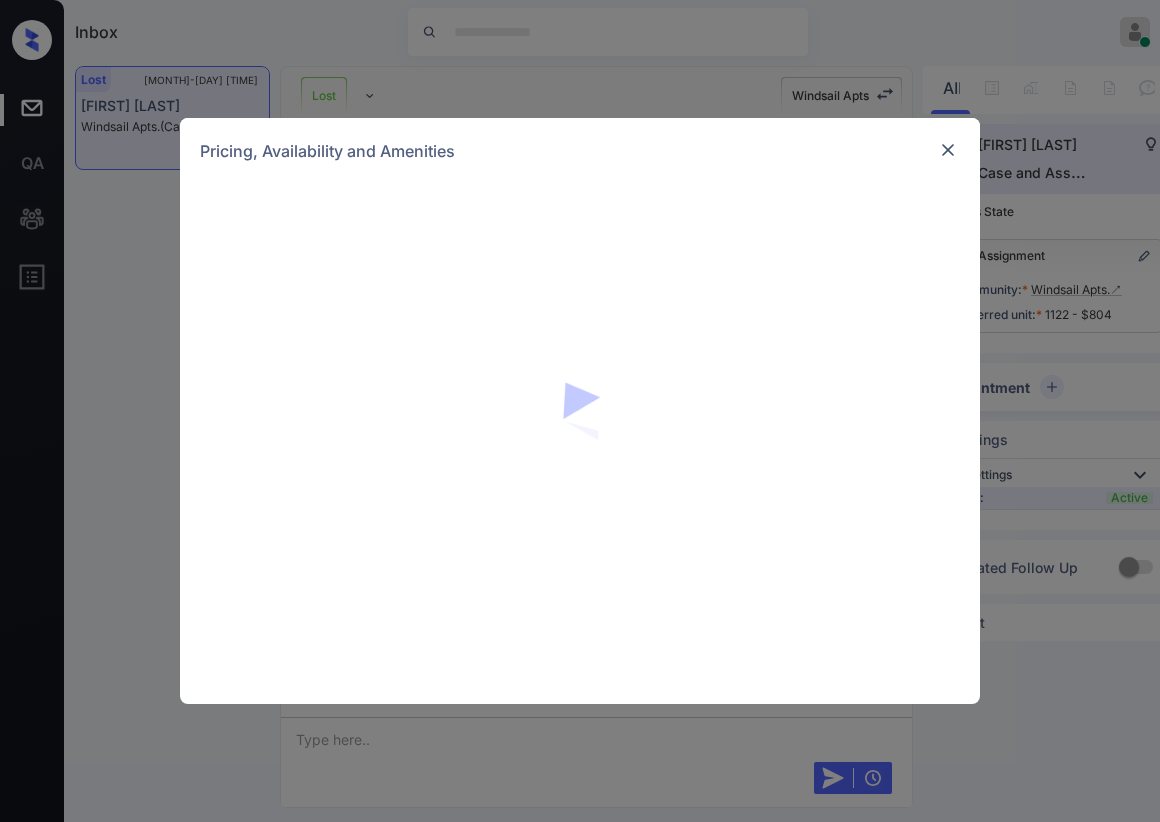 scroll, scrollTop: 0, scrollLeft: 0, axis: both 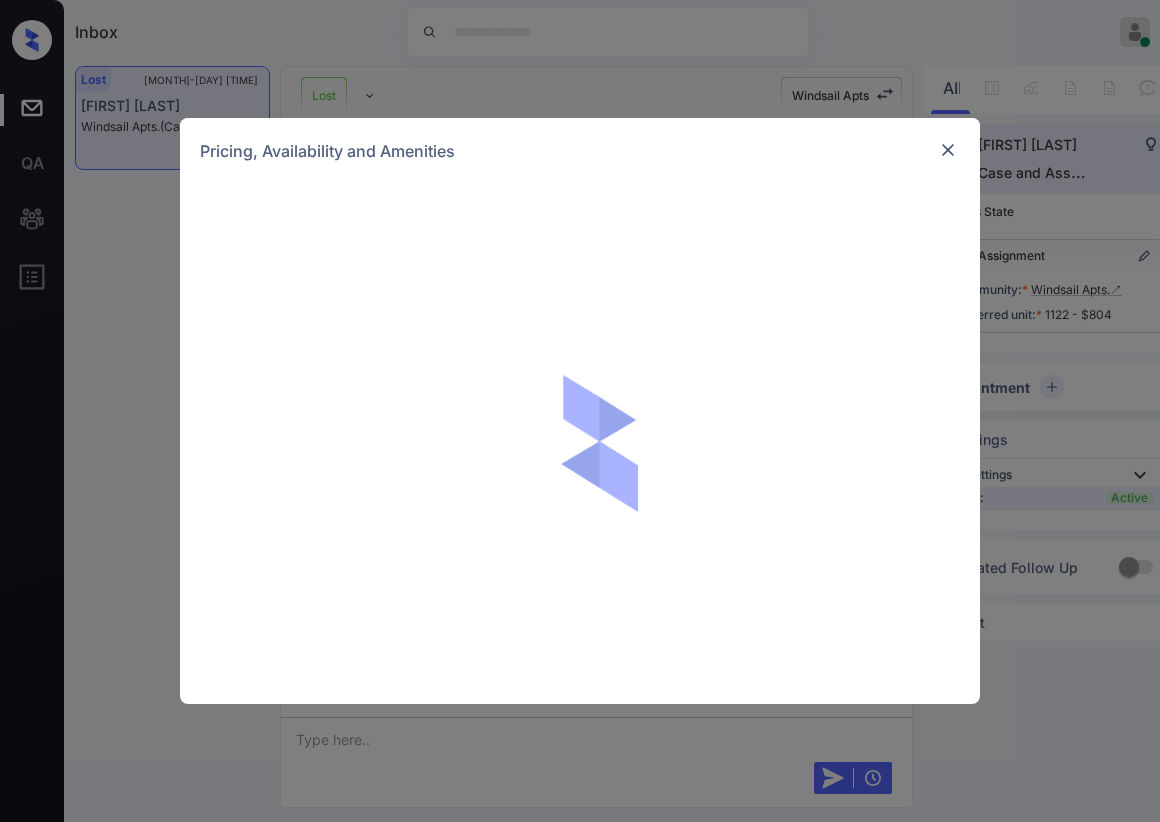 click at bounding box center (948, 150) 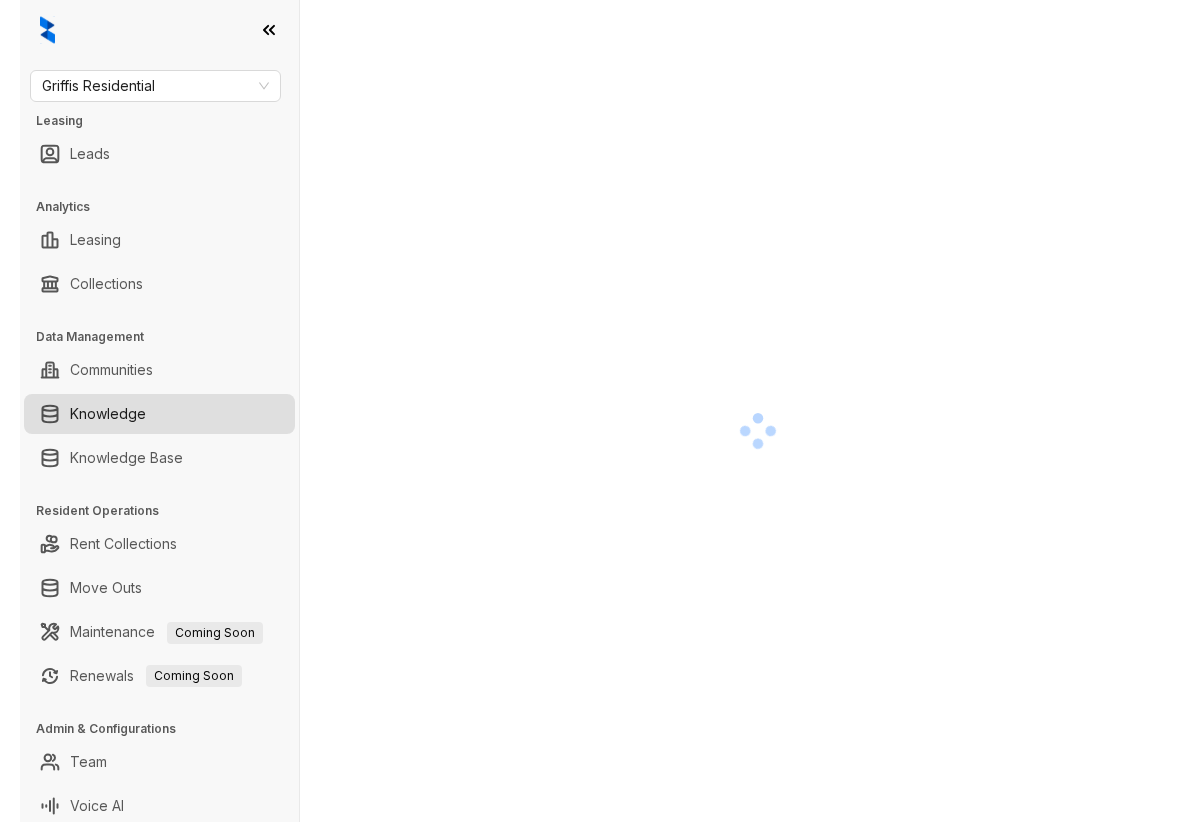scroll, scrollTop: 0, scrollLeft: 0, axis: both 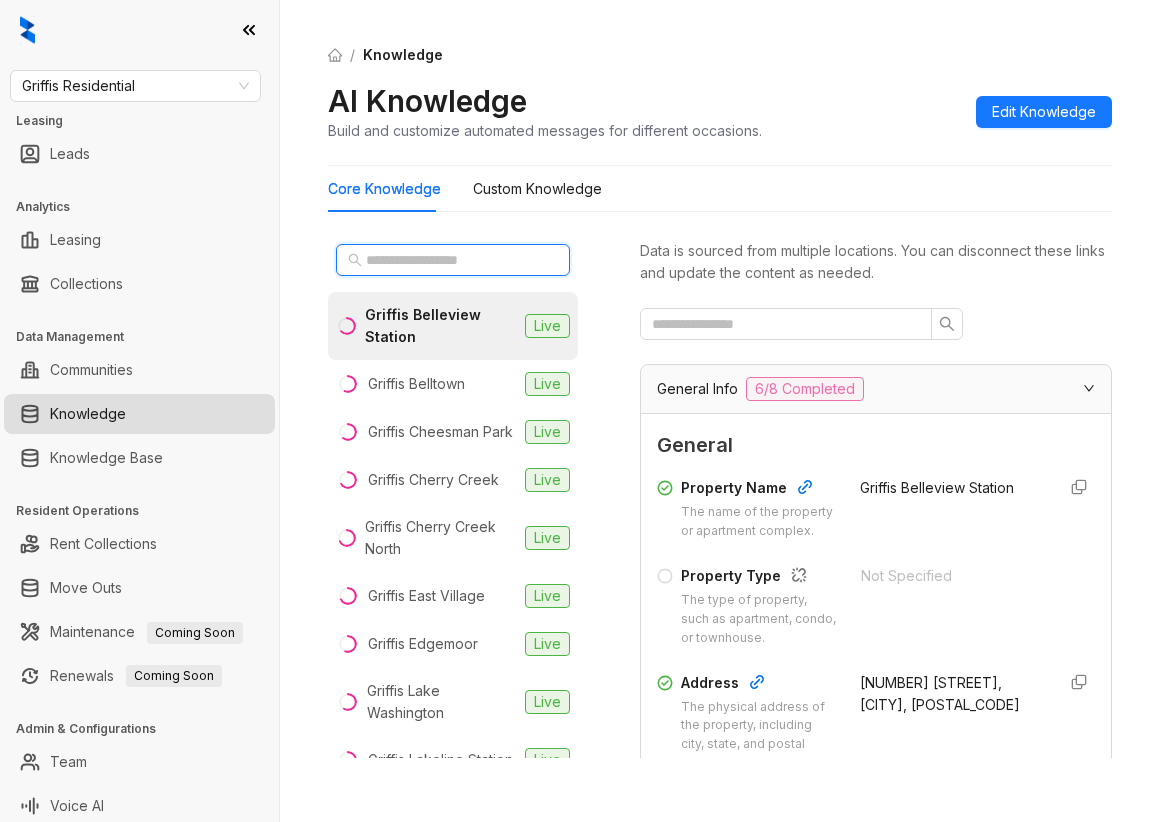 click at bounding box center (454, 260) 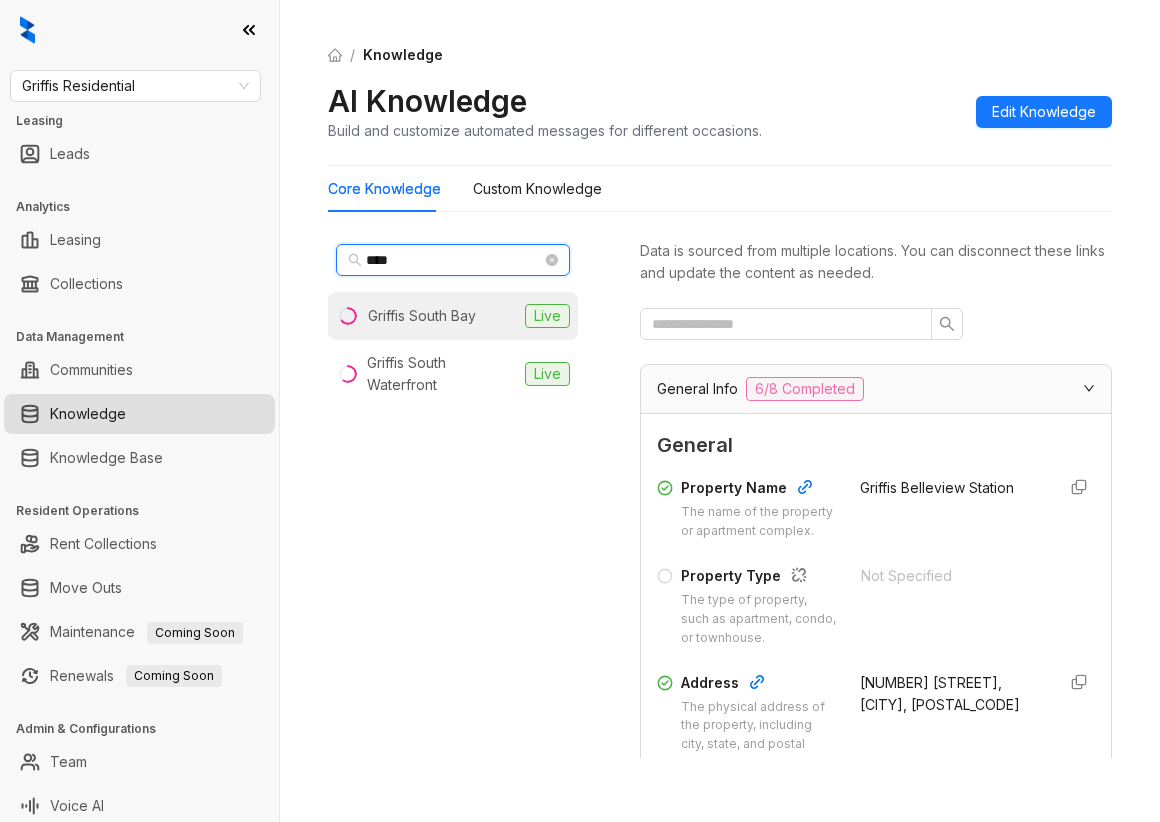 type on "****" 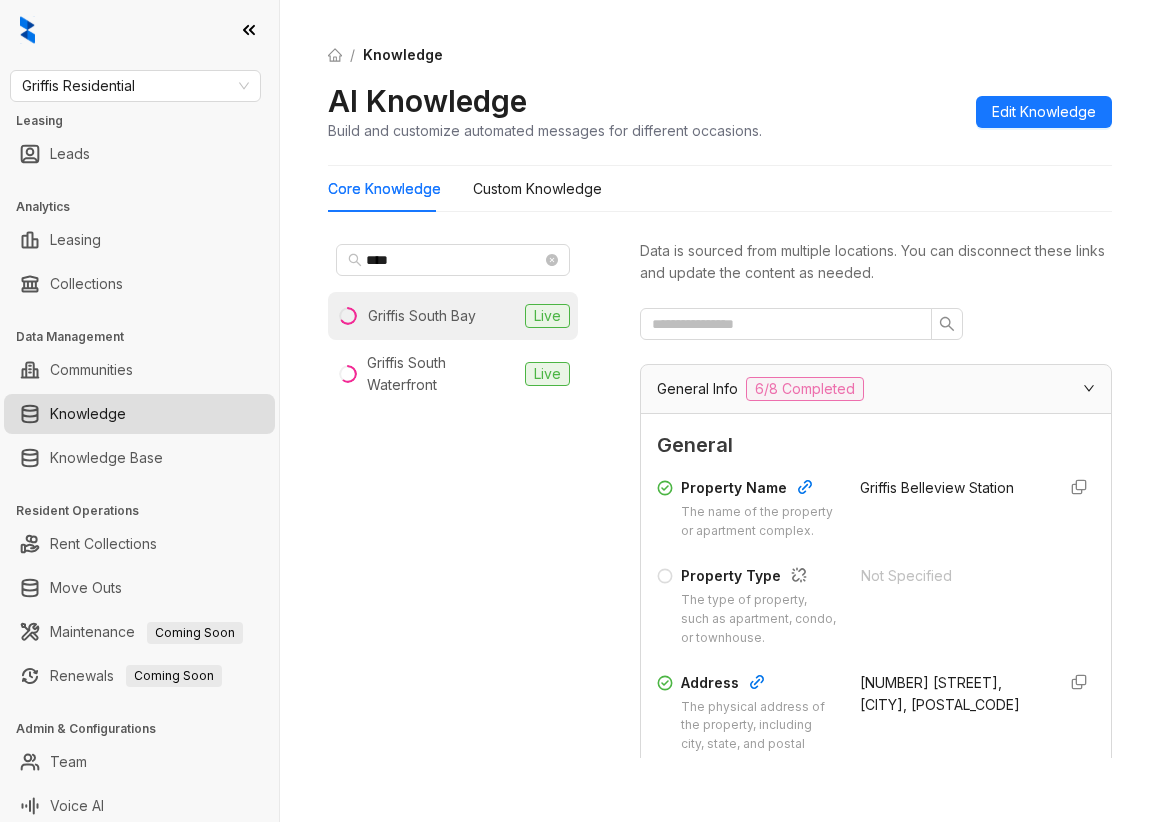 click on "Griffis South Bay" at bounding box center [422, 316] 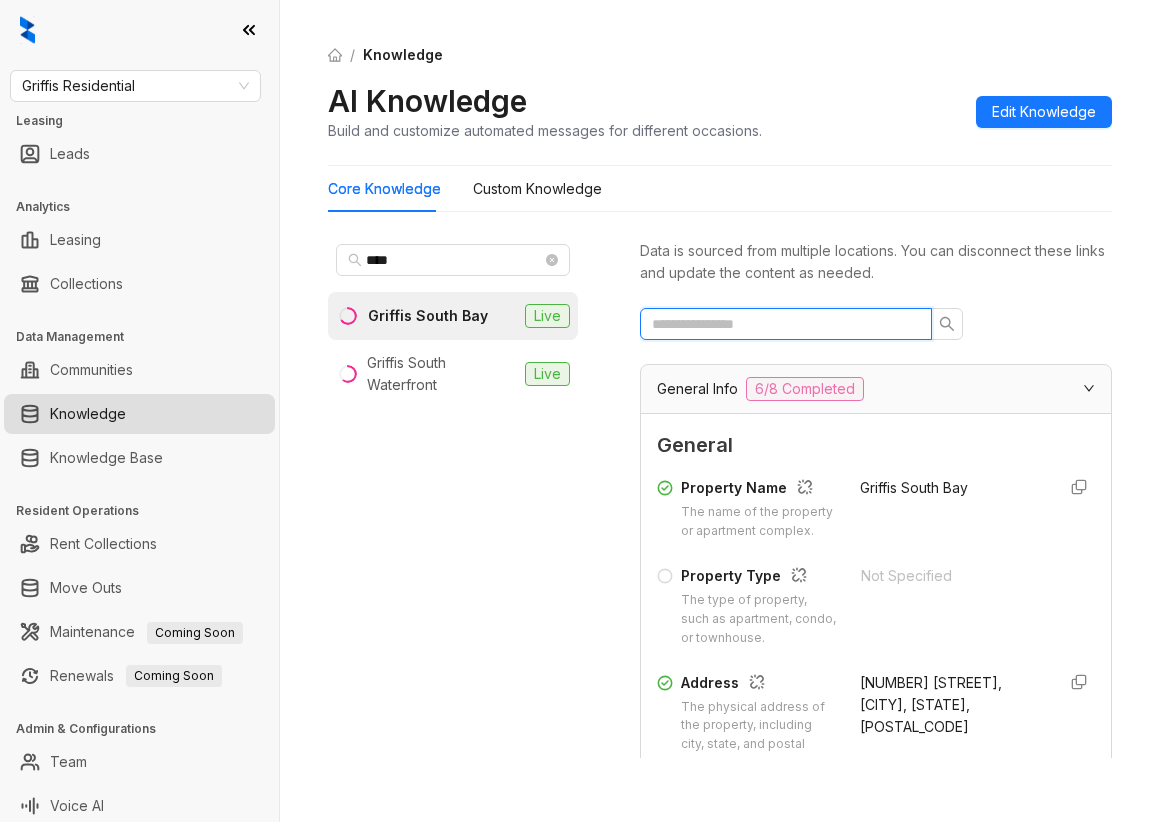 click at bounding box center [778, 324] 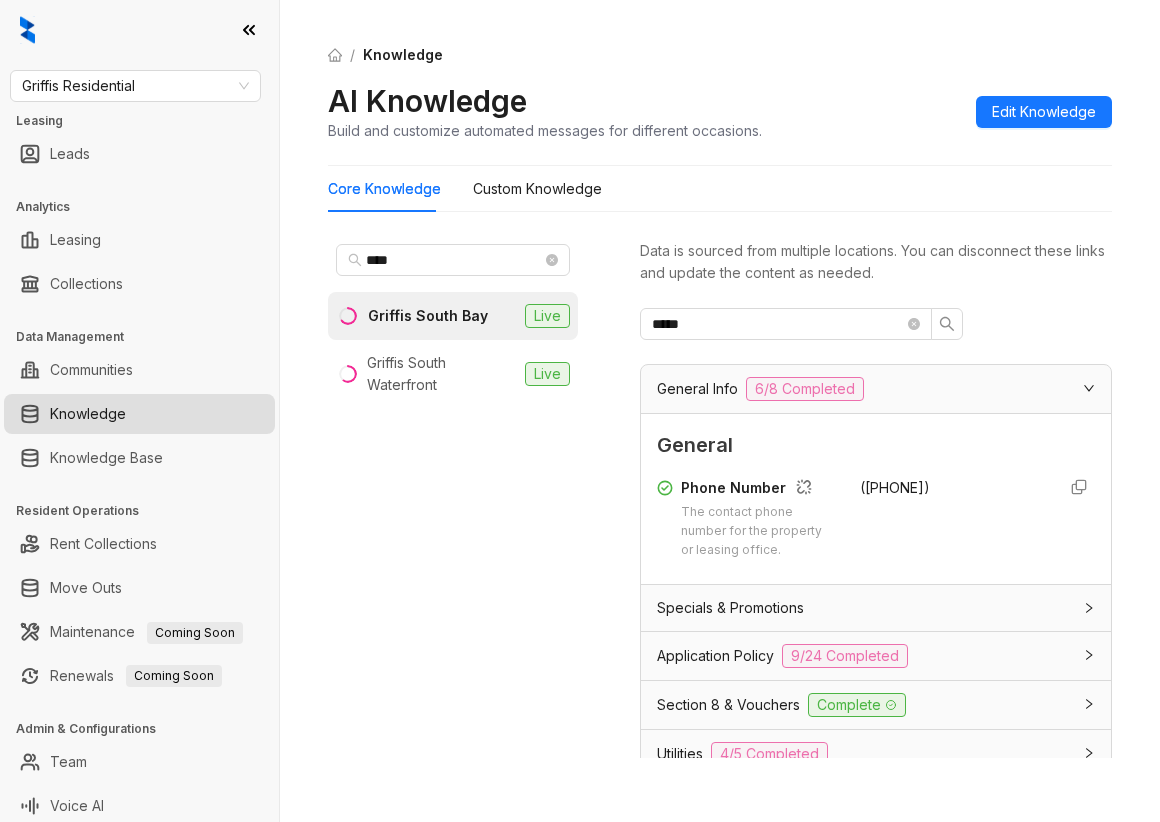 drag, startPoint x: 840, startPoint y: 476, endPoint x: 952, endPoint y: 489, distance: 112.75194 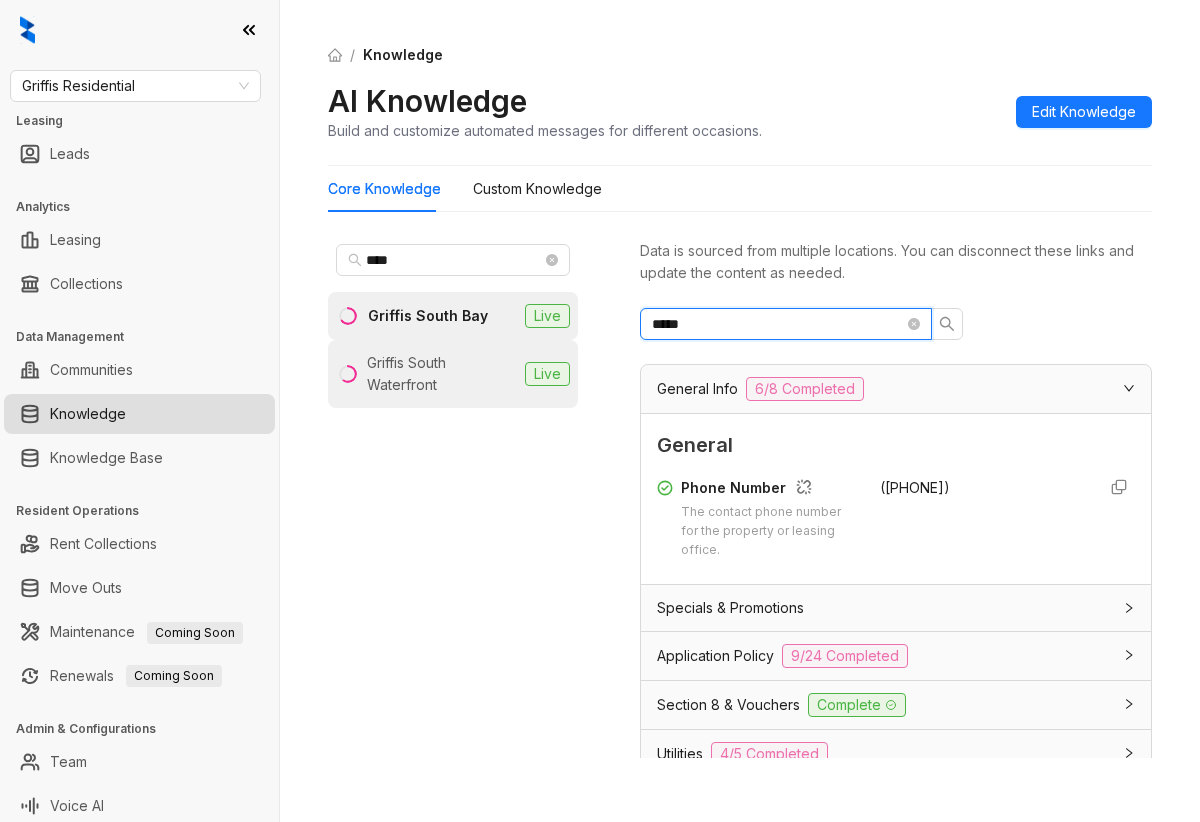 drag, startPoint x: 817, startPoint y: 333, endPoint x: 490, endPoint y: 341, distance: 327.09784 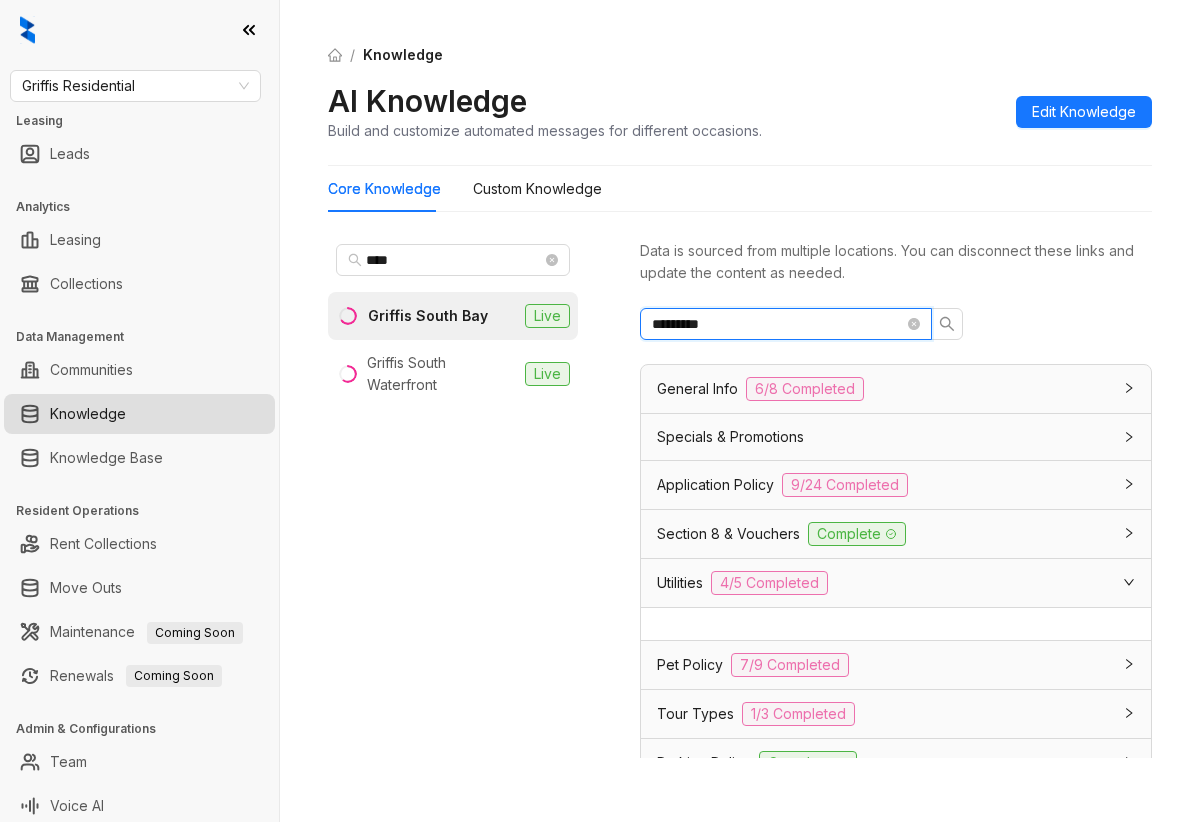 scroll, scrollTop: 267, scrollLeft: 0, axis: vertical 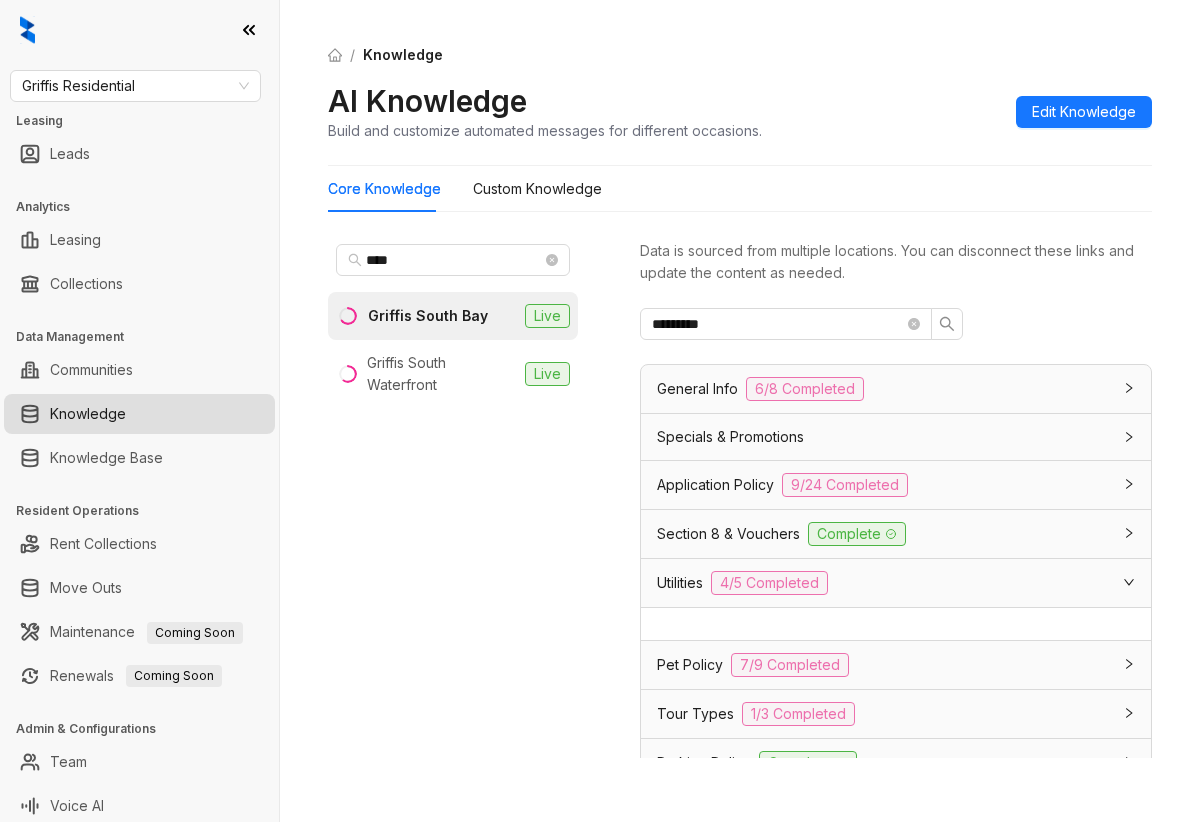 click on "Utilities 4/5 Completed" at bounding box center (884, 583) 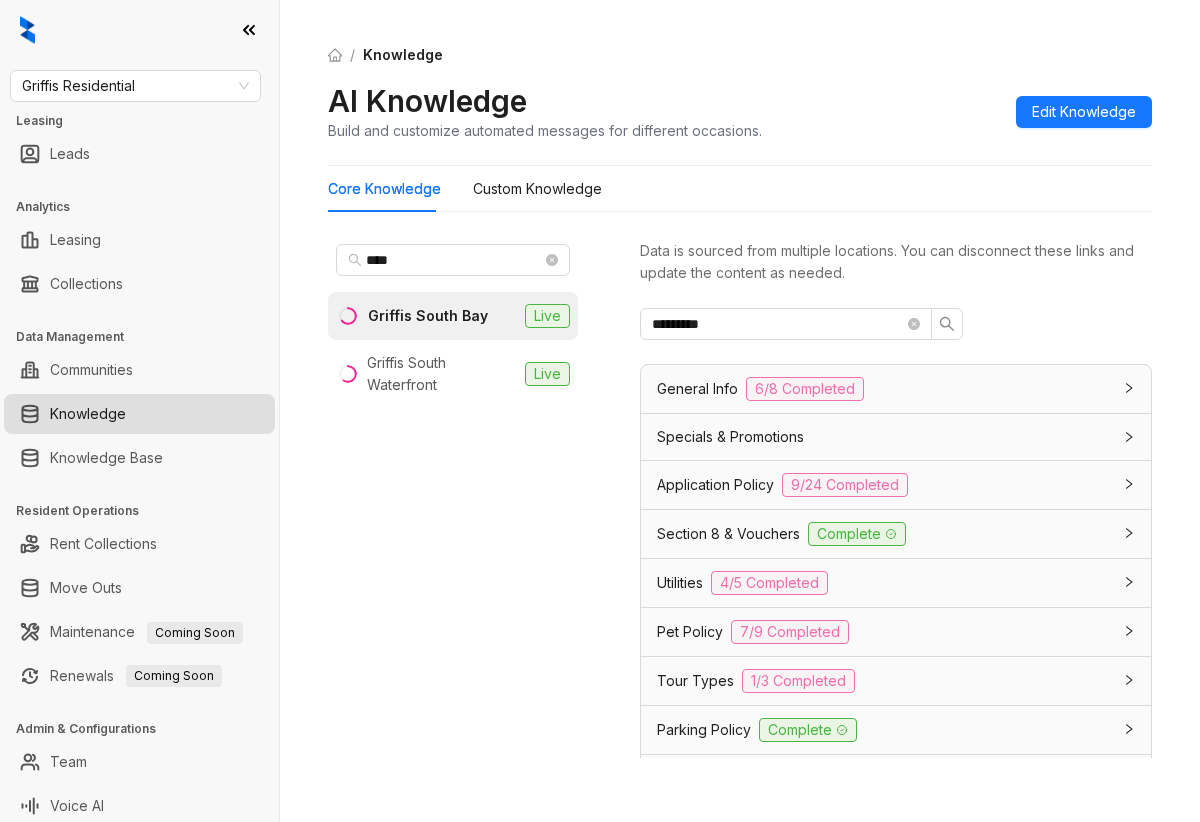 click on "Utilities 4/5 Completed" at bounding box center (884, 583) 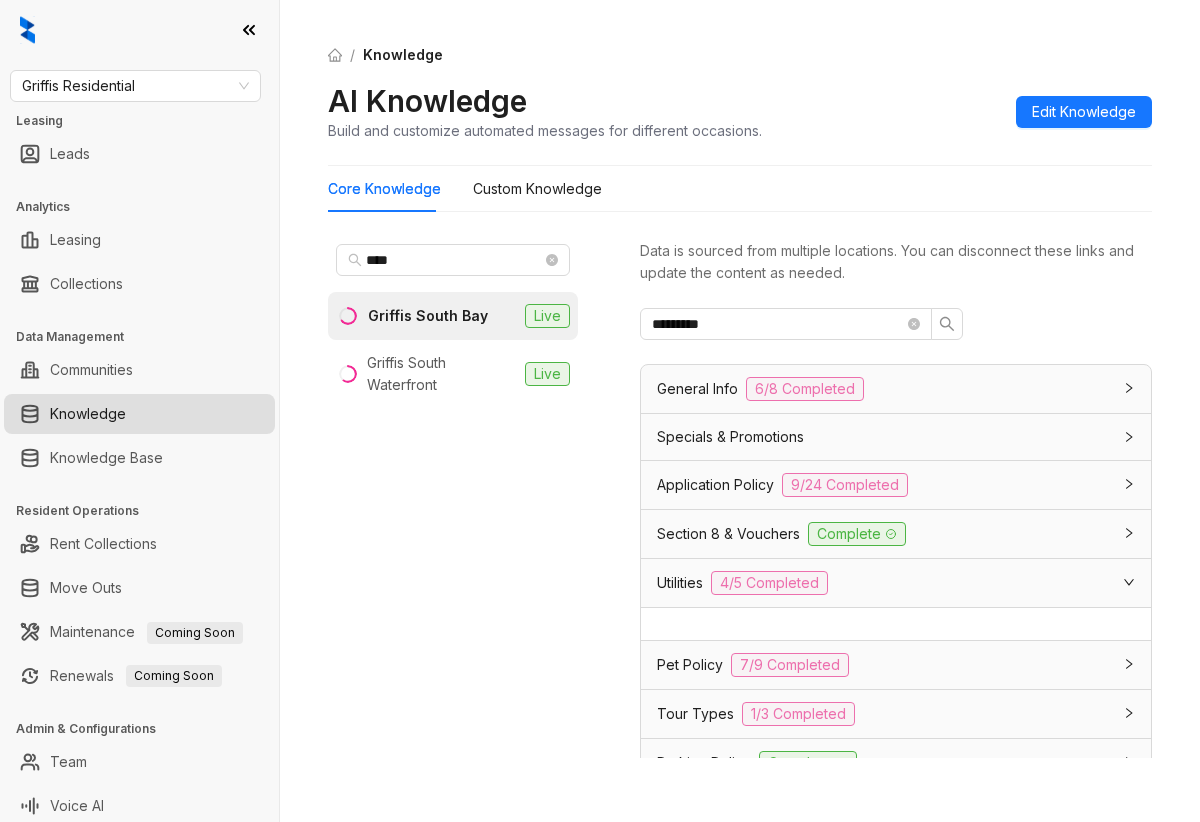 scroll, scrollTop: 233, scrollLeft: 0, axis: vertical 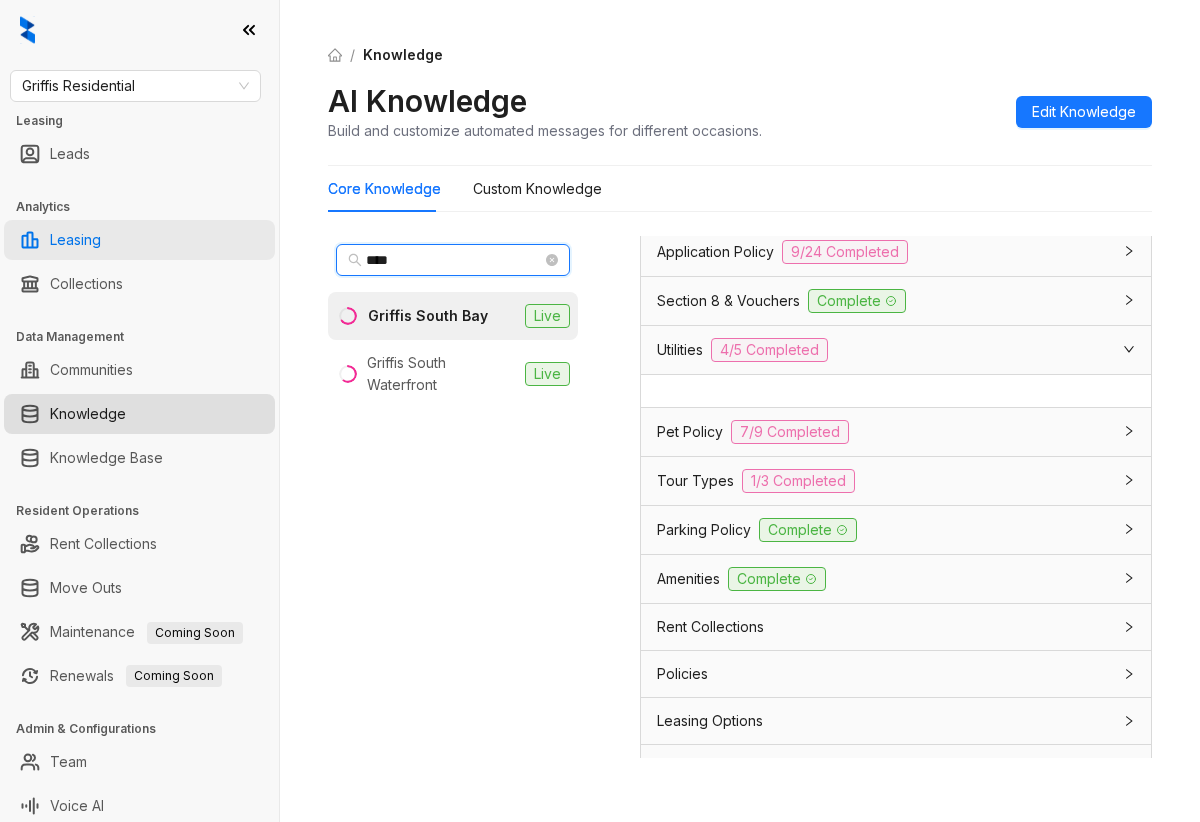 drag, startPoint x: 469, startPoint y: 261, endPoint x: 174, endPoint y: 239, distance: 295.8192 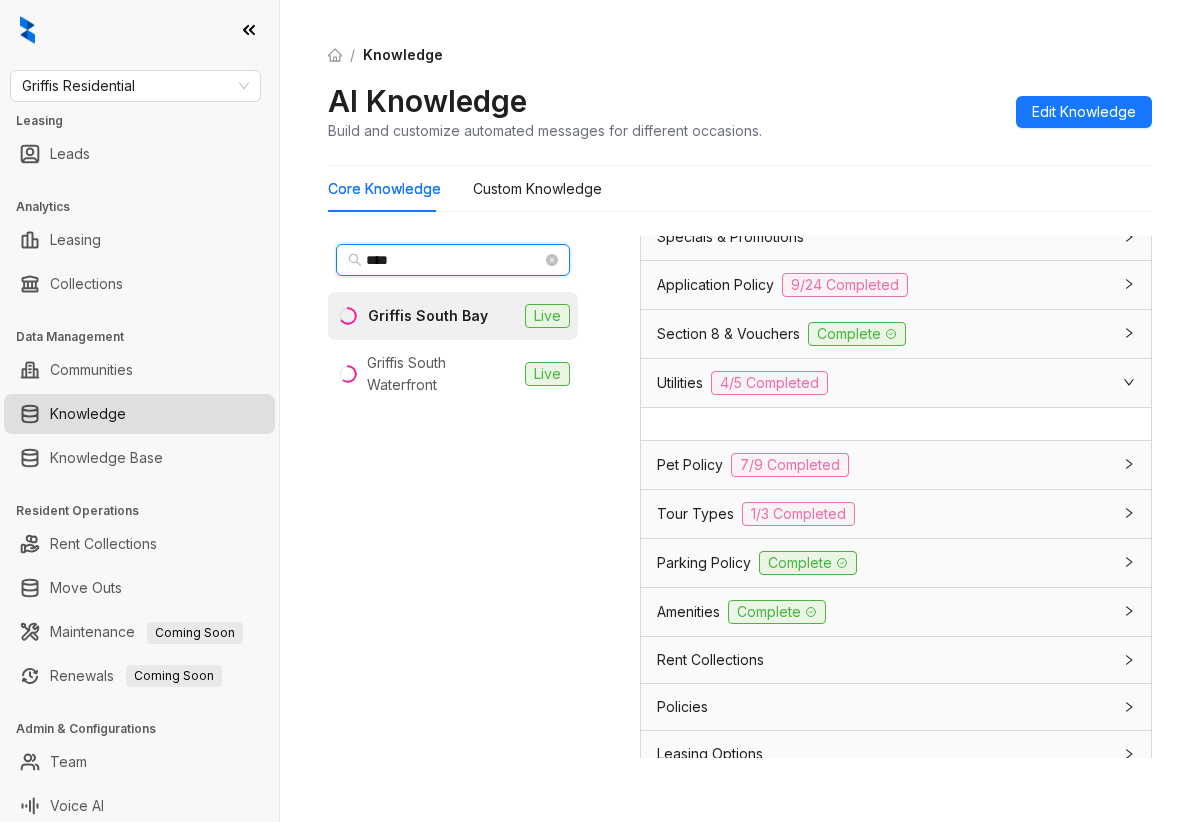 scroll, scrollTop: 0, scrollLeft: 0, axis: both 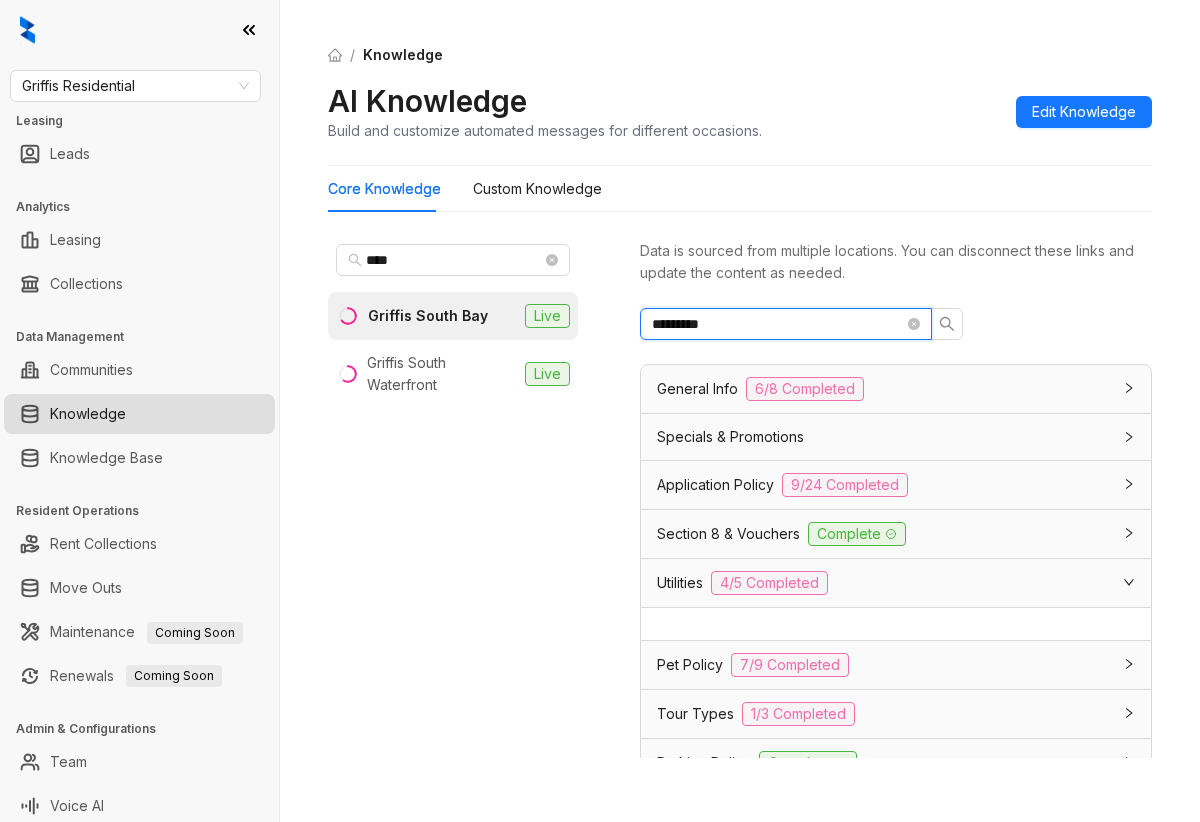 drag, startPoint x: 661, startPoint y: 325, endPoint x: 555, endPoint y: 308, distance: 107.35455 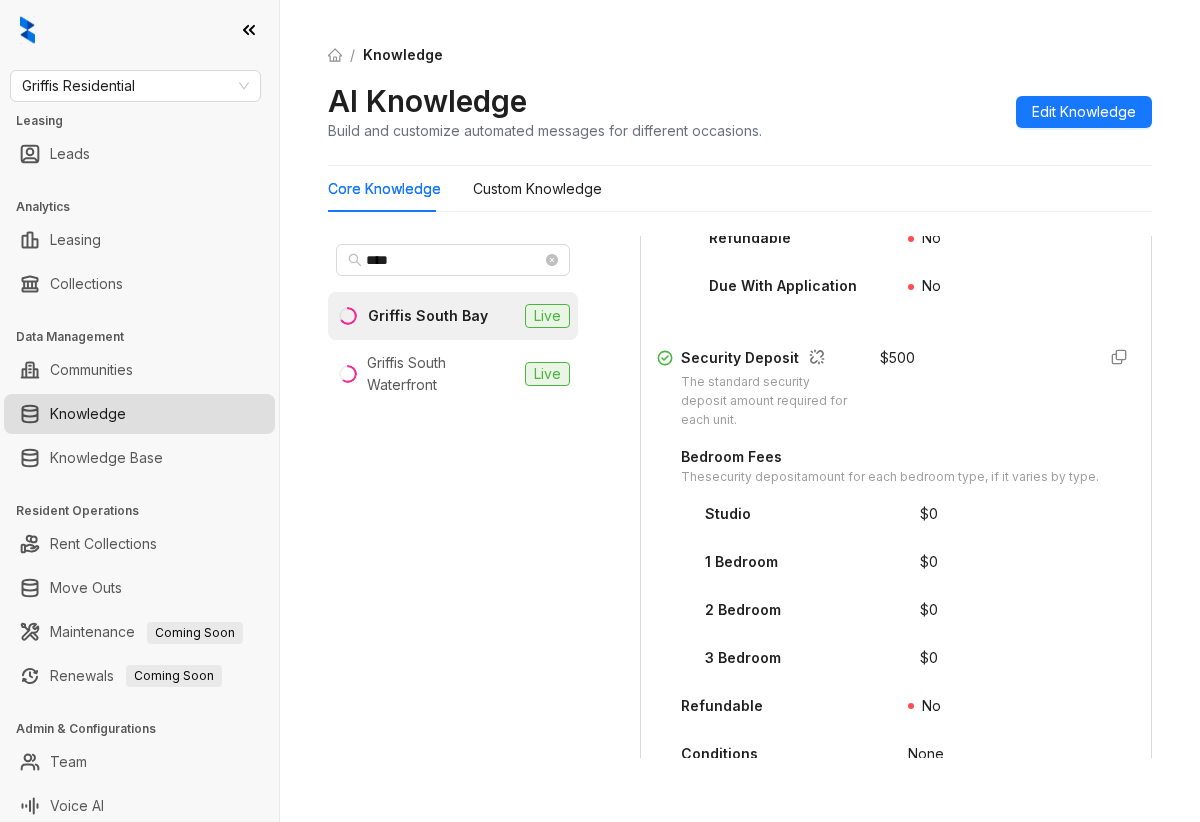 scroll, scrollTop: 412, scrollLeft: 0, axis: vertical 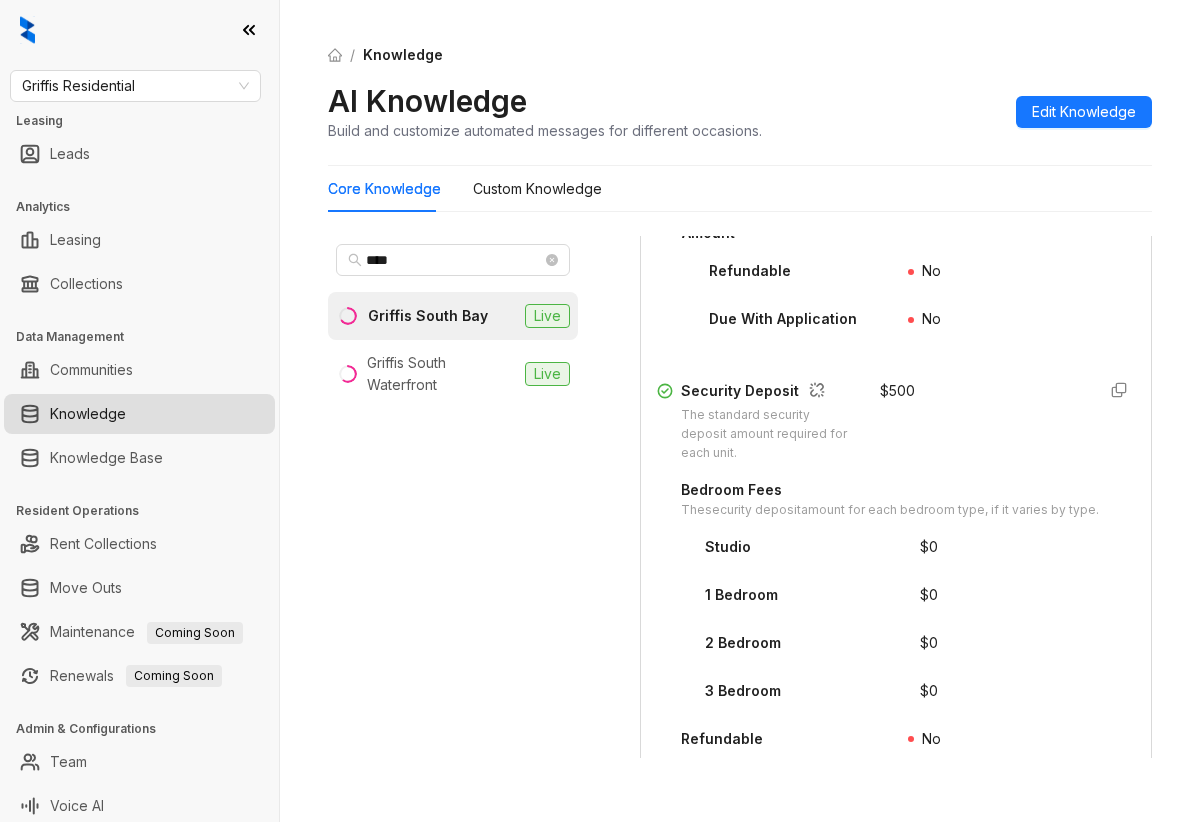 type on "***" 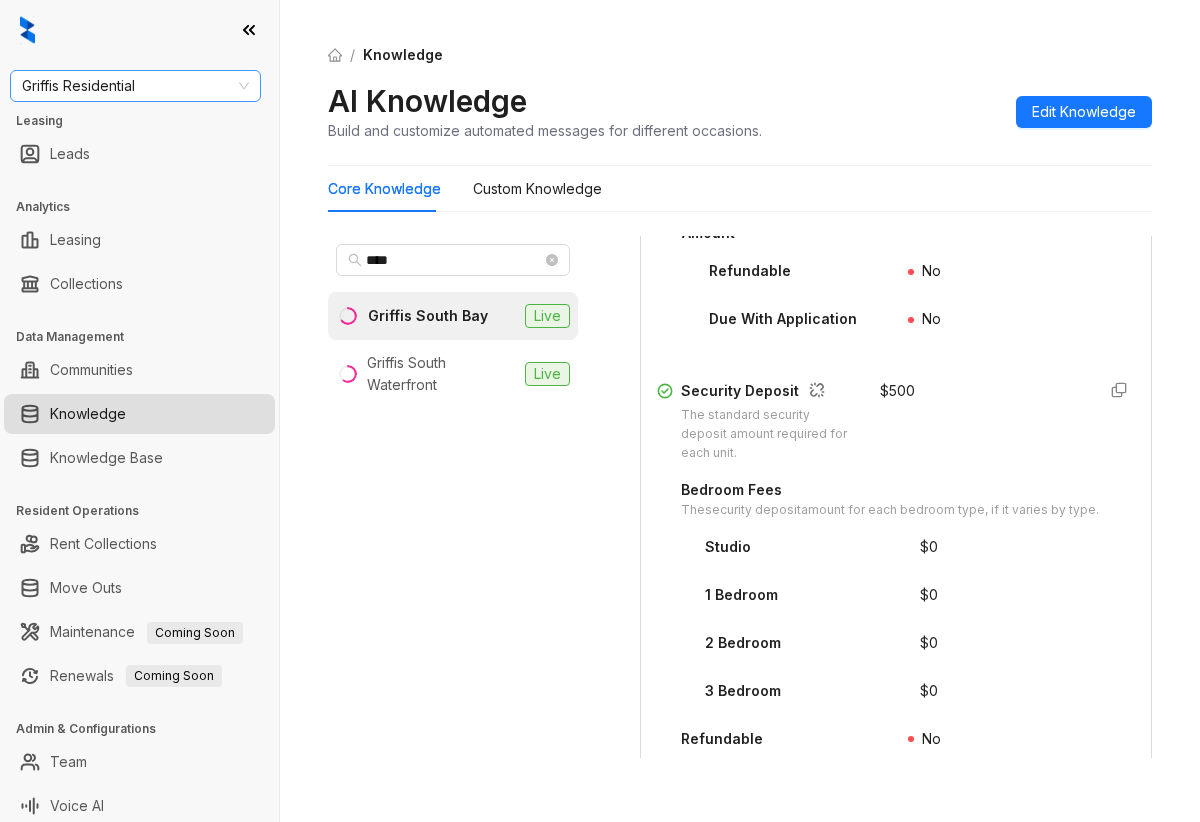 click on "Griffis Residential" at bounding box center [135, 86] 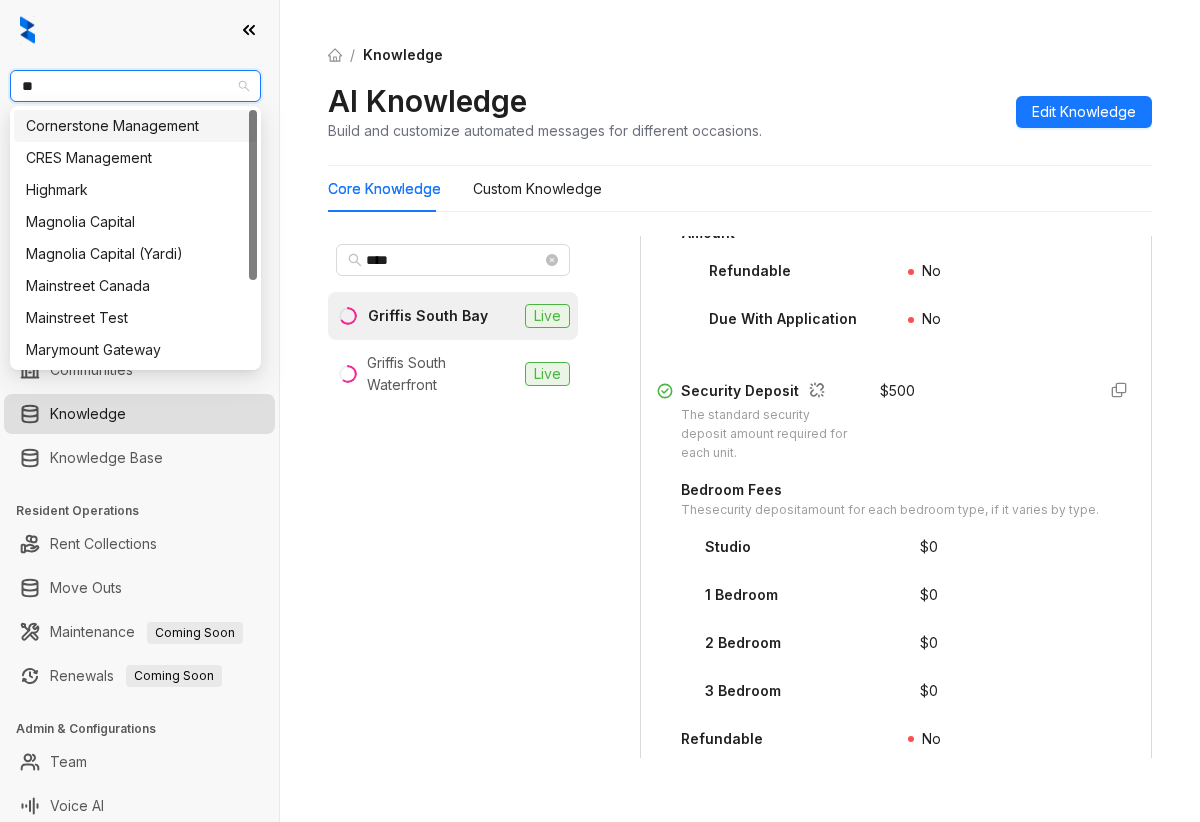 type on "***" 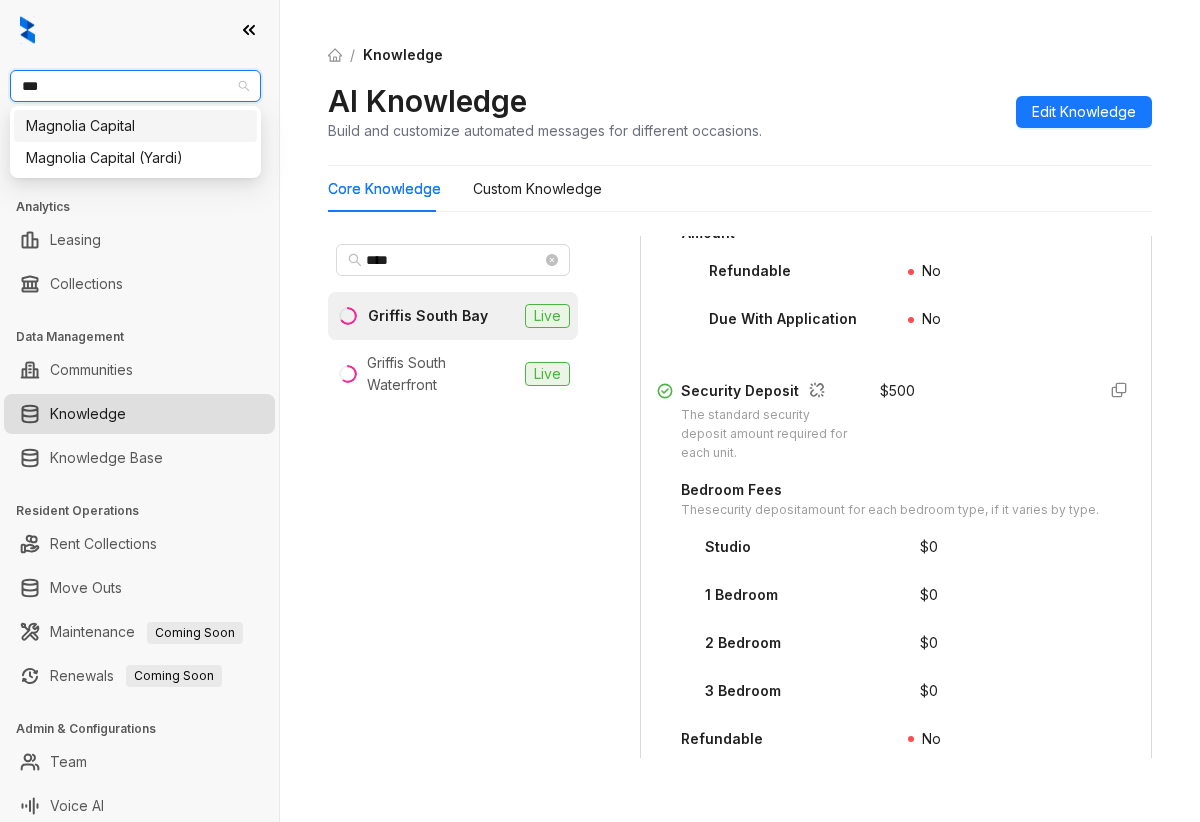 click on "Magnolia Capital" at bounding box center (135, 126) 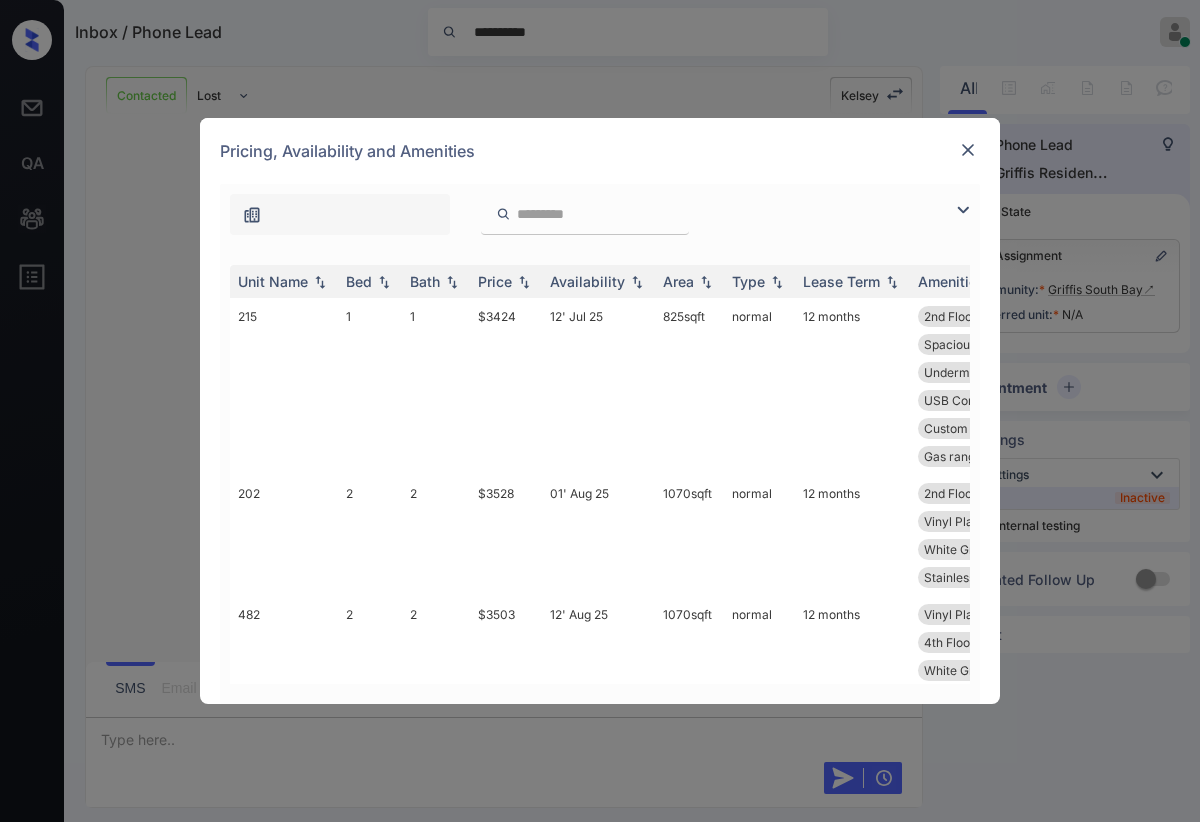 scroll, scrollTop: 0, scrollLeft: 0, axis: both 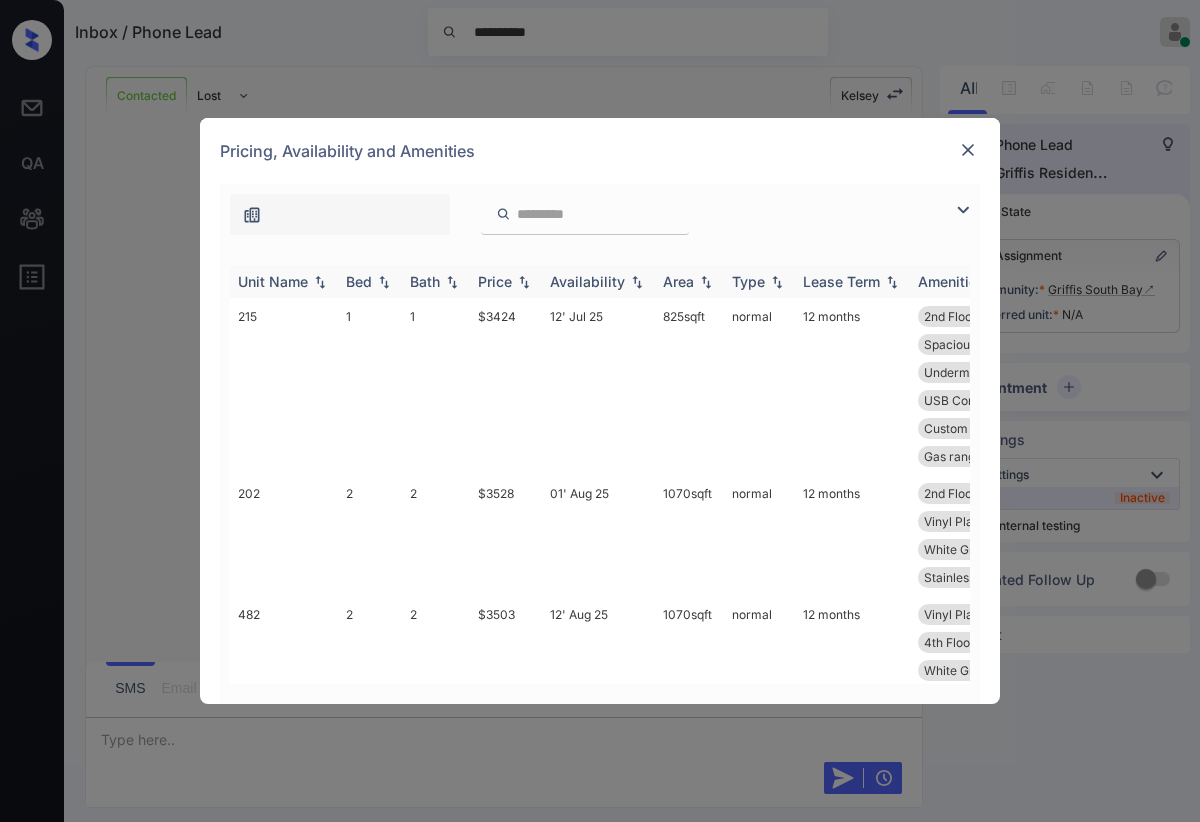 click on "Price" at bounding box center [495, 281] 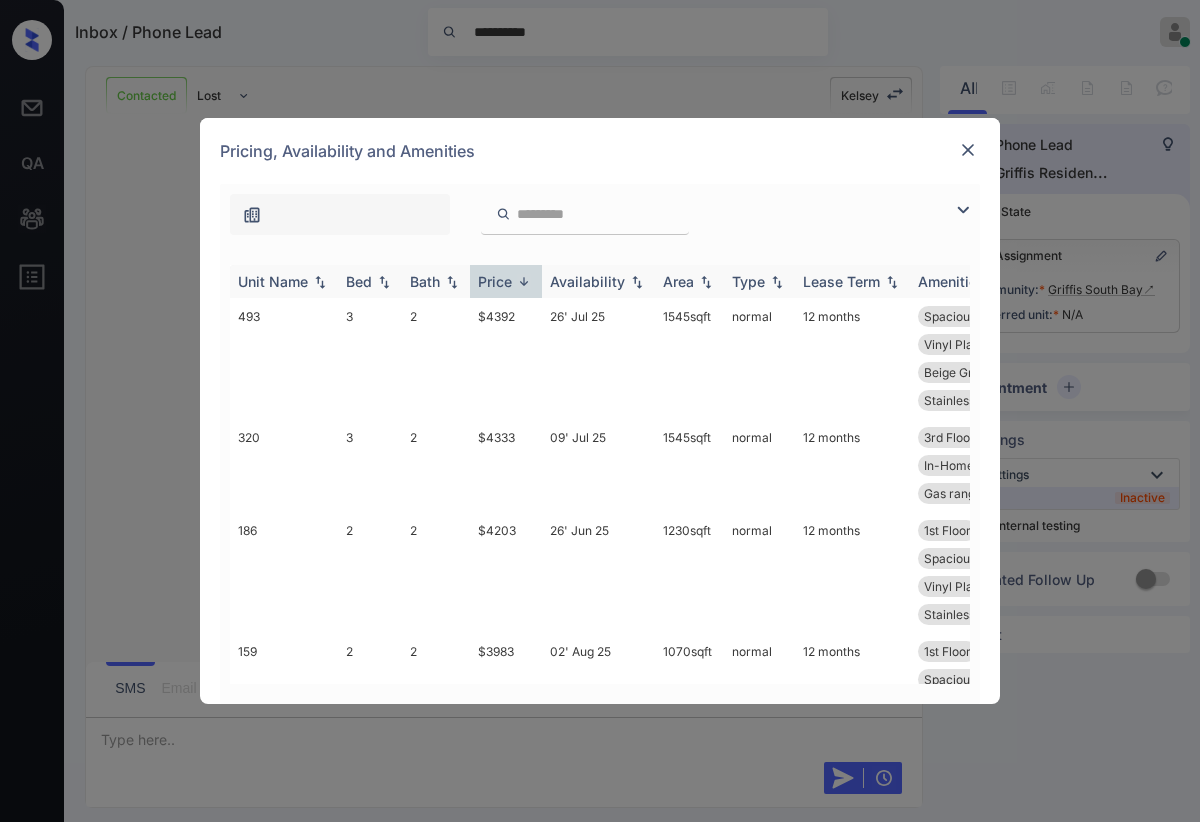 click on "Price" at bounding box center [506, 281] 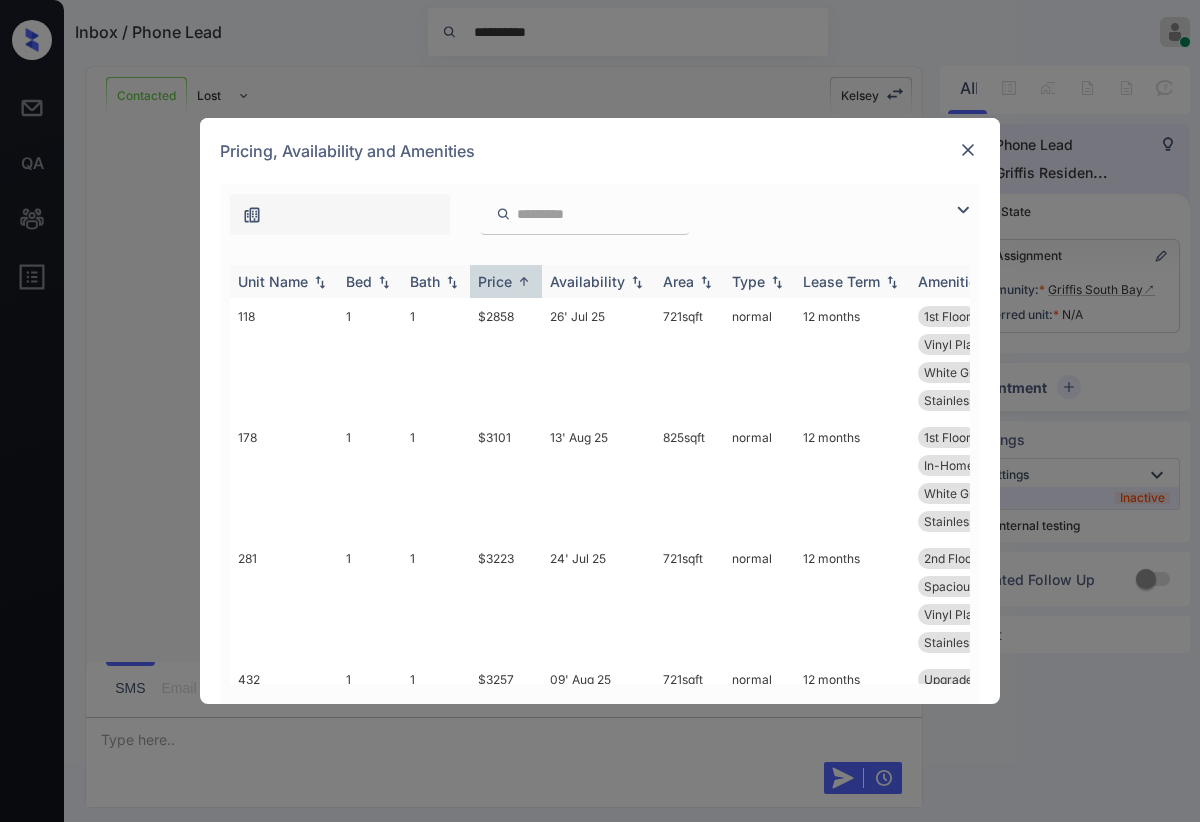 drag, startPoint x: 501, startPoint y: 281, endPoint x: 478, endPoint y: 289, distance: 24.351591 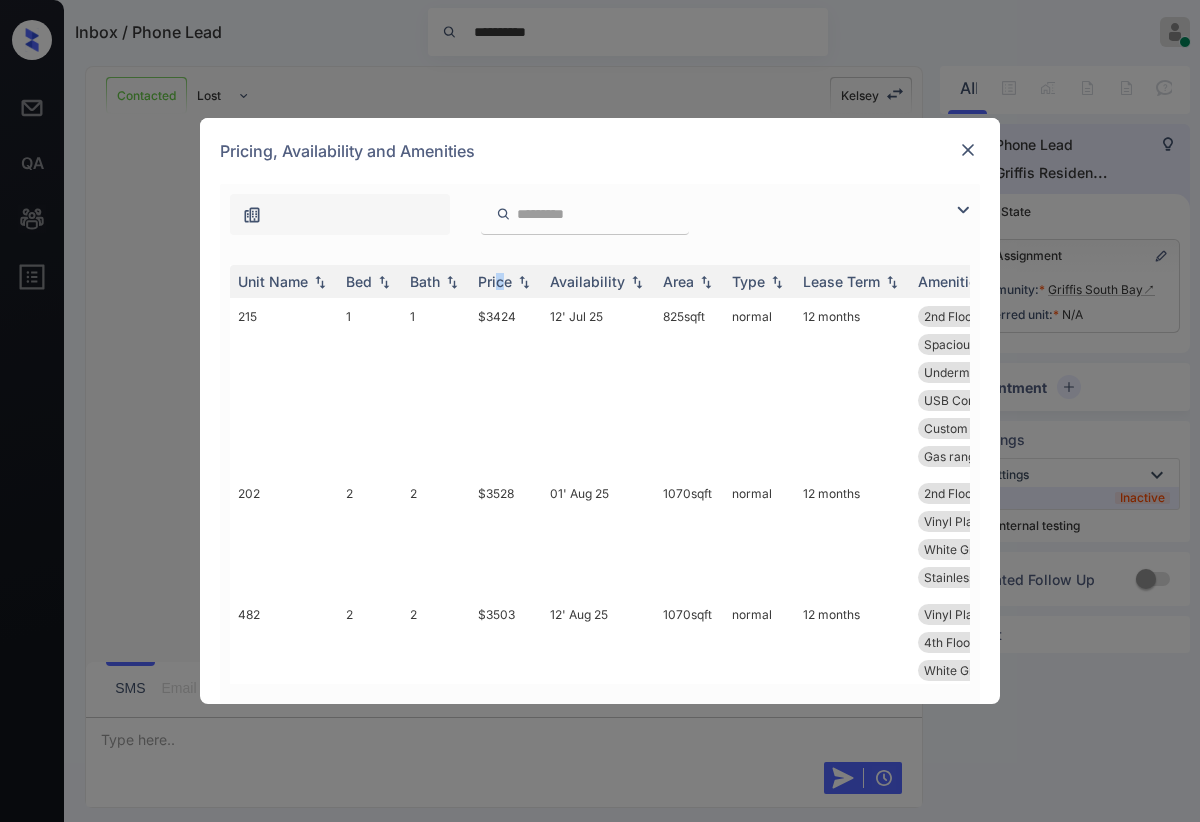 click at bounding box center [963, 210] 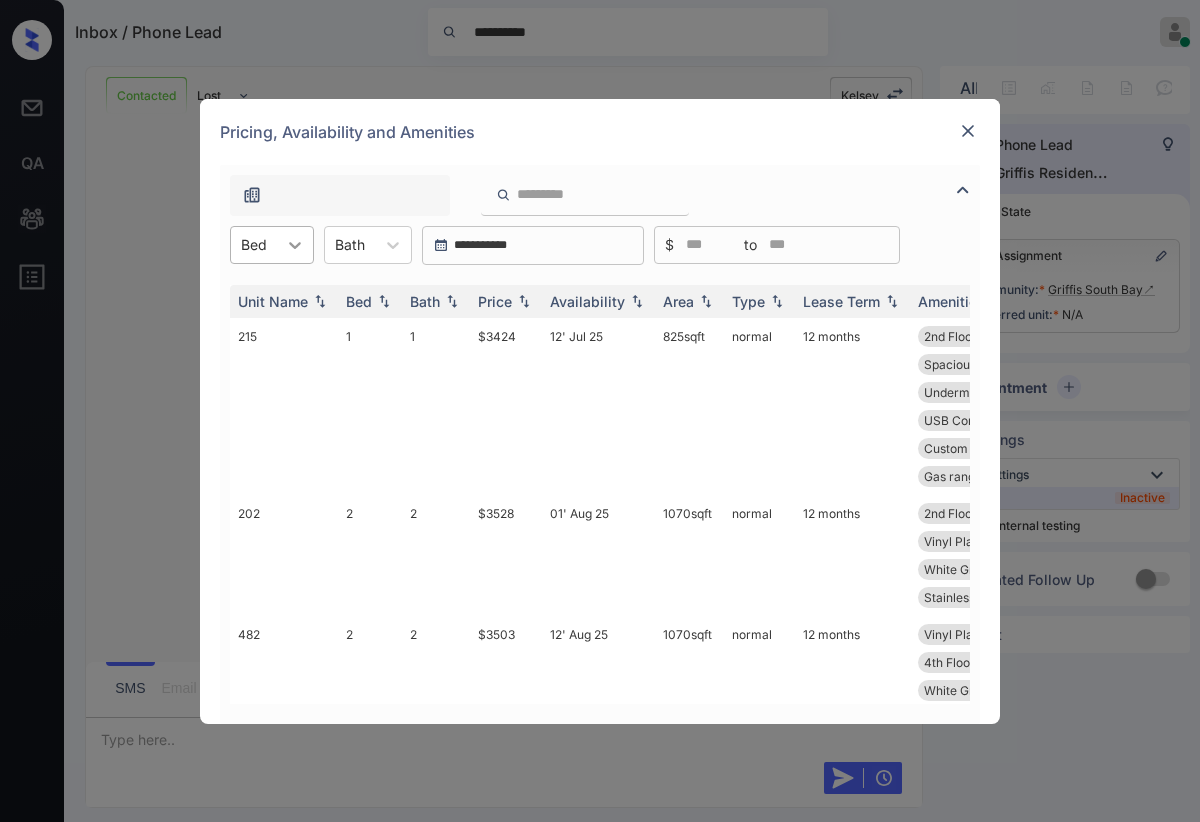 click 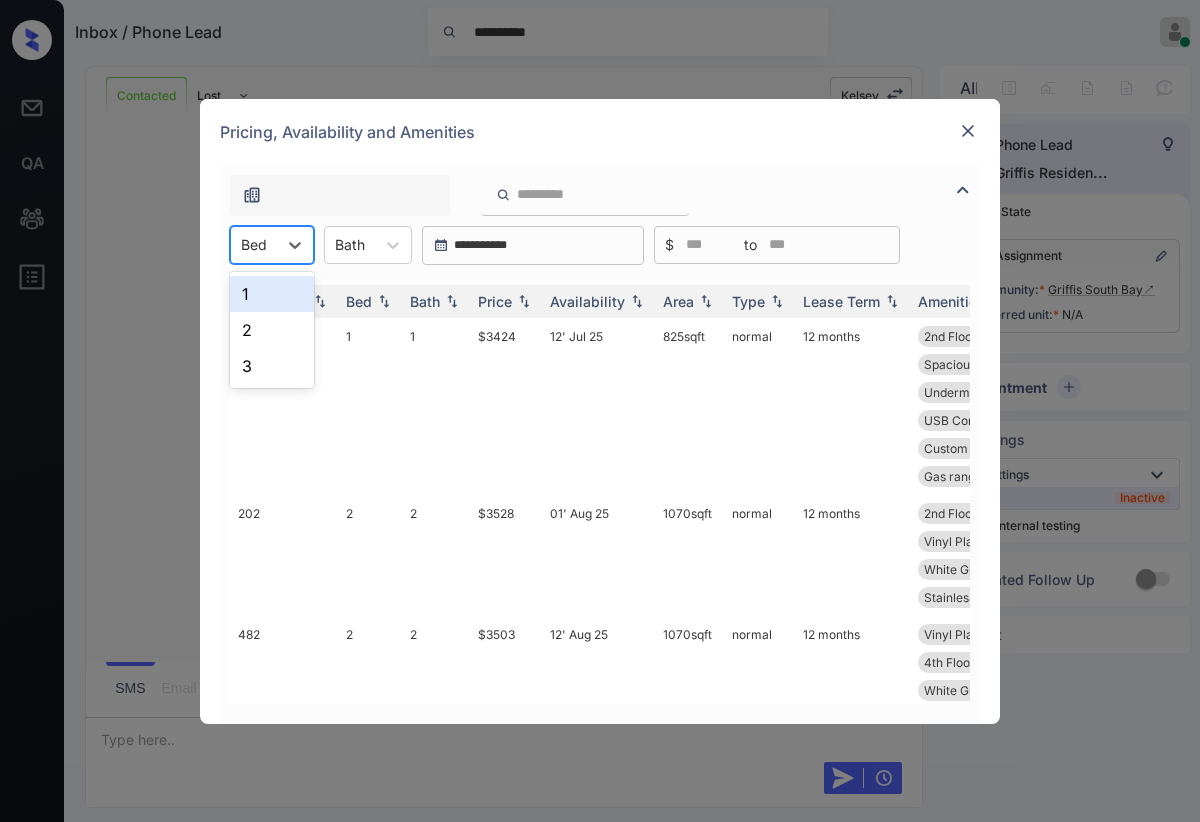 click on "1" at bounding box center [272, 294] 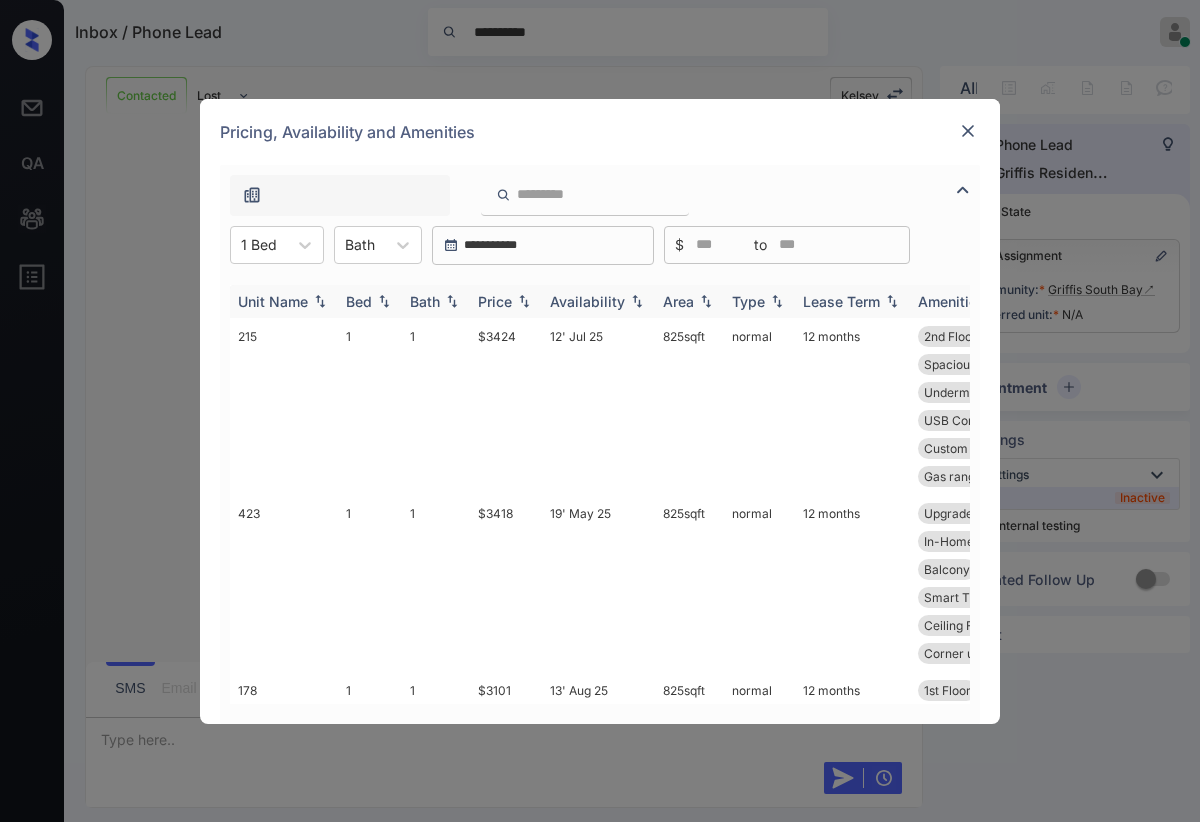 click on "Price" at bounding box center (506, 301) 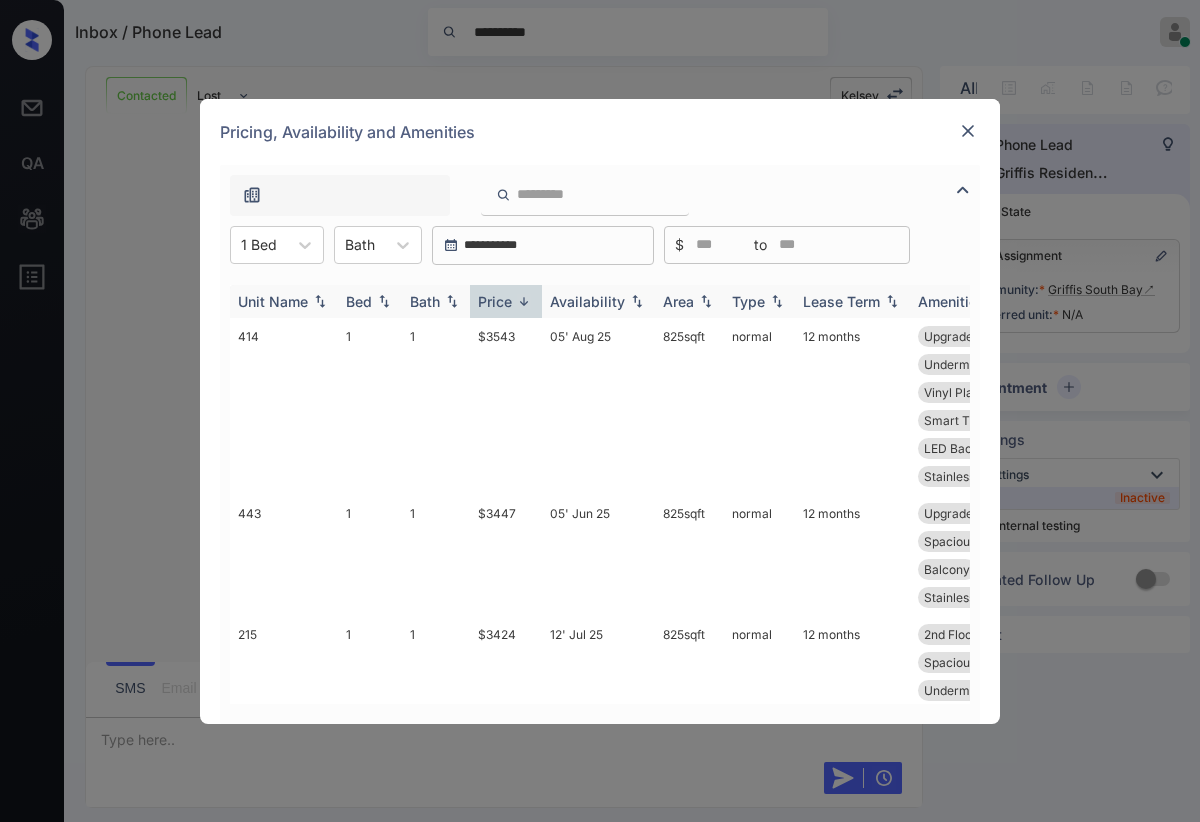 click on "Price" at bounding box center (506, 301) 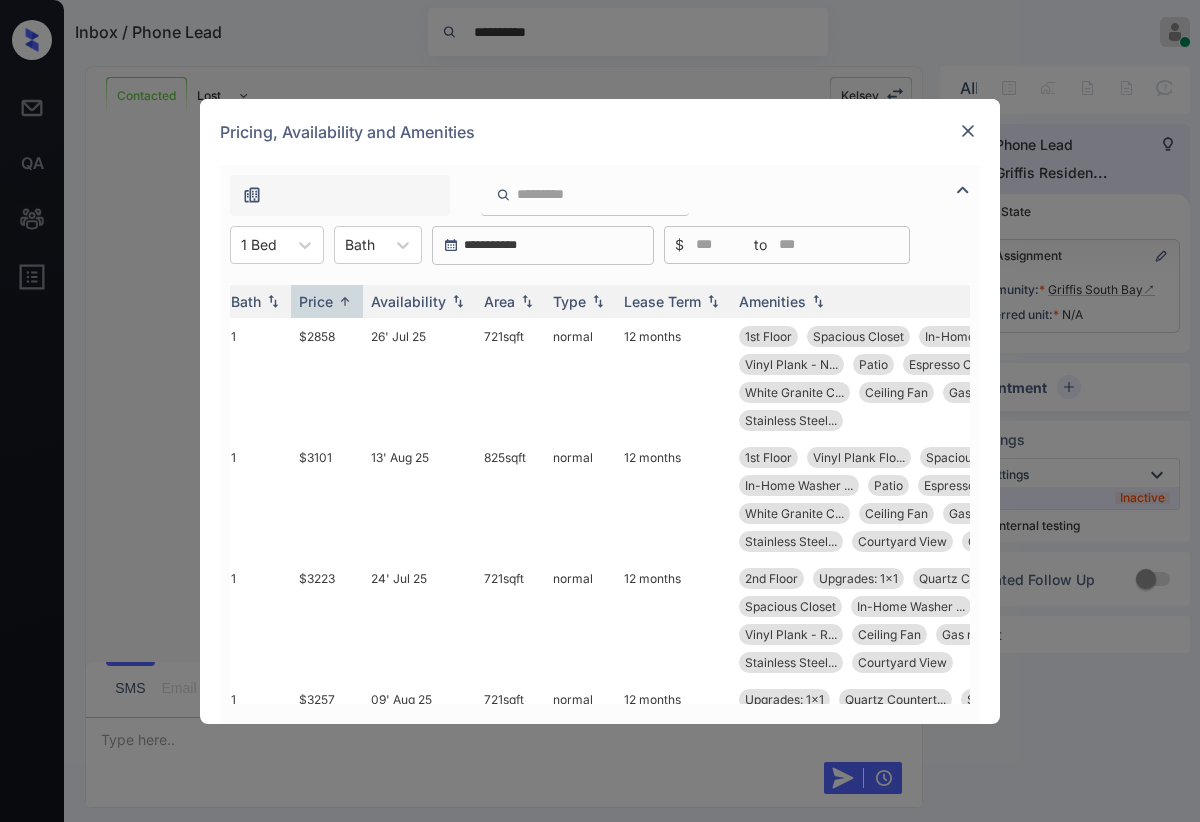 scroll, scrollTop: 0, scrollLeft: 171, axis: horizontal 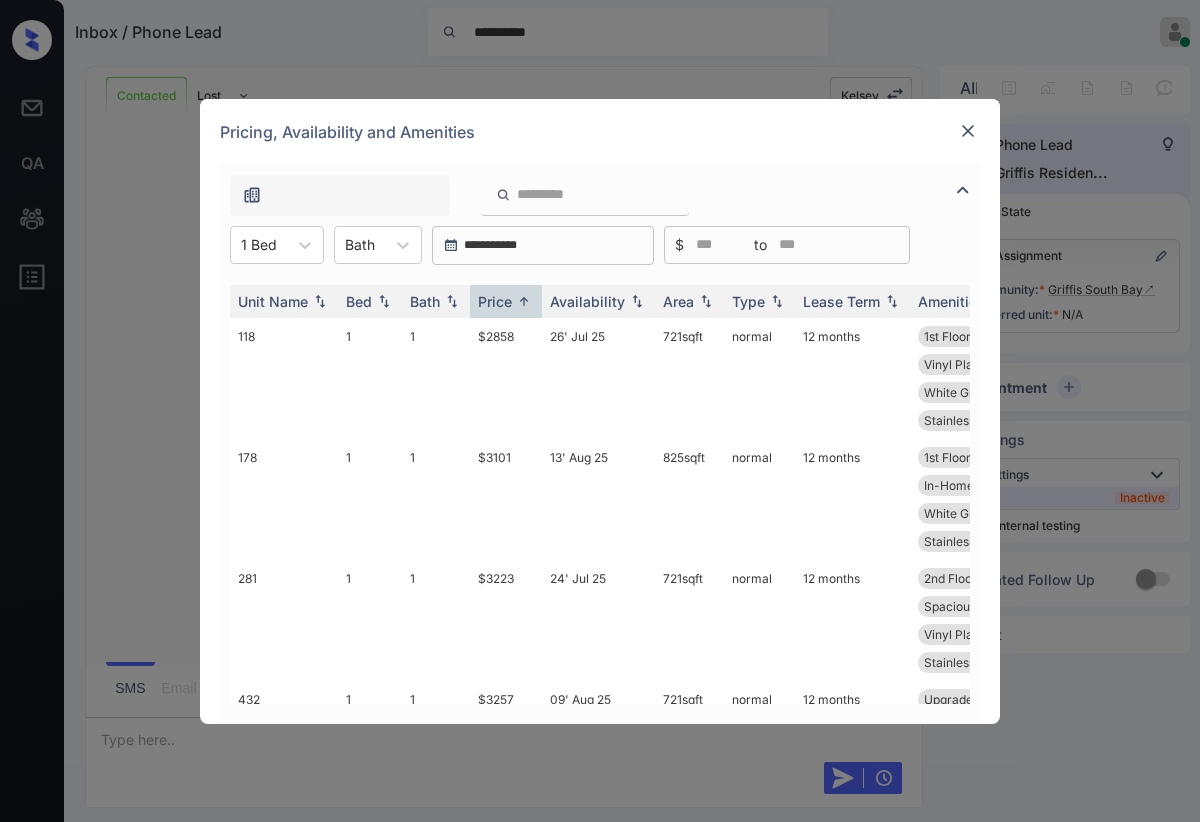 click at bounding box center (968, 131) 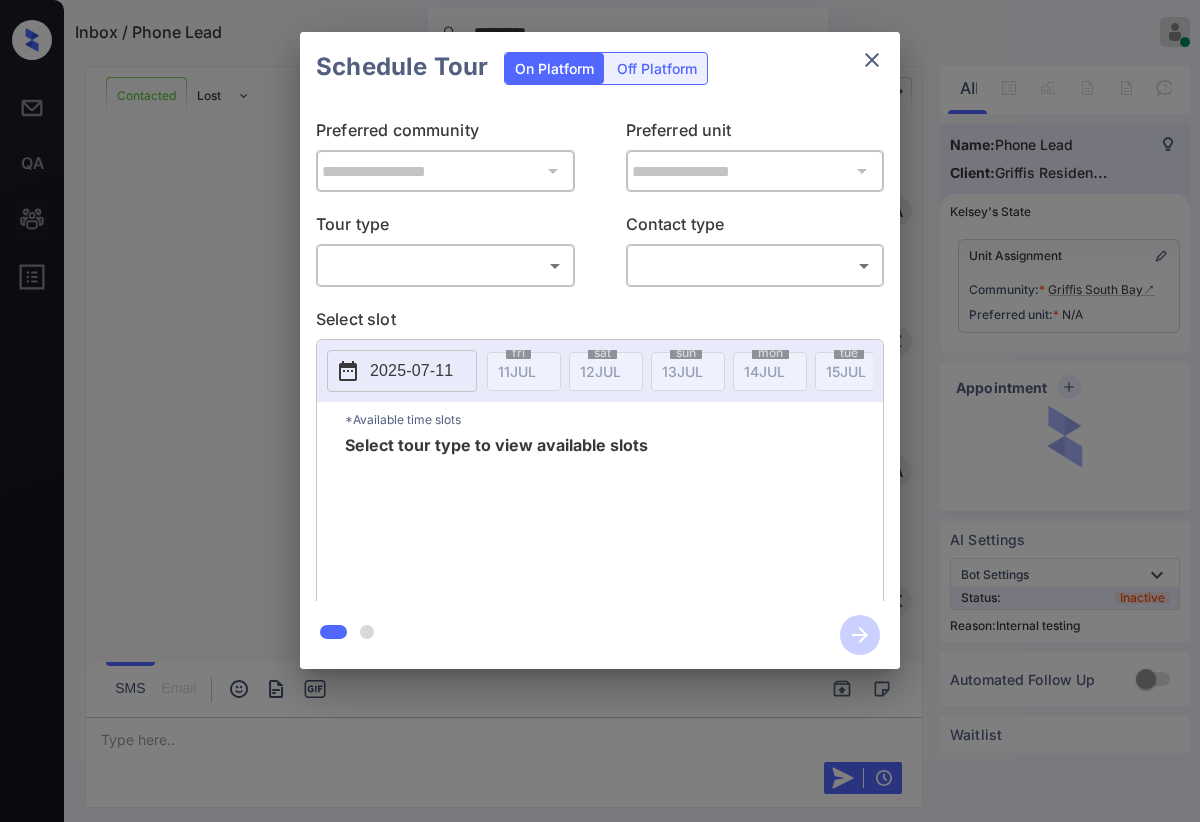scroll, scrollTop: 0, scrollLeft: 0, axis: both 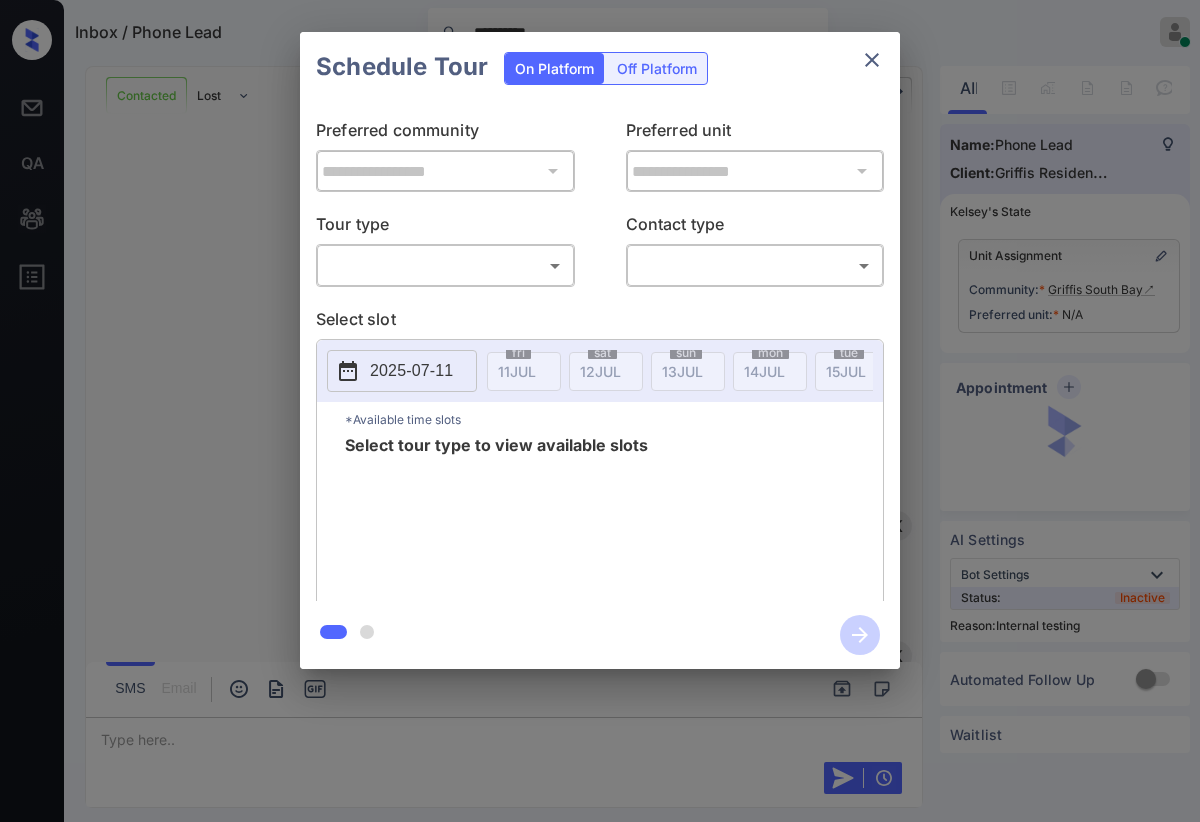 click on "**********" at bounding box center [600, 411] 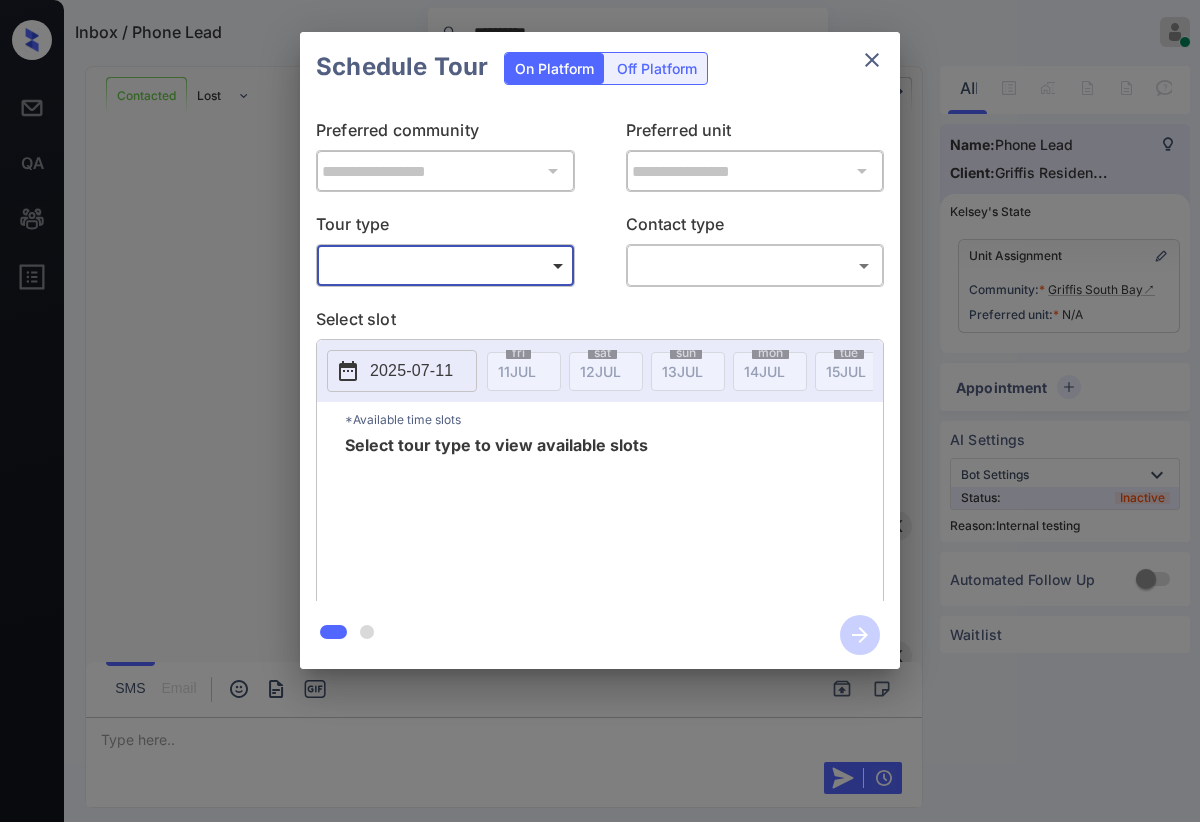 click at bounding box center [600, 996] 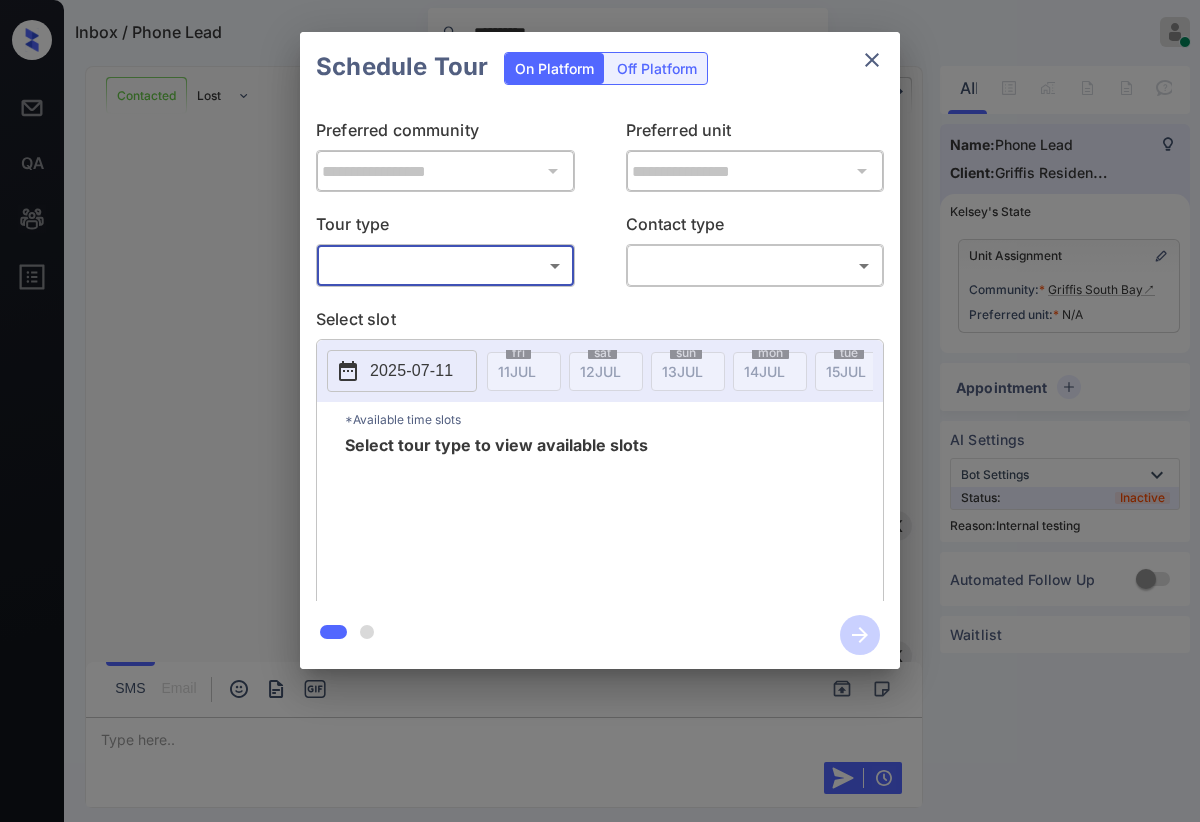 click 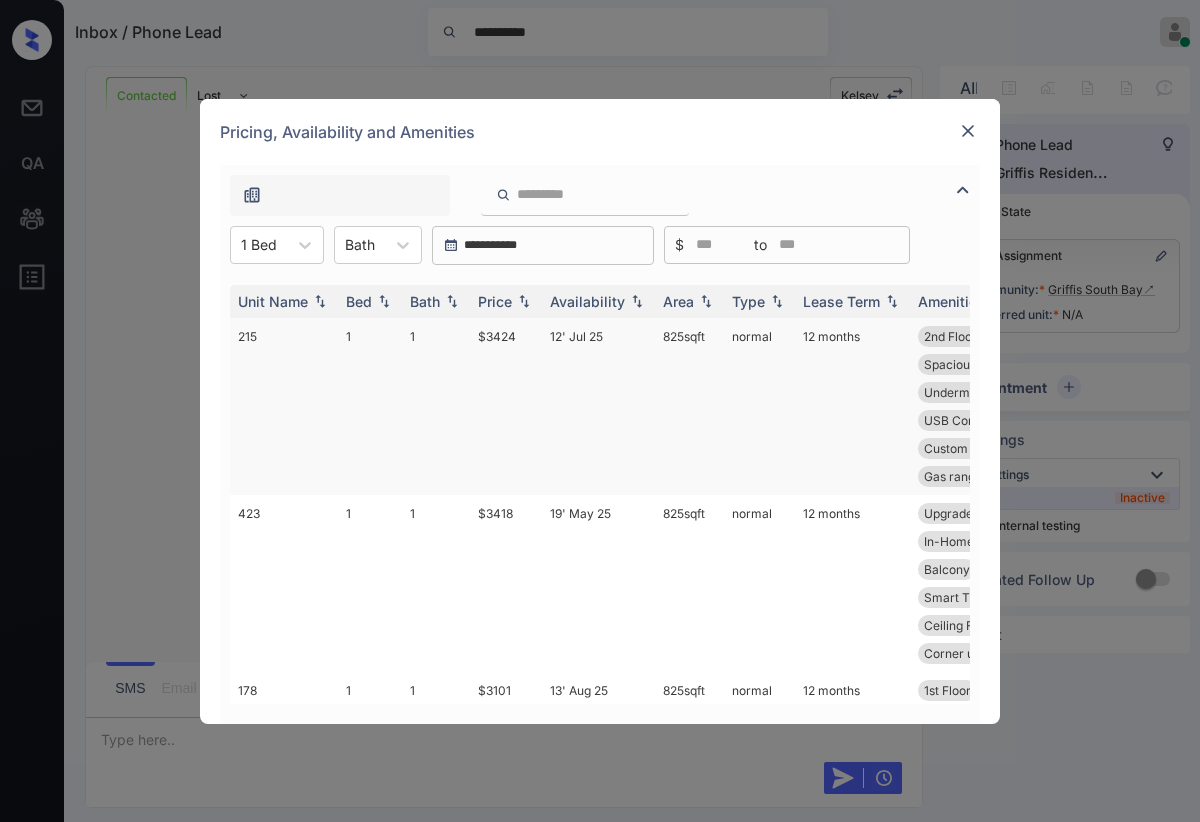 scroll, scrollTop: 0, scrollLeft: 0, axis: both 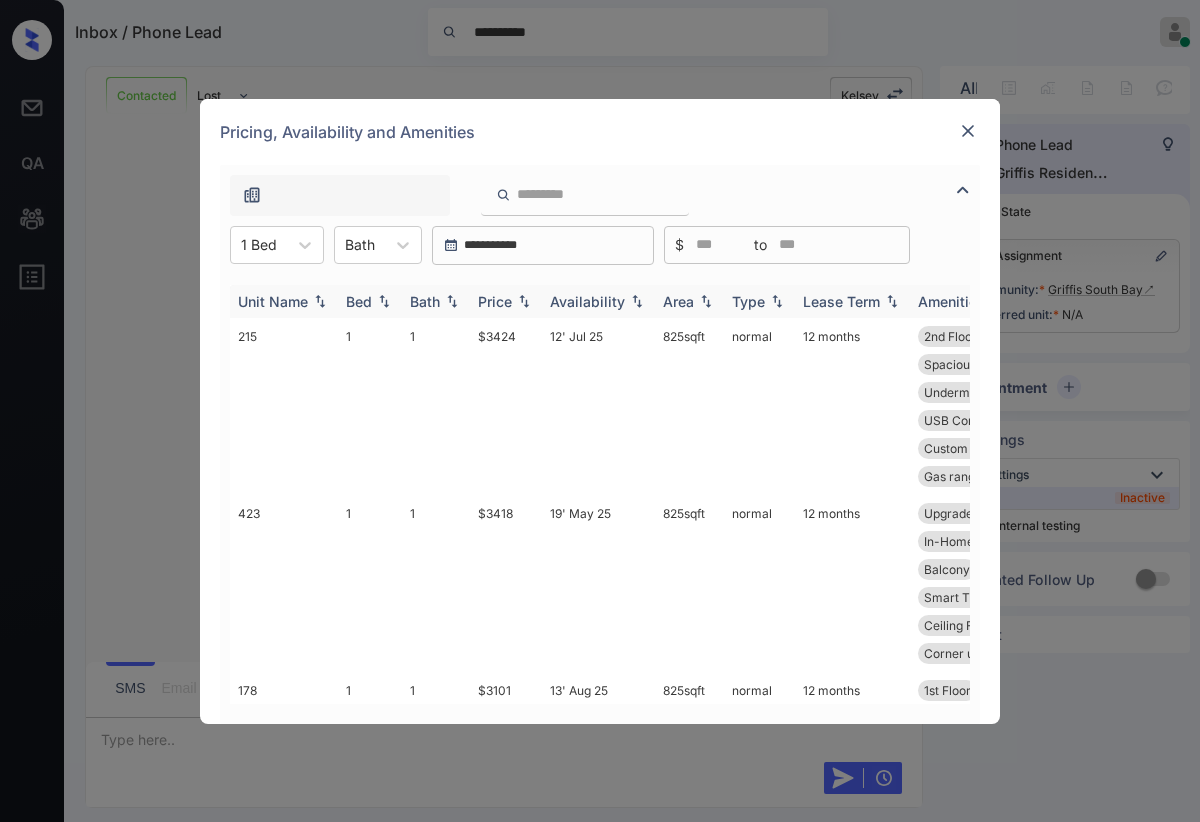 click on "Price" at bounding box center (495, 301) 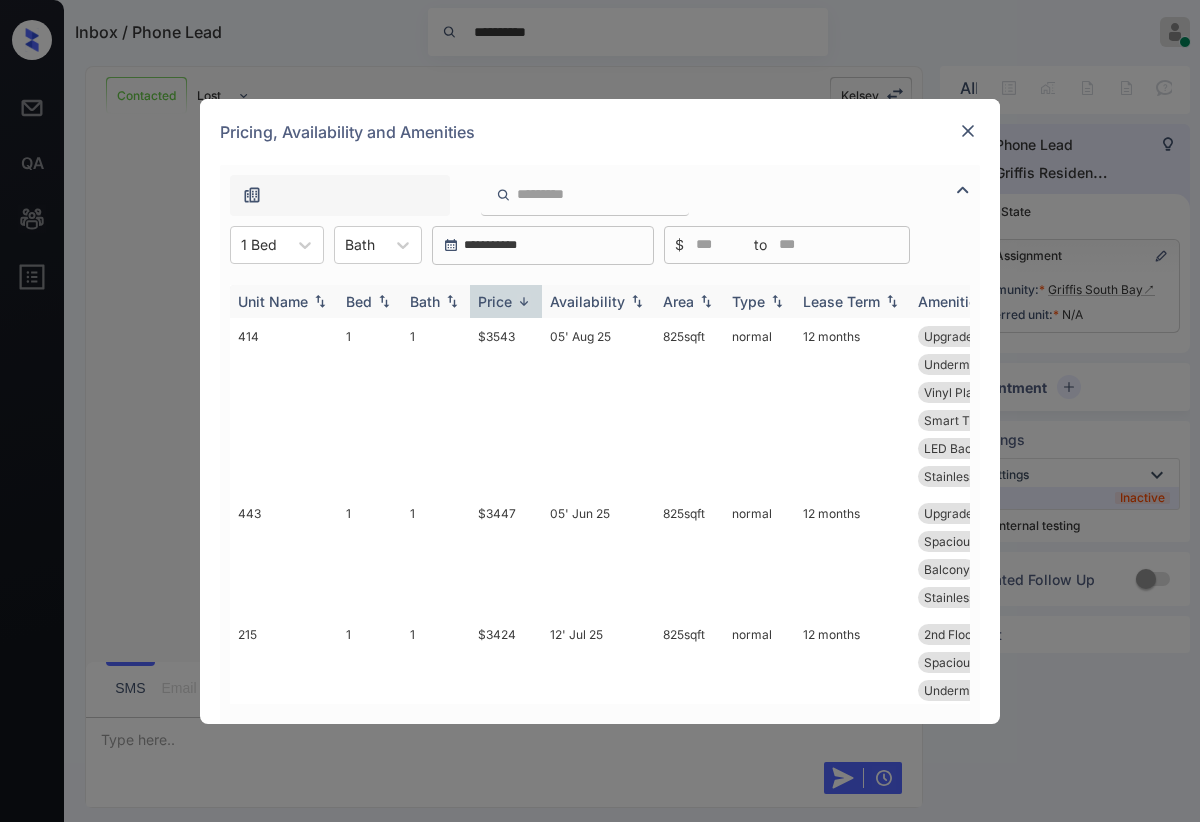 click on "Price" at bounding box center (495, 301) 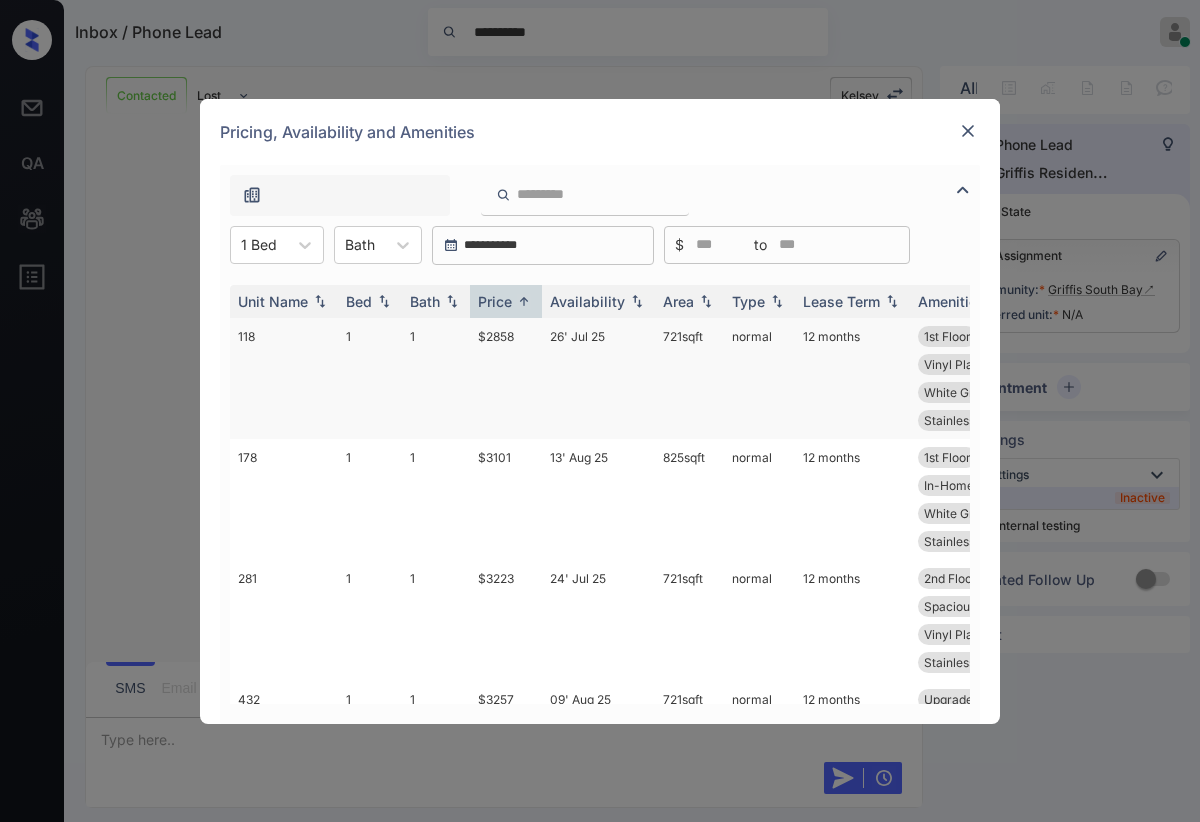 click on "$2858" at bounding box center [506, 378] 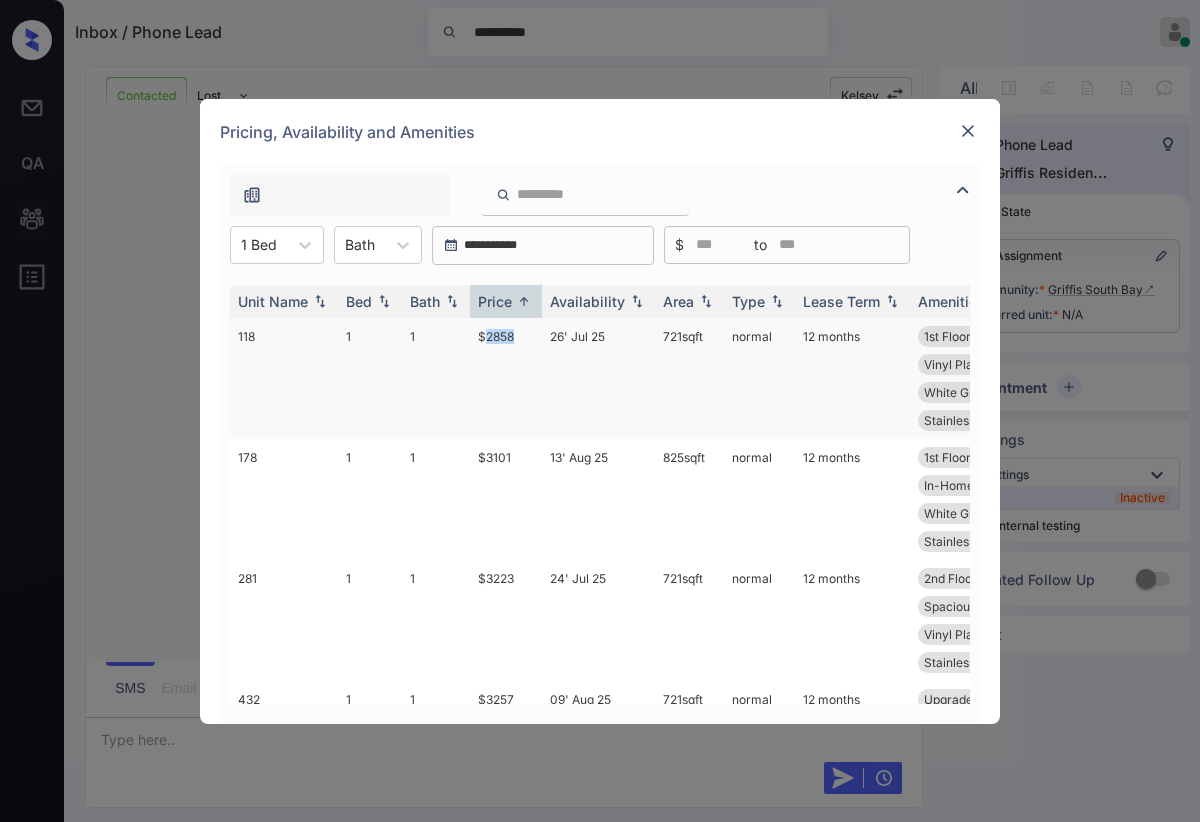 click on "$2858" at bounding box center (506, 378) 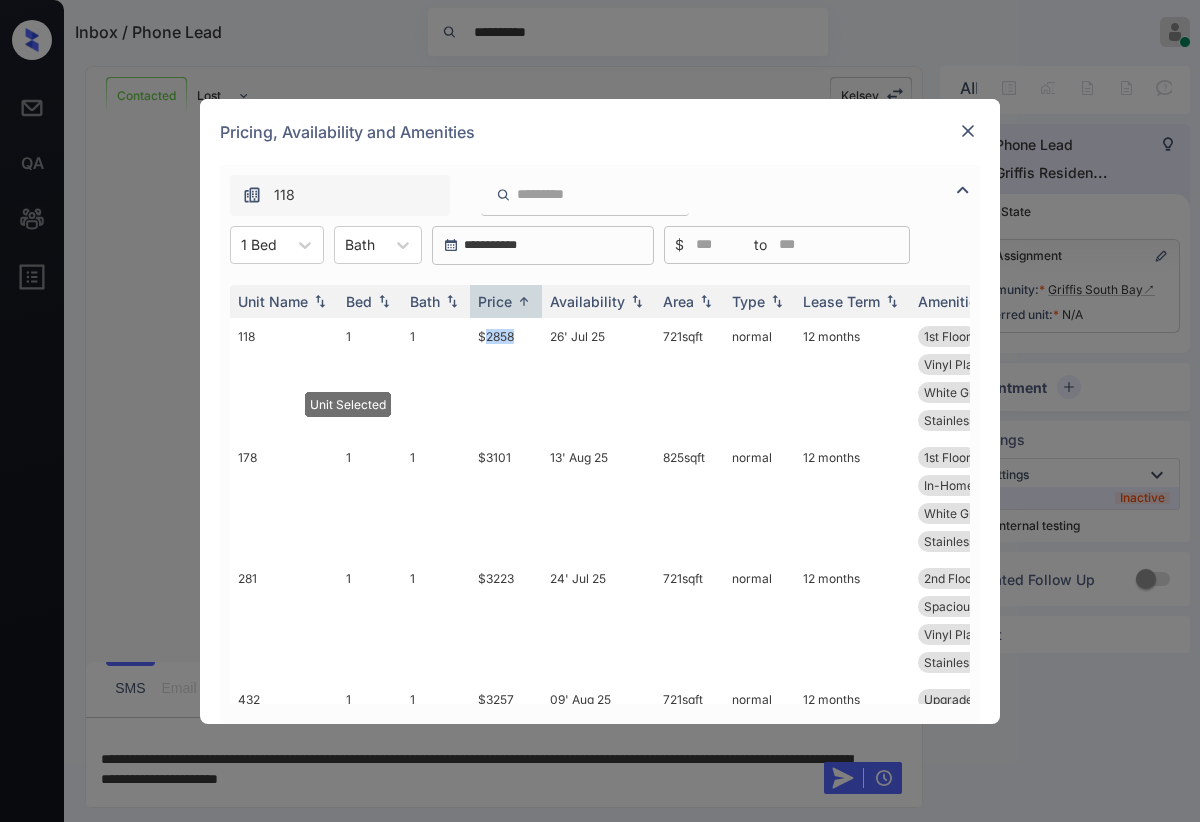 click at bounding box center [968, 131] 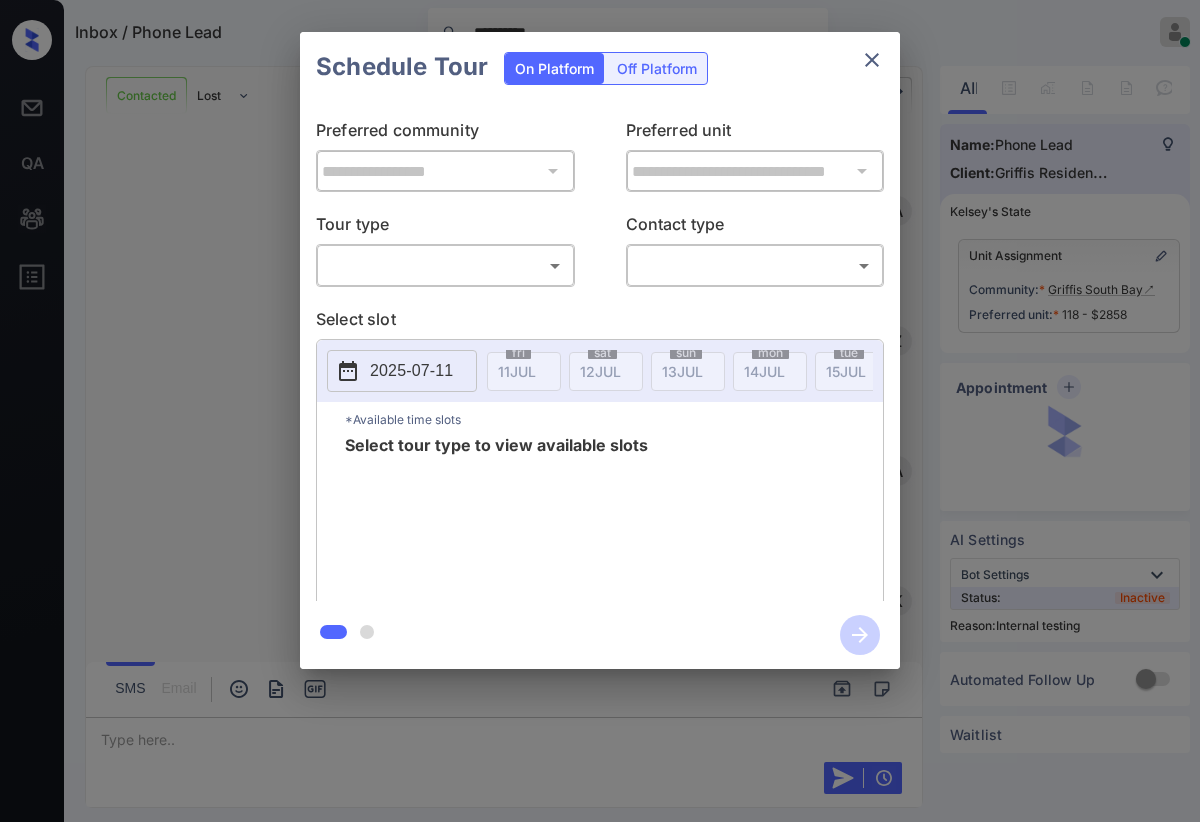 scroll, scrollTop: 0, scrollLeft: 0, axis: both 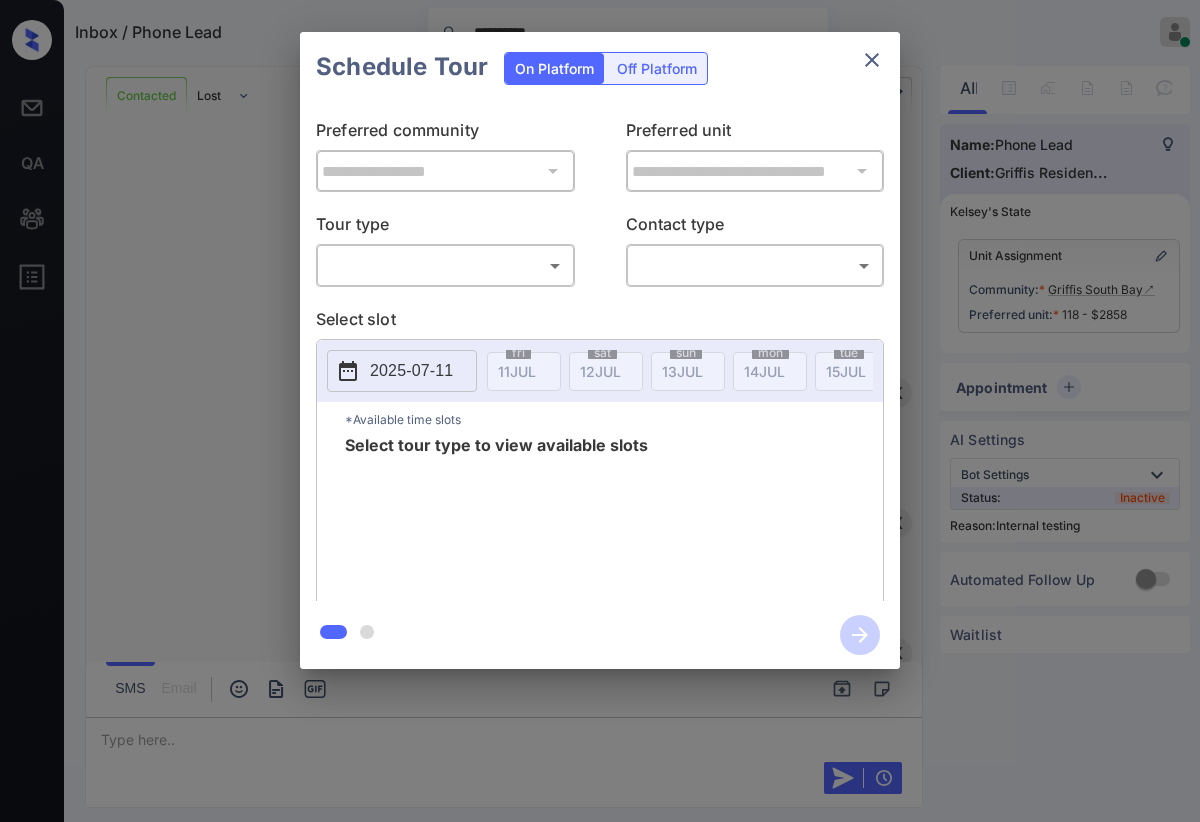 click on "**********" at bounding box center (600, 411) 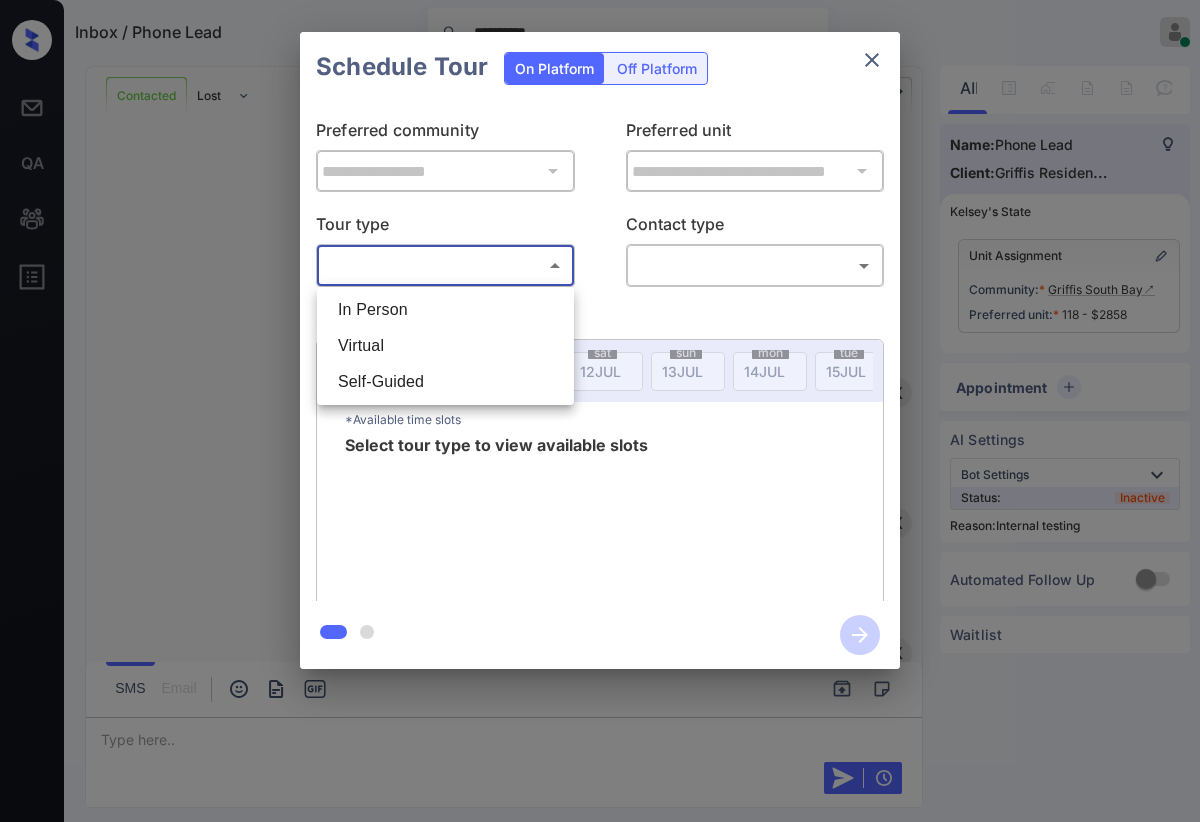 click on "Virtual" at bounding box center [445, 346] 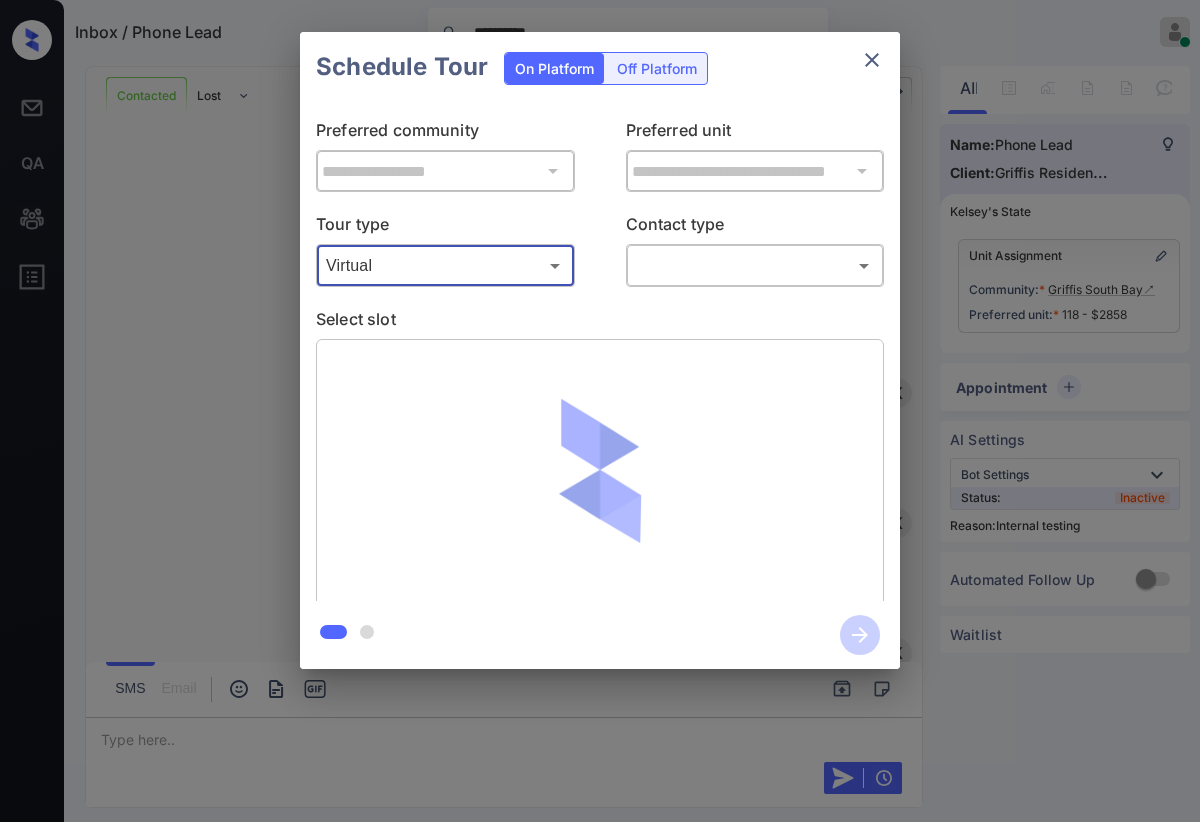 click on "**********" at bounding box center (600, 411) 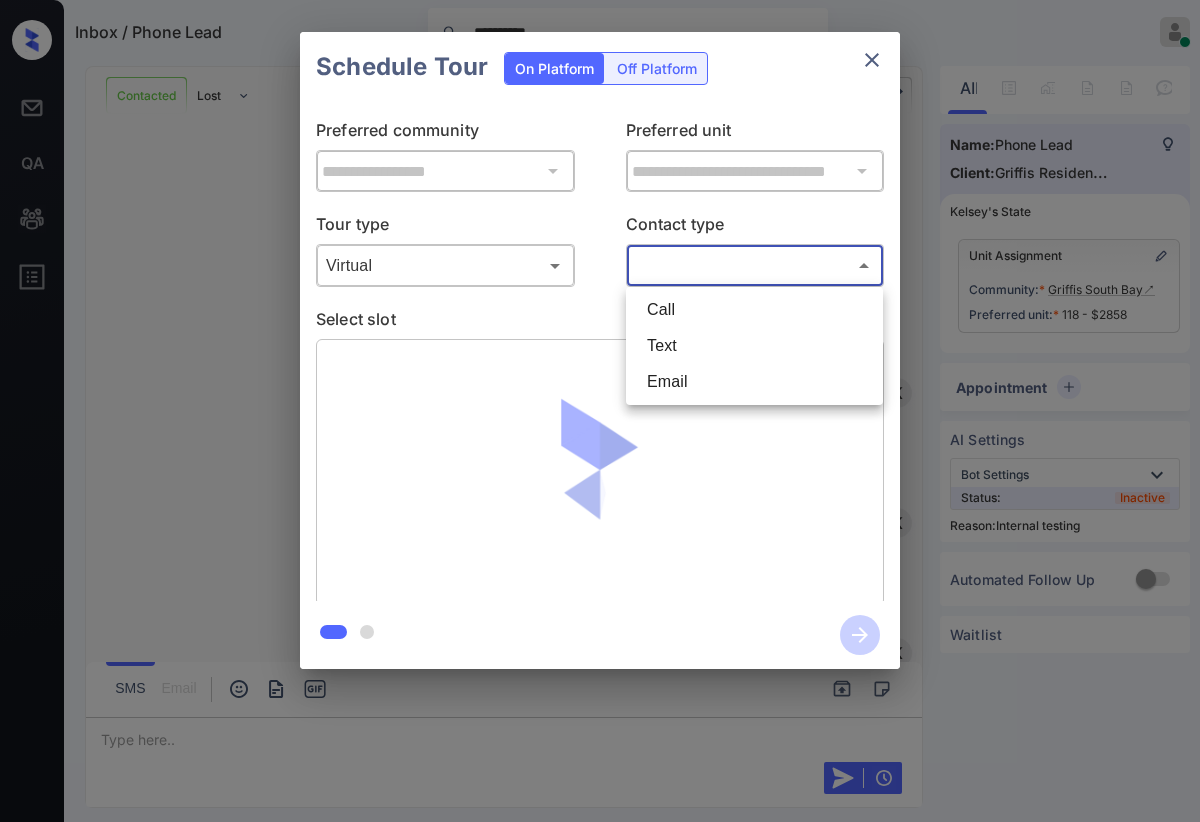 click on "Text" at bounding box center (754, 346) 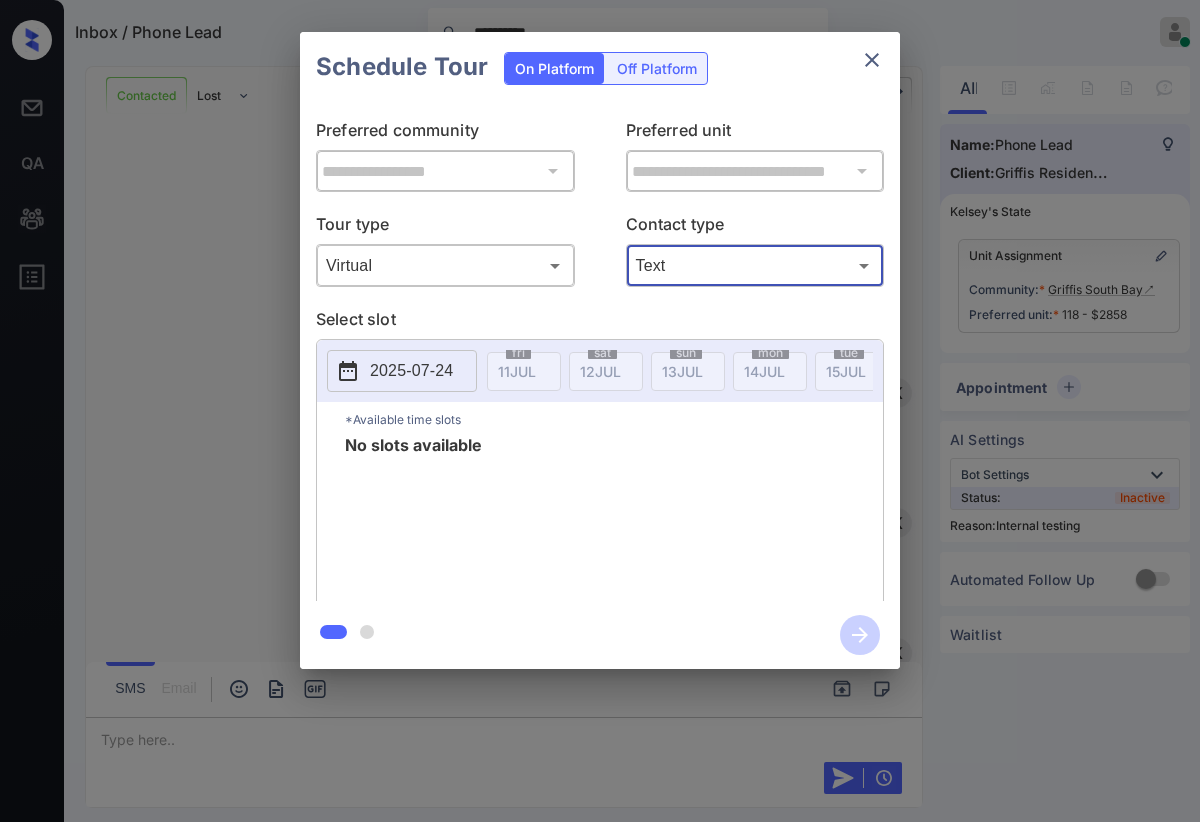 click on "**********" at bounding box center (600, 411) 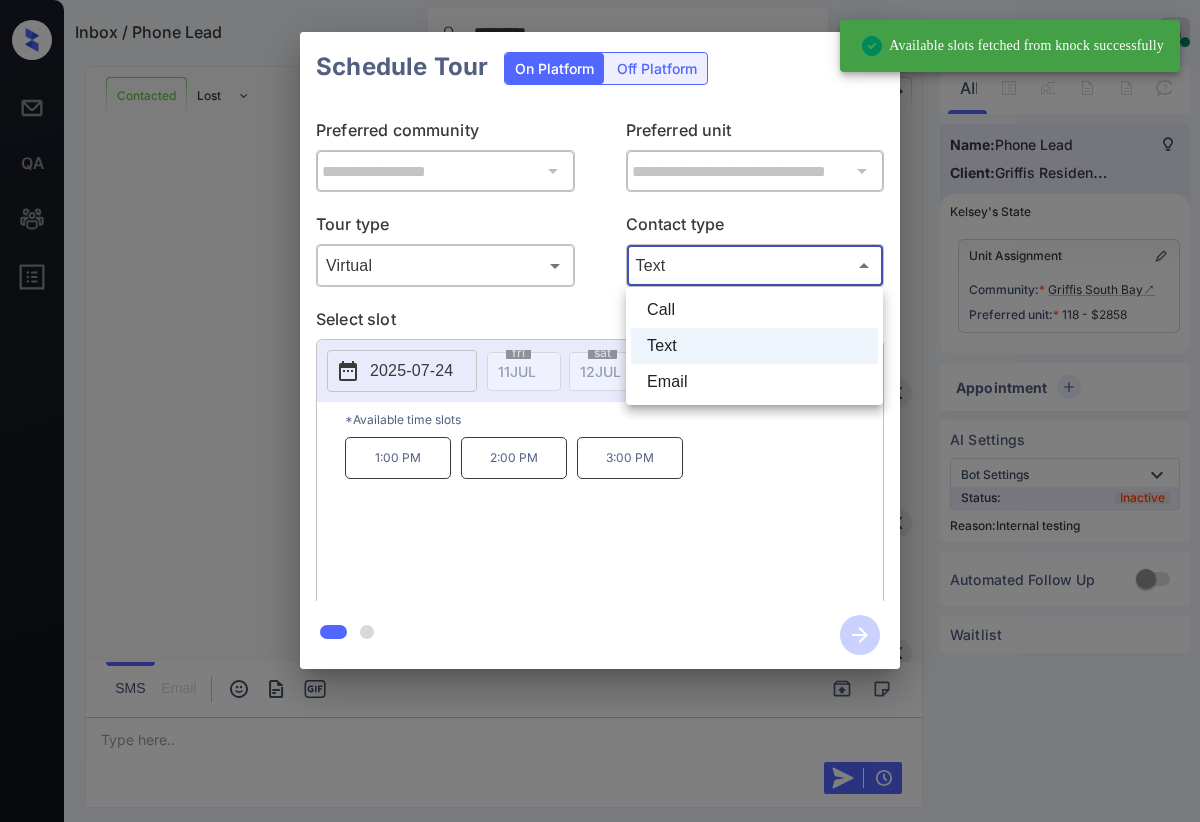 click on "Call" at bounding box center (754, 310) 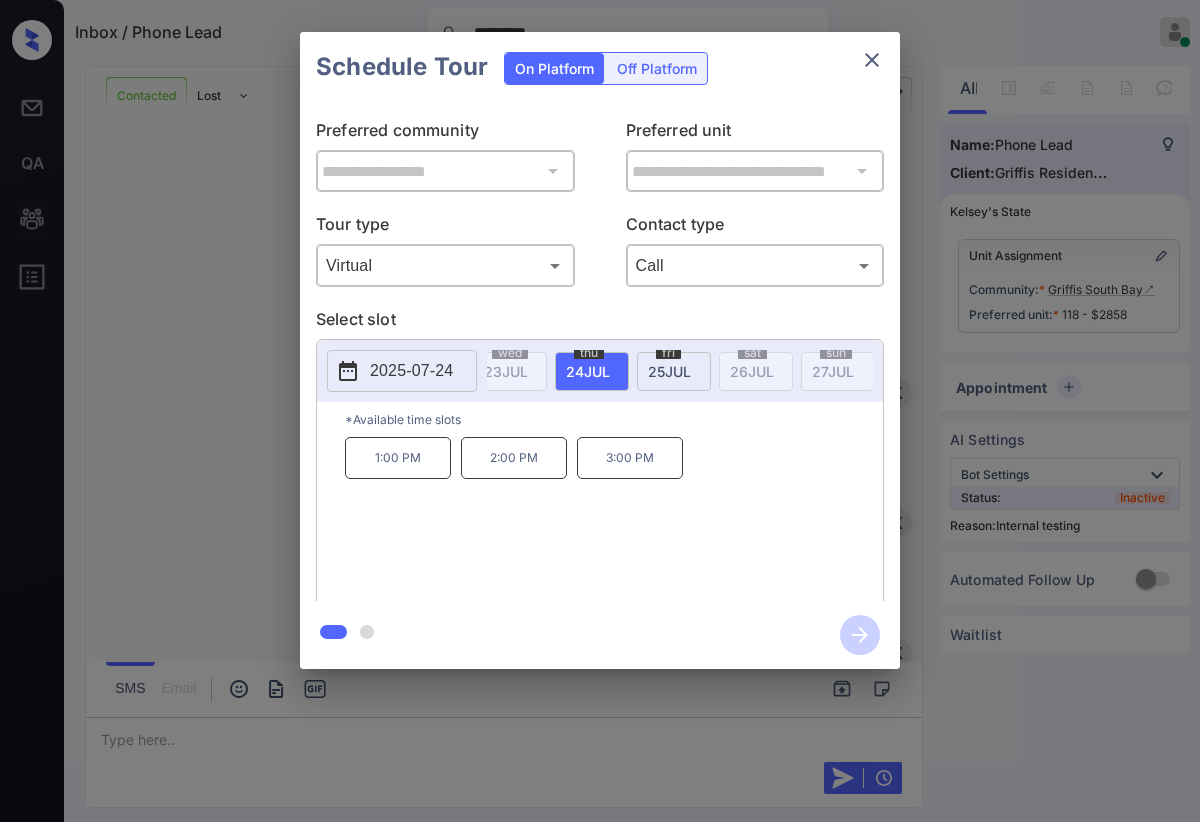 scroll, scrollTop: 0, scrollLeft: 1013, axis: horizontal 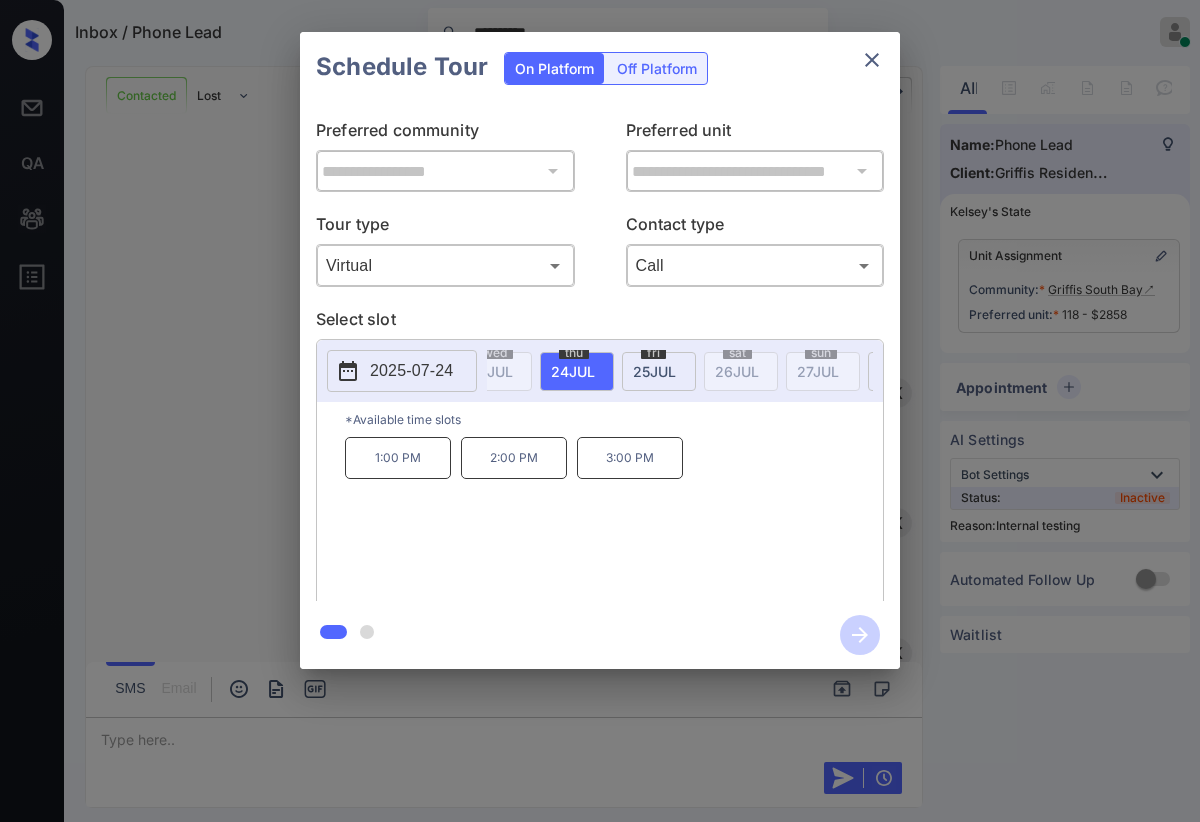 click on "24 JUL" at bounding box center (-496, 371) 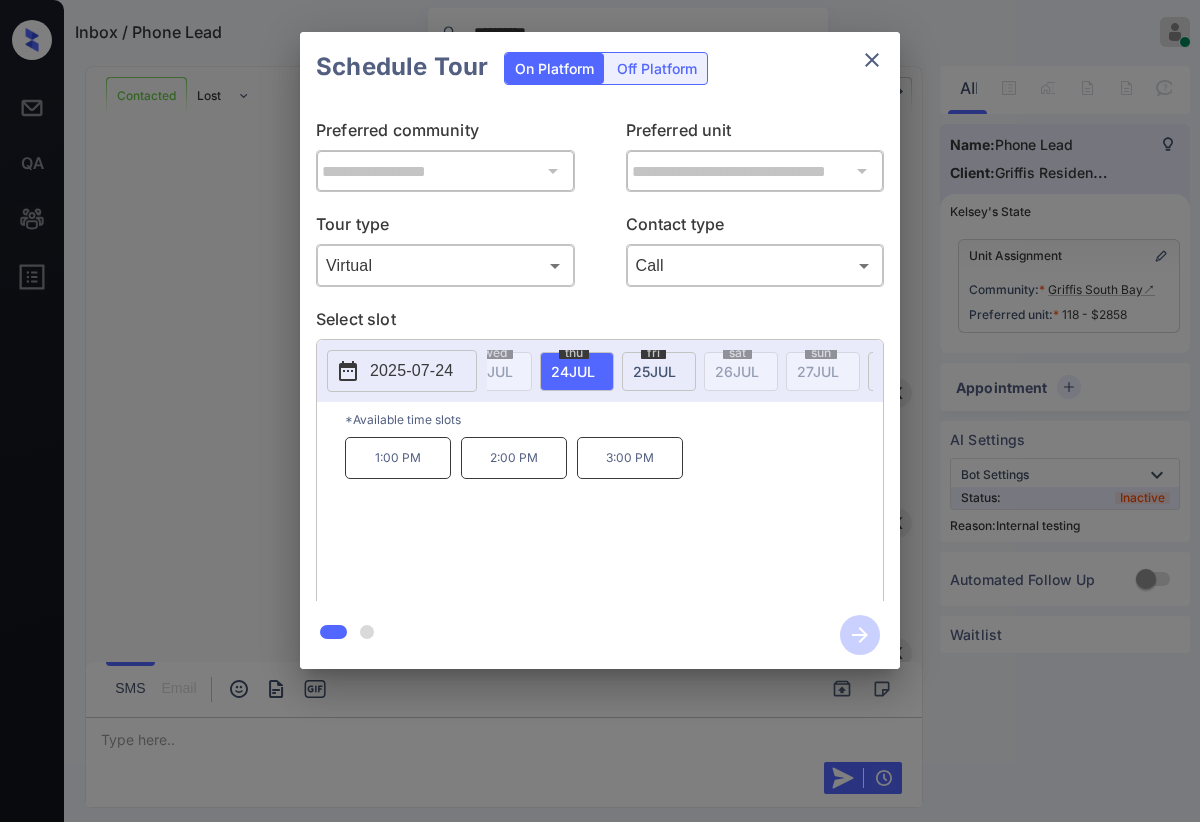 click on "**********" at bounding box center (600, 351) 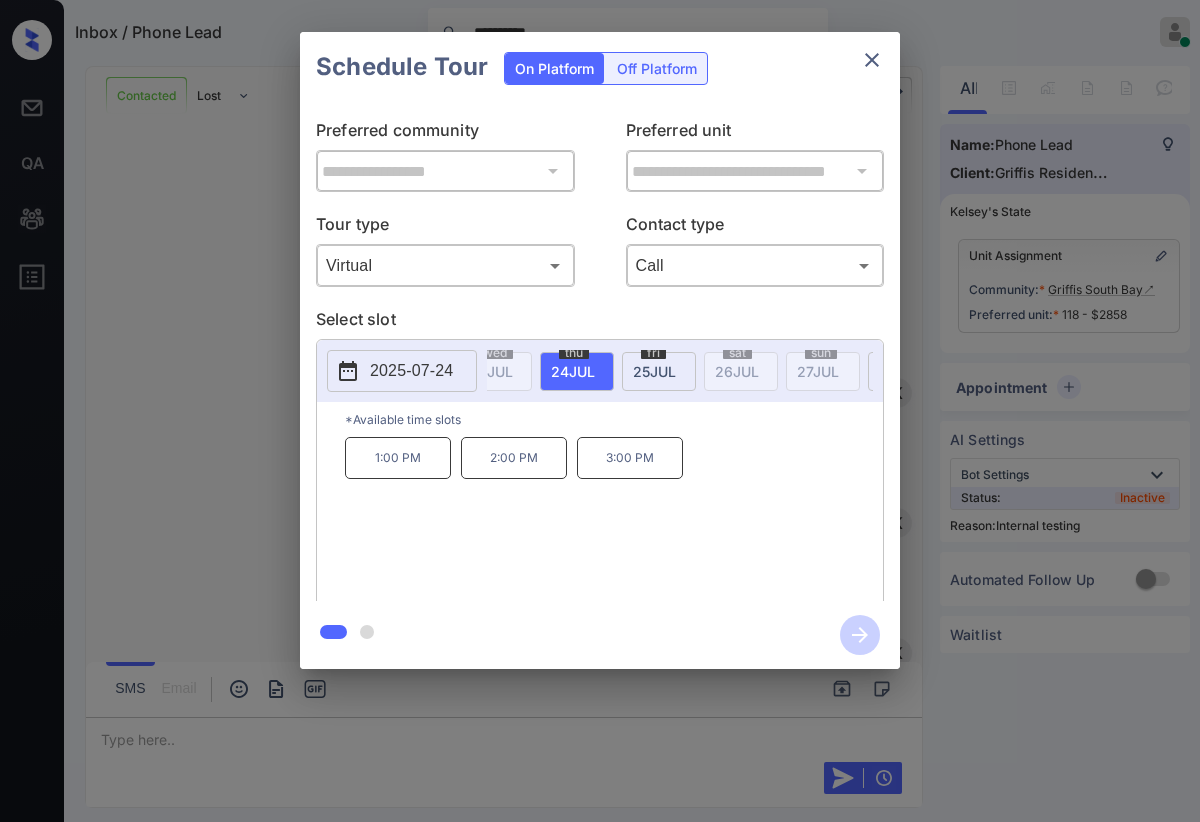 click 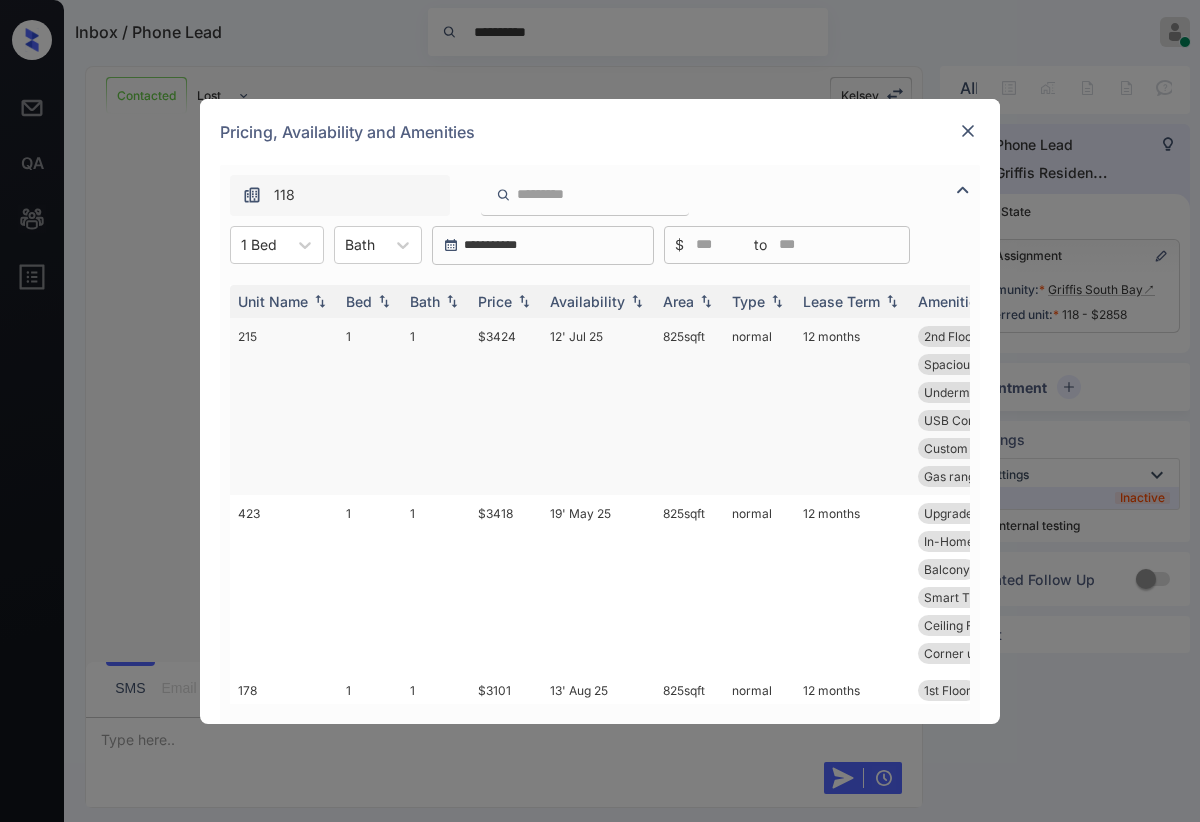 scroll, scrollTop: 0, scrollLeft: 0, axis: both 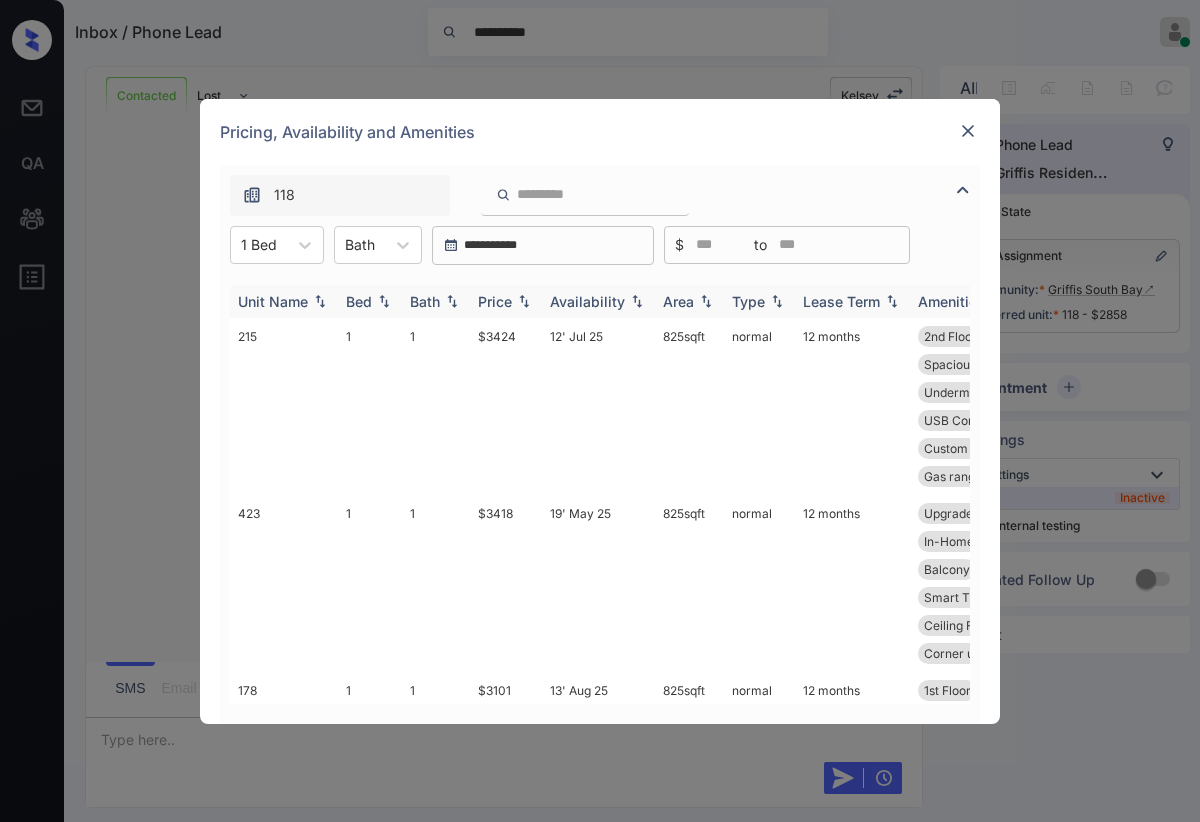 click on "Price" at bounding box center [495, 301] 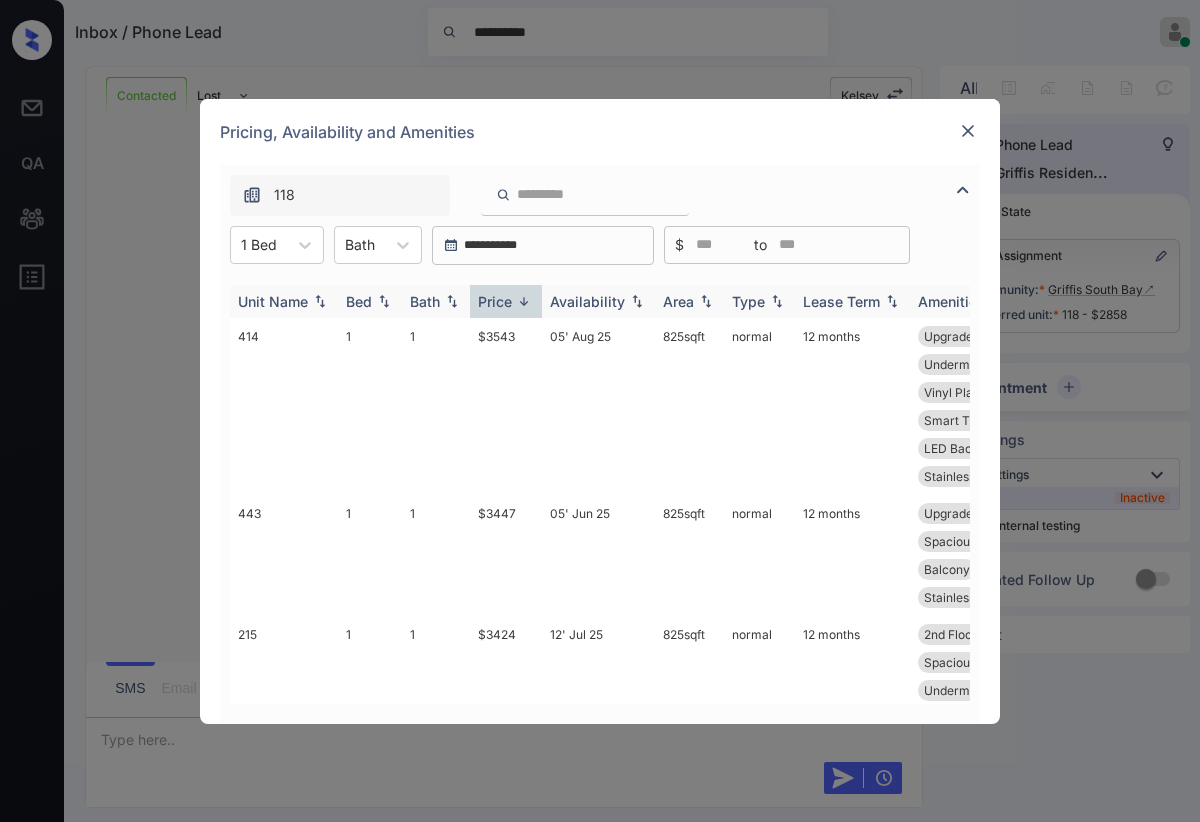click on "Price" at bounding box center (495, 301) 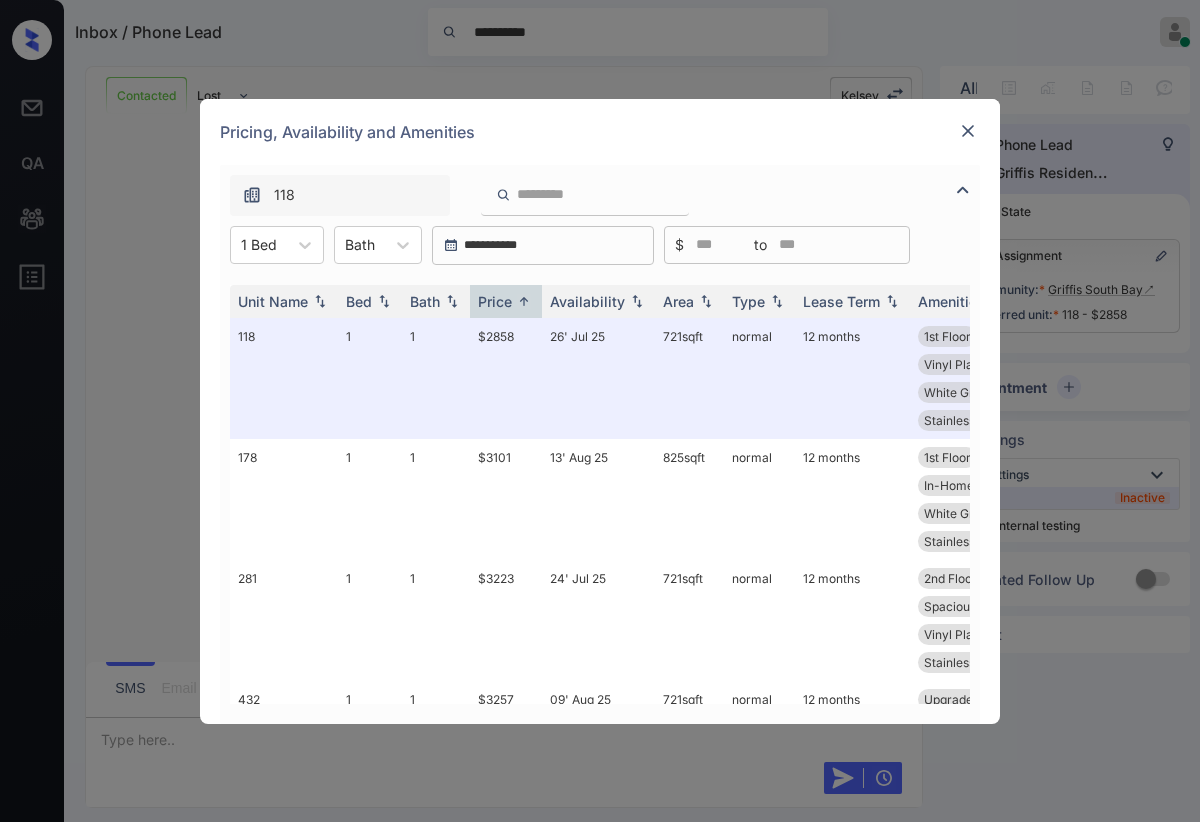 click at bounding box center (968, 131) 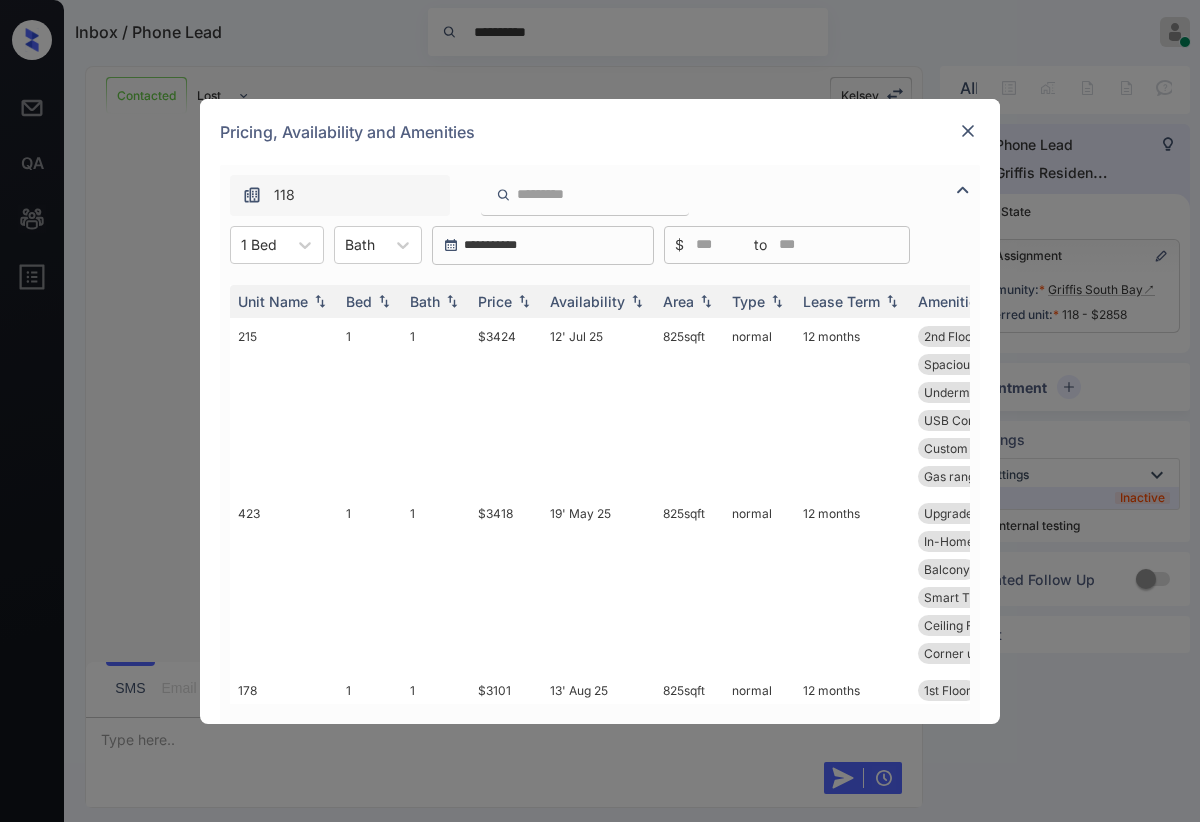scroll, scrollTop: 0, scrollLeft: 0, axis: both 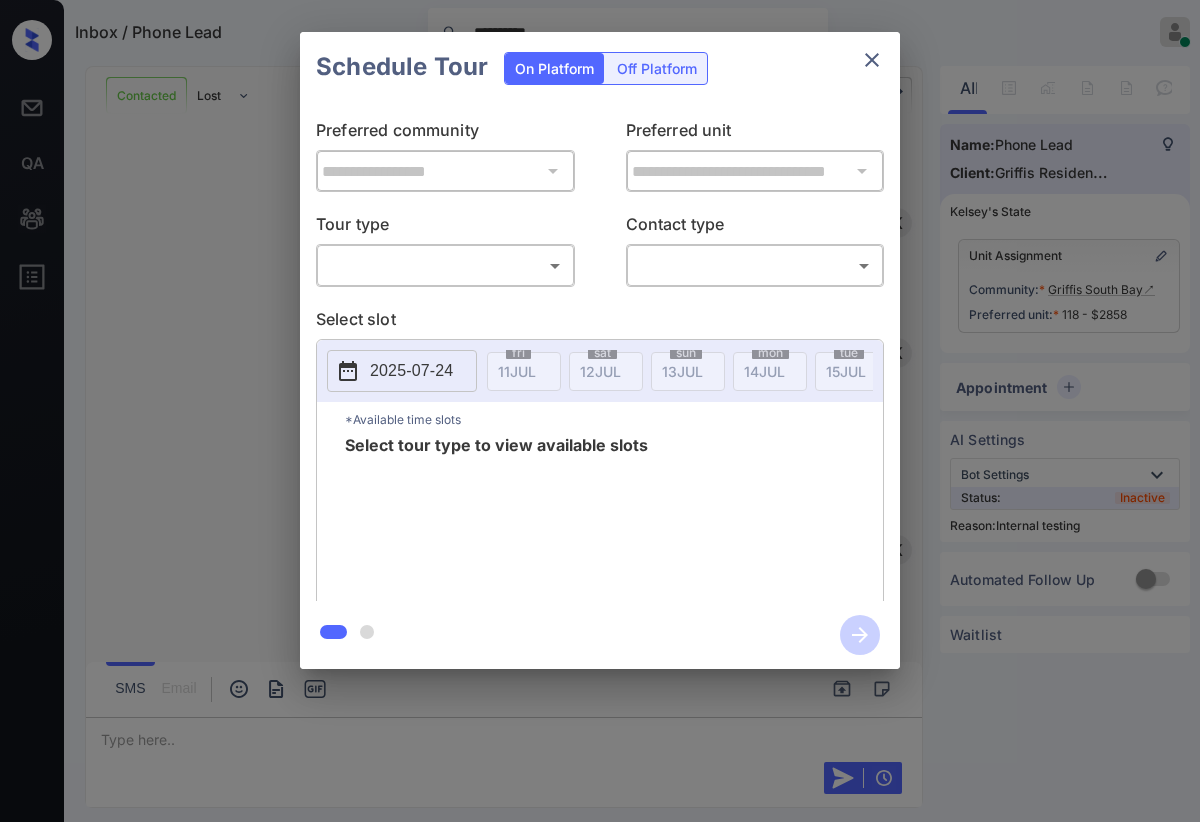 click on "**********" at bounding box center (600, 411) 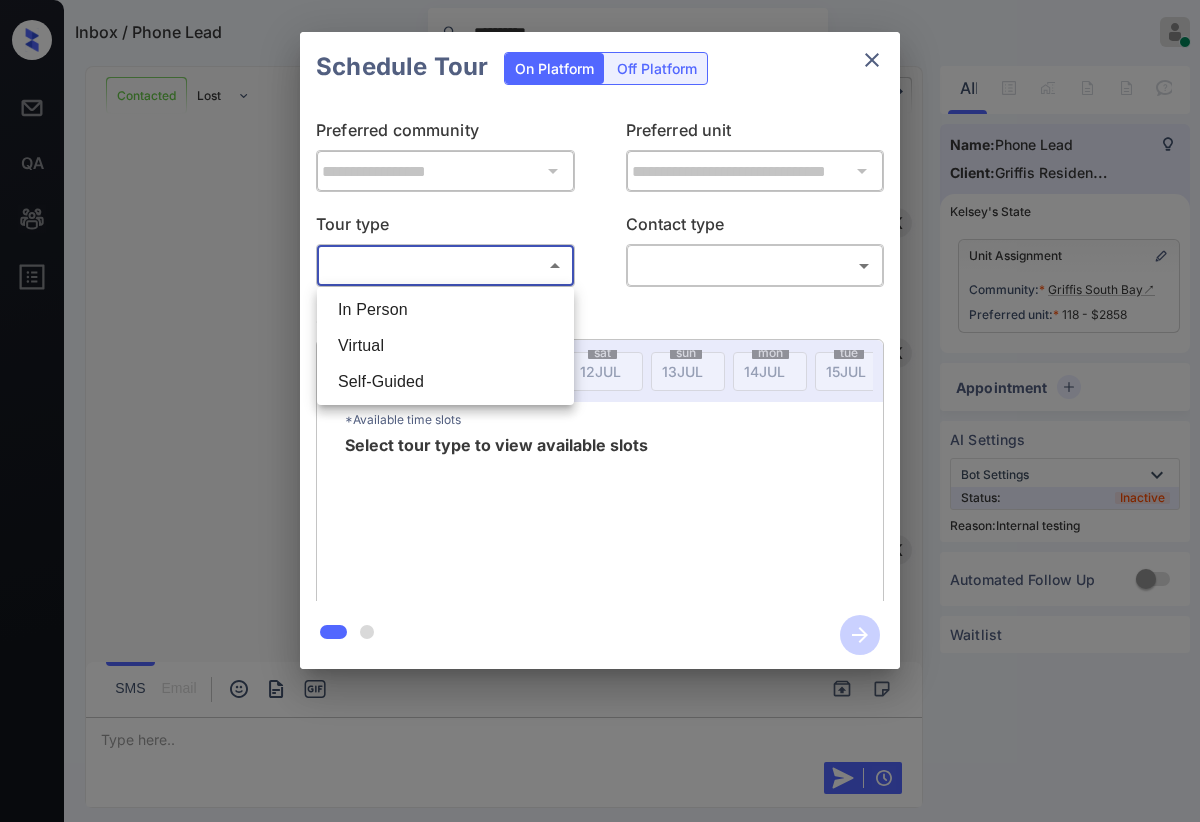 click on "Virtual" at bounding box center [445, 346] 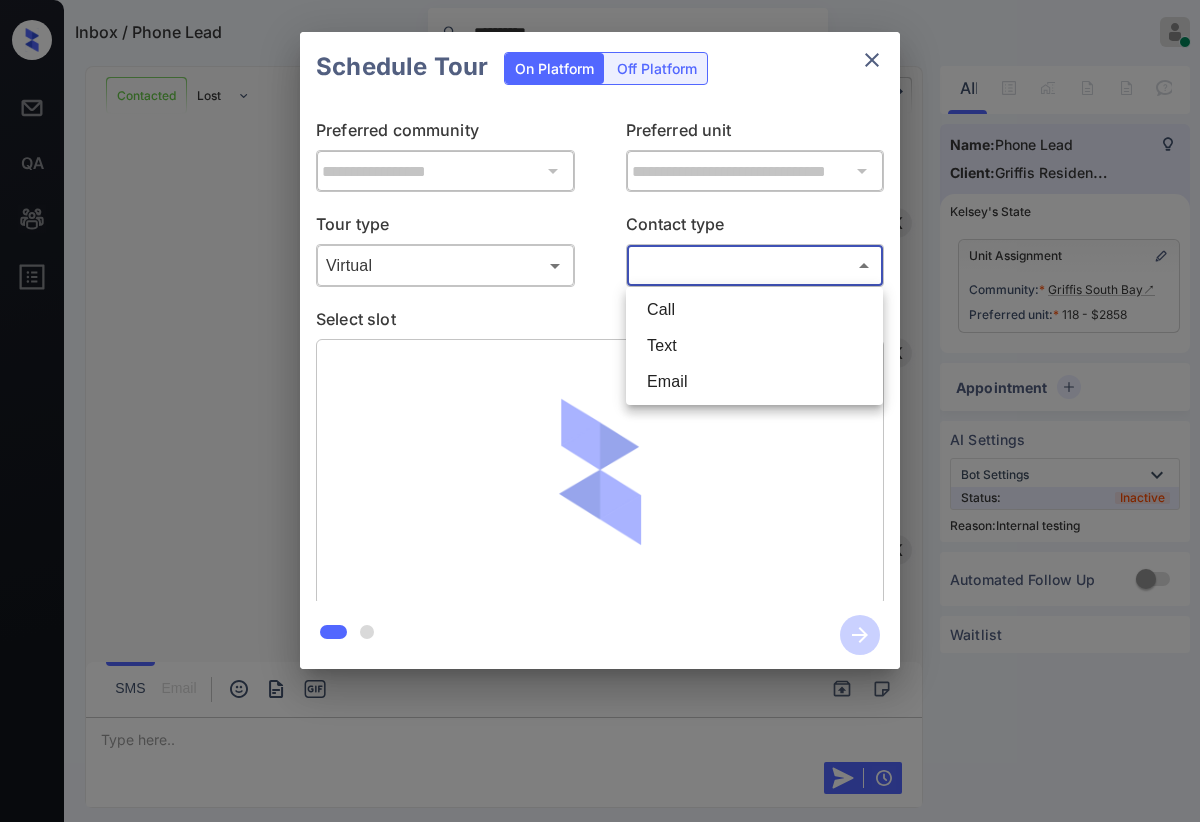 click on "**********" at bounding box center (600, 411) 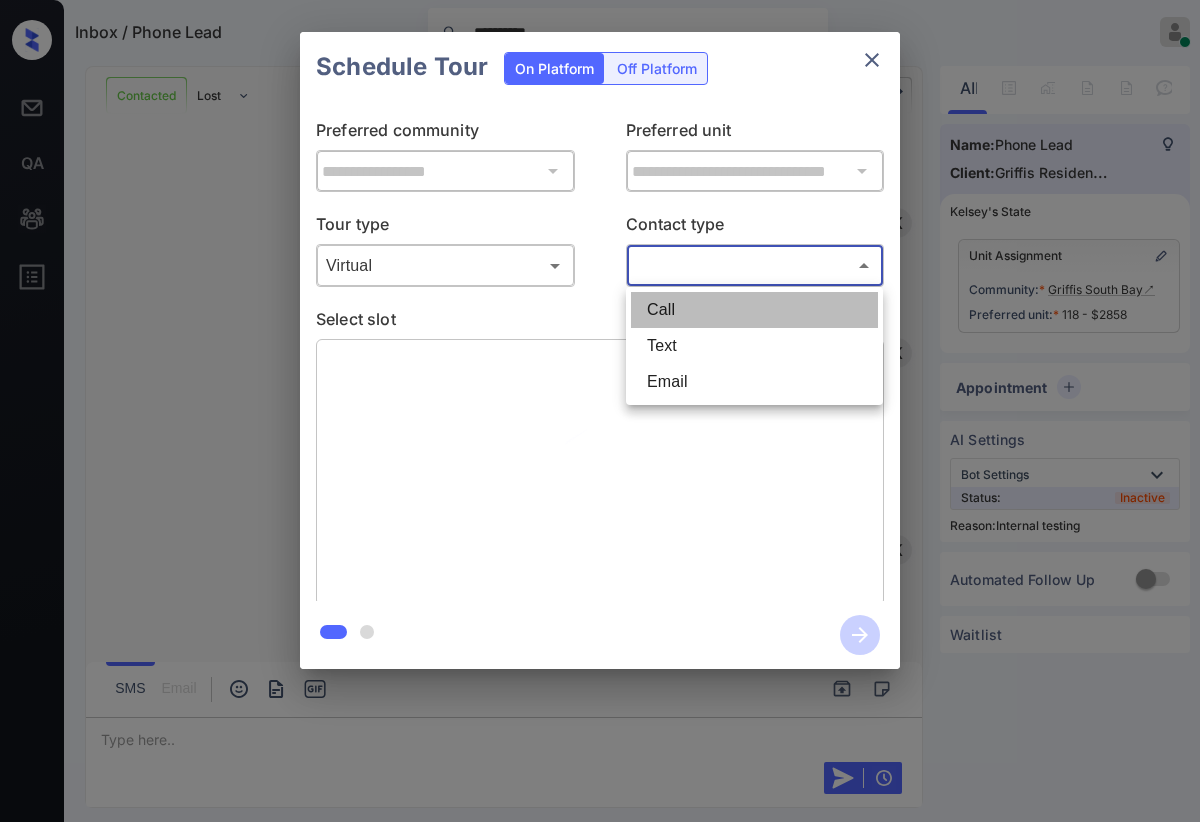 click on "Call" at bounding box center (754, 310) 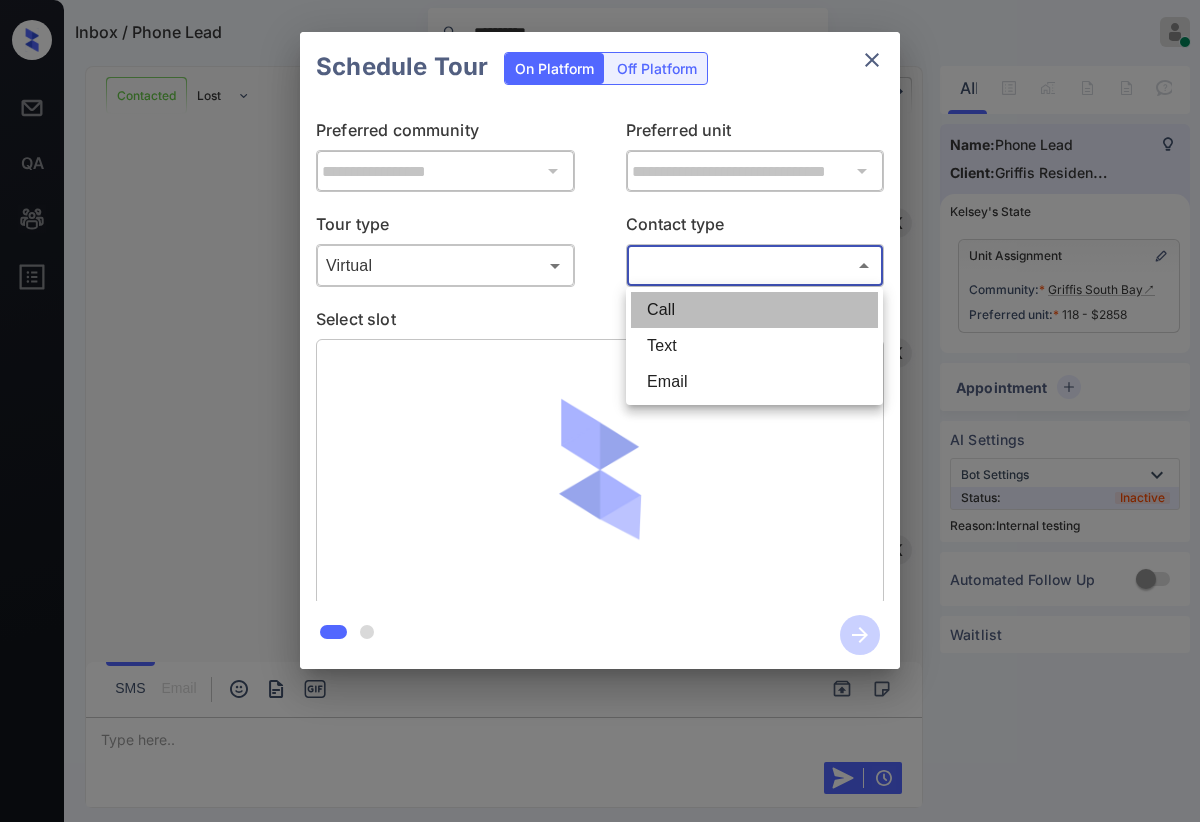 type on "****" 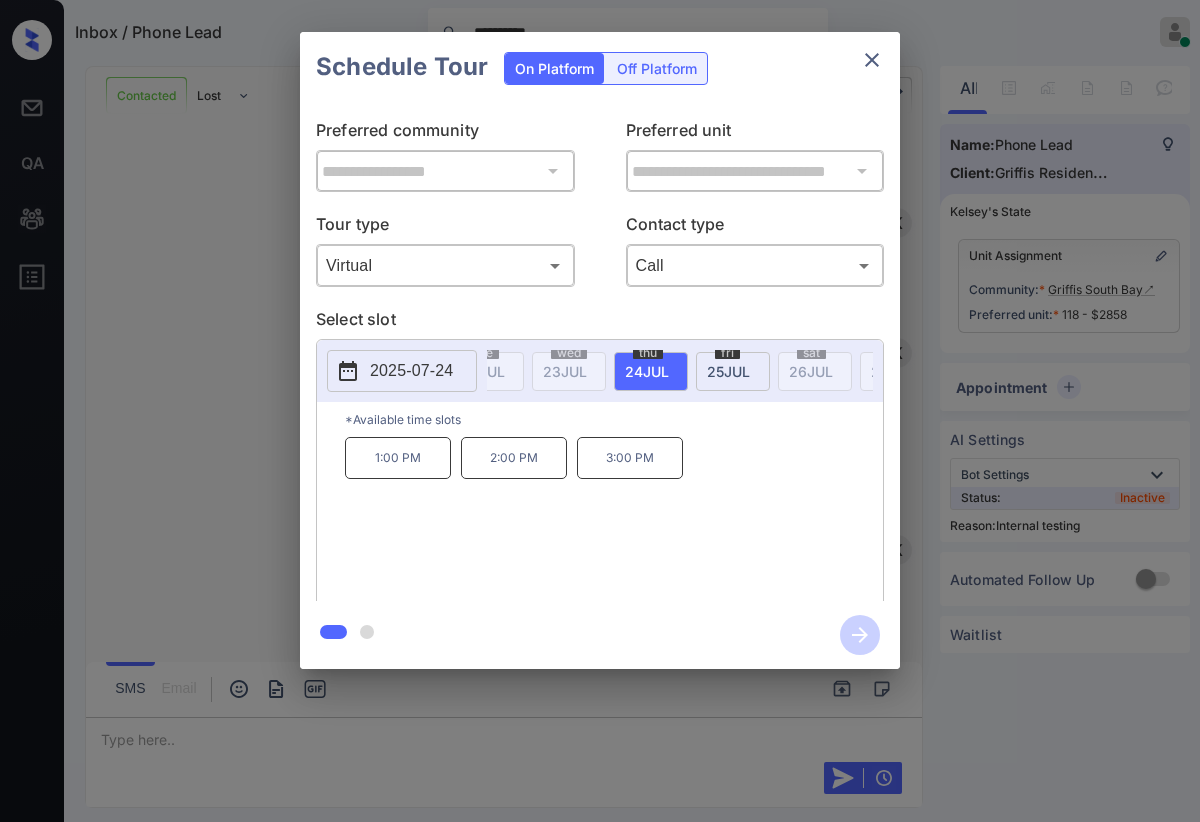 scroll, scrollTop: 0, scrollLeft: 954, axis: horizontal 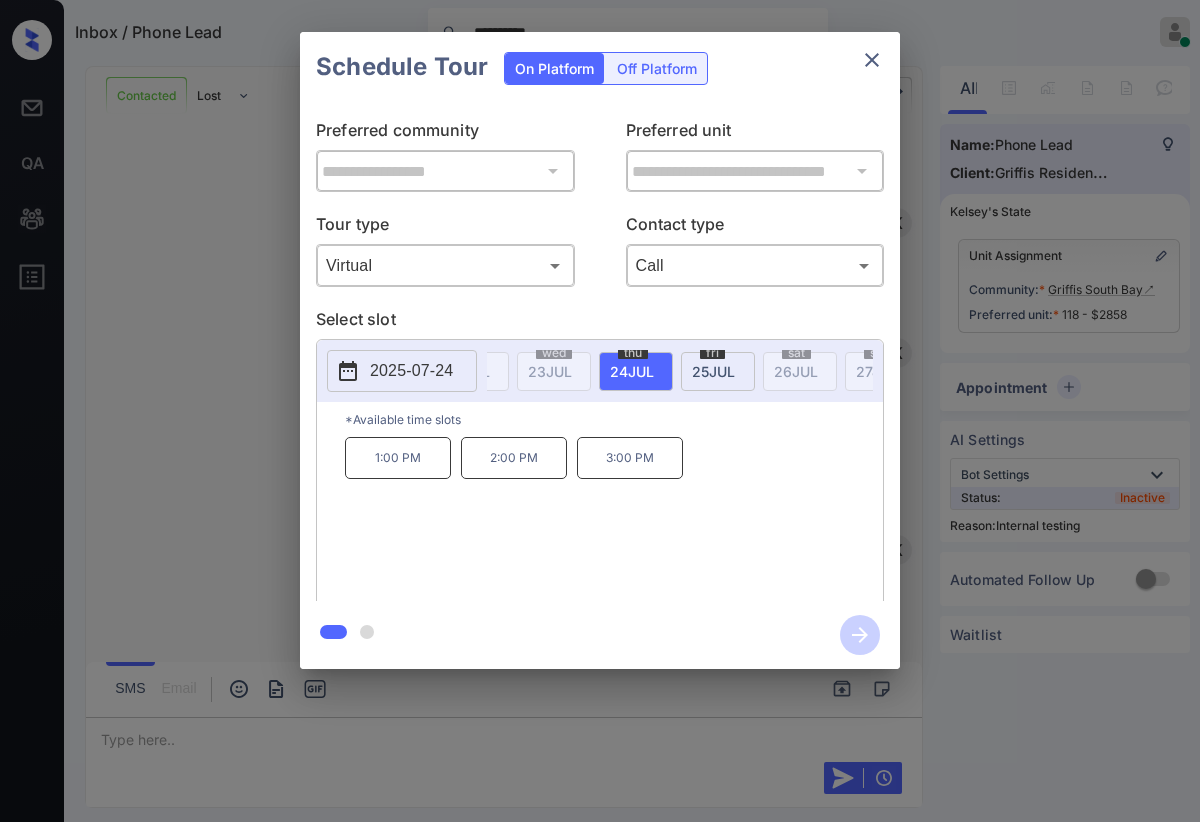 click on "24 JUL" at bounding box center [-437, 371] 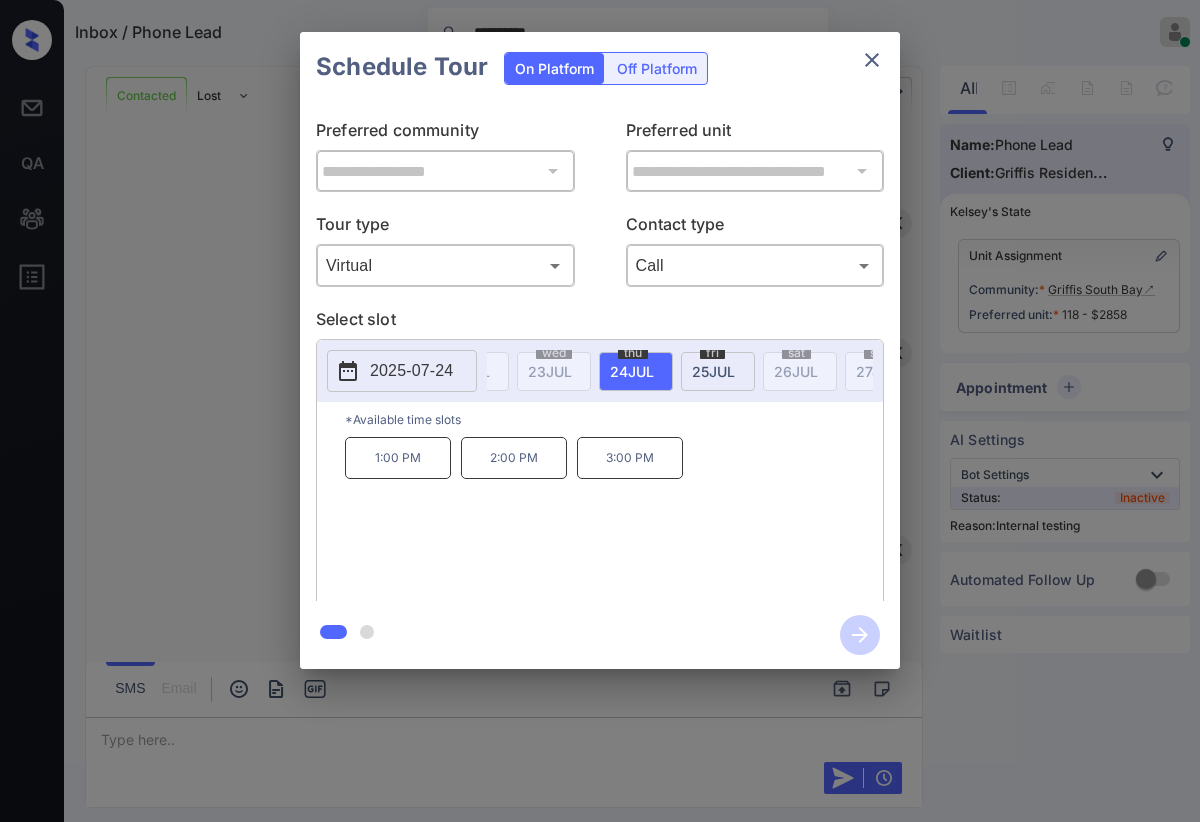 click on "**********" at bounding box center (600, 411) 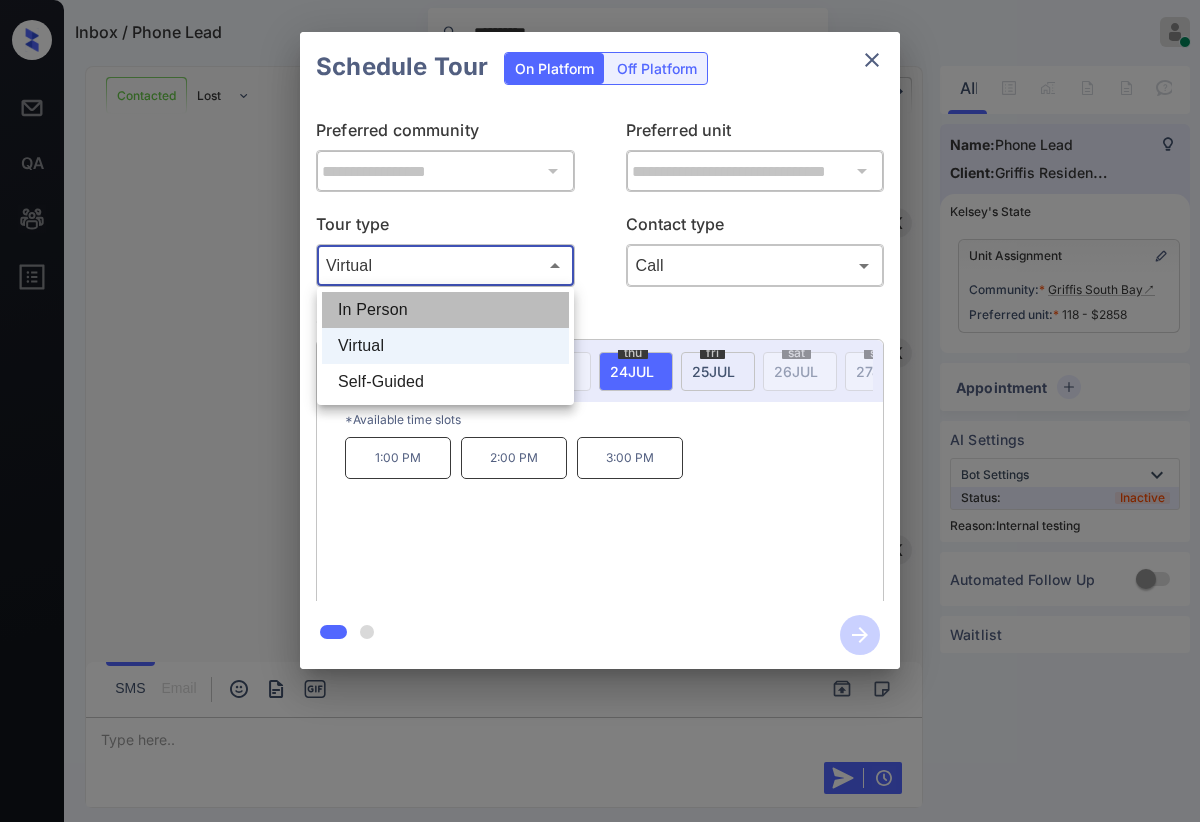click on "In Person" at bounding box center [445, 310] 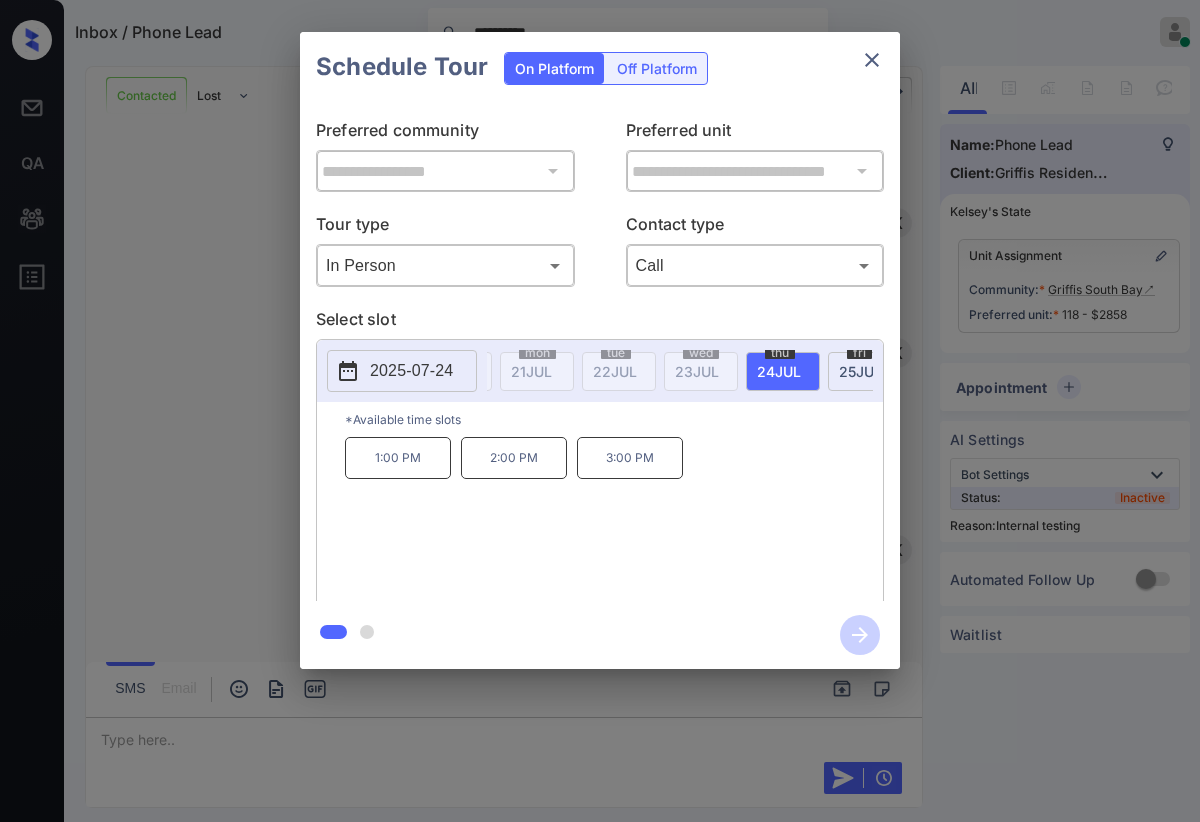 scroll, scrollTop: 0, scrollLeft: 968, axis: horizontal 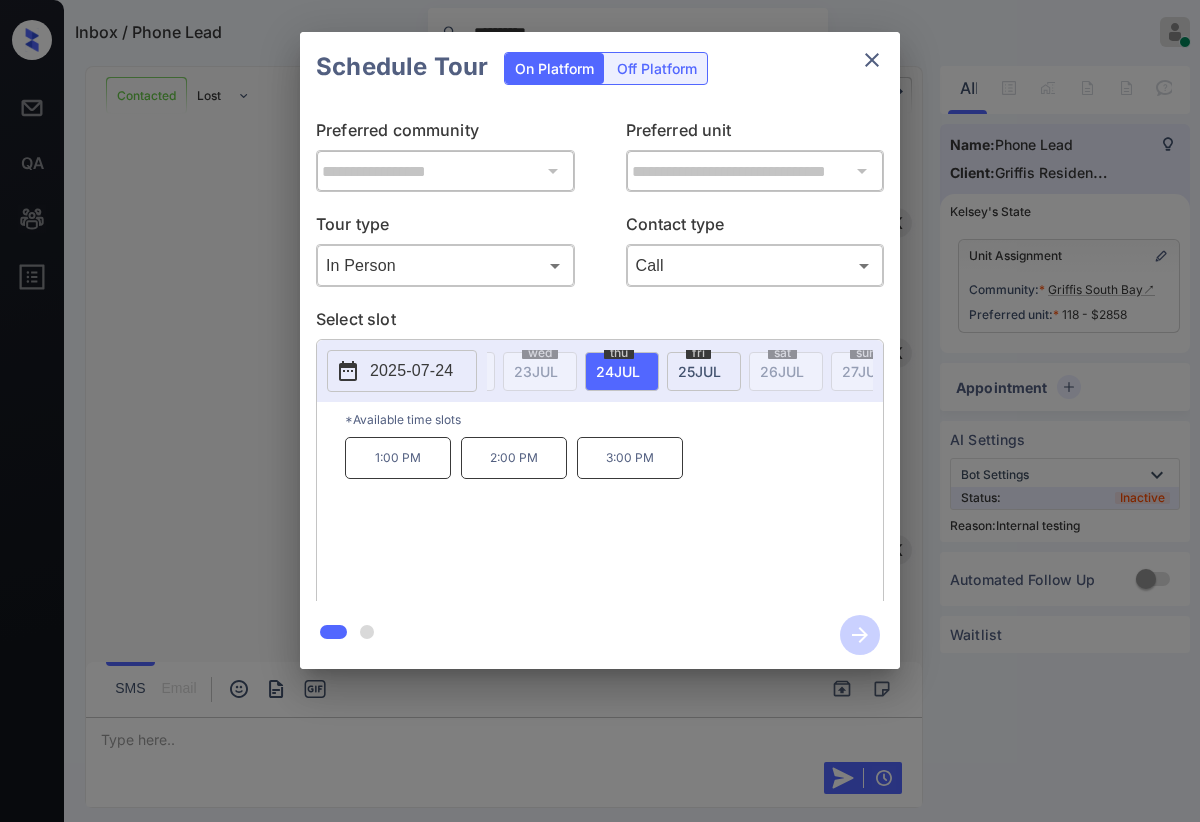 click on "25 JUL" at bounding box center [-451, 371] 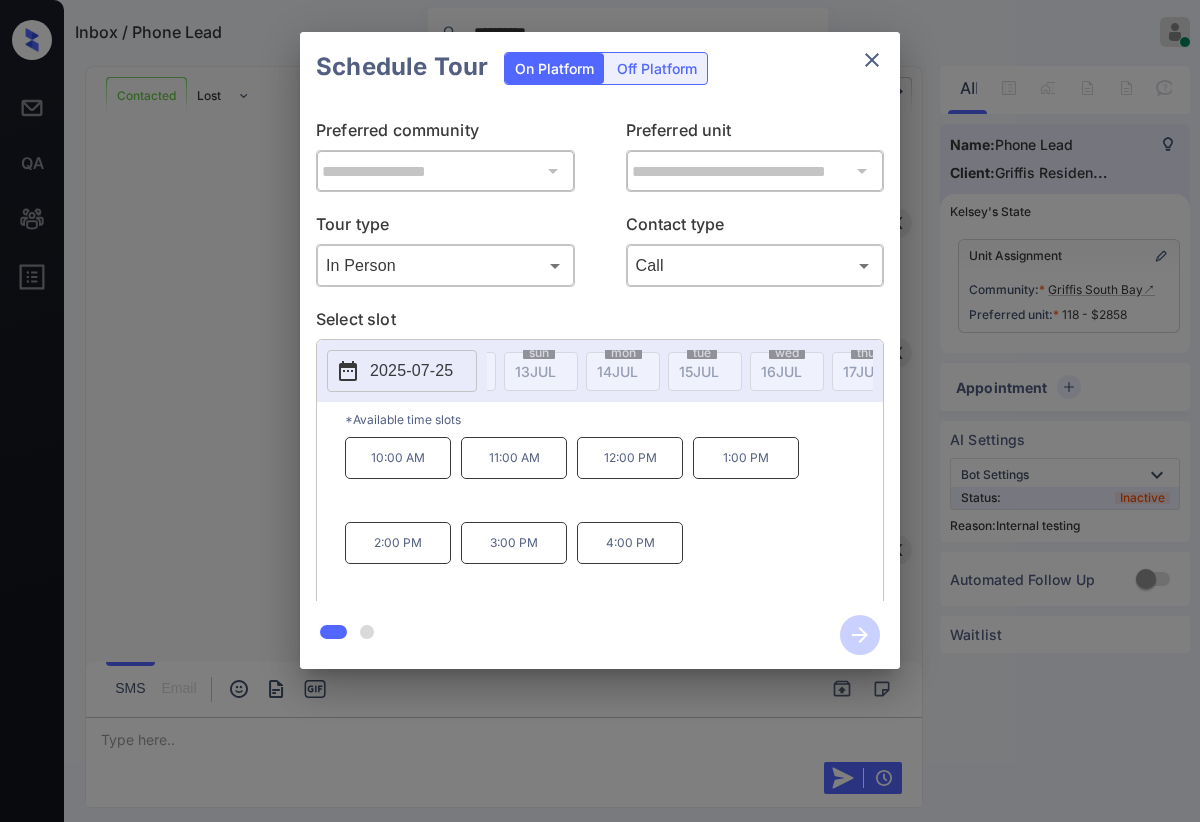 scroll, scrollTop: 0, scrollLeft: 0, axis: both 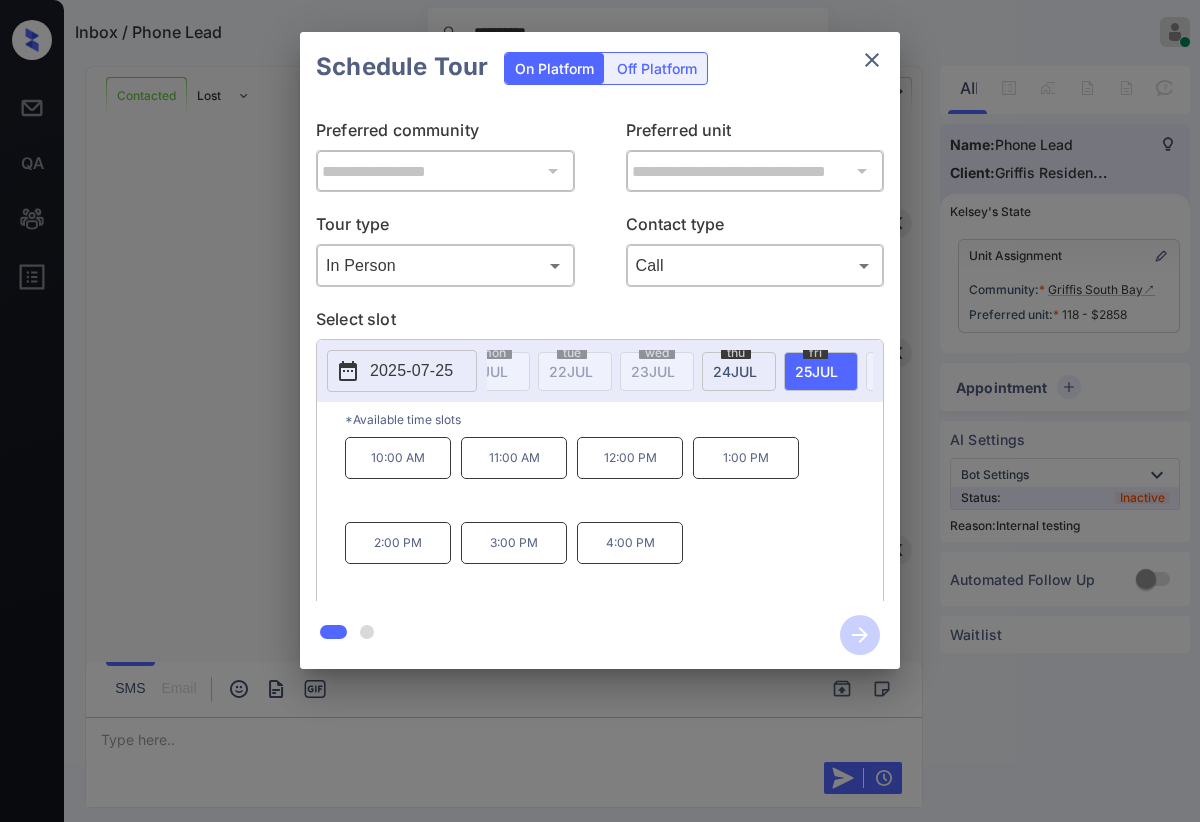 click on "24 JUL" at bounding box center (-334, 371) 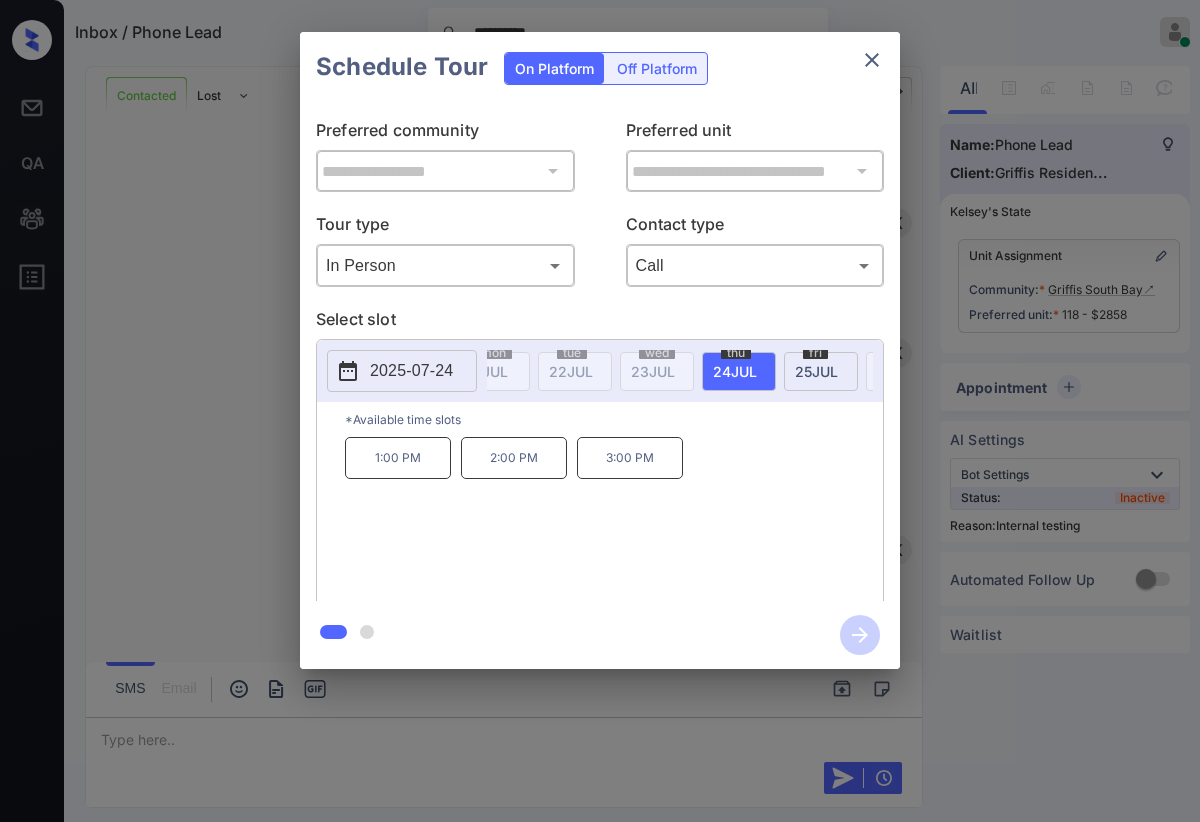 click on "Select slot" at bounding box center (600, 323) 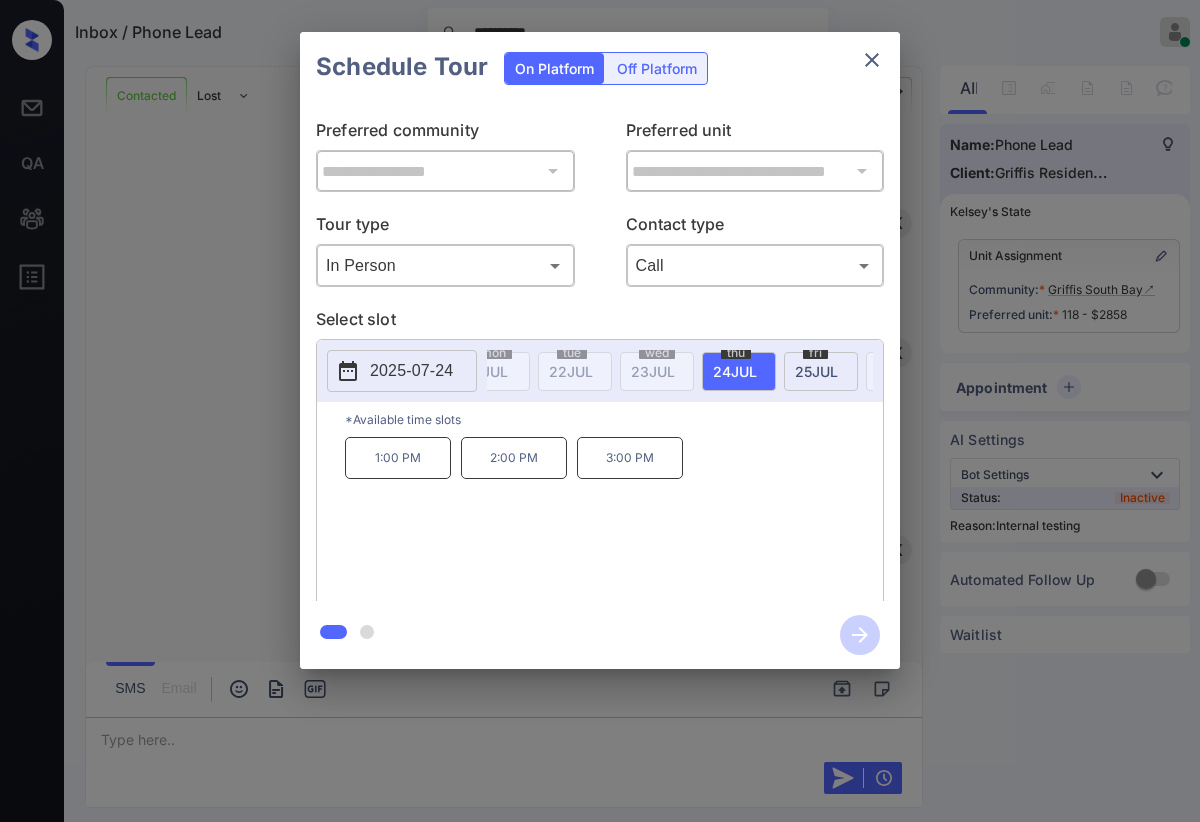 click on "**********" at bounding box center [600, 411] 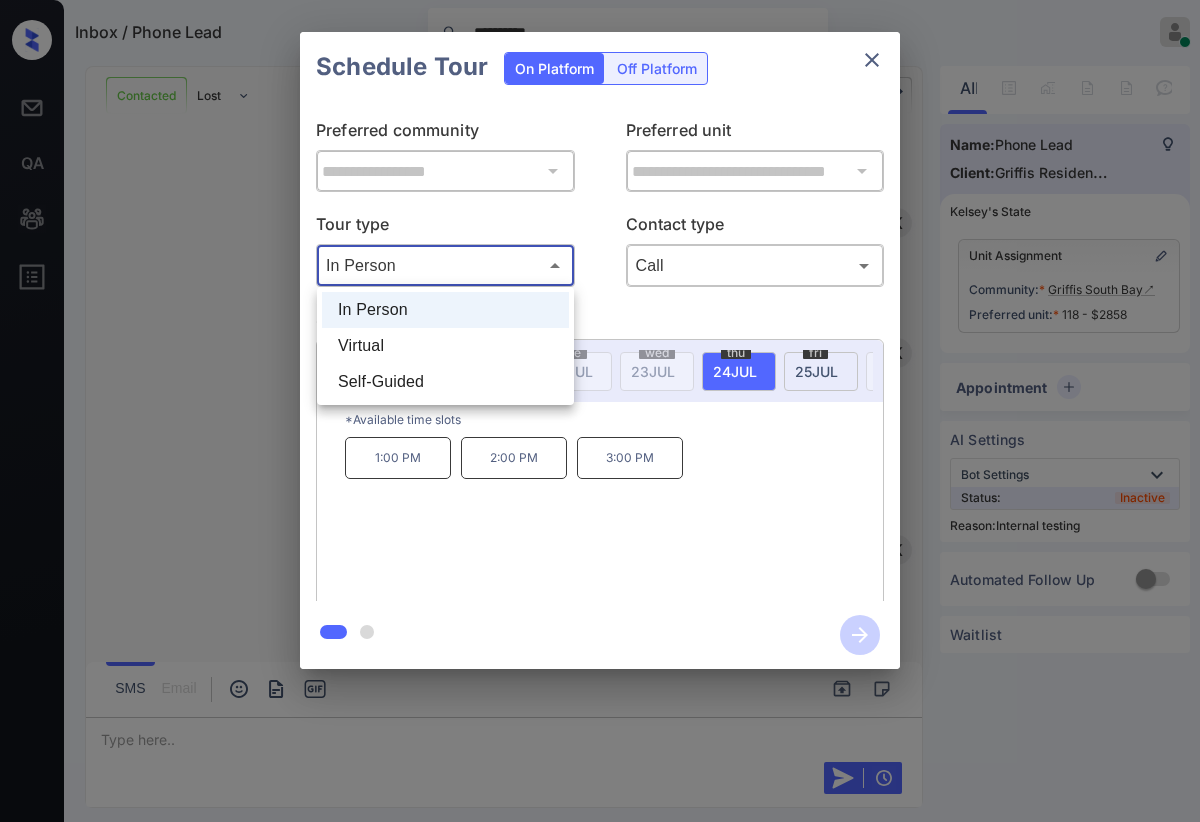 click at bounding box center [600, 411] 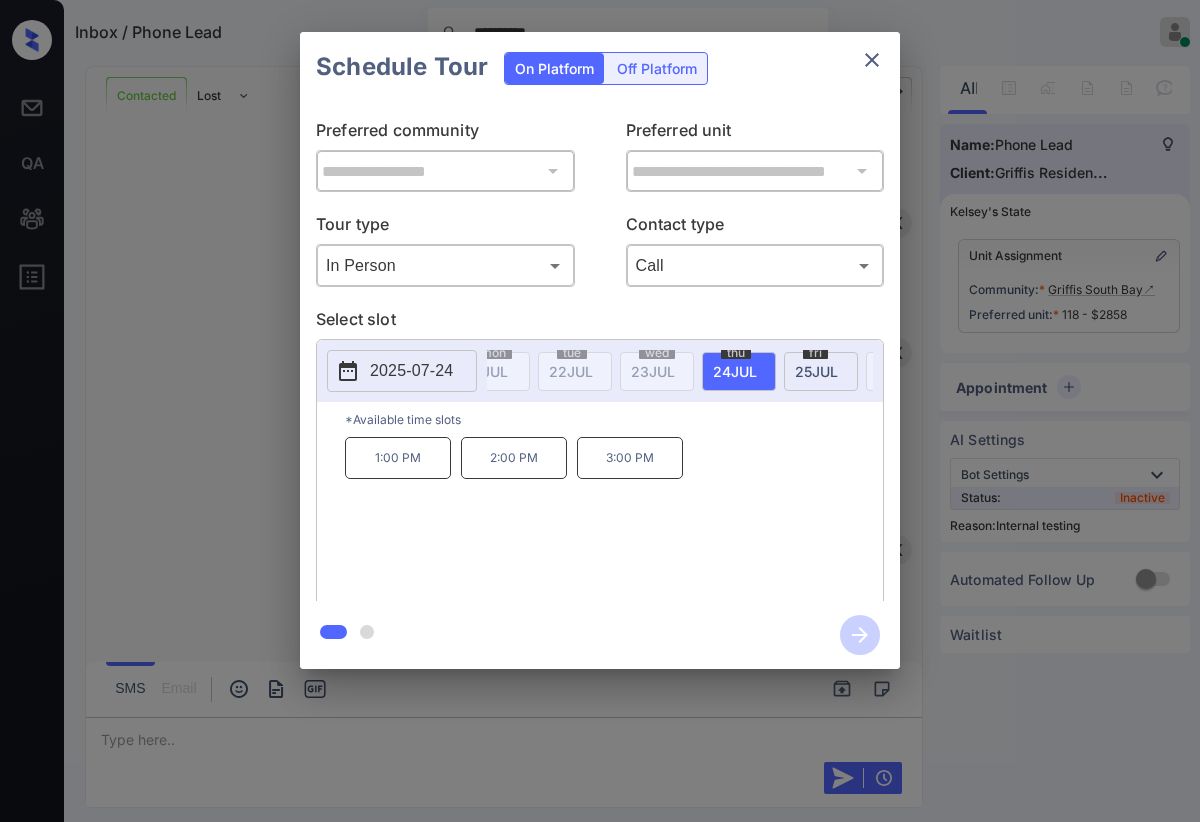 click on "Select slot" at bounding box center (600, 323) 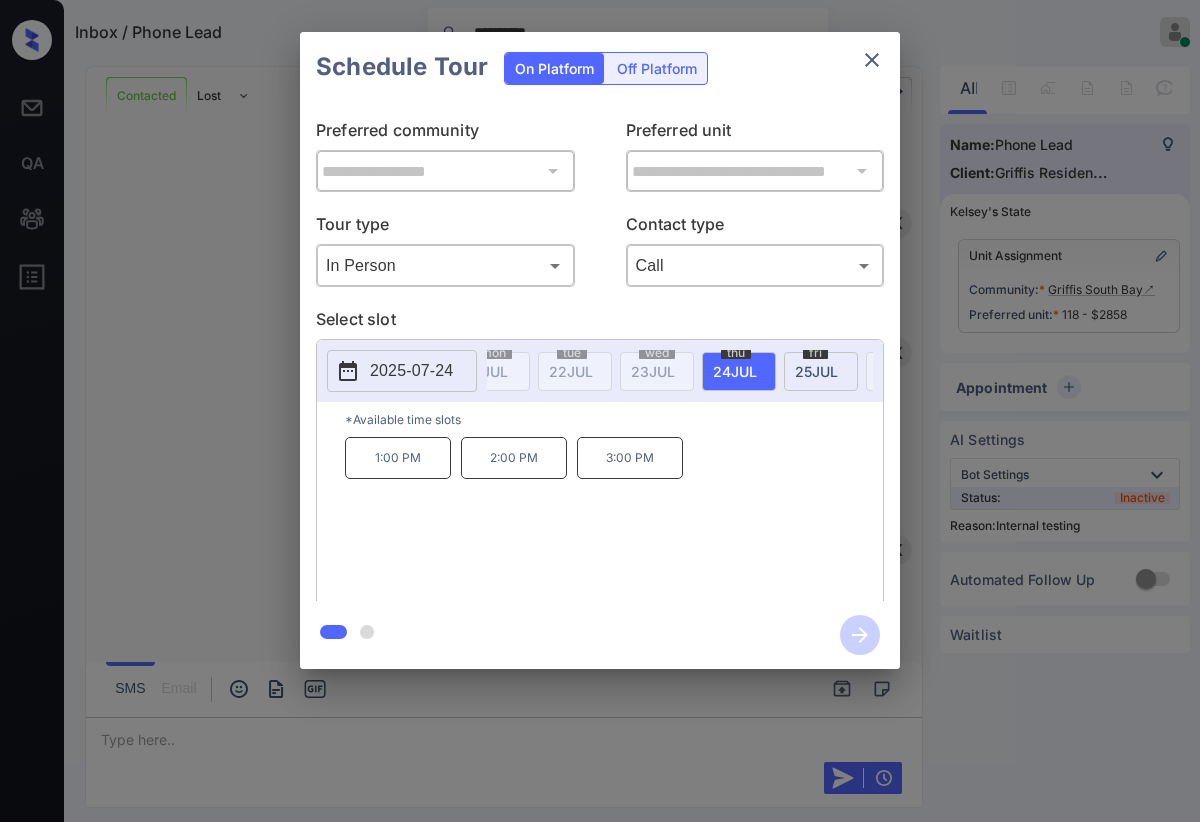 click on "Tour type In Person ******** ​ Contact type Call **** ​" at bounding box center (600, 249) 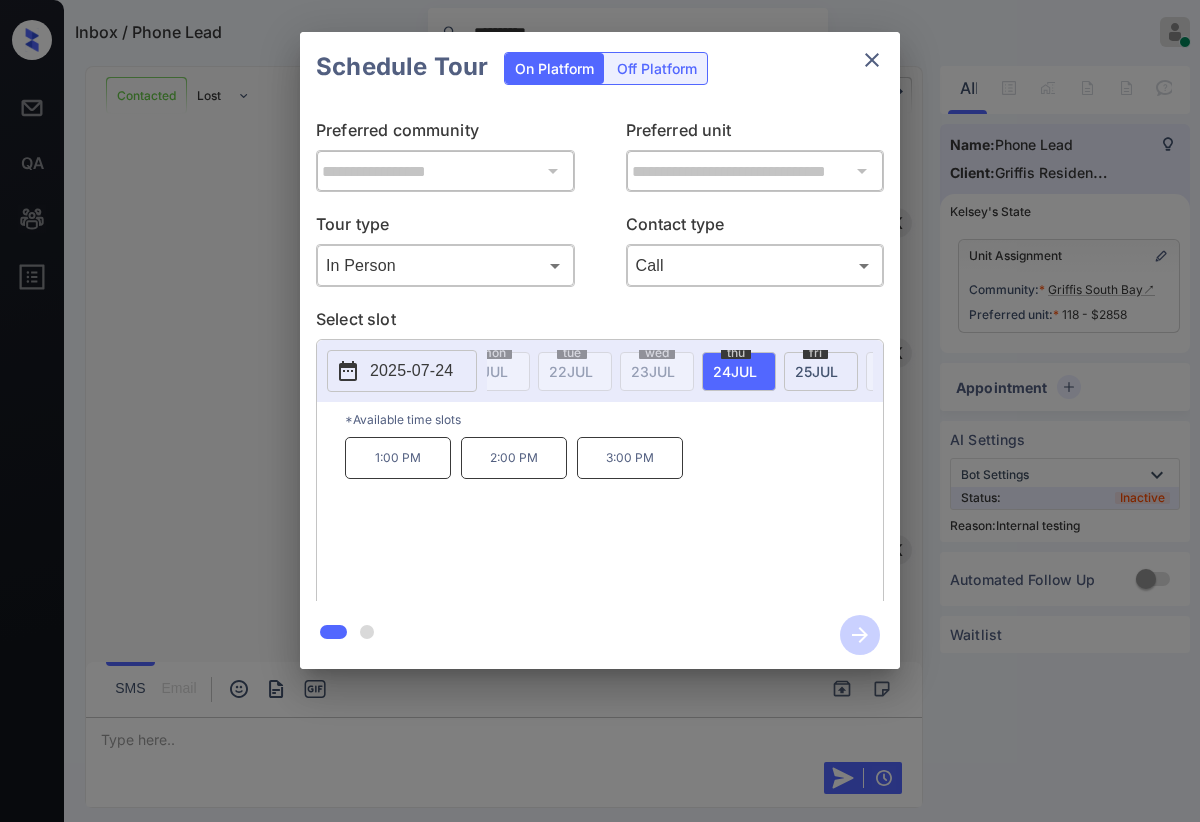 click on "Contact type" at bounding box center (755, 228) 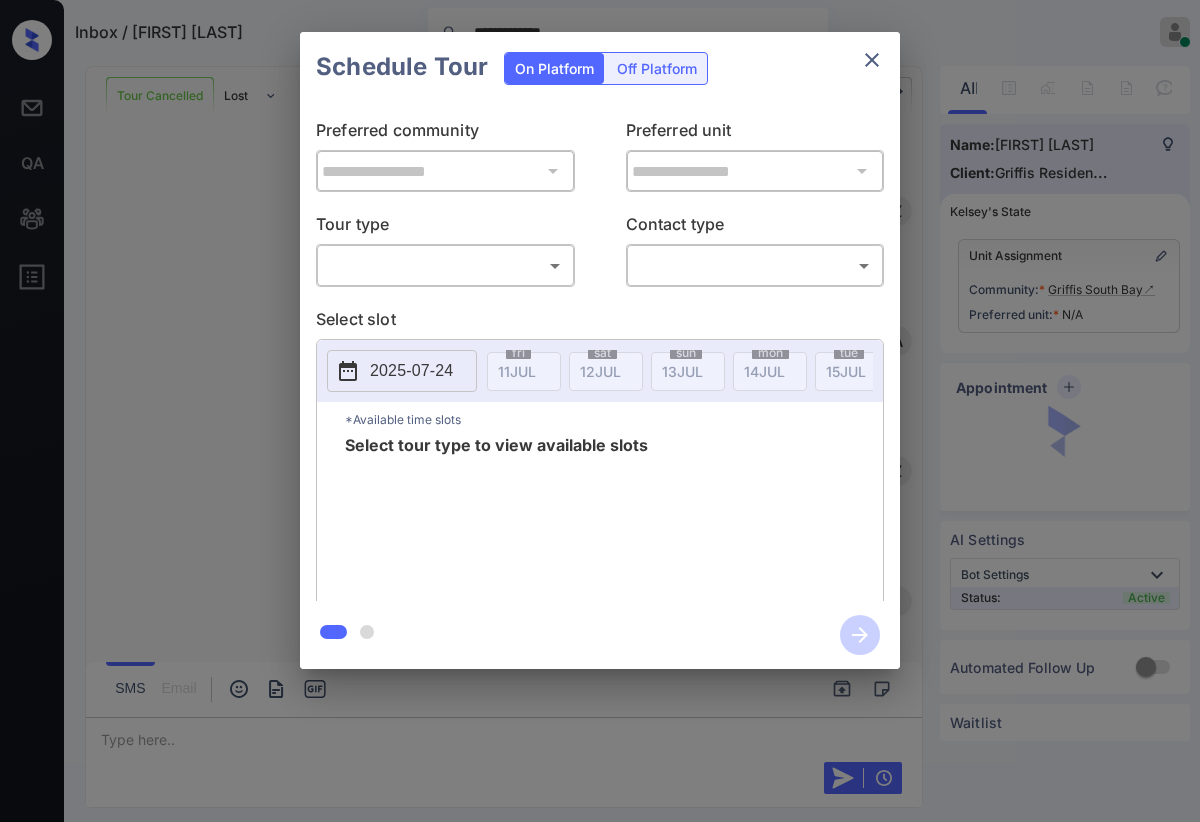 scroll, scrollTop: 0, scrollLeft: 0, axis: both 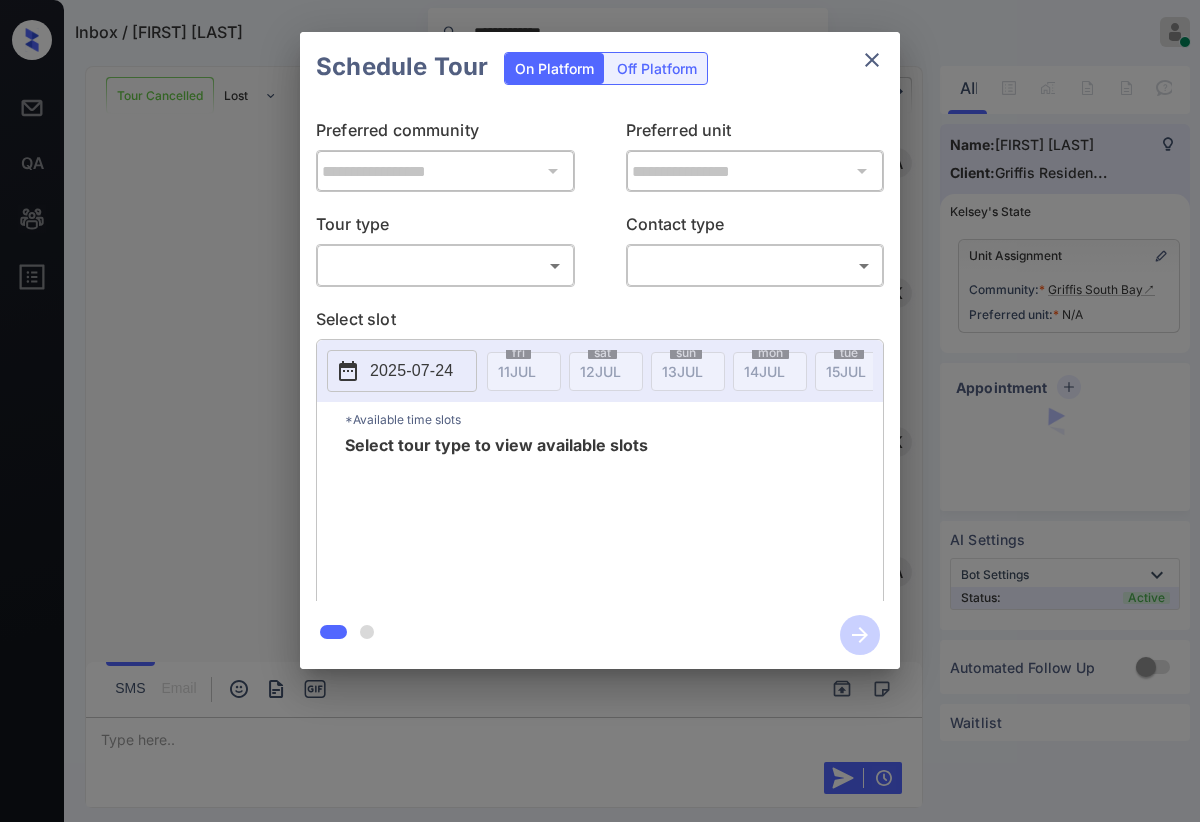 click on "**********" at bounding box center [600, 411] 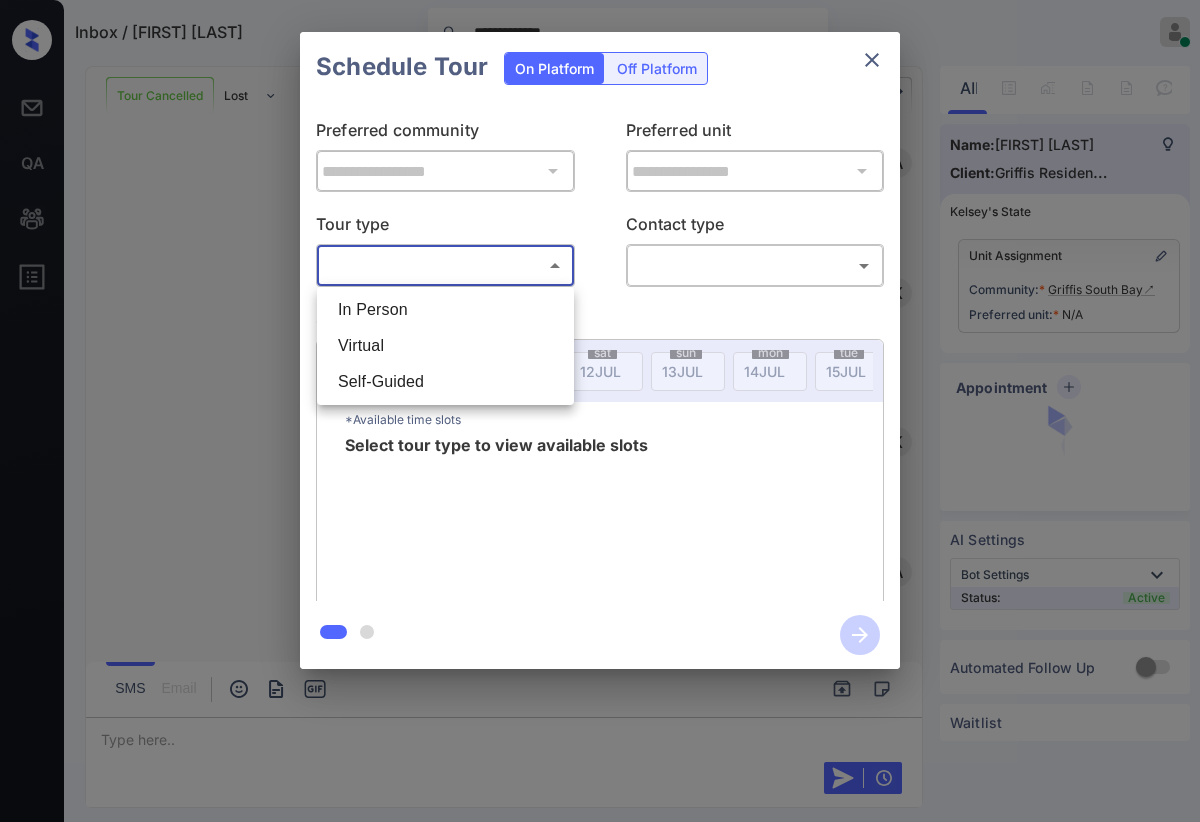 click on "In Person" at bounding box center (445, 310) 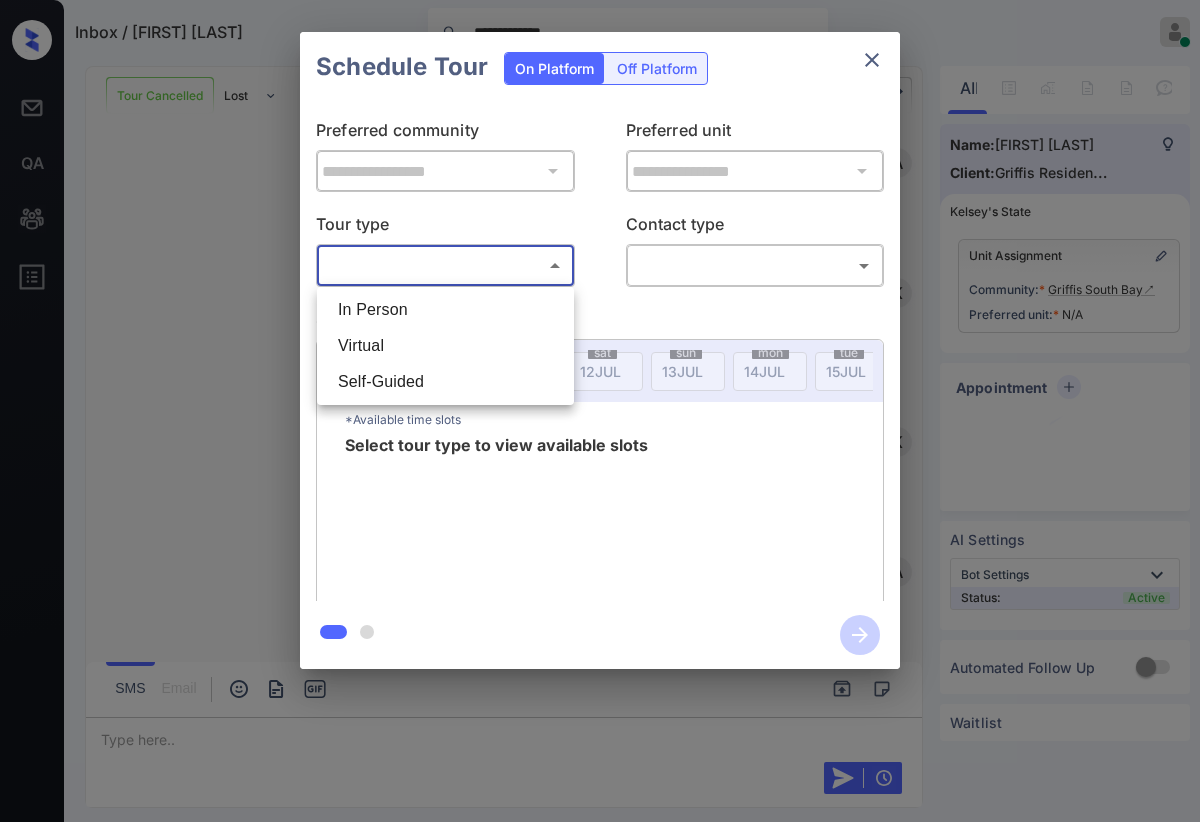 type on "********" 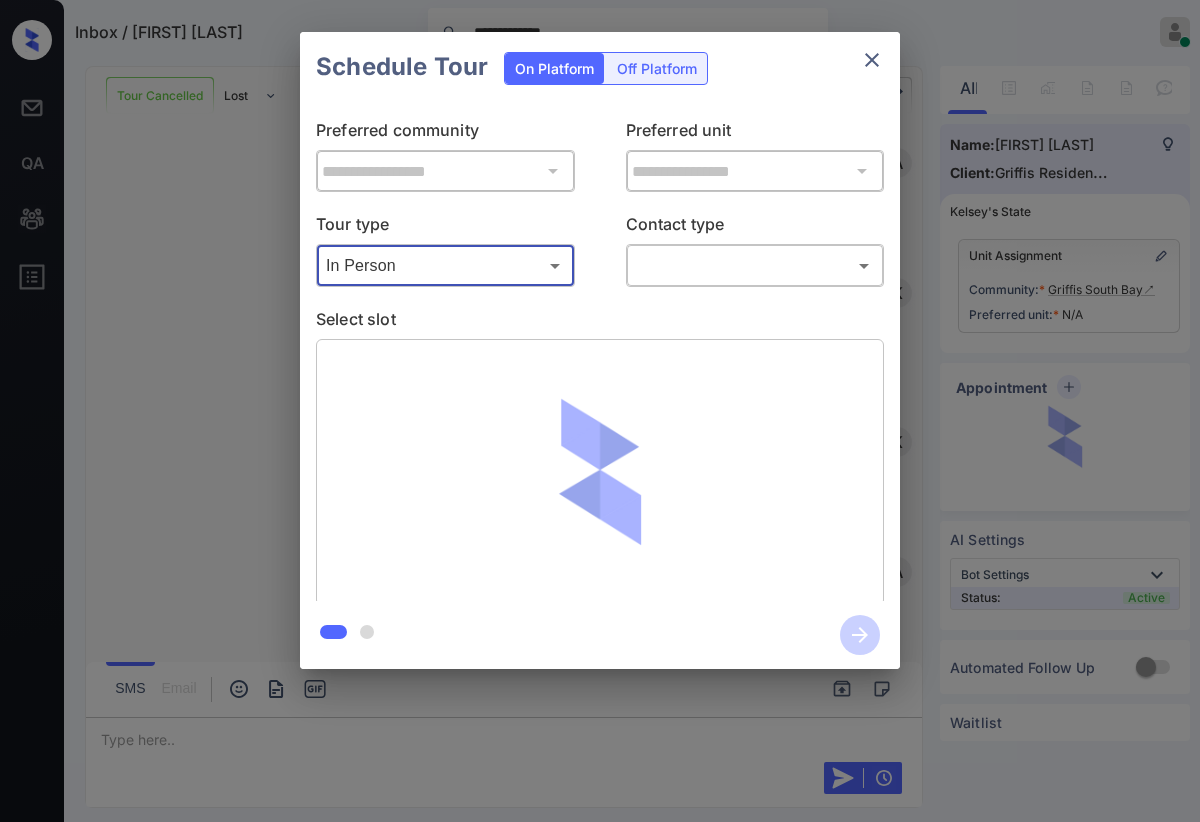 click on "**********" at bounding box center [600, 411] 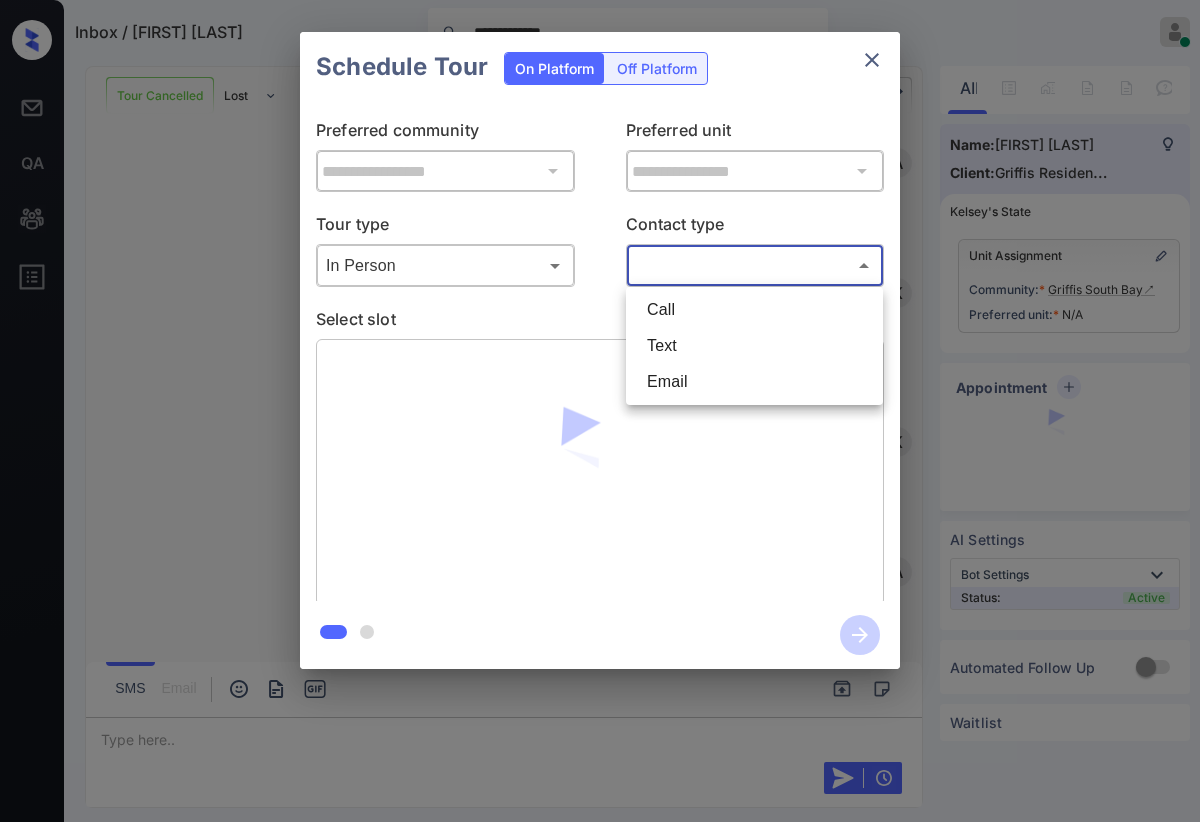 click on "Text" at bounding box center (754, 346) 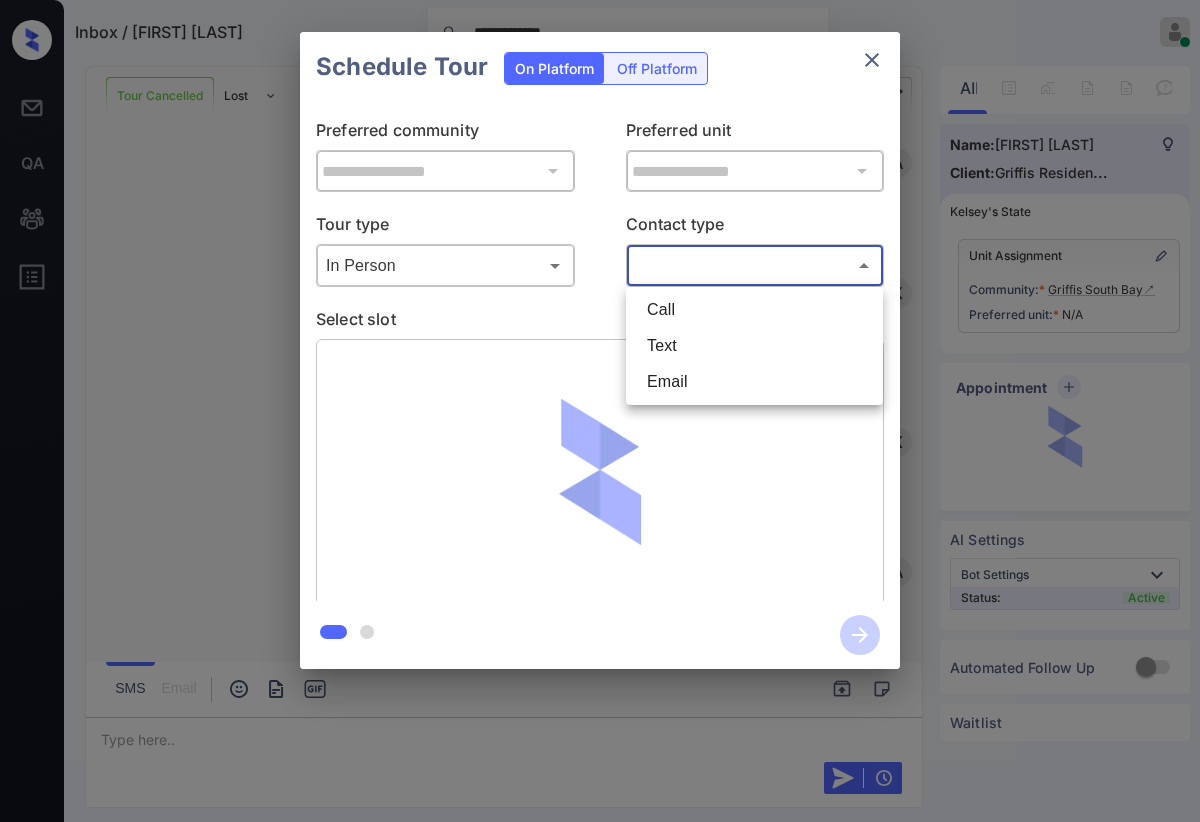 type on "****" 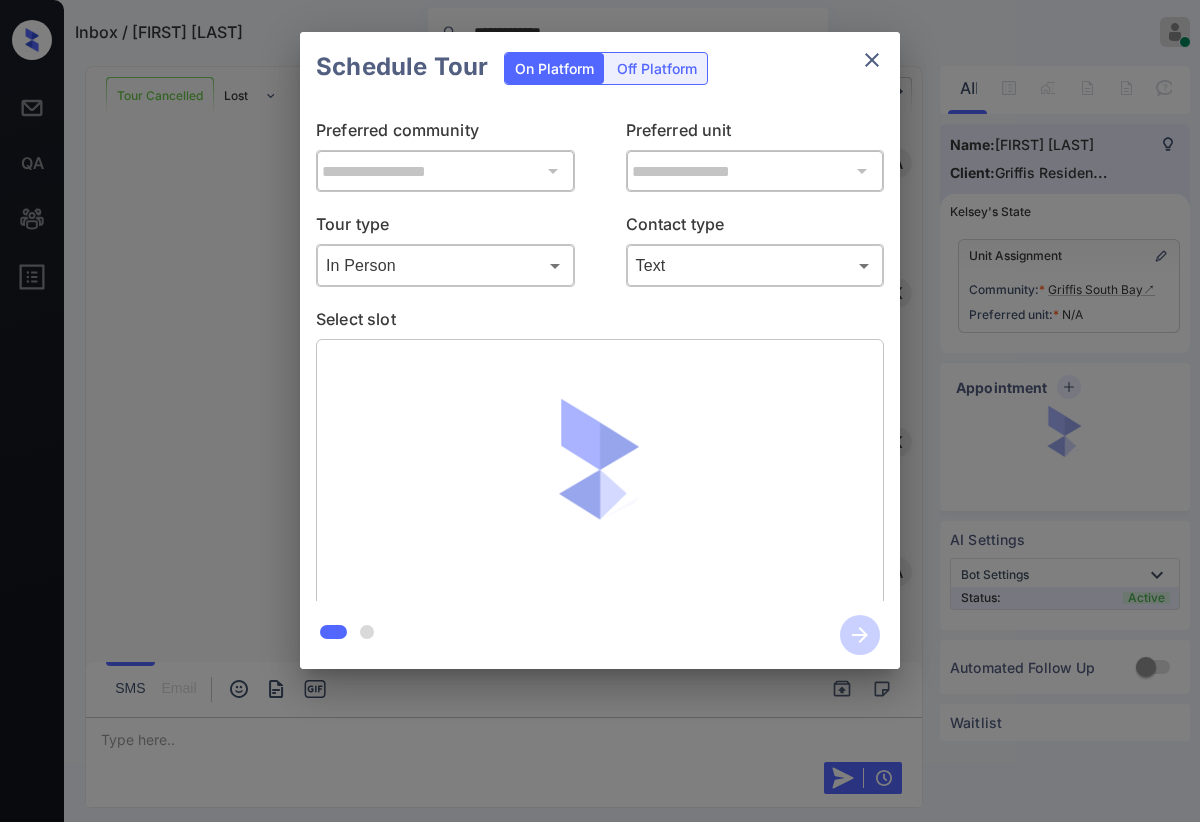 click 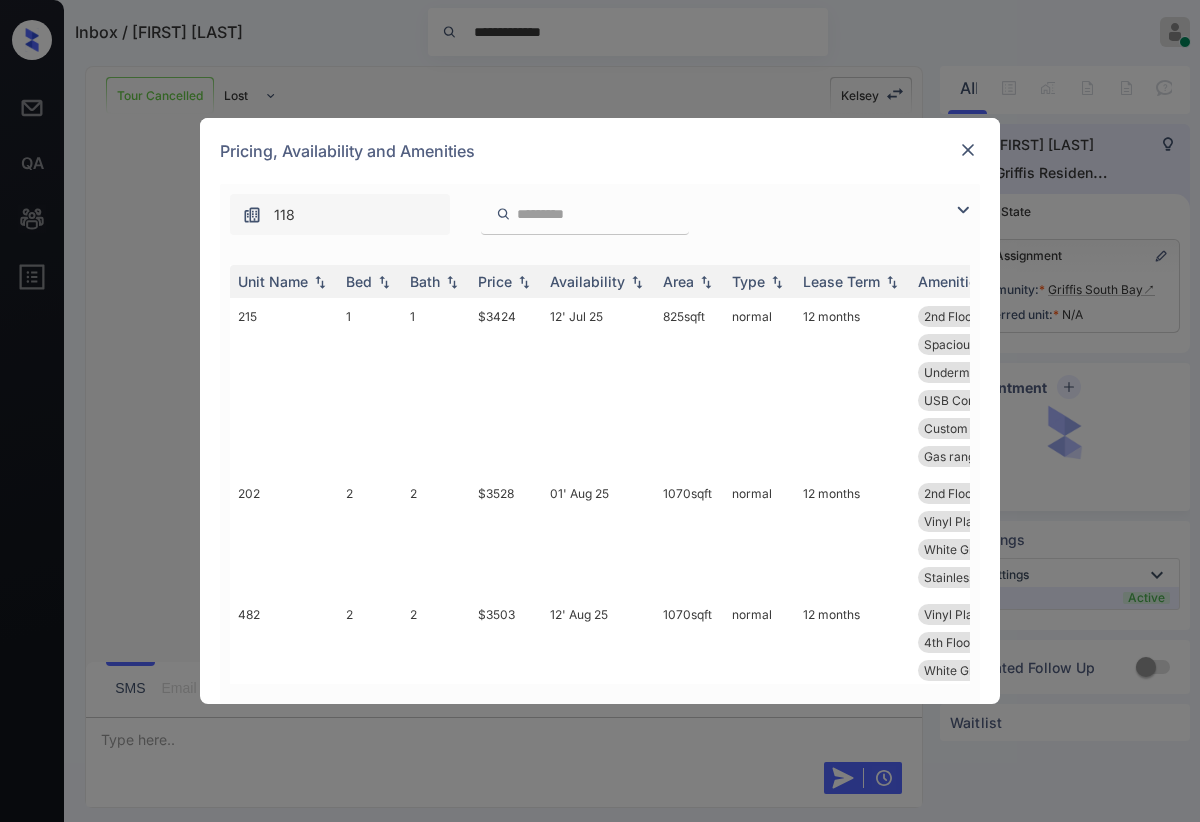 scroll, scrollTop: 0, scrollLeft: 0, axis: both 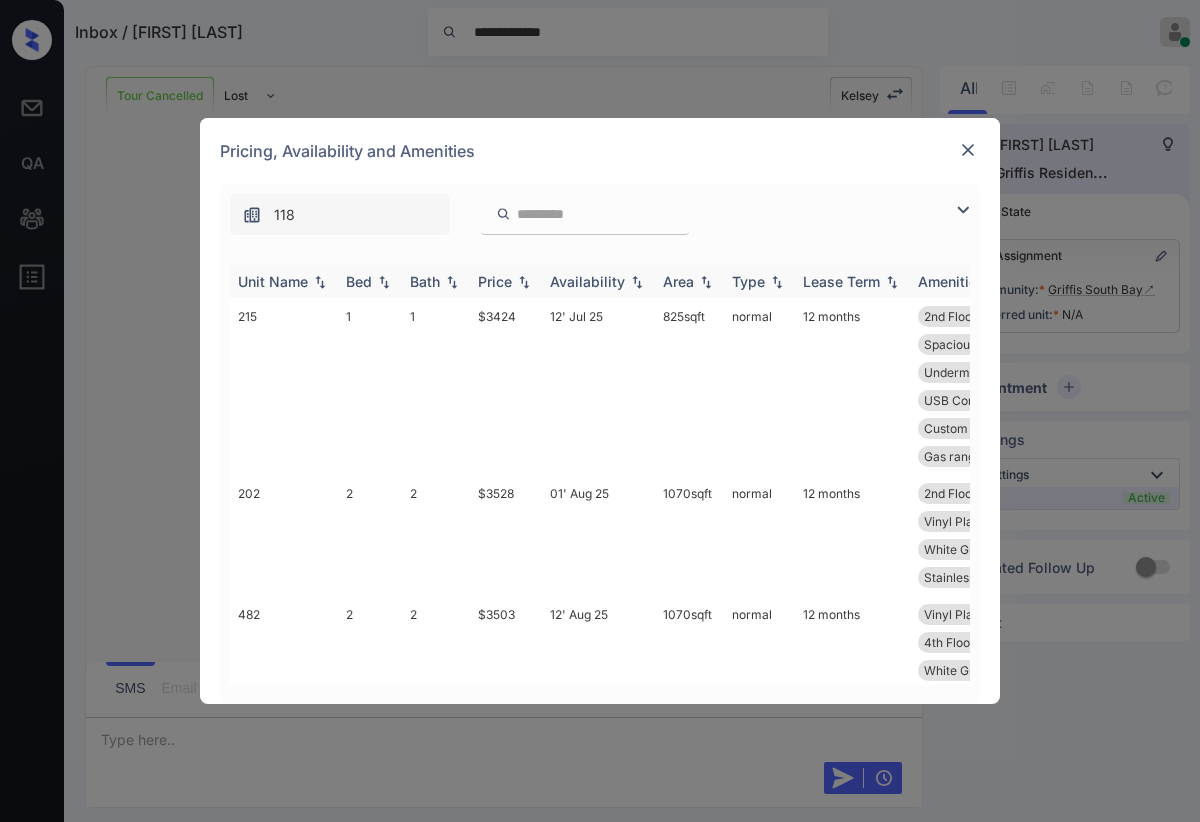 click at bounding box center (963, 210) 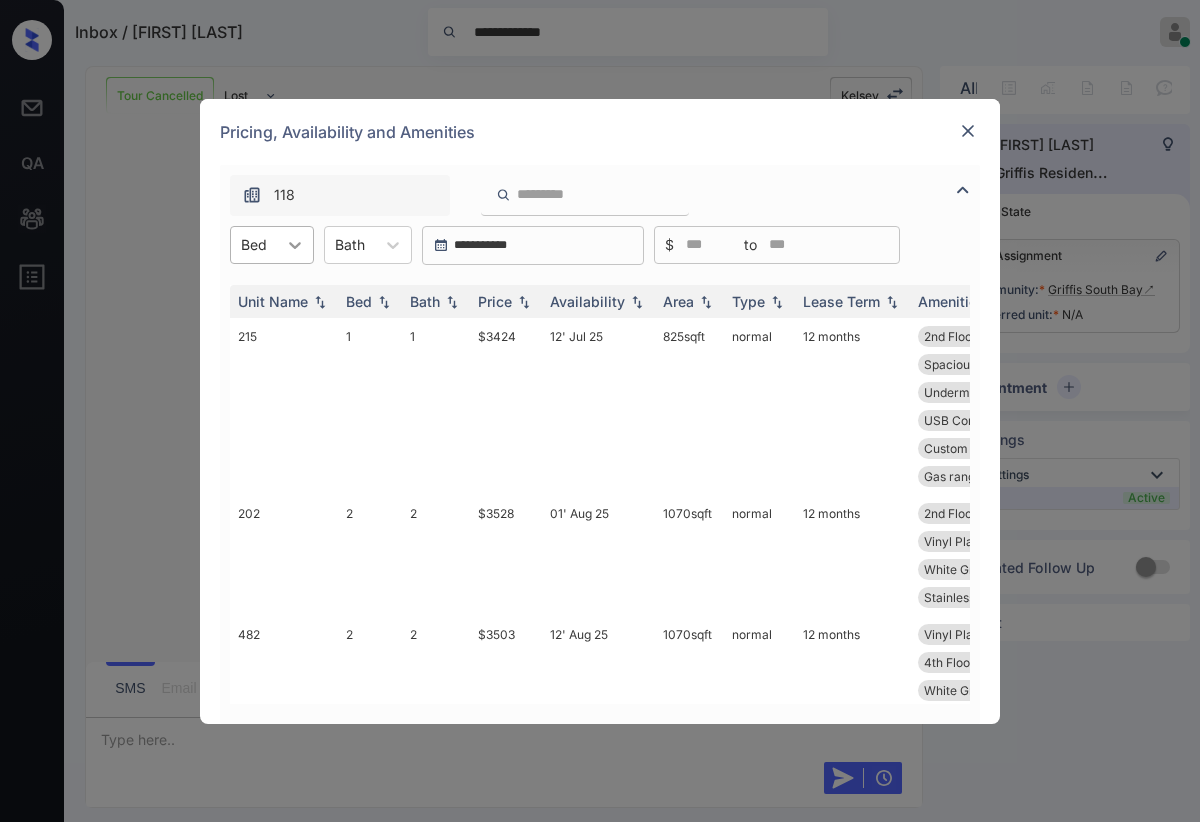 click 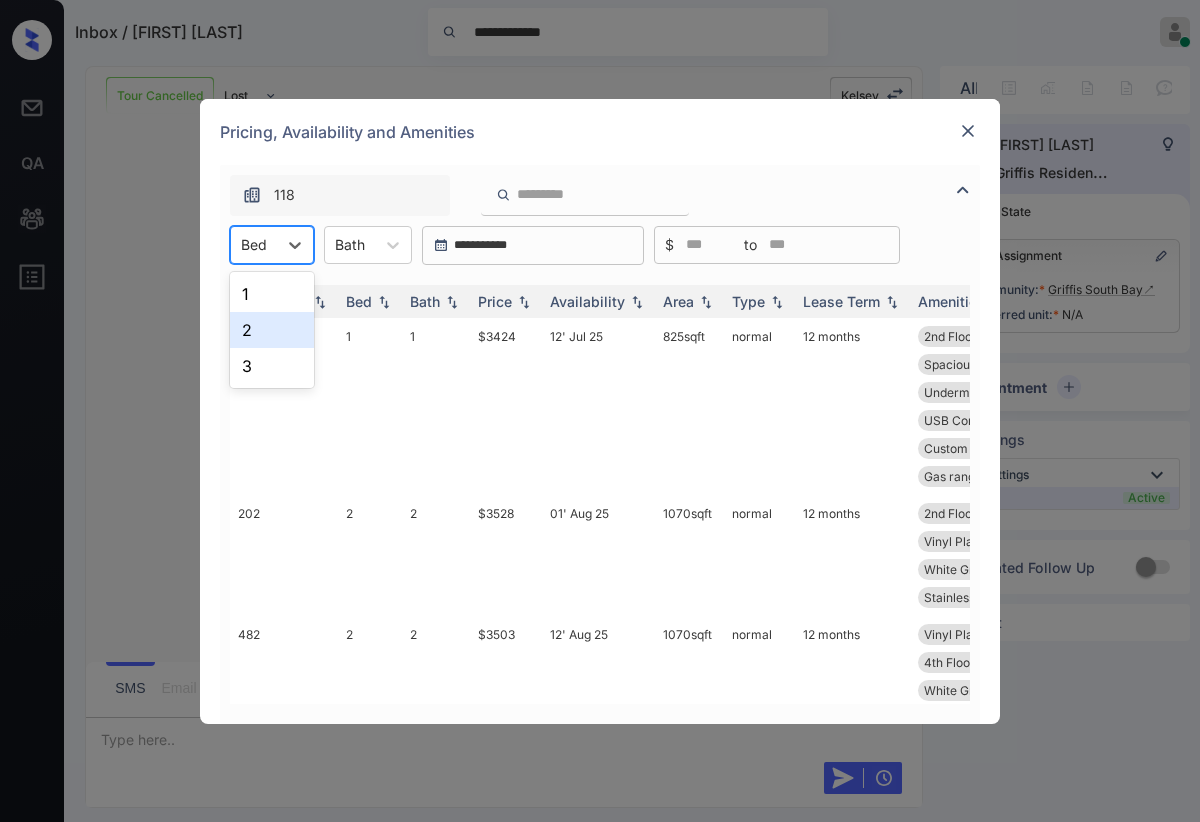 click on "2" at bounding box center [272, 330] 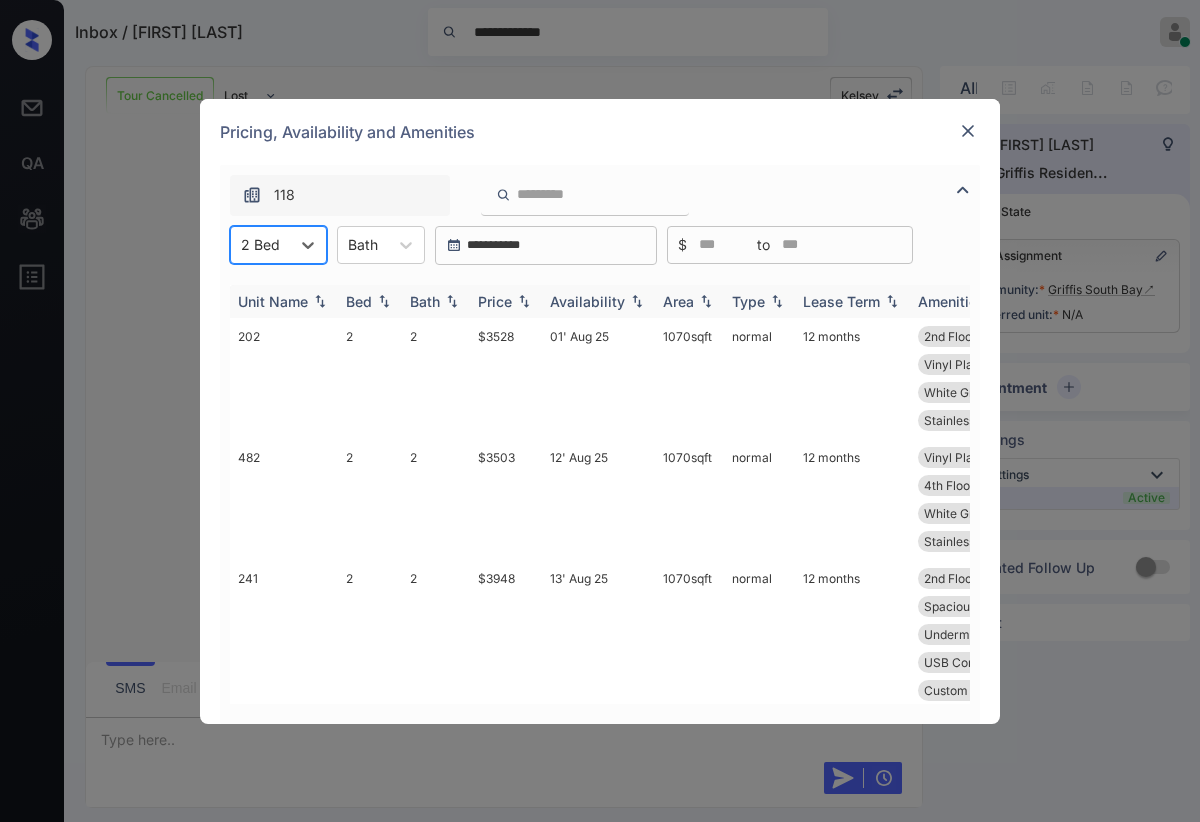 click on "Price" at bounding box center [495, 301] 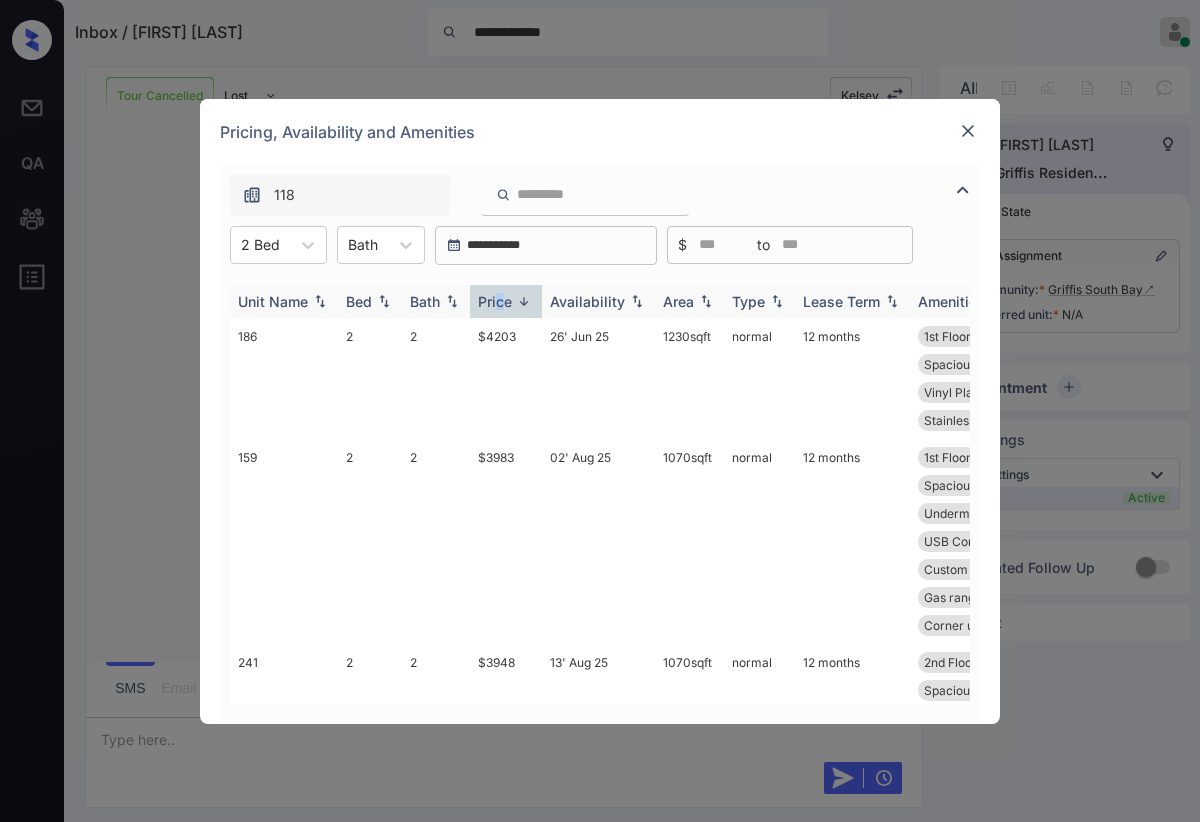 click on "Price" at bounding box center (495, 301) 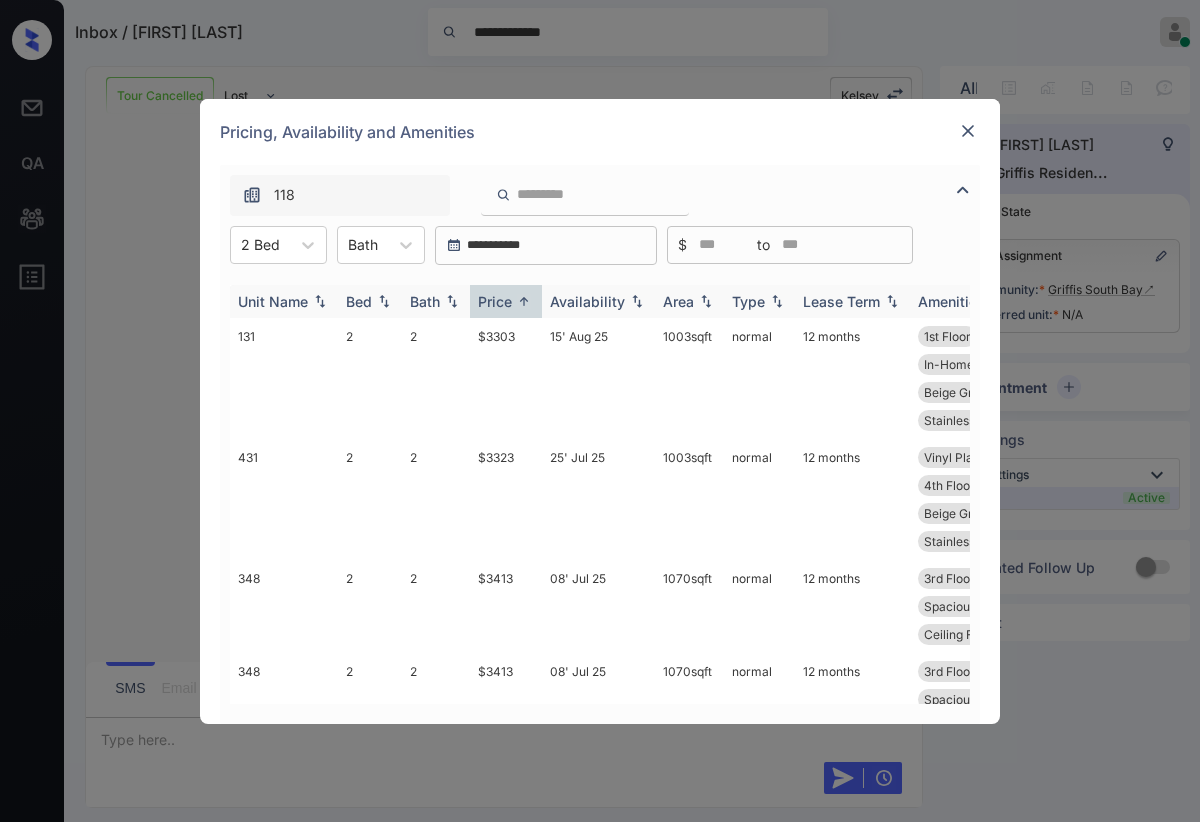 click on "Price" at bounding box center (506, 301) 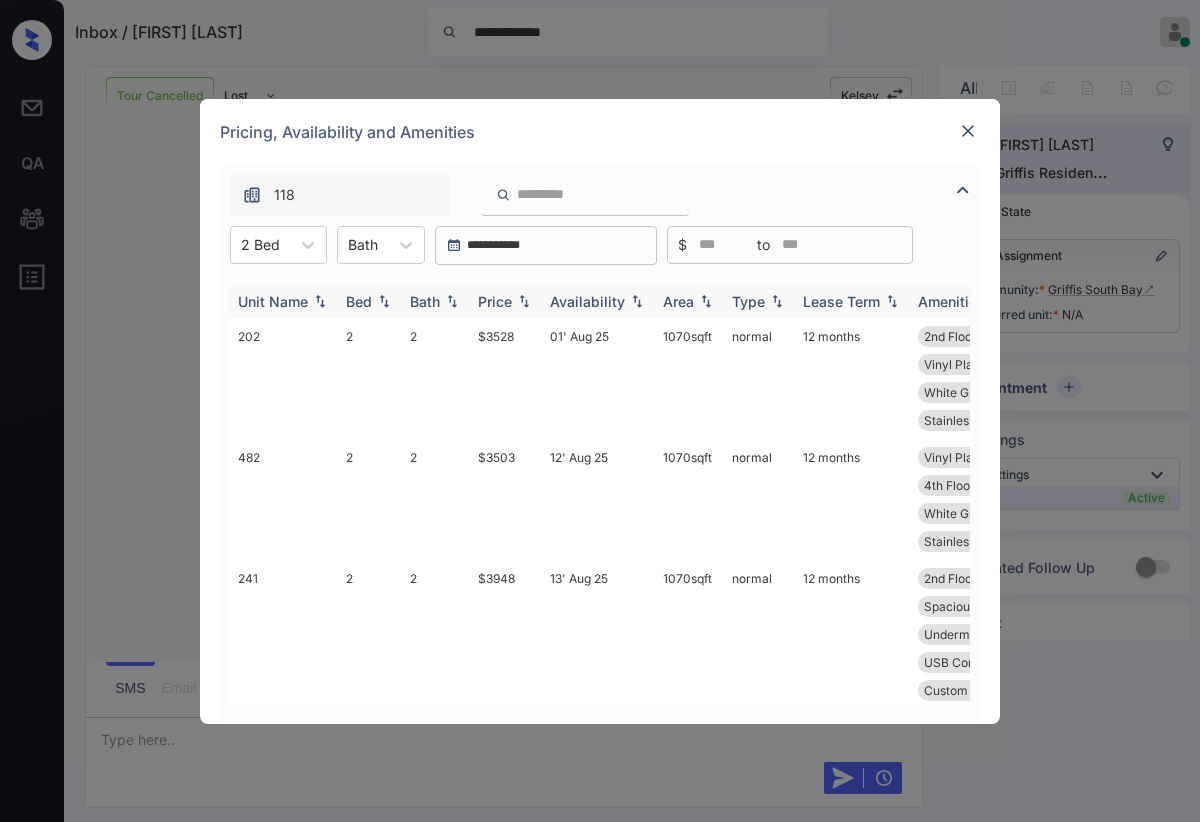 click on "Price" at bounding box center [506, 301] 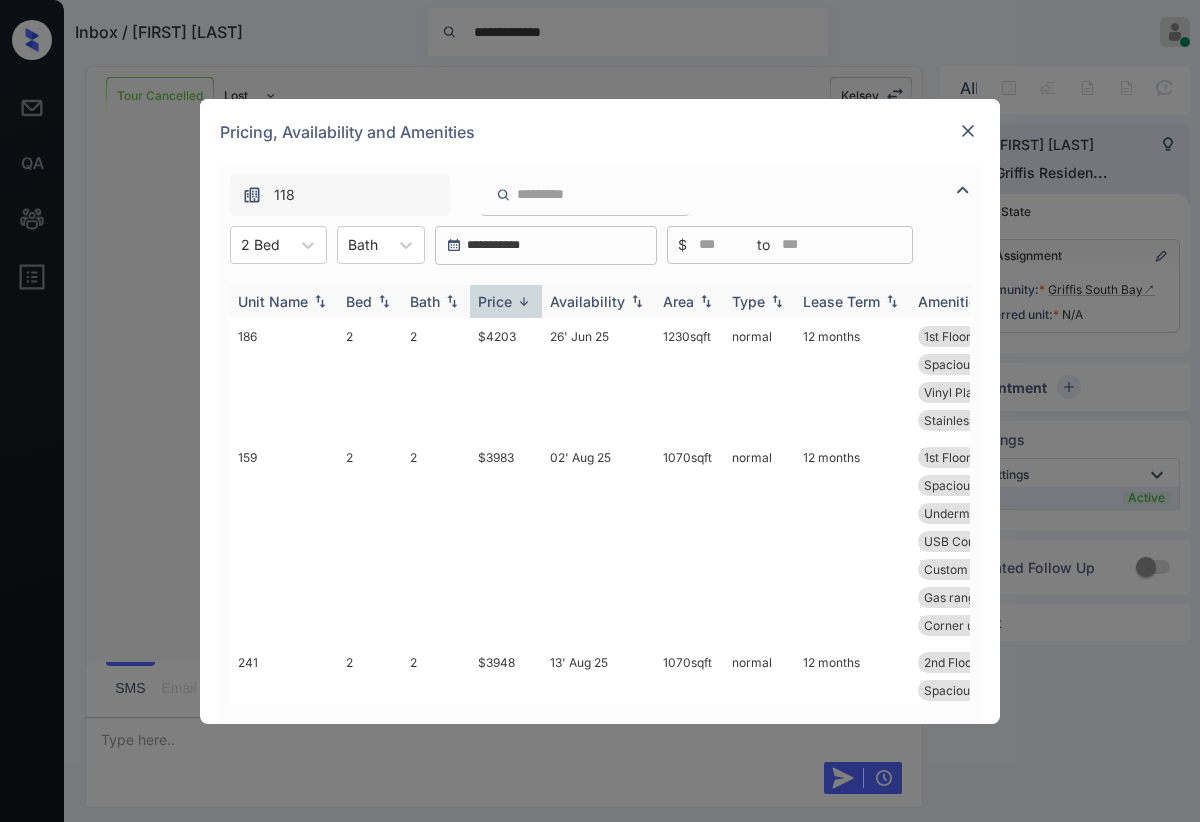 click on "Price" at bounding box center [506, 301] 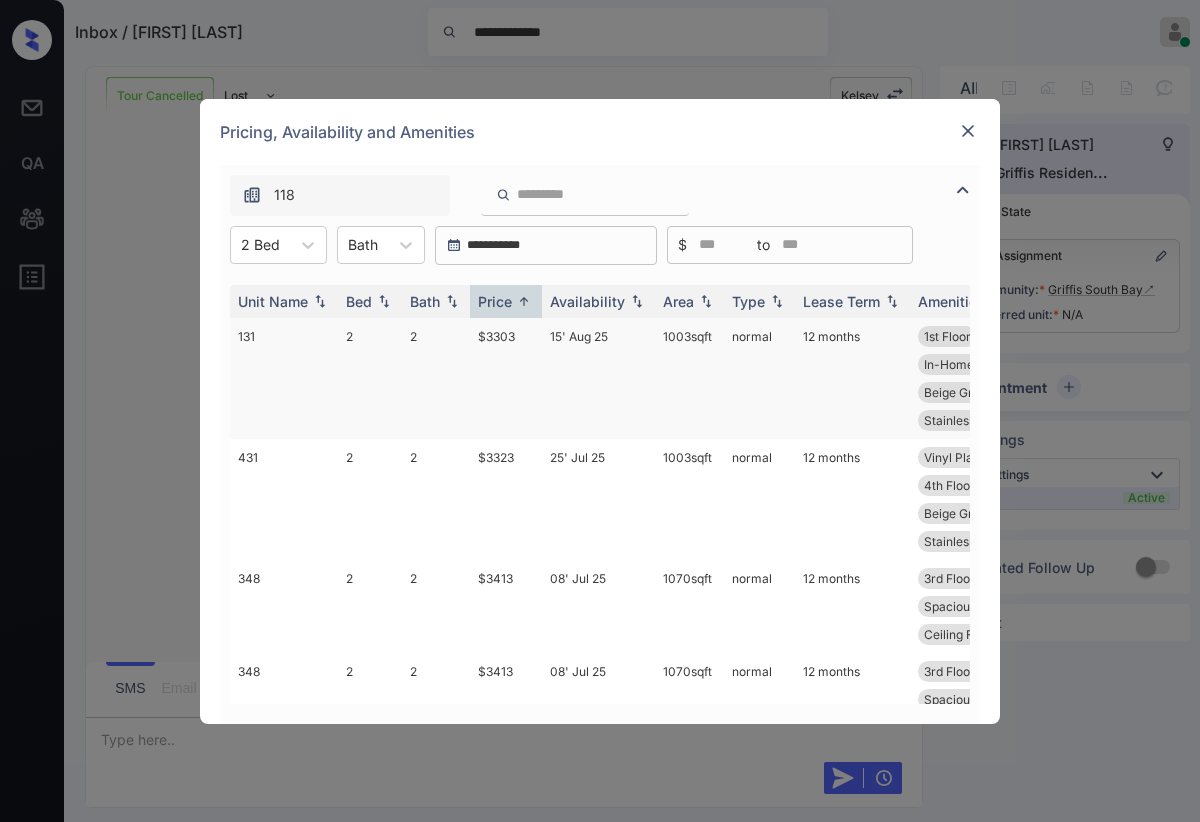 click on "$3303" at bounding box center [506, 378] 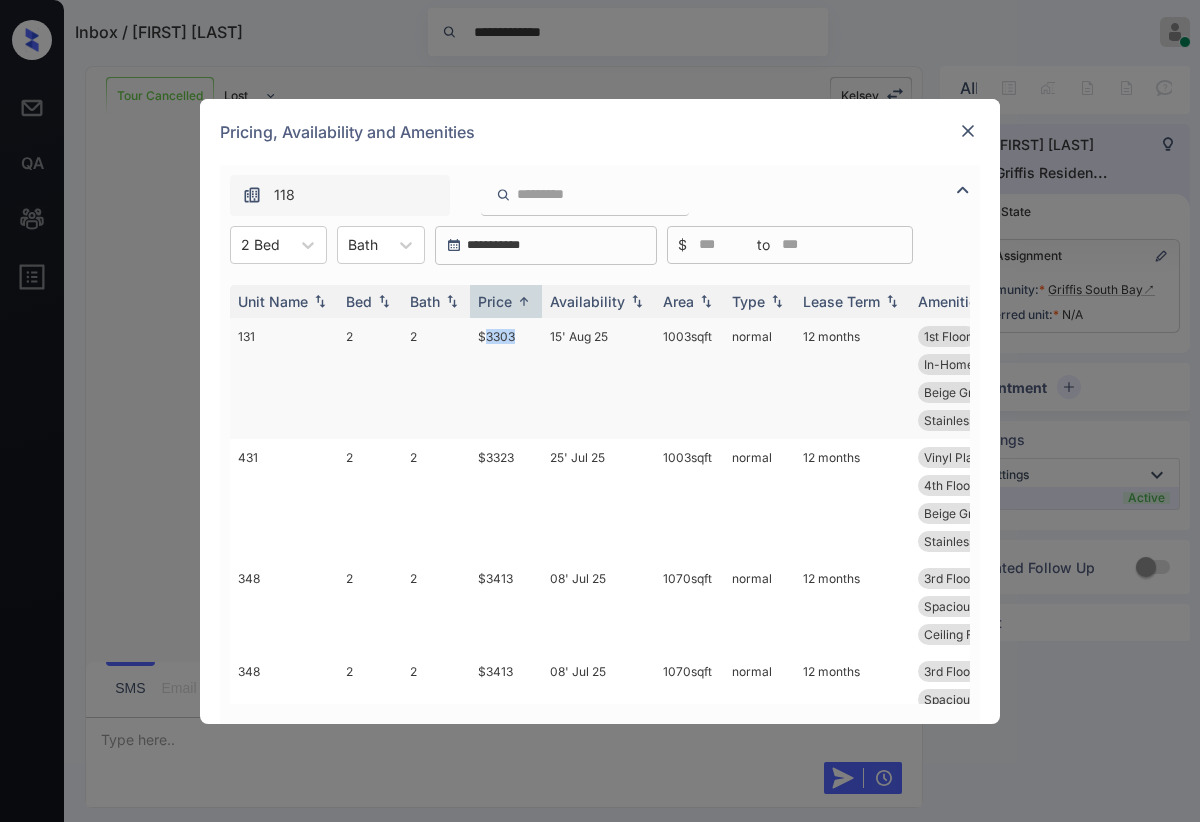 click on "$3303" at bounding box center (506, 378) 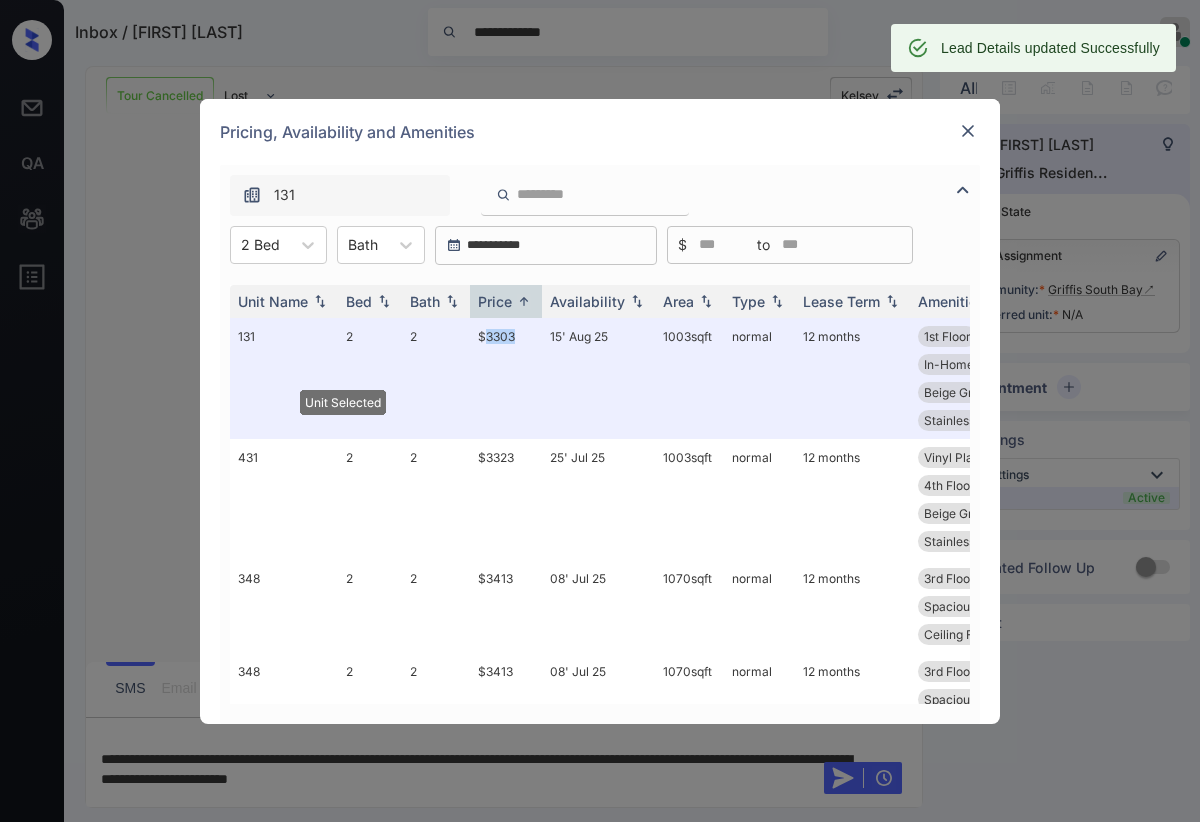 click at bounding box center [968, 131] 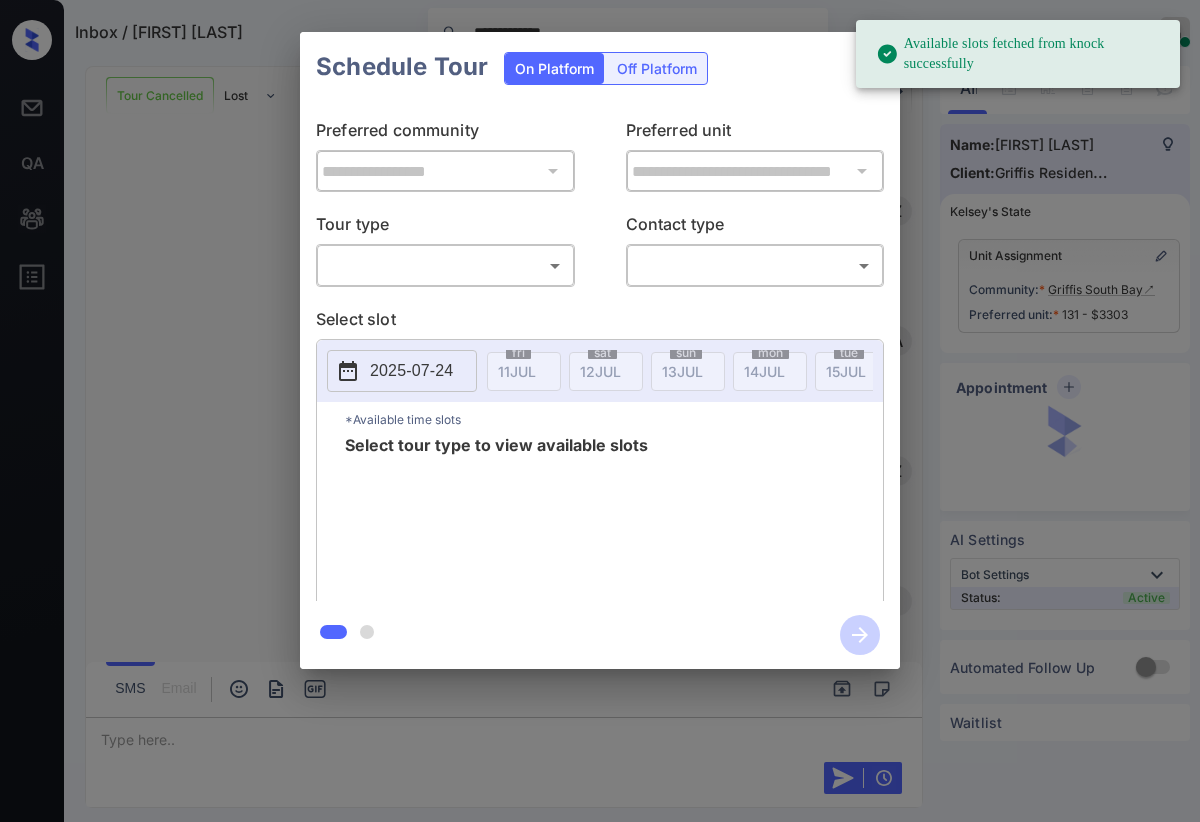 scroll, scrollTop: 0, scrollLeft: 0, axis: both 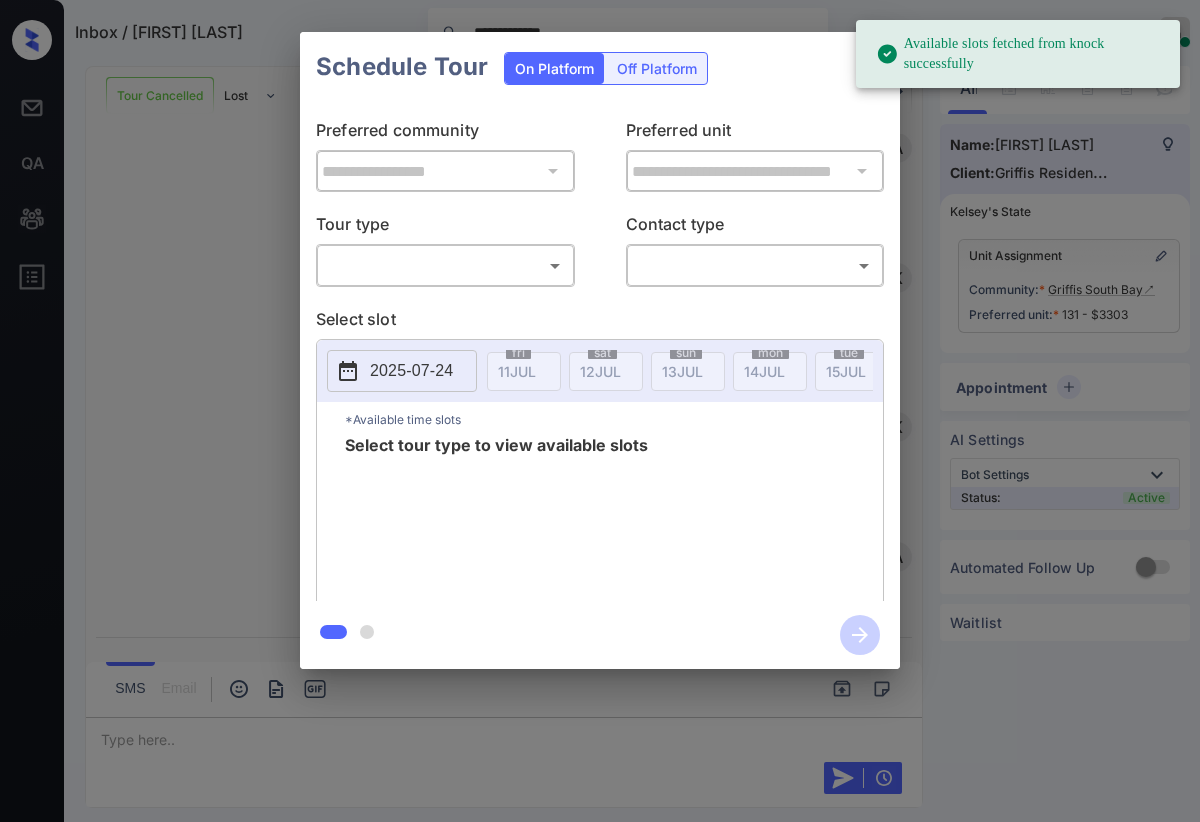 click on "**********" at bounding box center [600, 411] 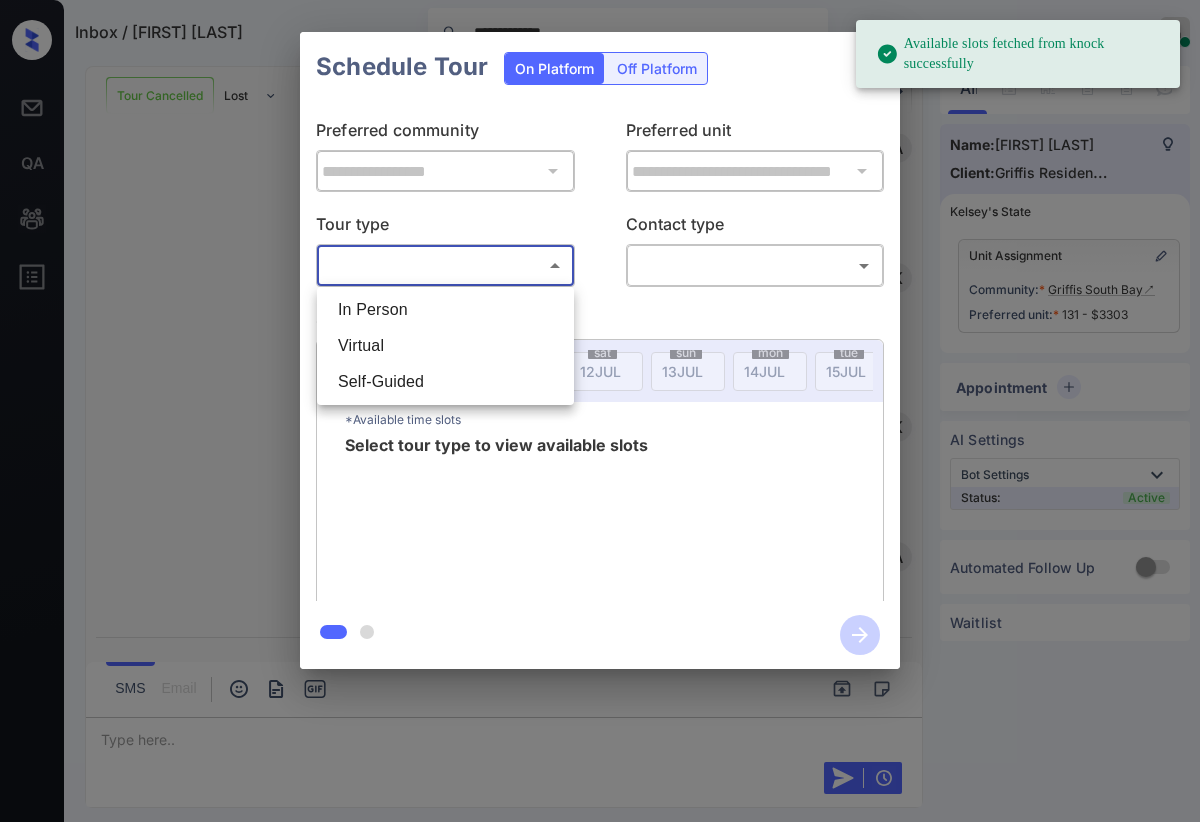 click on "In Person" at bounding box center [445, 310] 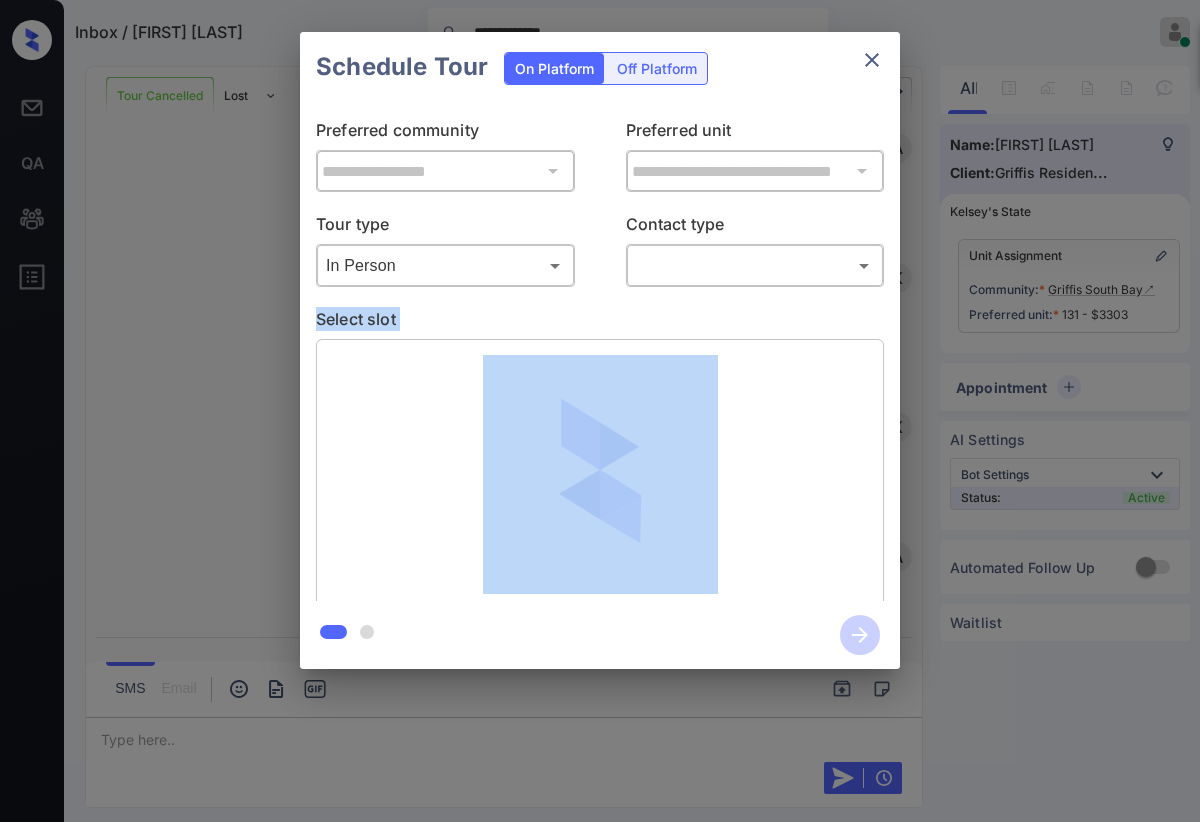click on "**********" at bounding box center [600, 411] 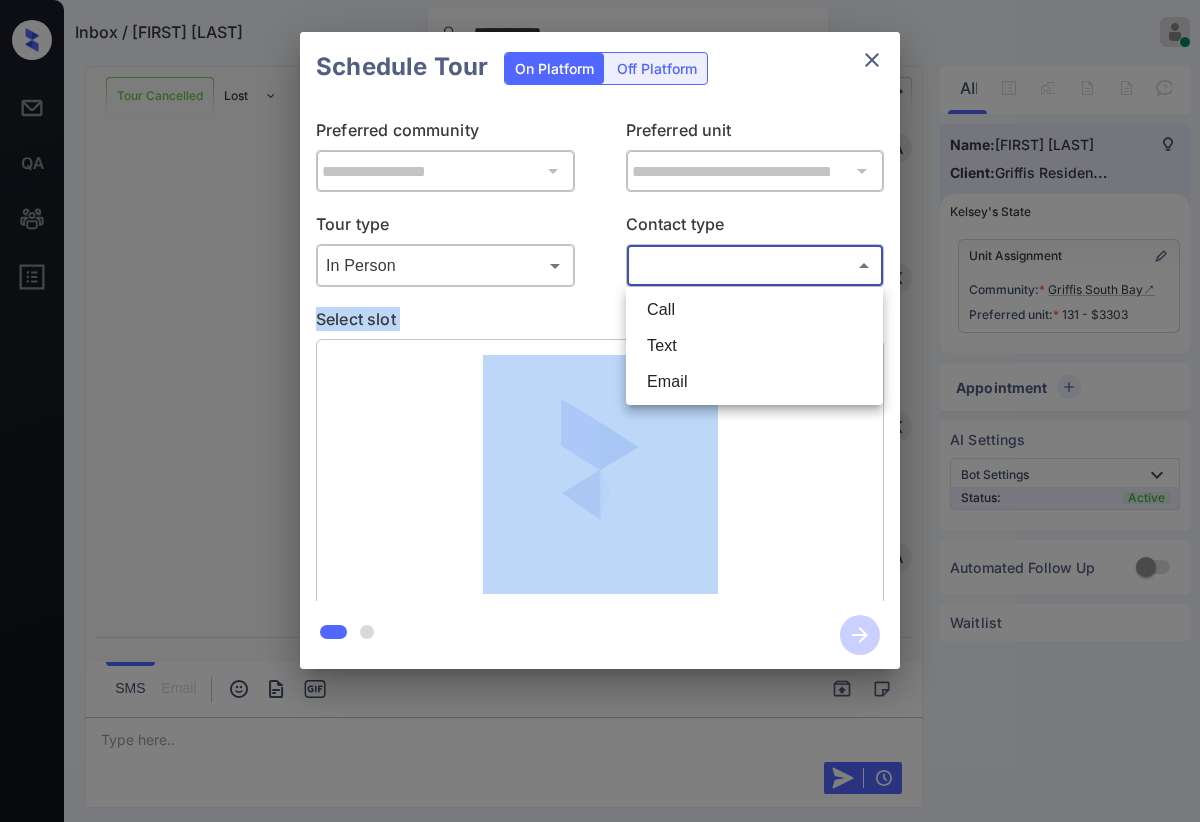 drag, startPoint x: 668, startPoint y: 318, endPoint x: 619, endPoint y: 307, distance: 50.219517 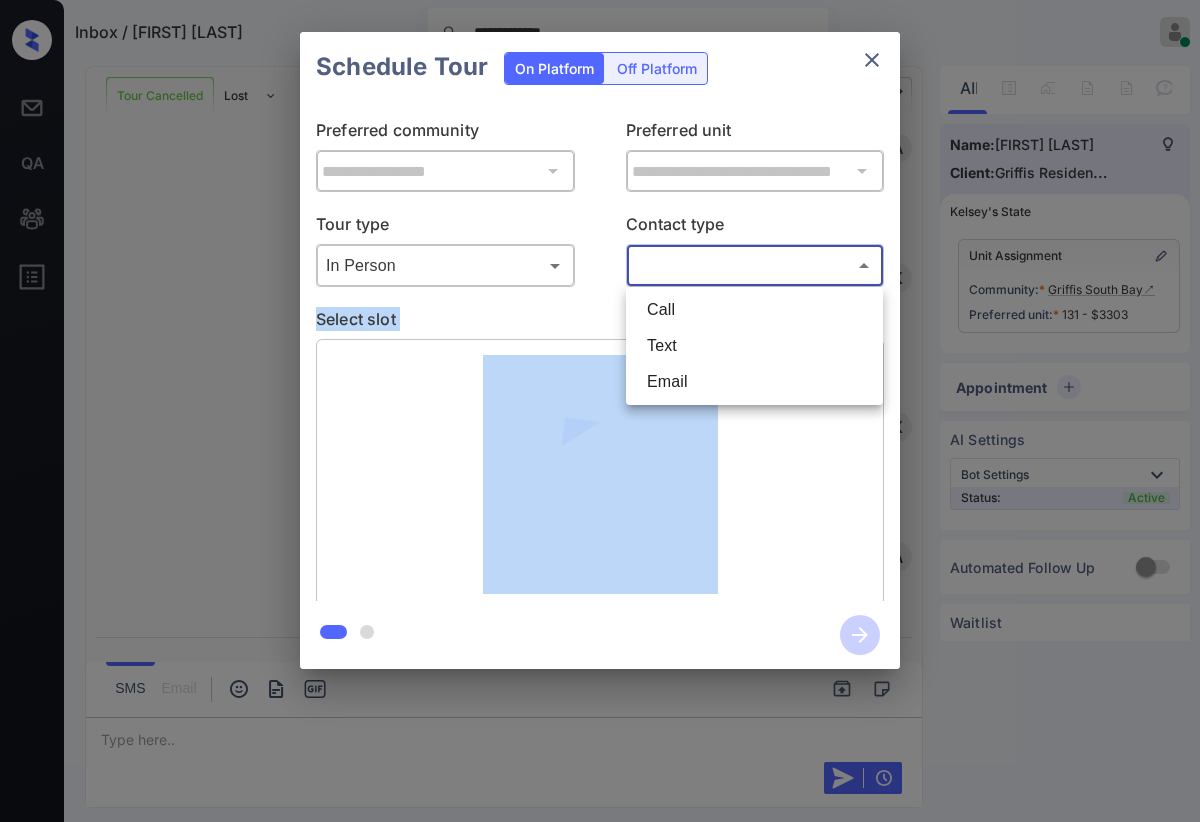 click on "Call" at bounding box center [754, 310] 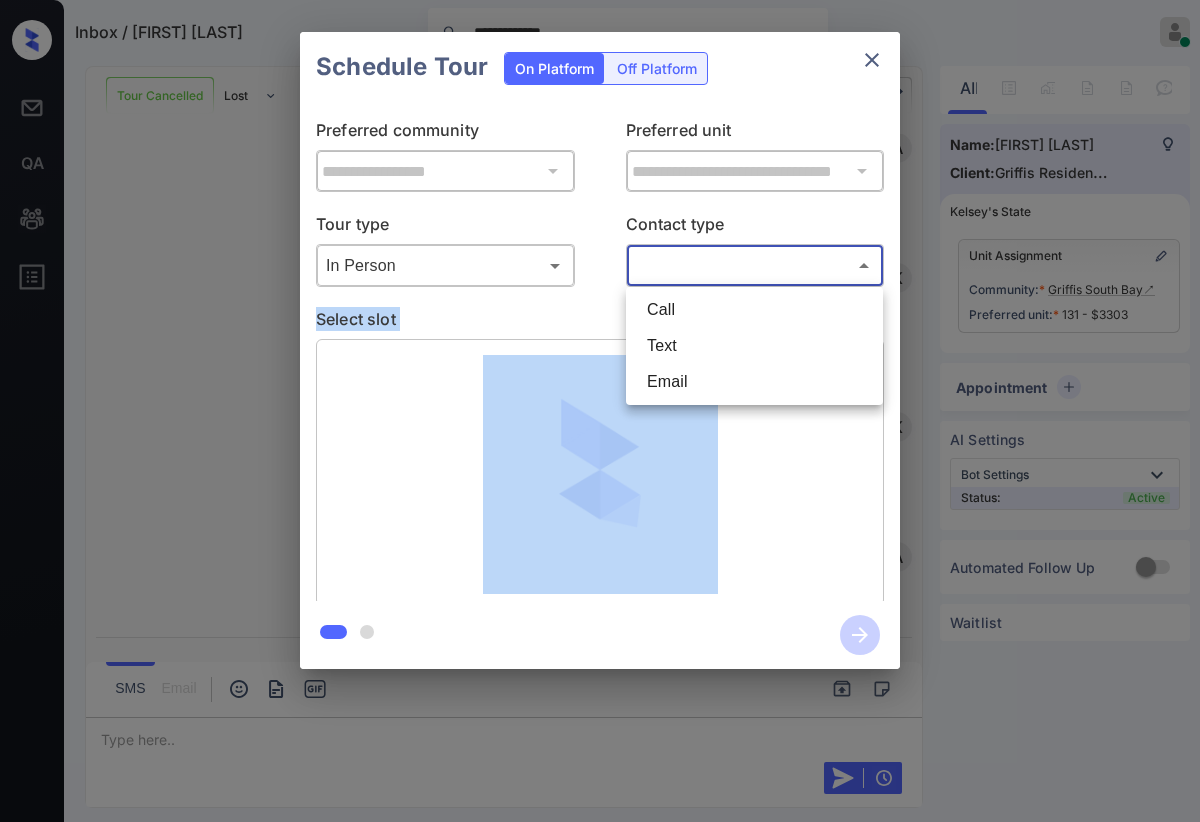 type on "****" 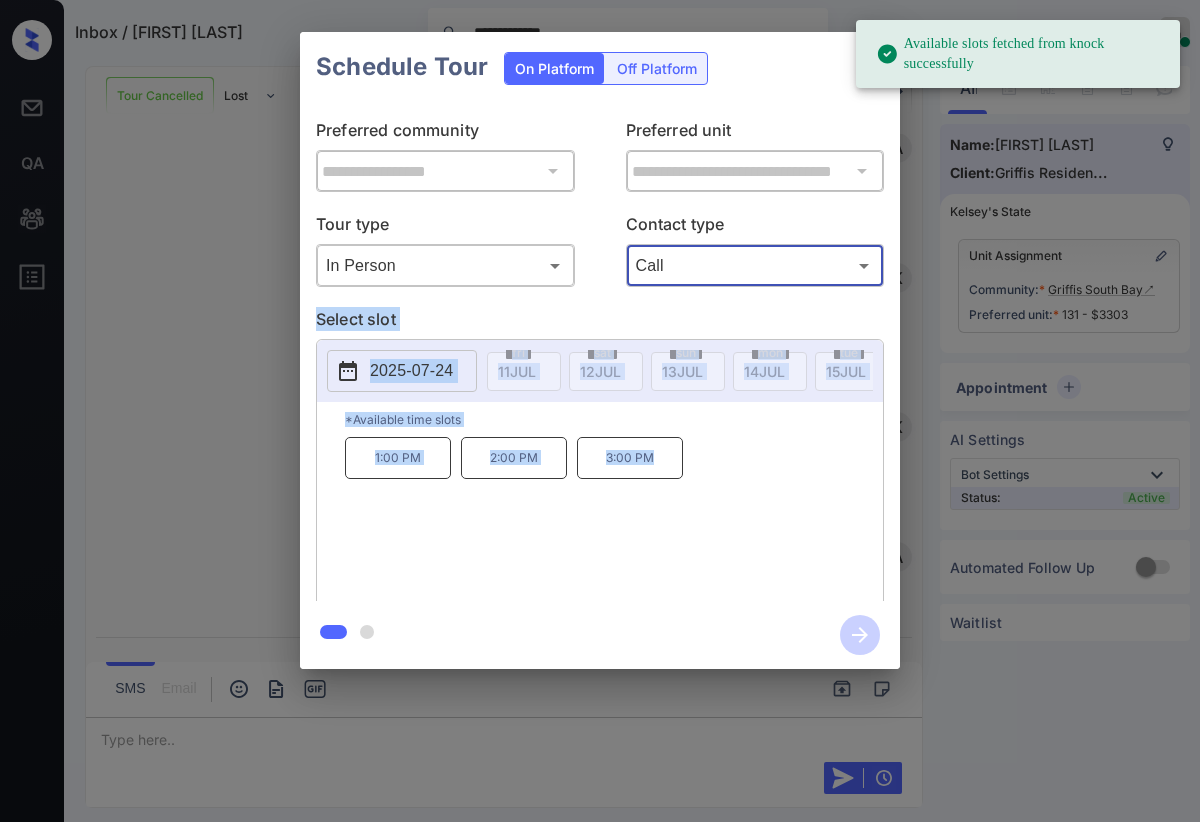 click on "**********" at bounding box center [600, 351] 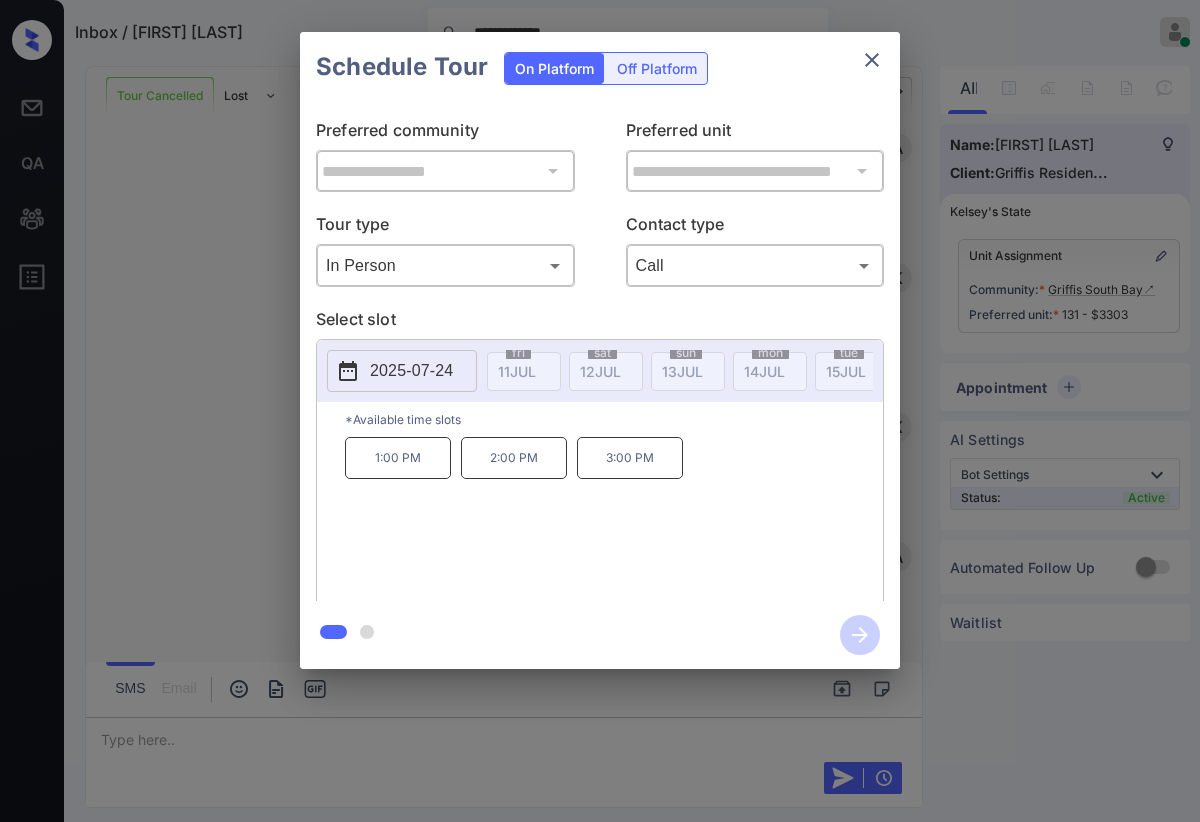 click at bounding box center [367, 632] 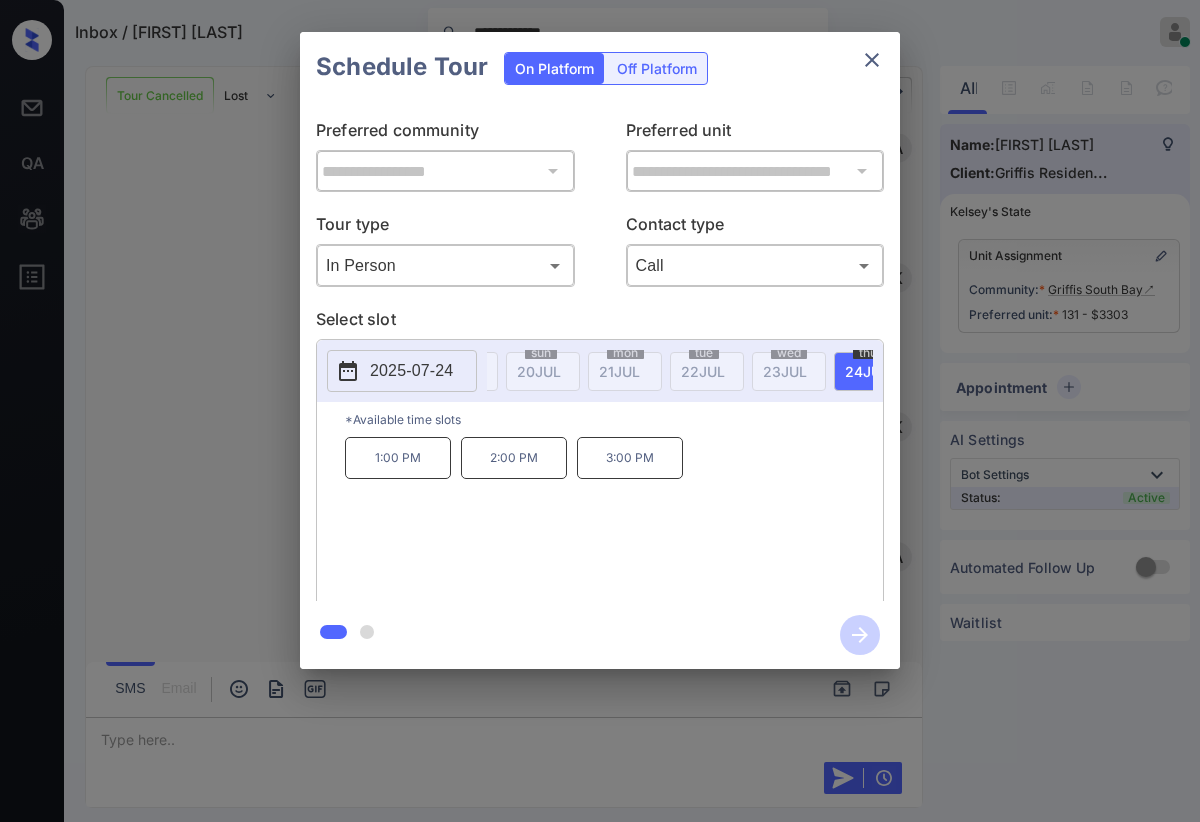 scroll, scrollTop: 0, scrollLeft: 792, axis: horizontal 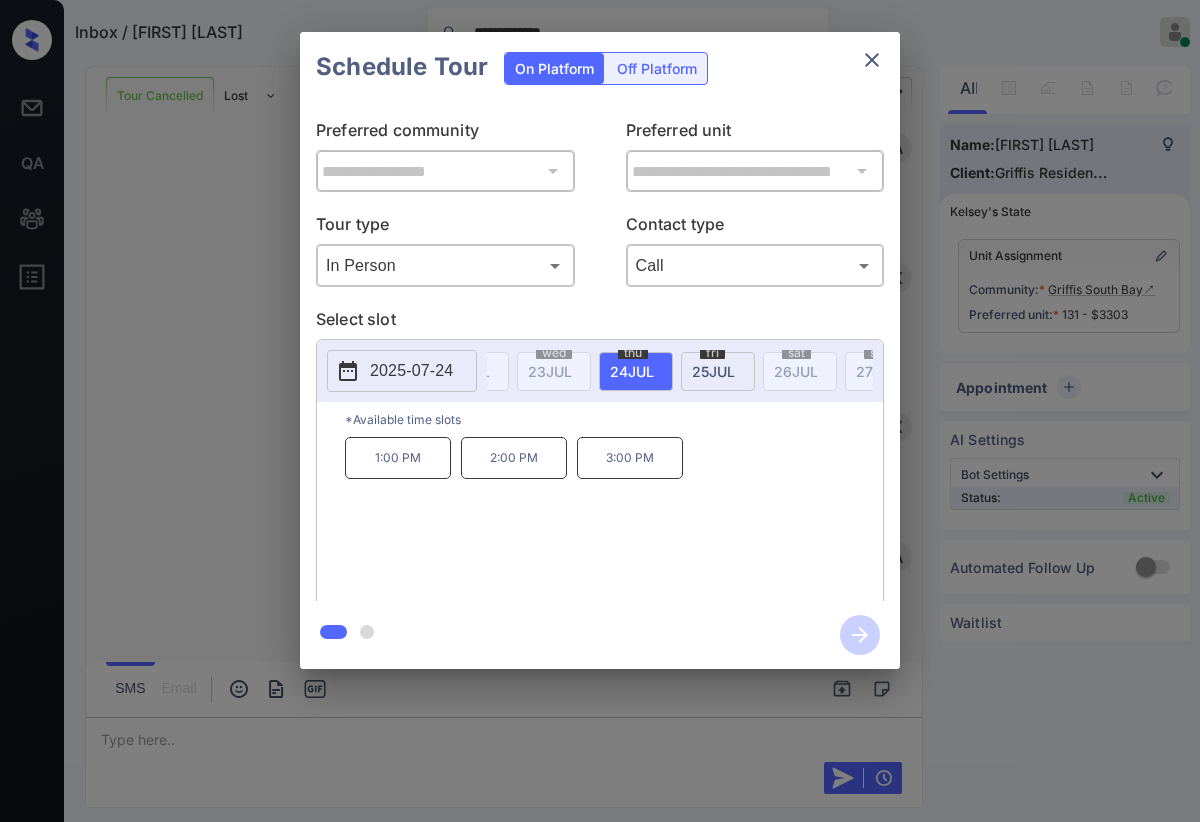 click 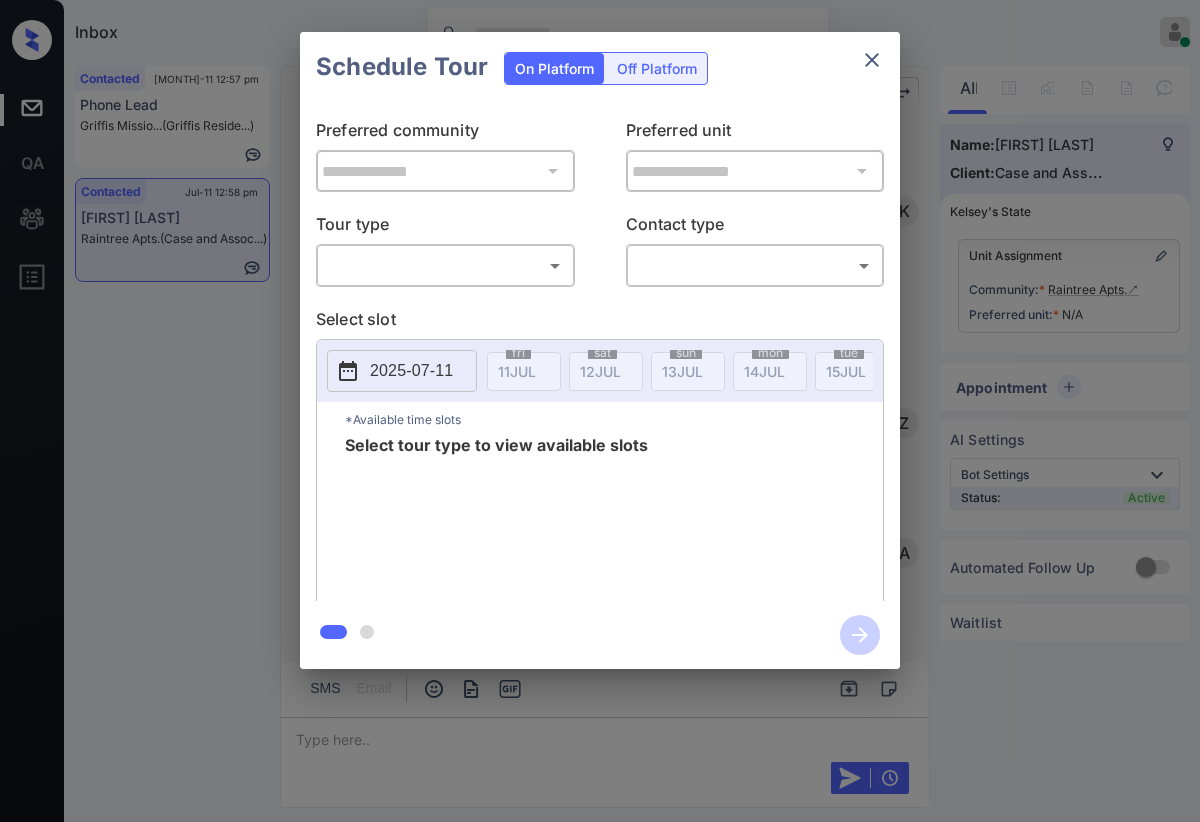 scroll, scrollTop: 0, scrollLeft: 0, axis: both 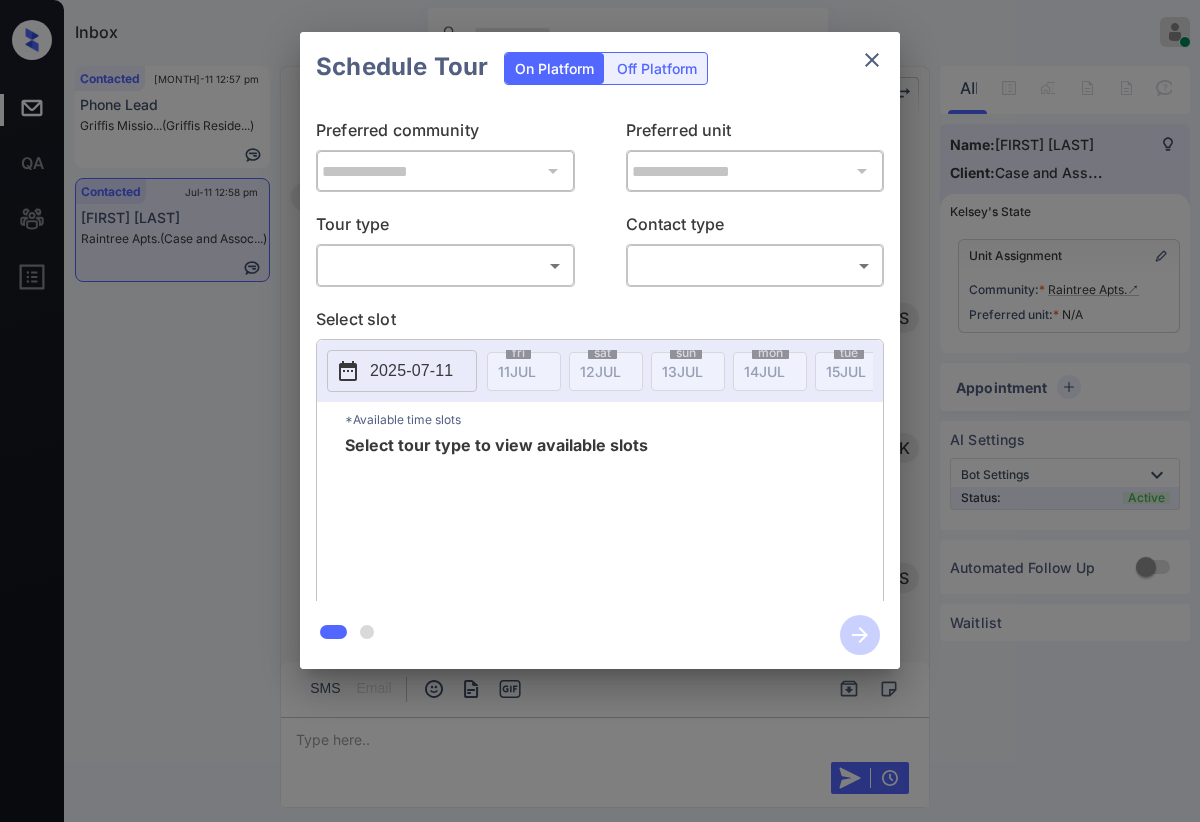 click on "Inbox [FIRST] [LAST]  Online Set yourself   offline Set yourself   on break Profile Switch to  dark  mode Sign out Contacted [MONTH]-11 12:57 pm   Phone Lead [BRAND] Missio...  ([BRAND] [BRAND]...) Contacted [MONTH]-11 12:58 pm   [FIRST] [LAST] [BRAND] Apts.  (Case and Assoc...) Contacted Lost Lead Sentiment: Angry Upon sliding the acknowledgement:  Lead will move to lost stage. * ​ SMS and call option will be set to opt out. AFM will be turned off for the lead. [FIRST] New Message [FIRST] Notes Note: https://conversation.getzuma.com/68716bd777a1ddc1a3eb91c6 - Paste this link into your browser to view [FIRST]’s conversation with the prospect [MONTH] 11, 2025 12:54 pm  Sync'd w  yardi K New Message Zuma Lead transferred to leasing agent: [FIRST] [MONTH] 11, 2025 12:54 pm  Sync'd w  yardi Z New Message Agent Lead created via leadPoller in Inbound stage. [MONTH] 11, 2025 12:54 pm A New Message Agent AFM Request sent to [FIRST]. [MONTH] 11, 2025 12:54 pm A New Message Agent Notes Note: Structured Note:
Move In Date: 2025-08-23
A [FIRST] K" at bounding box center (600, 411) 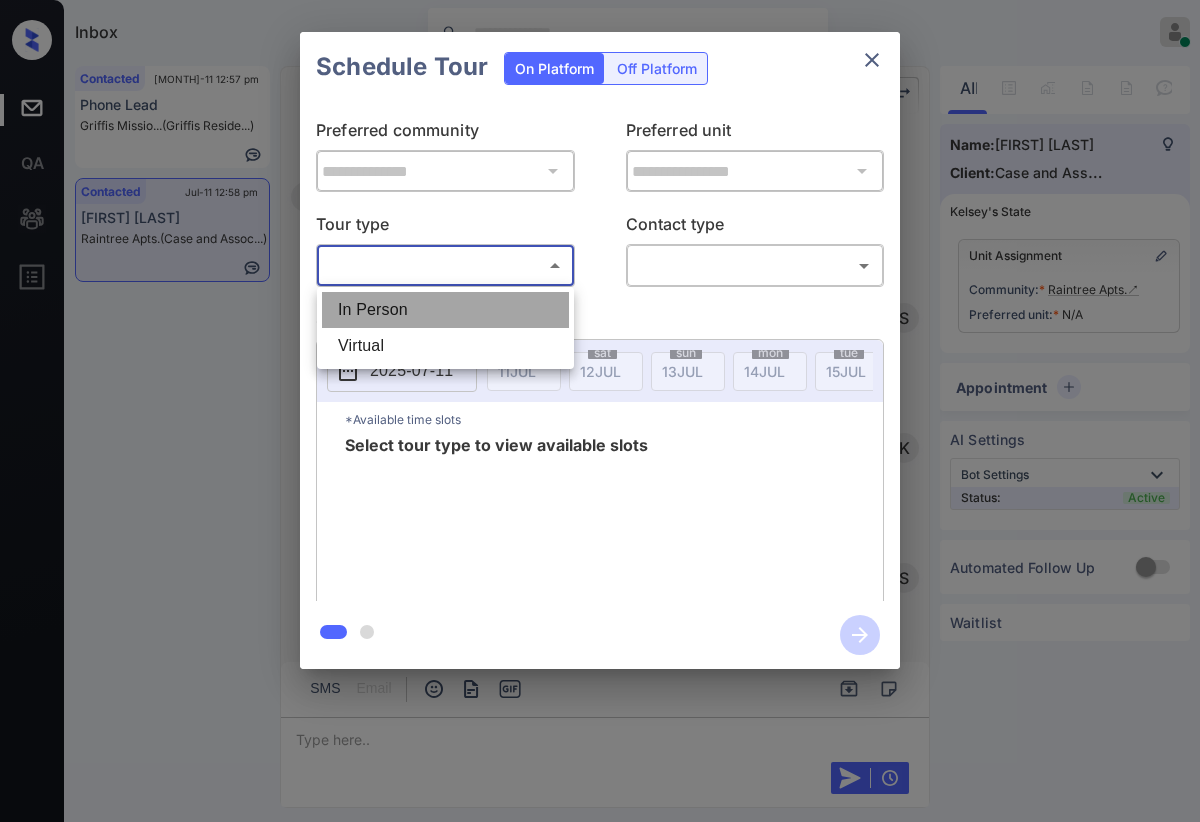 click on "In Person" at bounding box center [445, 310] 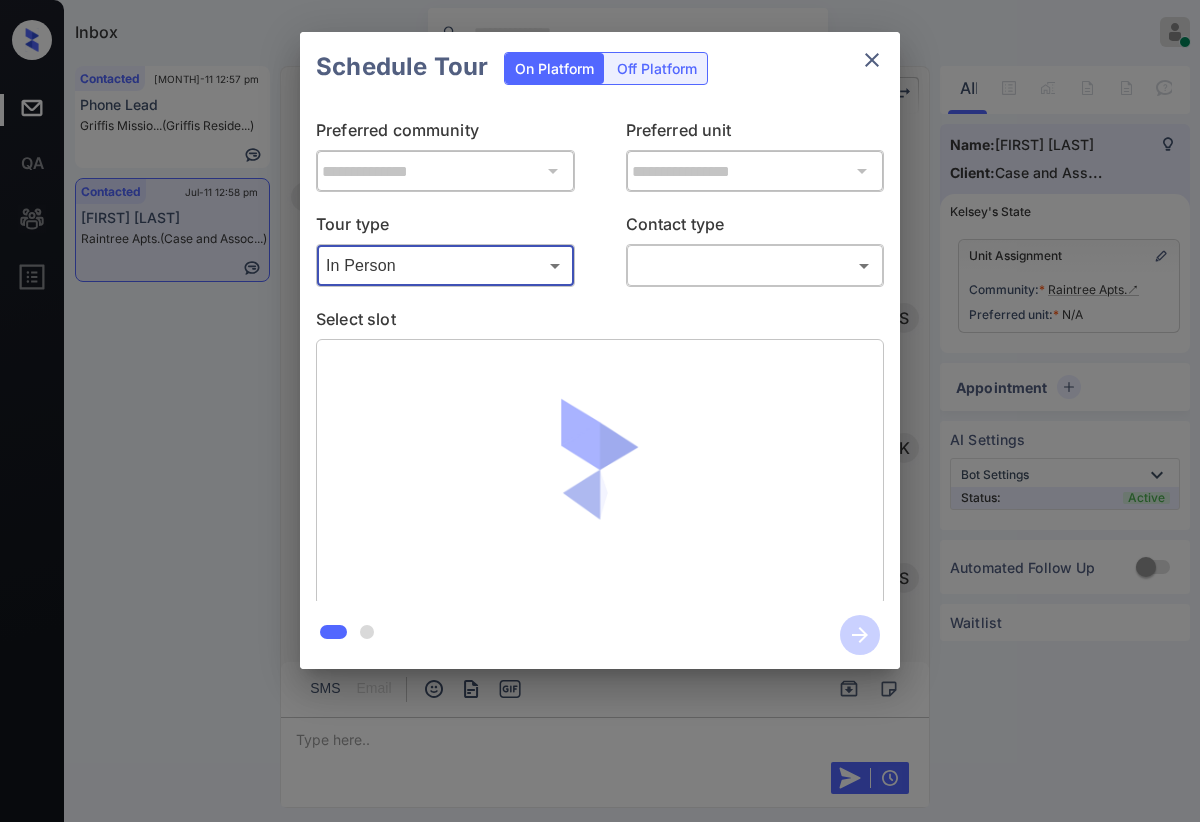 click on "Inbox [FIRST] [LAST]  Online Set yourself   offline Set yourself   on break Profile Switch to  dark  mode Sign out Contacted [MONTH]-11 12:57 pm   Phone Lead [BRAND] Missio...  ([BRAND] [BRAND]...) Contacted [MONTH]-11 12:58 pm   [FIRST] [LAST] [BRAND] Apts.  (Case and Assoc...) Contacted Lost Lead Sentiment: Angry Upon sliding the acknowledgement:  Lead will move to lost stage. * ​ SMS and call option will be set to opt out. AFM will be turned off for the lead. [FIRST] New Message [FIRST] Notes Note: https://conversation.getzuma.com/68716bd777a1ddc1a3eb91c6 - Paste this link into your browser to view [FIRST]’s conversation with the prospect [MONTH] 11, 2025 12:54 pm  Sync'd w  yardi K New Message Zuma Lead transferred to leasing agent: [FIRST] [MONTH] 11, 2025 12:54 pm  Sync'd w  yardi Z New Message Agent Lead created via leadPoller in Inbound stage. [MONTH] 11, 2025 12:54 pm A New Message Agent AFM Request sent to [FIRST]. [MONTH] 11, 2025 12:54 pm A New Message Agent Notes Note: Structured Note:
Move In Date: 2025-08-23
A [FIRST] K" at bounding box center [600, 411] 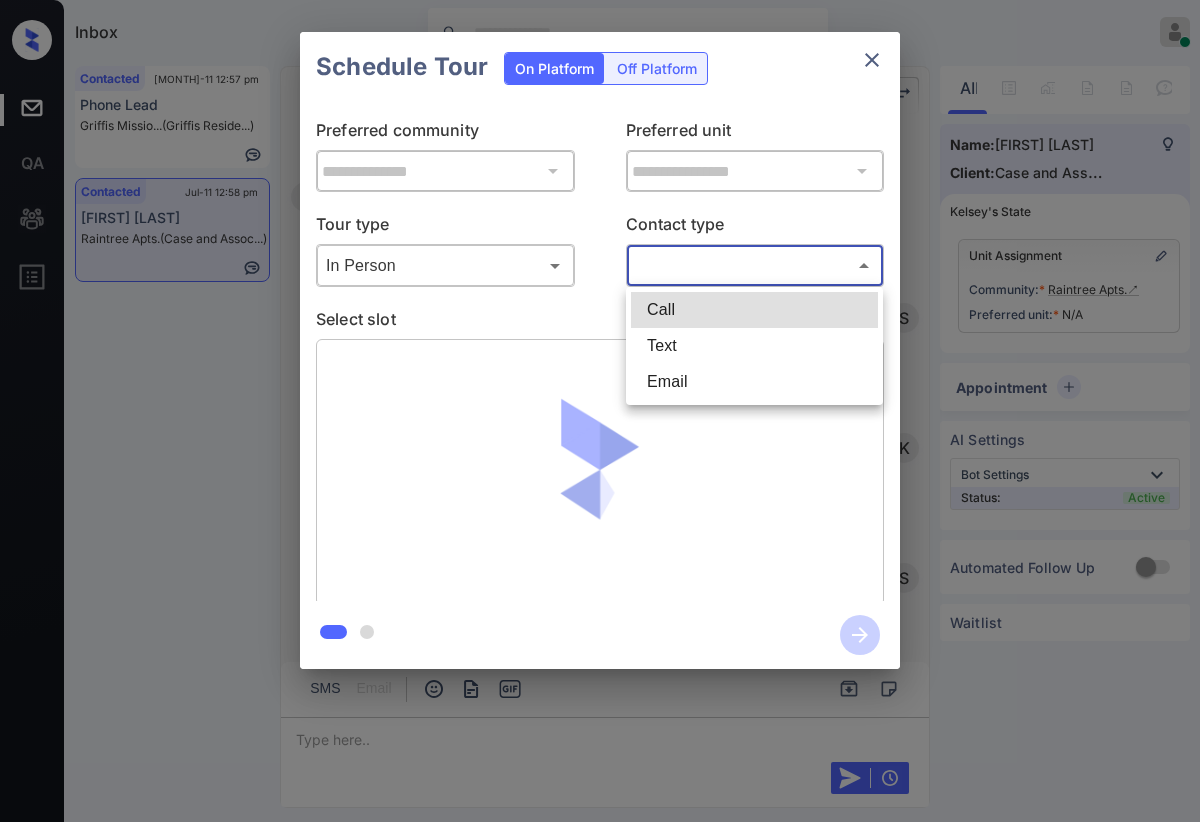 click on "Text" at bounding box center [754, 346] 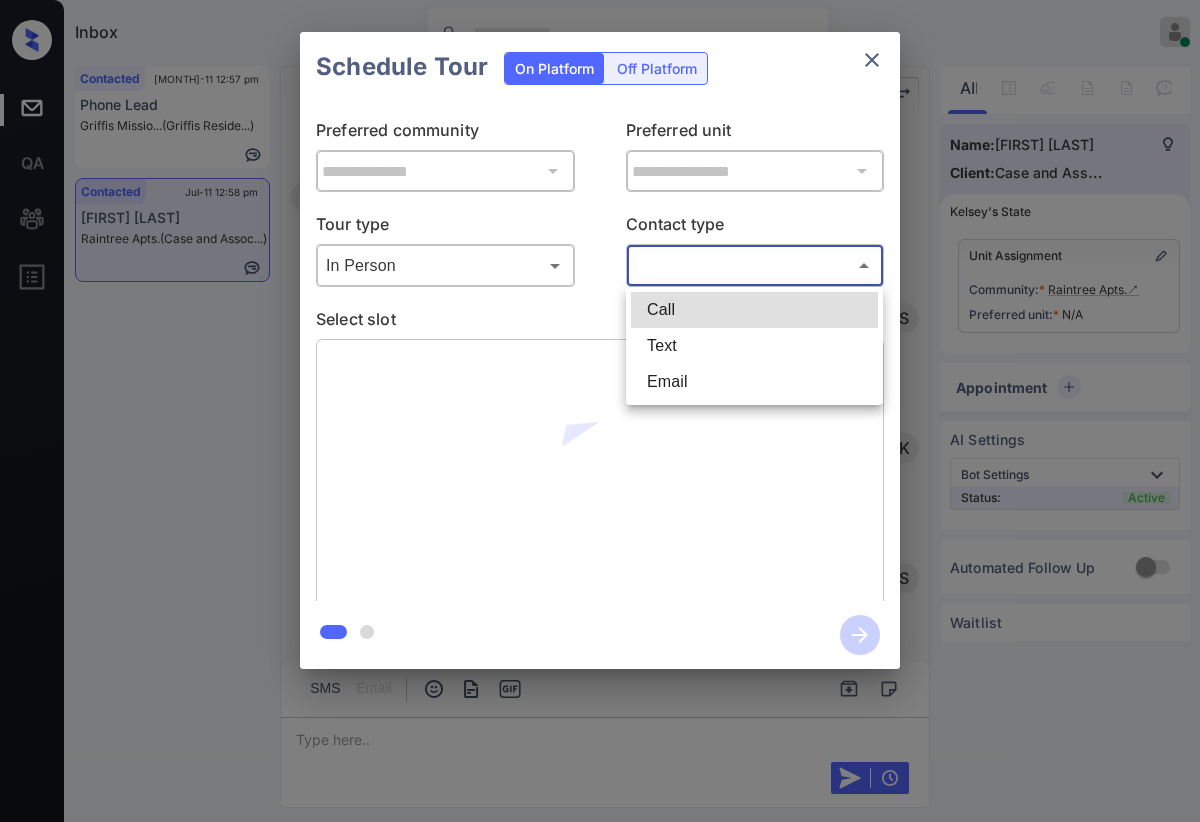 type on "****" 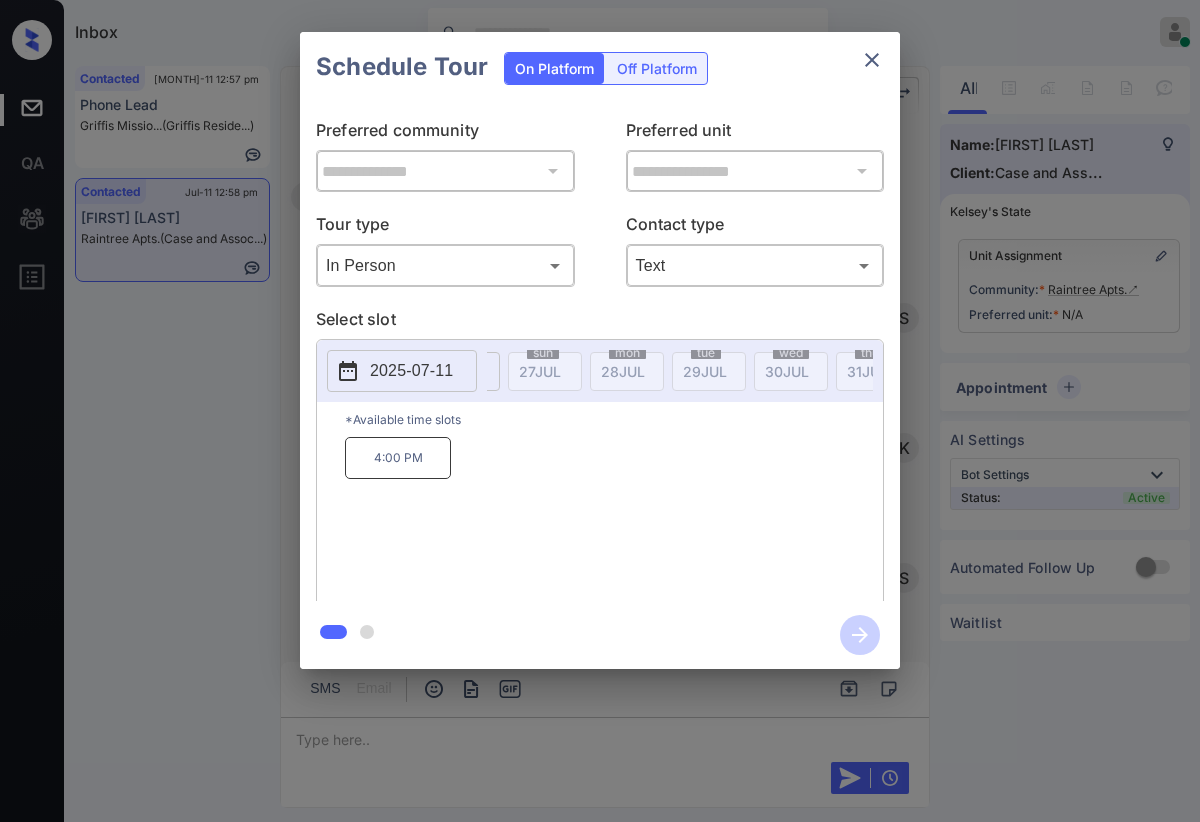 scroll, scrollTop: 0, scrollLeft: 0, axis: both 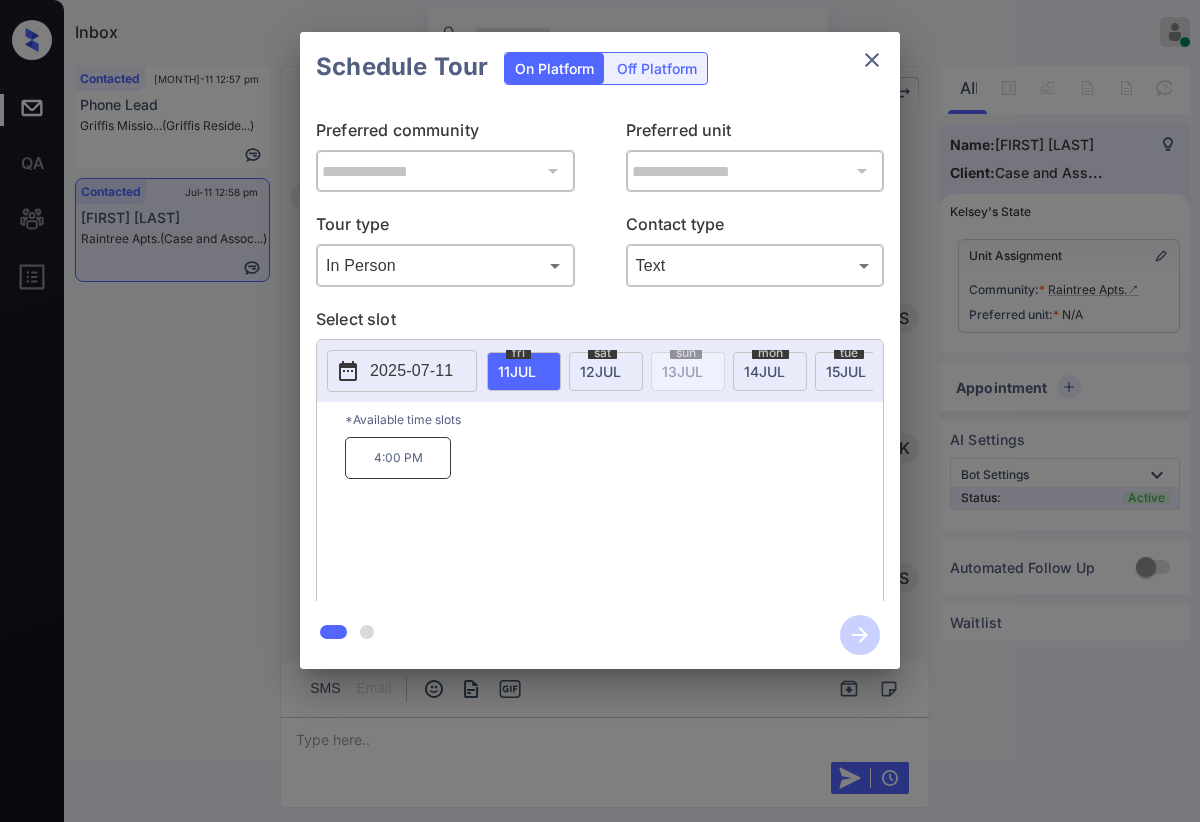click 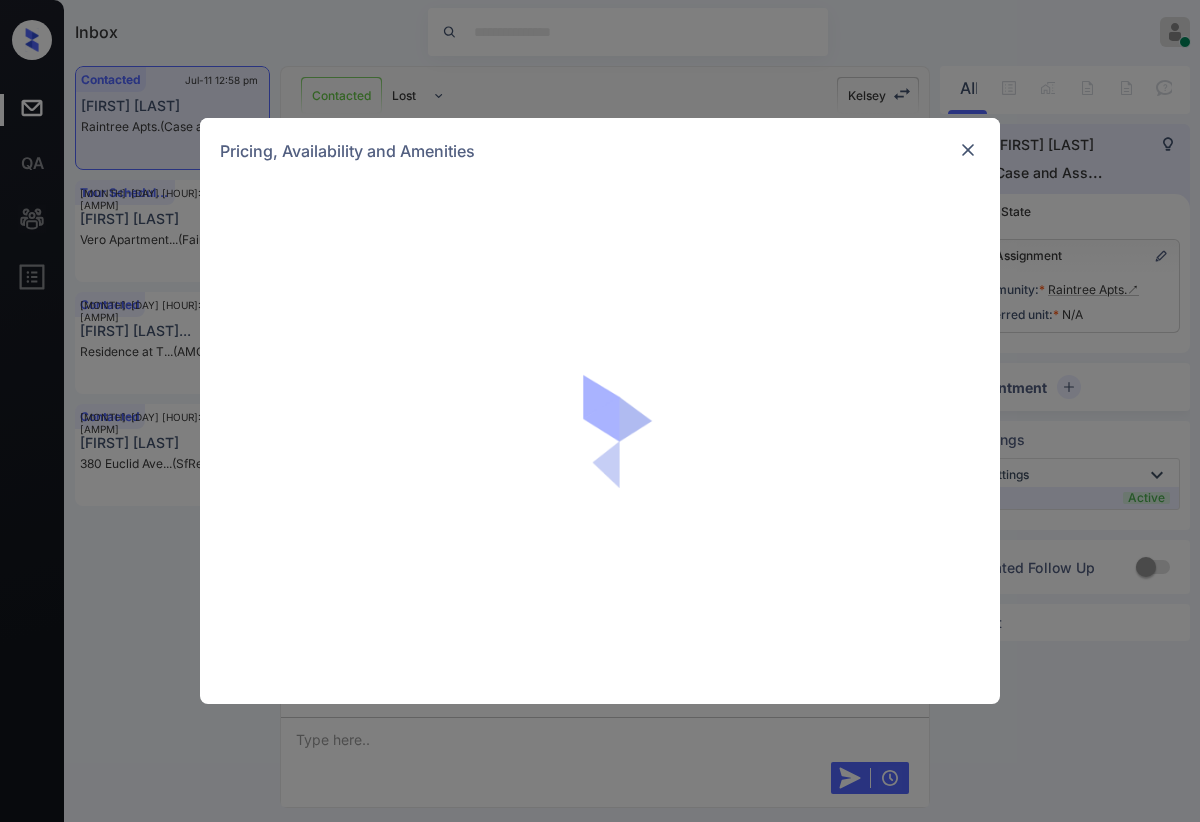 scroll, scrollTop: 0, scrollLeft: 0, axis: both 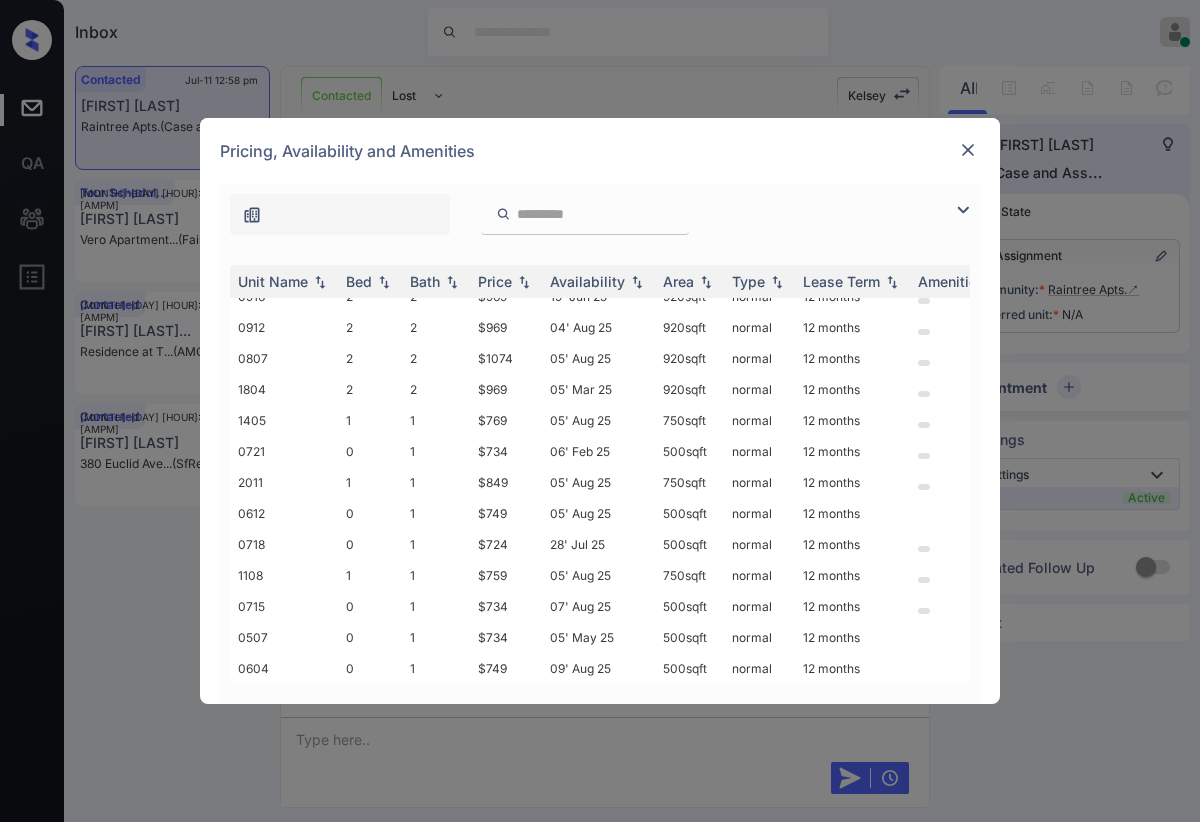 click at bounding box center (963, 210) 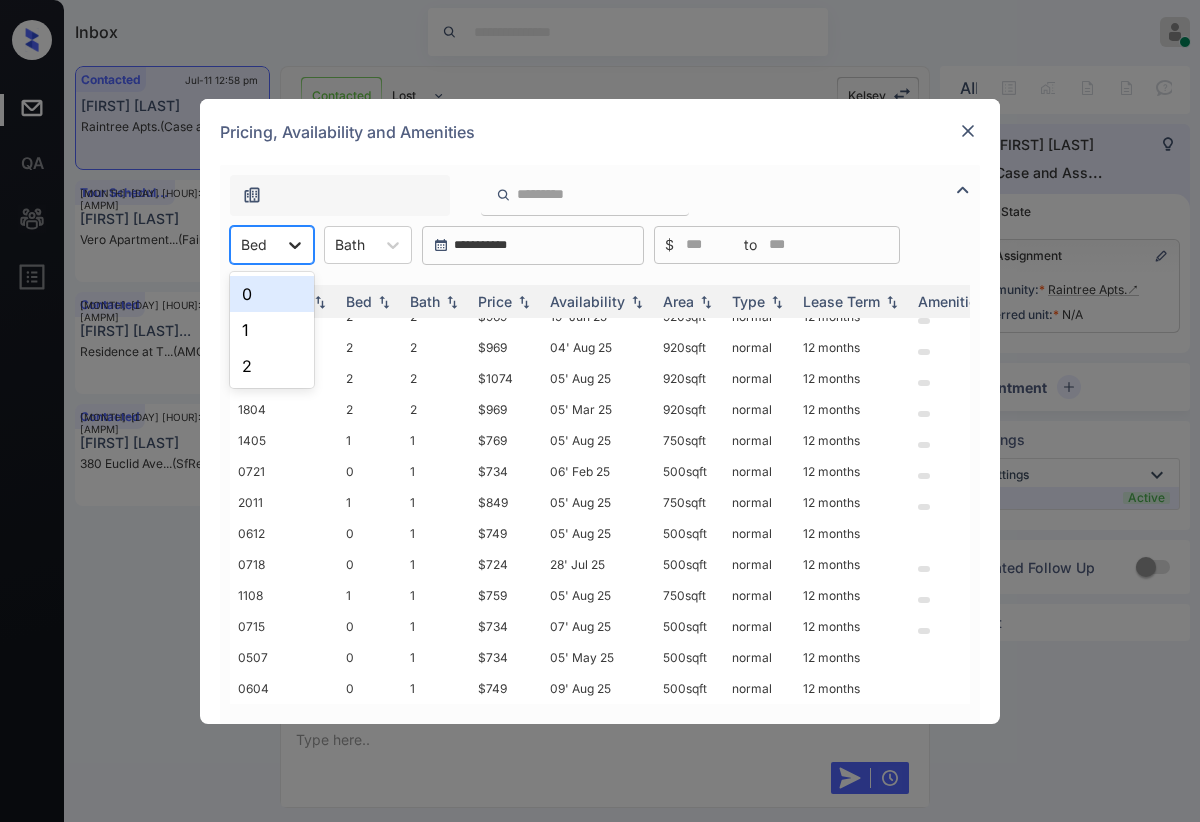 click 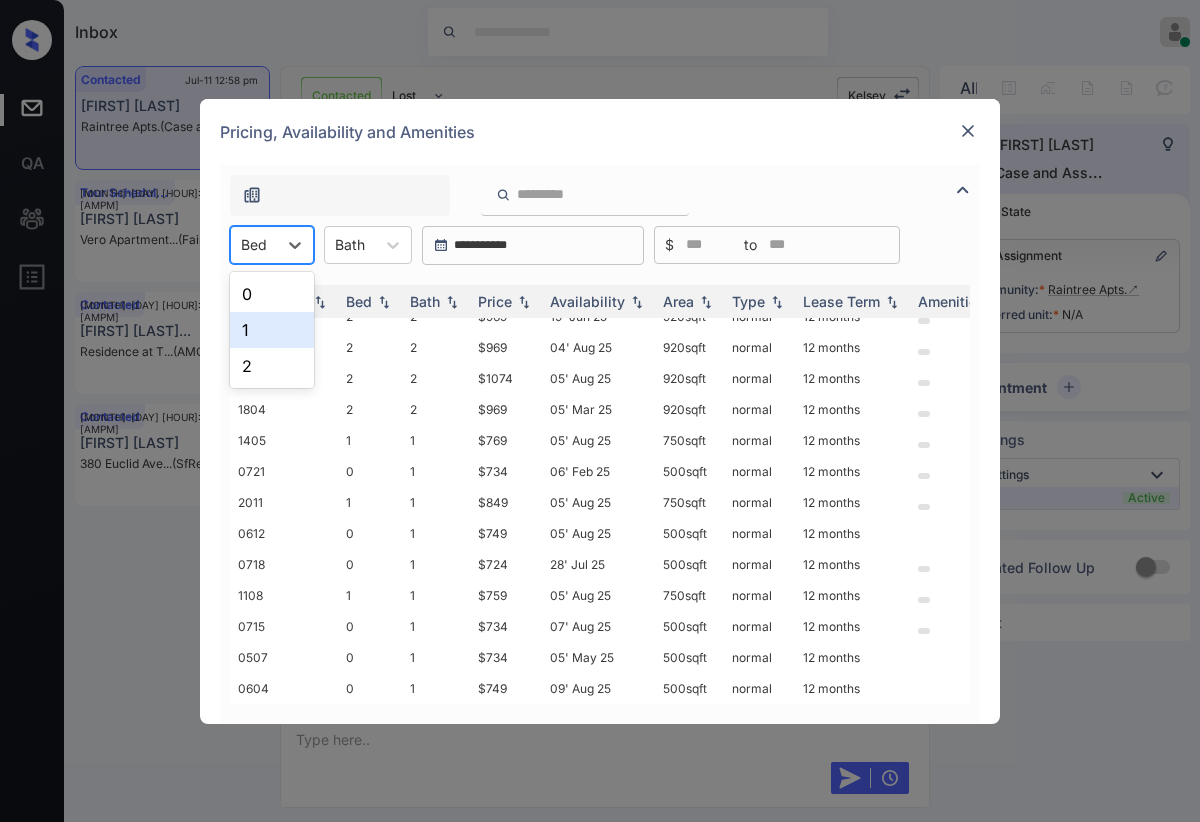 click on "1" at bounding box center [272, 330] 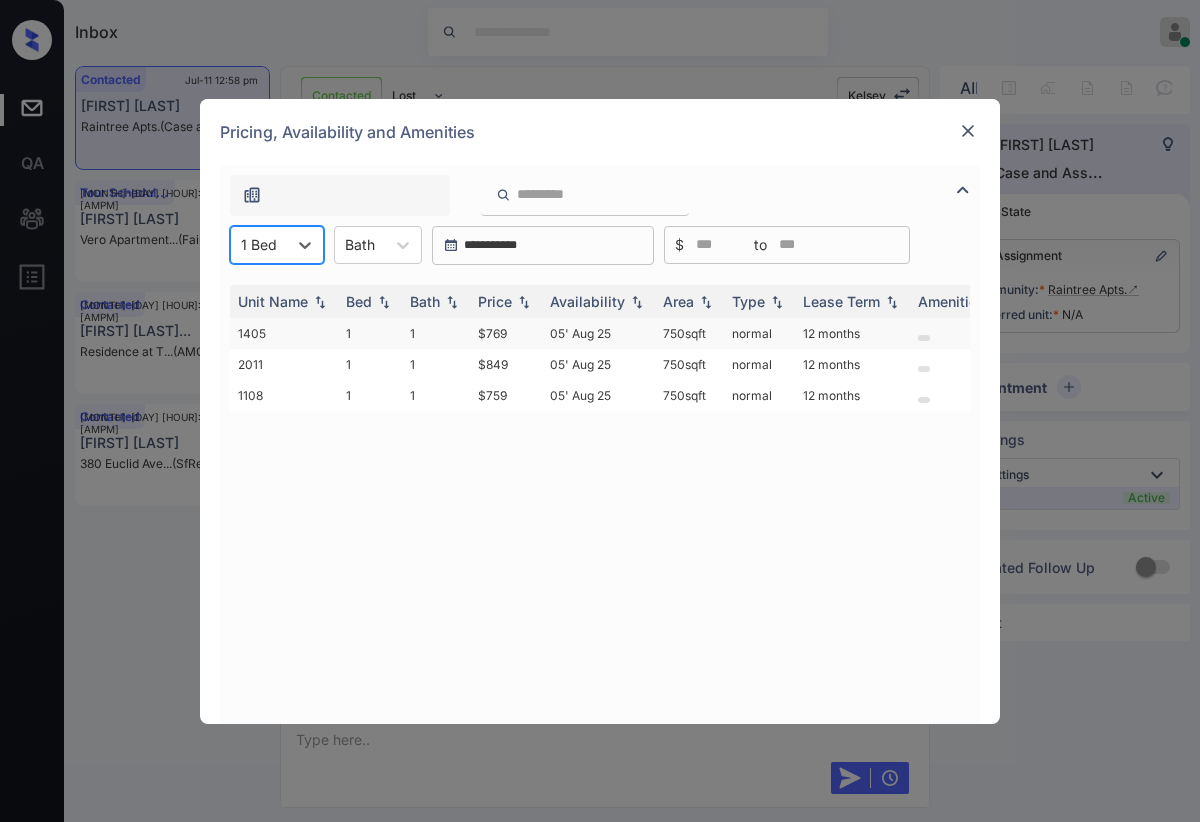 scroll, scrollTop: 0, scrollLeft: 0, axis: both 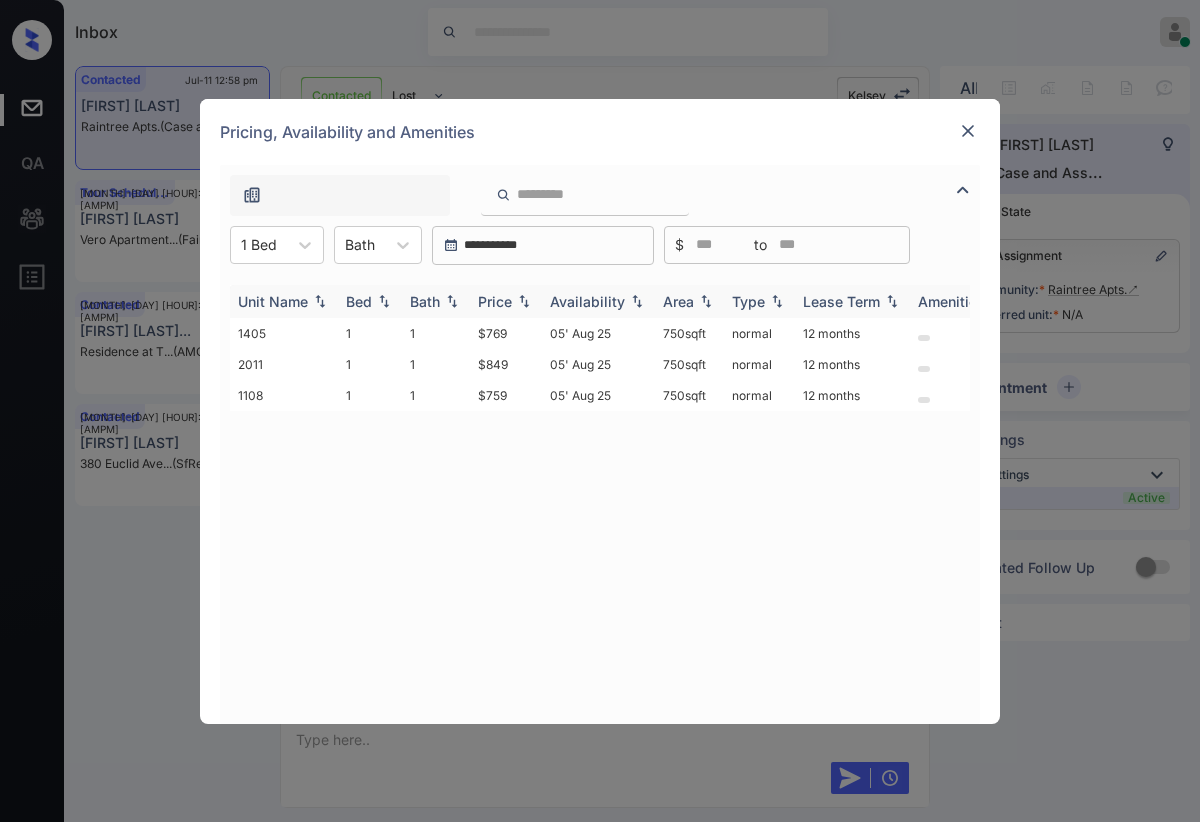 click on "Price" at bounding box center [506, 301] 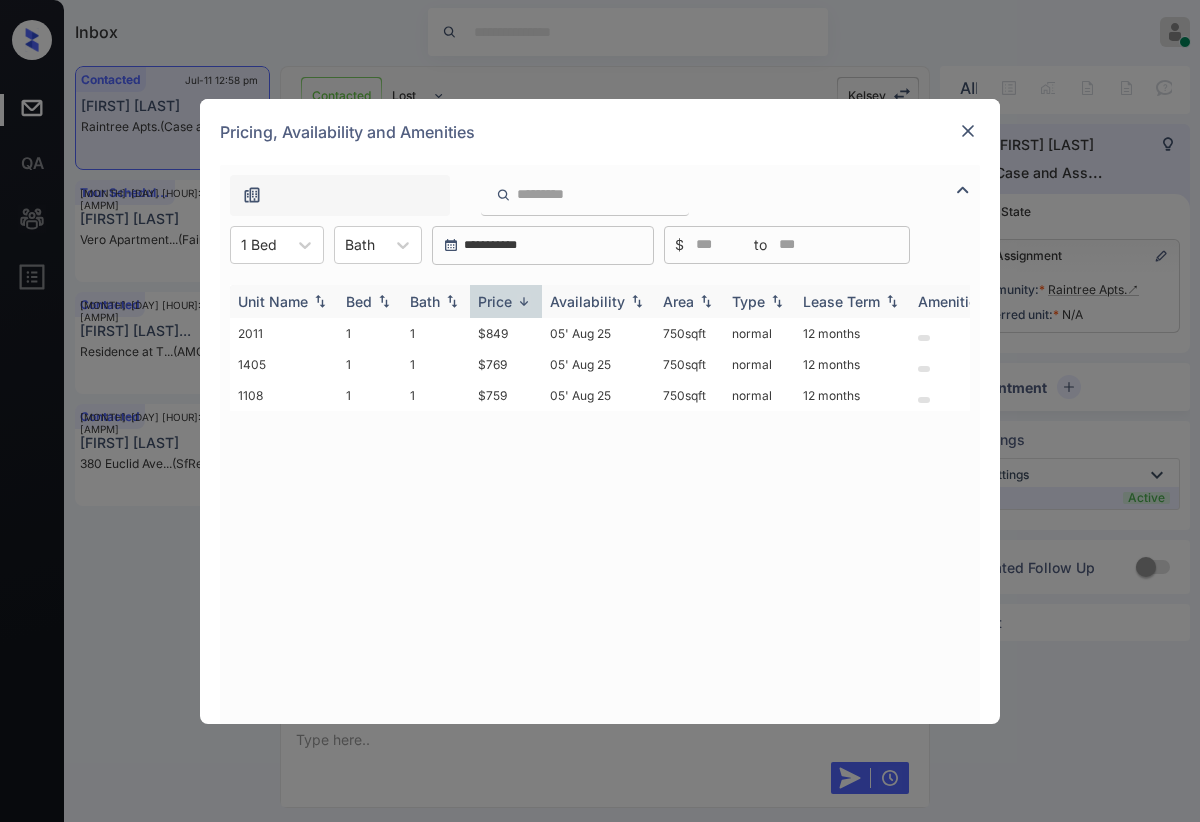click on "Price" at bounding box center [495, 301] 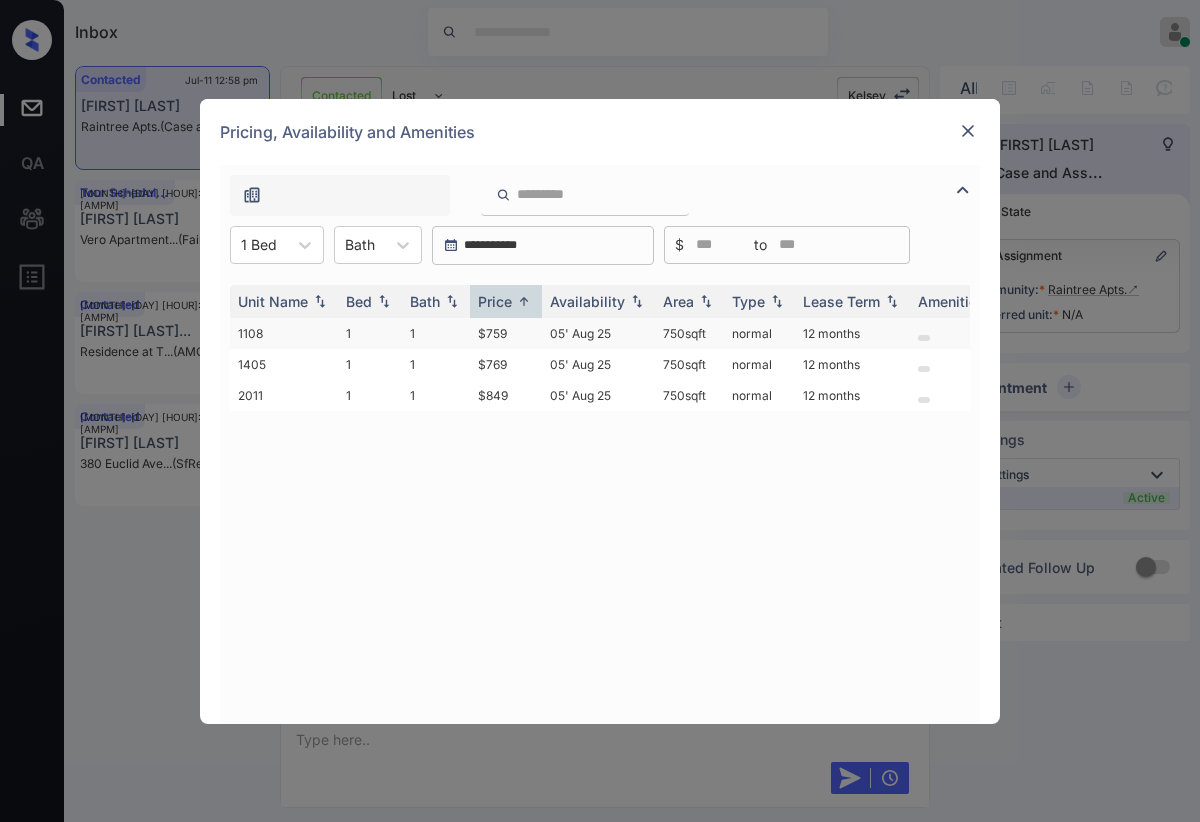click on "$759" at bounding box center (506, 333) 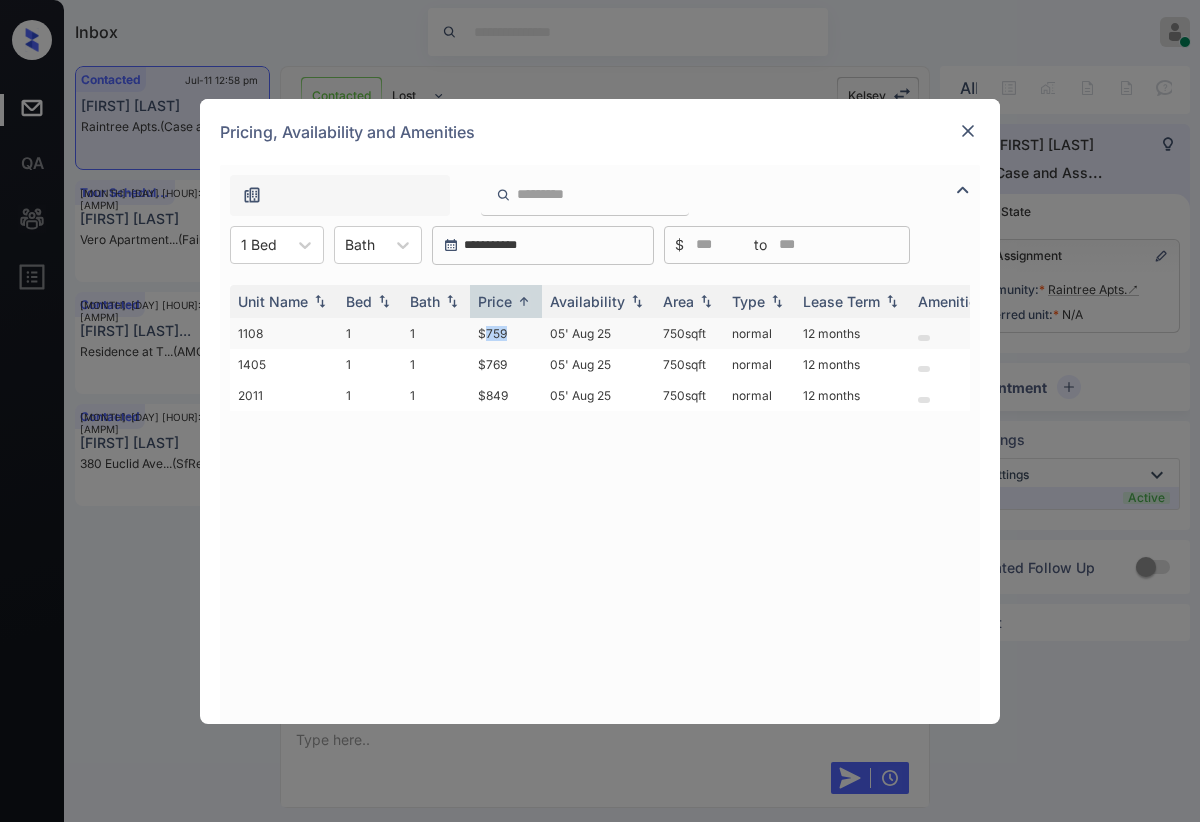 click on "$759" at bounding box center [506, 333] 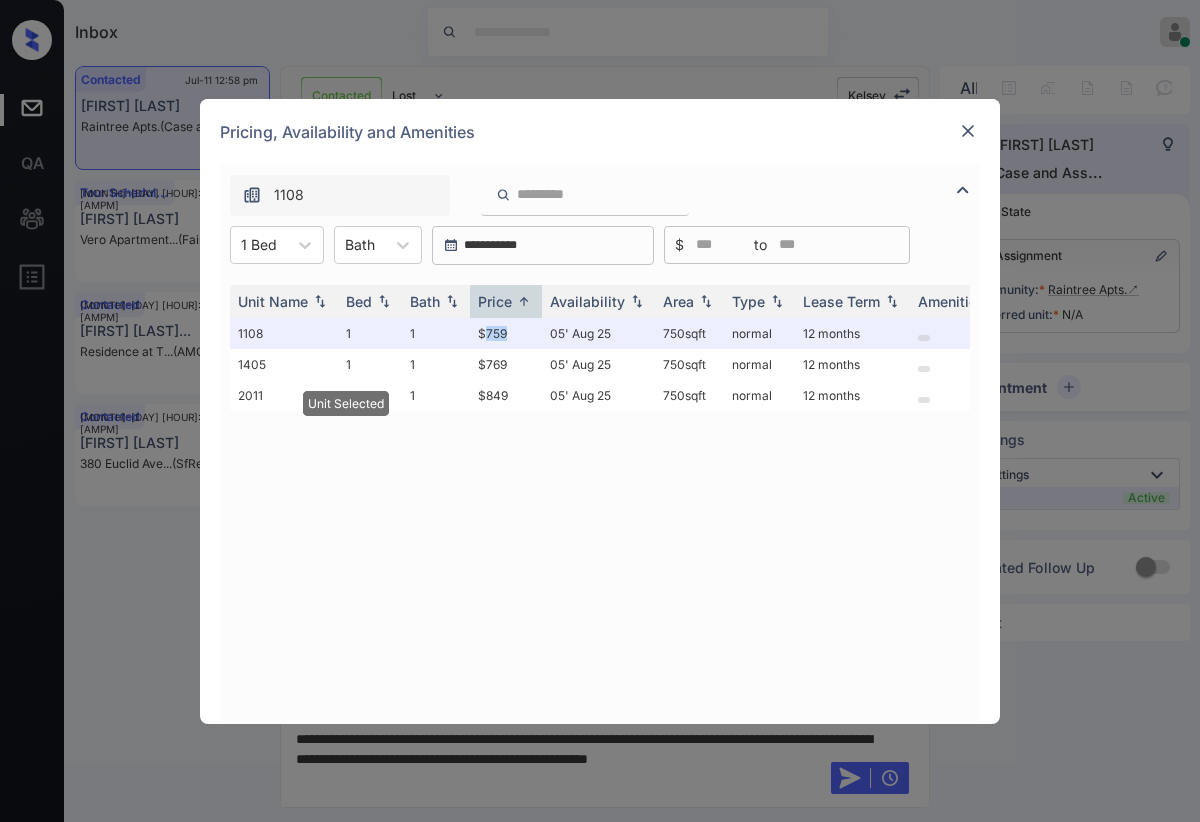 click at bounding box center [968, 131] 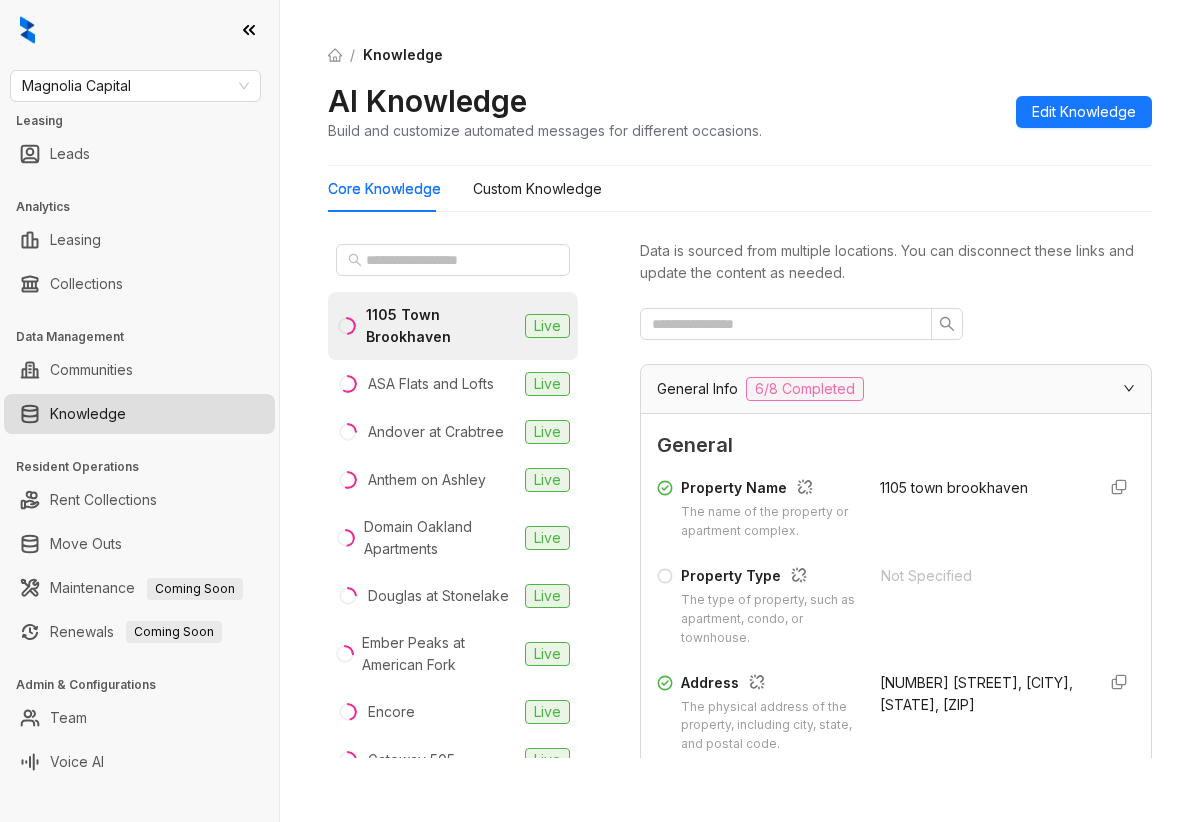scroll, scrollTop: 0, scrollLeft: 0, axis: both 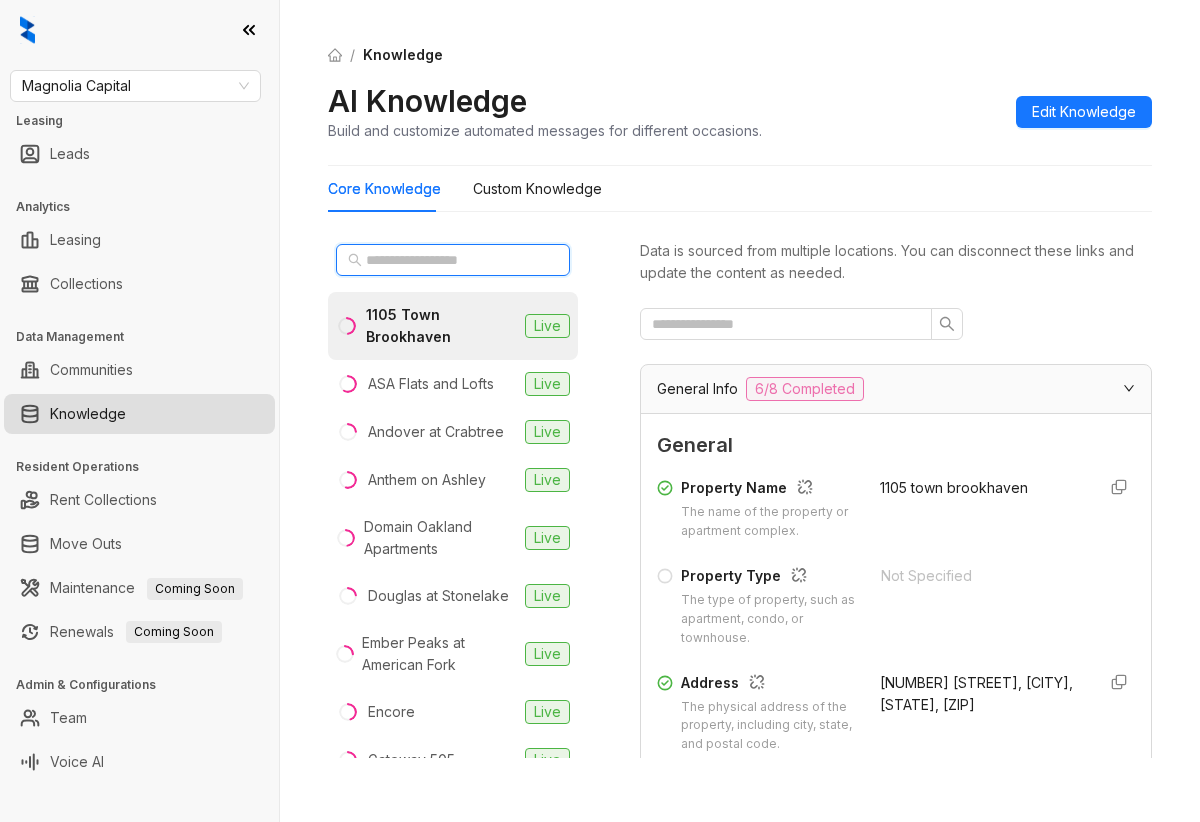 click at bounding box center [454, 260] 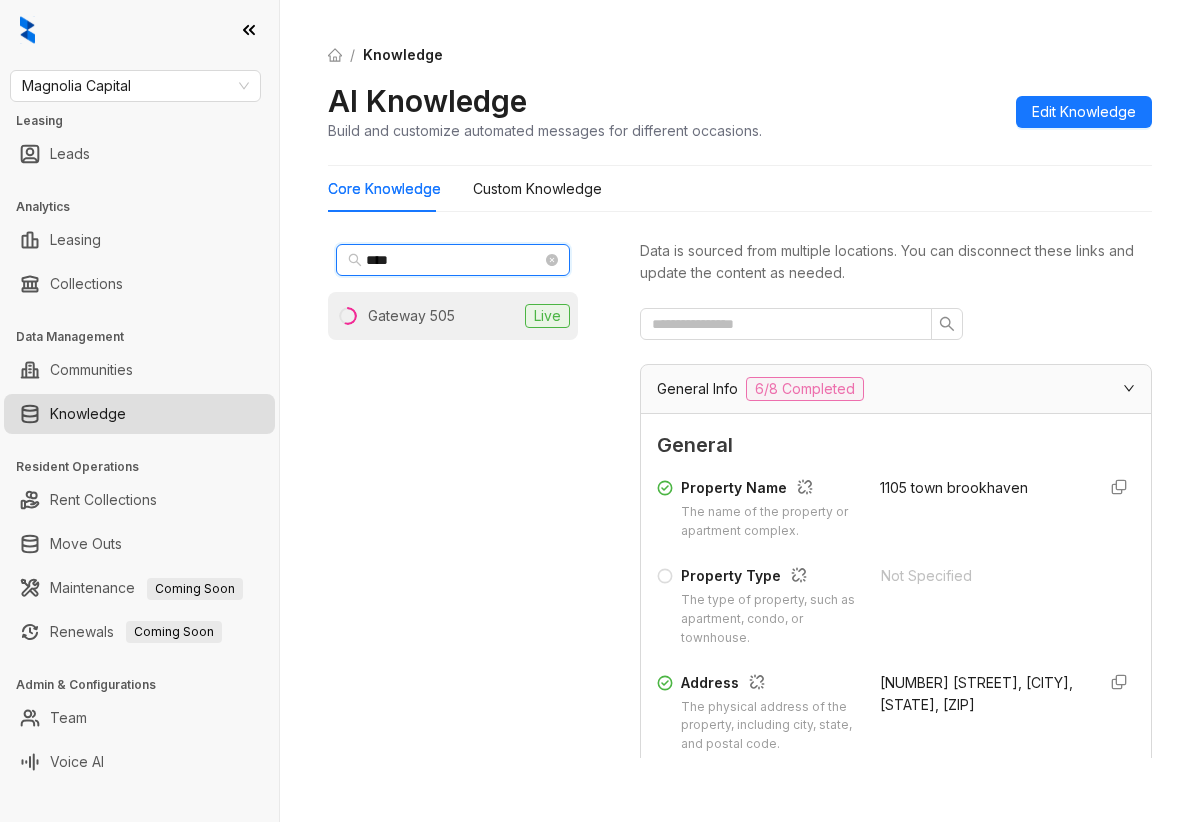 type on "****" 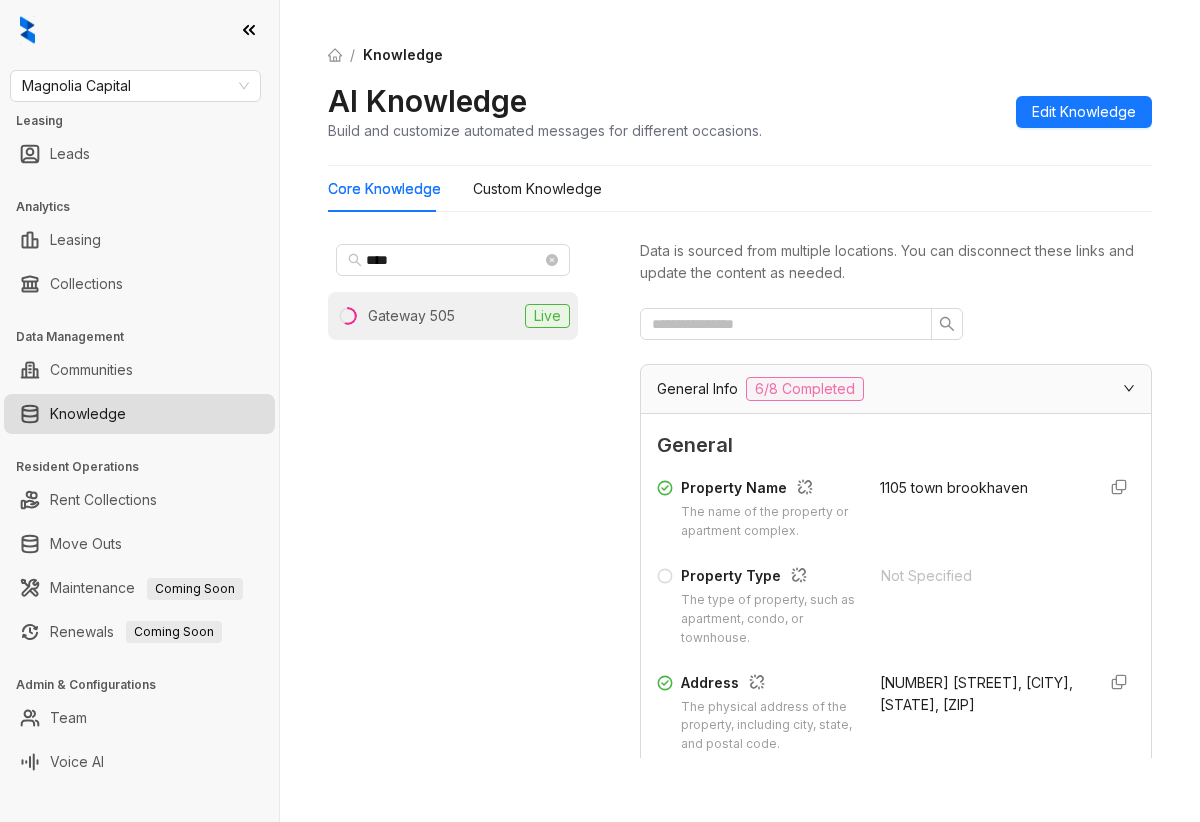 click on "Gateway 505 Live" at bounding box center [453, 316] 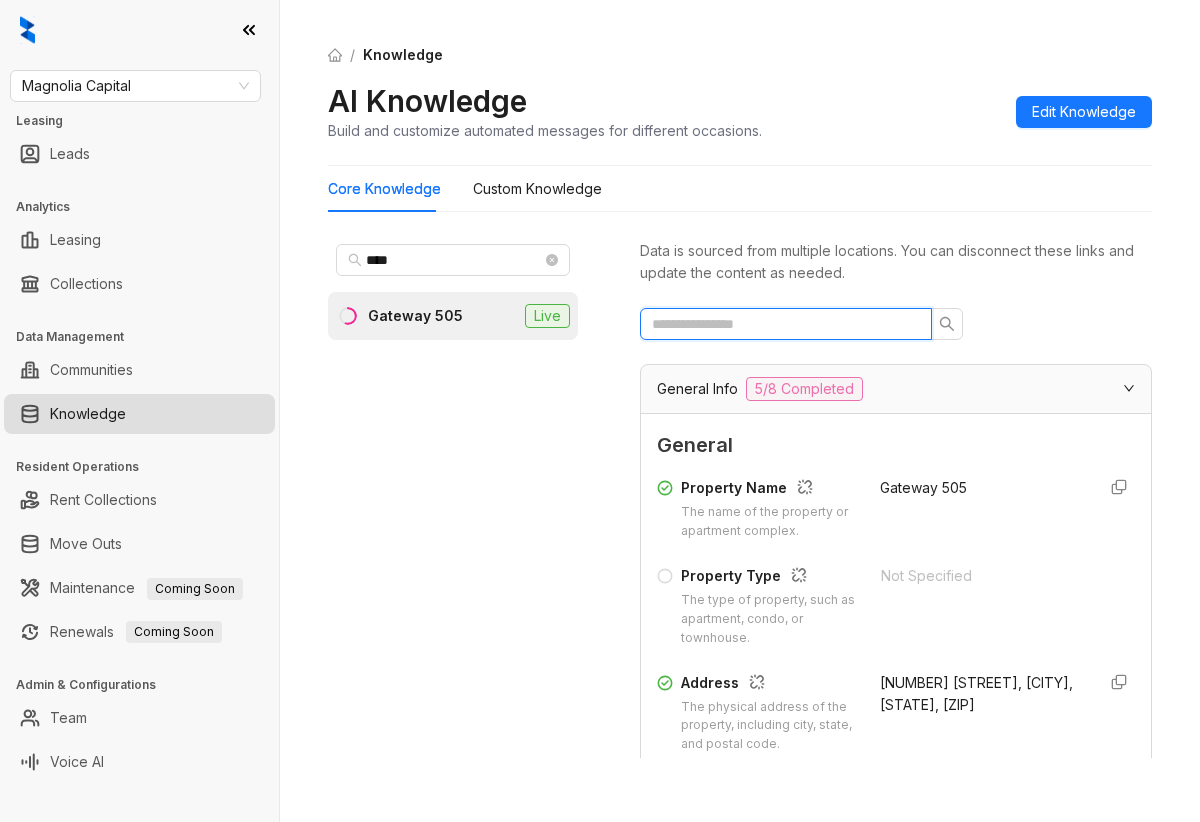 click at bounding box center (778, 324) 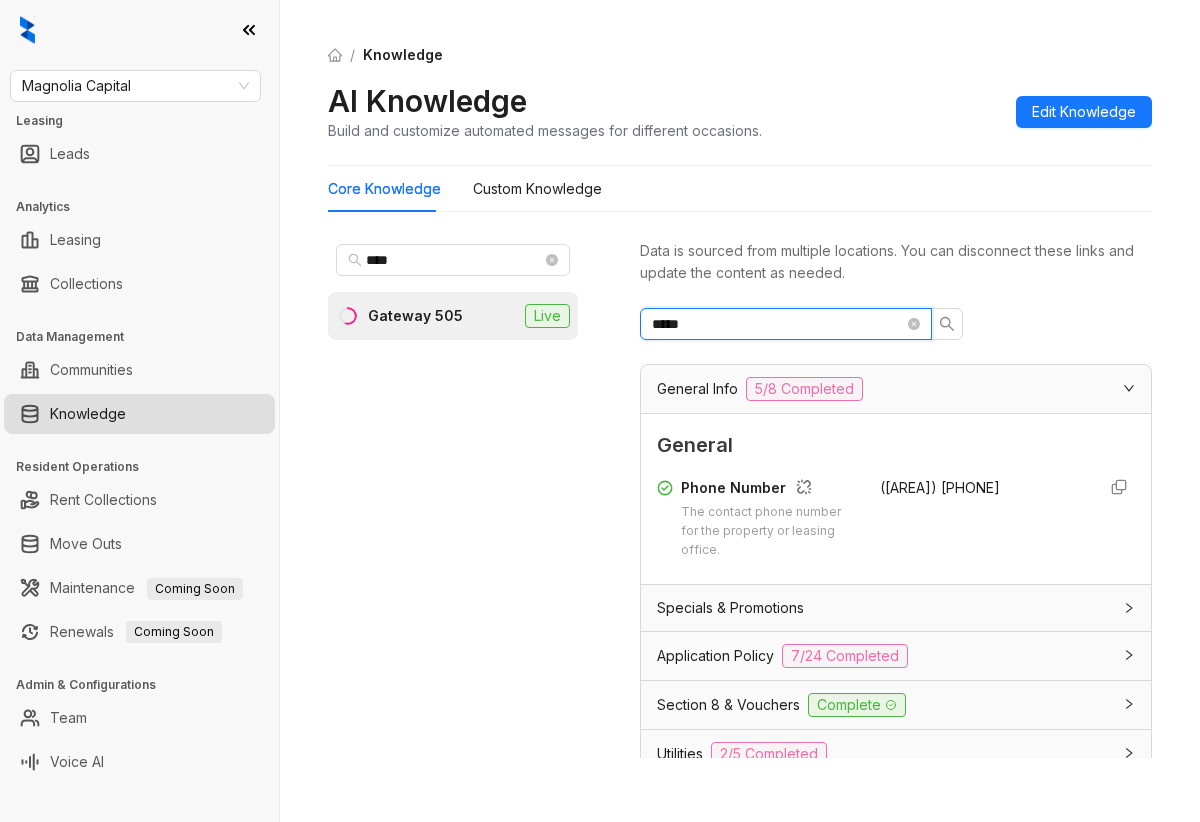 type on "*****" 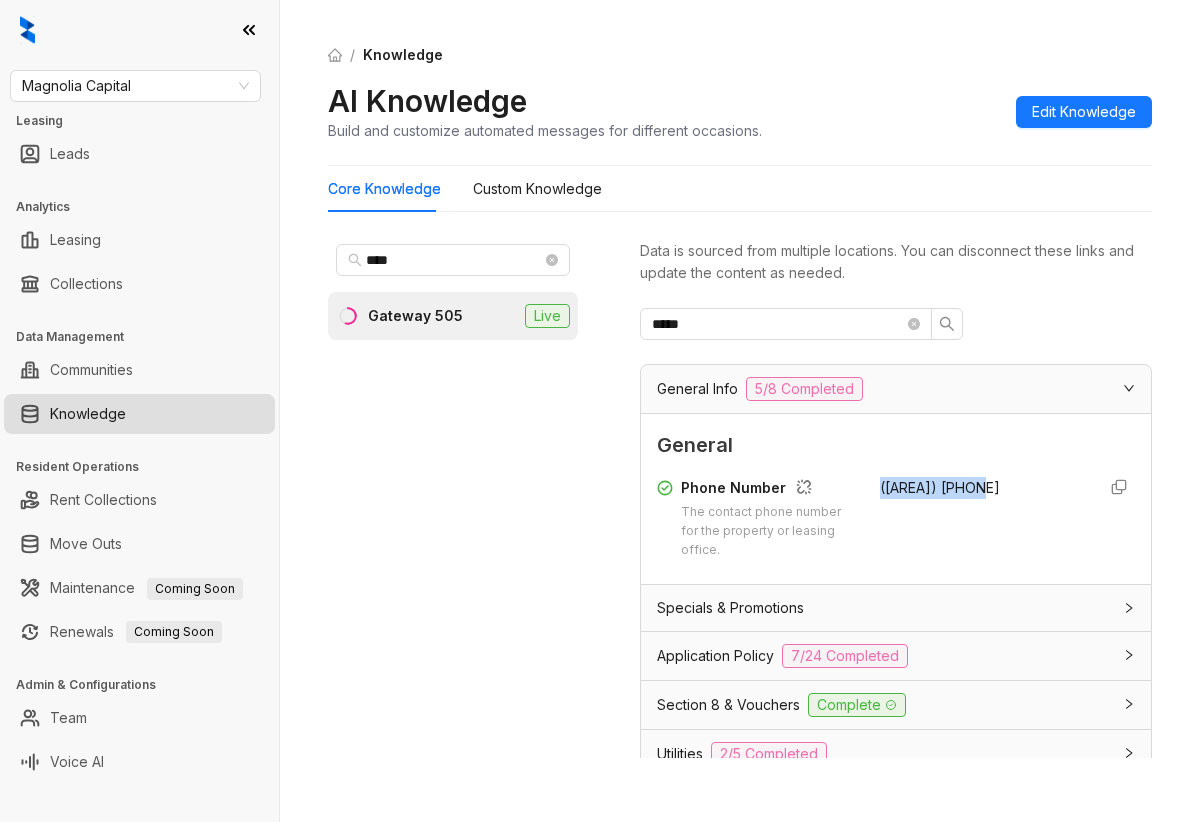 drag, startPoint x: 862, startPoint y: 482, endPoint x: 986, endPoint y: 498, distance: 125.028 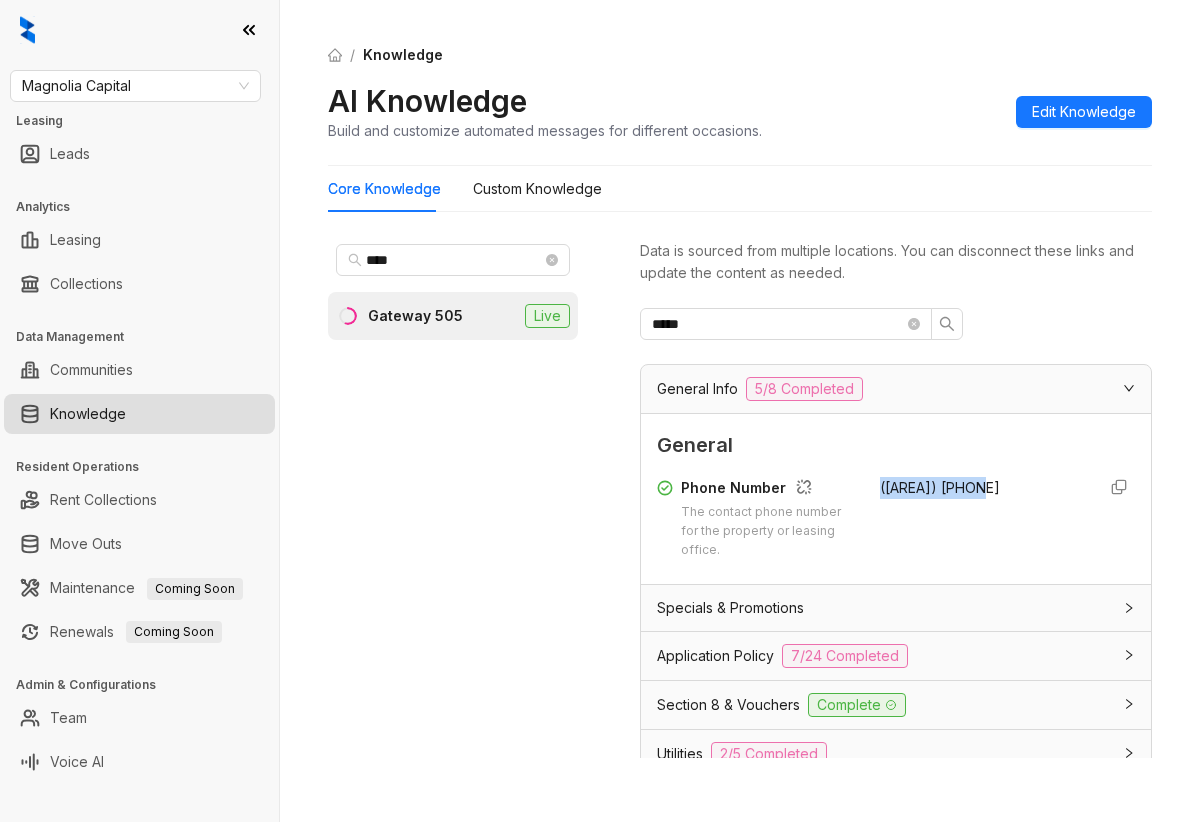 copy on "(385) 786-6925" 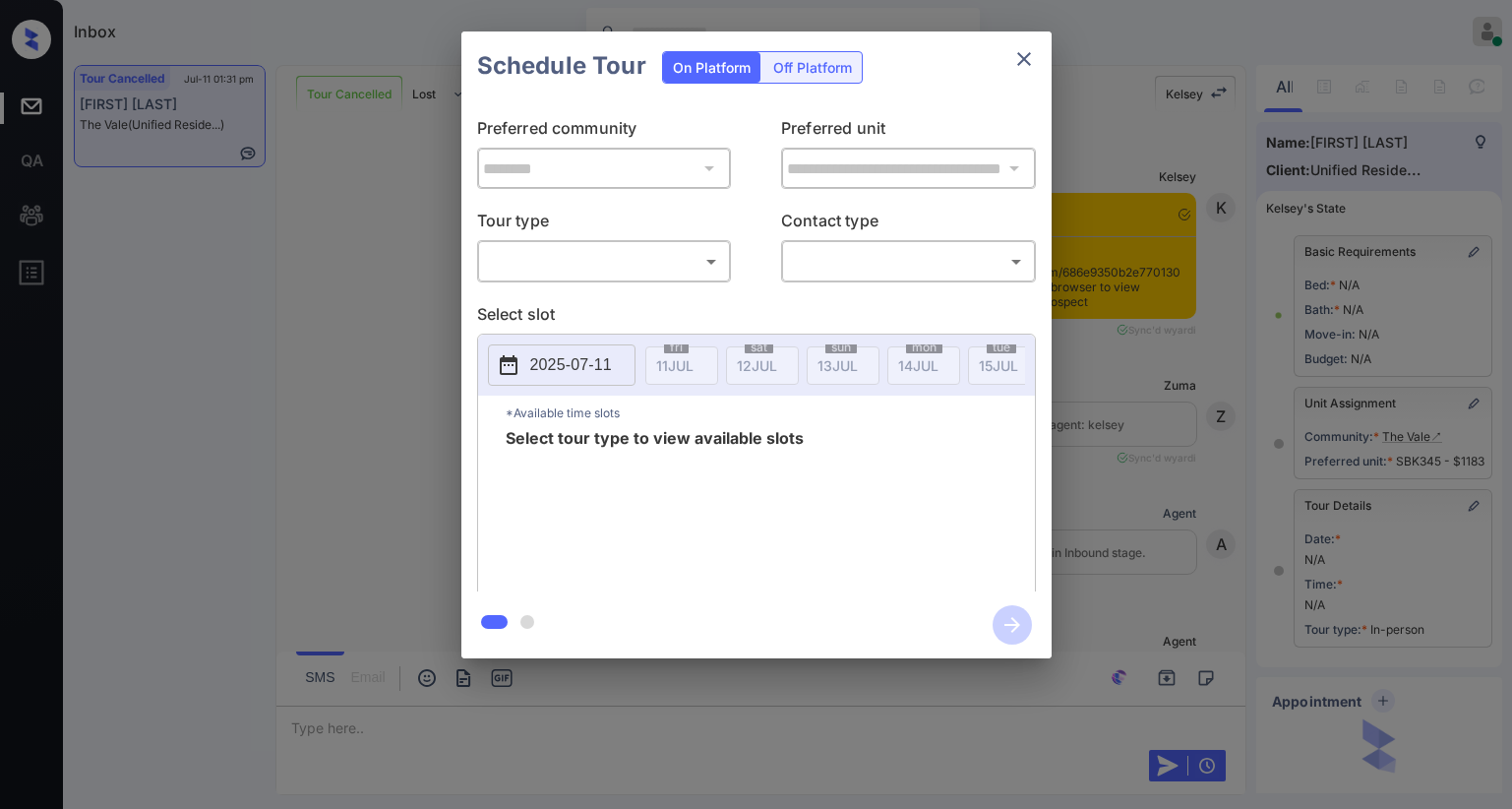scroll, scrollTop: 0, scrollLeft: 0, axis: both 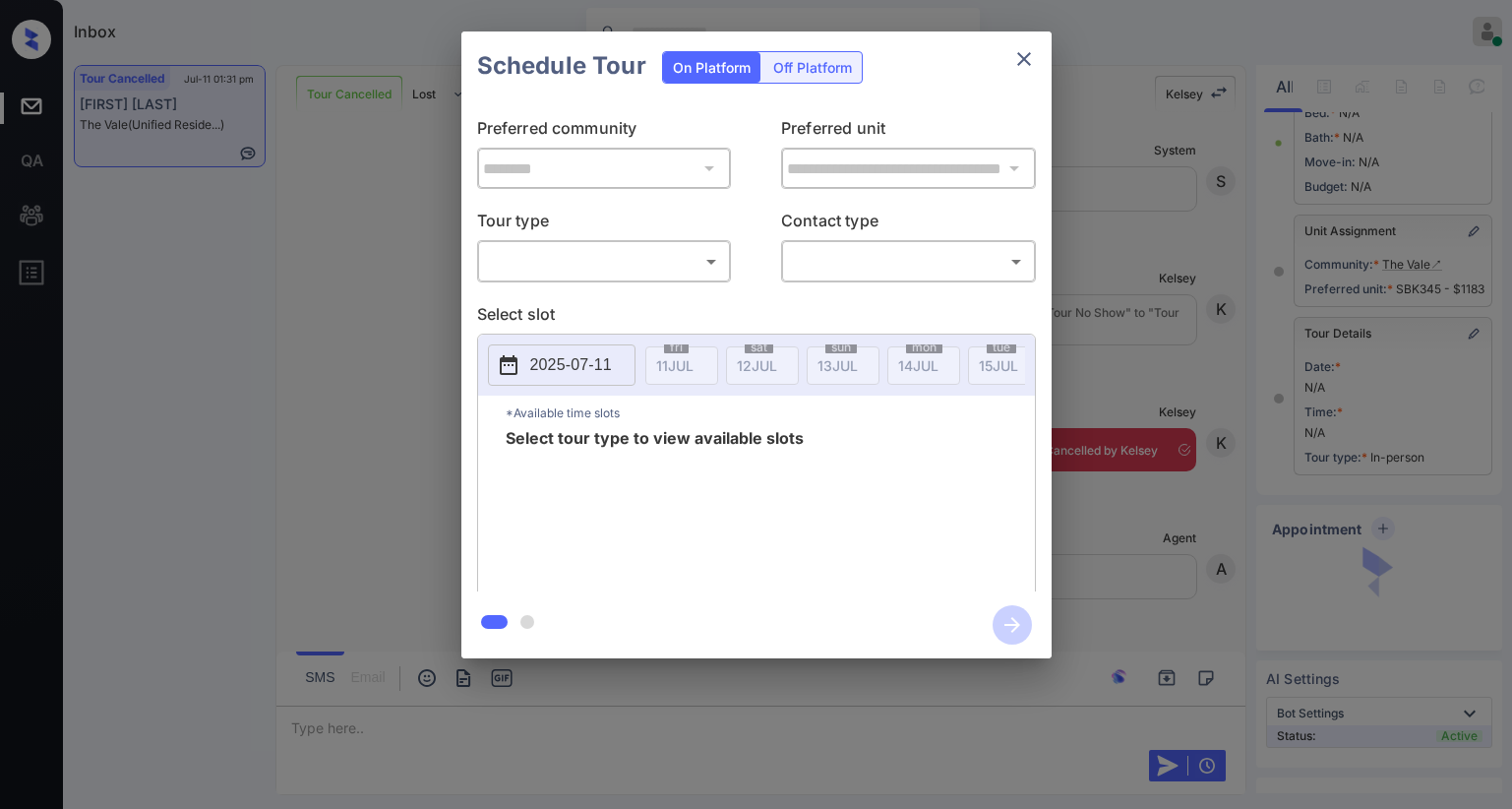 click on "Inbox [FIRST] [LAST]  Online Set yourself   offline Set yourself   on break Profile Switch to  dark  mode Sign out Tour Cancelled Jul-11 01:31 pm   [FIRST] [LAST] The Vale  (Unified Reside...) Tour Cancelled Lost Lead Sentiment: Angry Upon sliding the acknowledgement:  Lead will move to lost stage. * ​ SMS and call option will be set to opt out. AFM will be turned off for the lead. [FIRST] New Message [FIRST] Notes Note: https://conversation.getzuma.com/686e9350b2e770130e9c11f1 - Paste this link into your browser to view [FIRST]’s conversation with the prospect Jul 09, 2025 09:05 am  Sync'd w  yardi K New Message Zuma Lead transferred to leasing agent: [FIRST] Jul 09, 2025 09:05 am  Sync'd w  yardi Z New Message Agent Lead created via leadPoller in Inbound stage. Jul 09, 2025 09:05 am A New Message Agent AFM Request sent to [FIRST]. Jul 09, 2025 09:05 am A New Message Agent Notes Note: Jul 09, 2025 09:05 am A New Message [FIRST] Lead Details Updated
BedRoom: 2
Jul 09, 2025 09:06 am K New Message [FIRST] K   K" at bounding box center [756, 404] 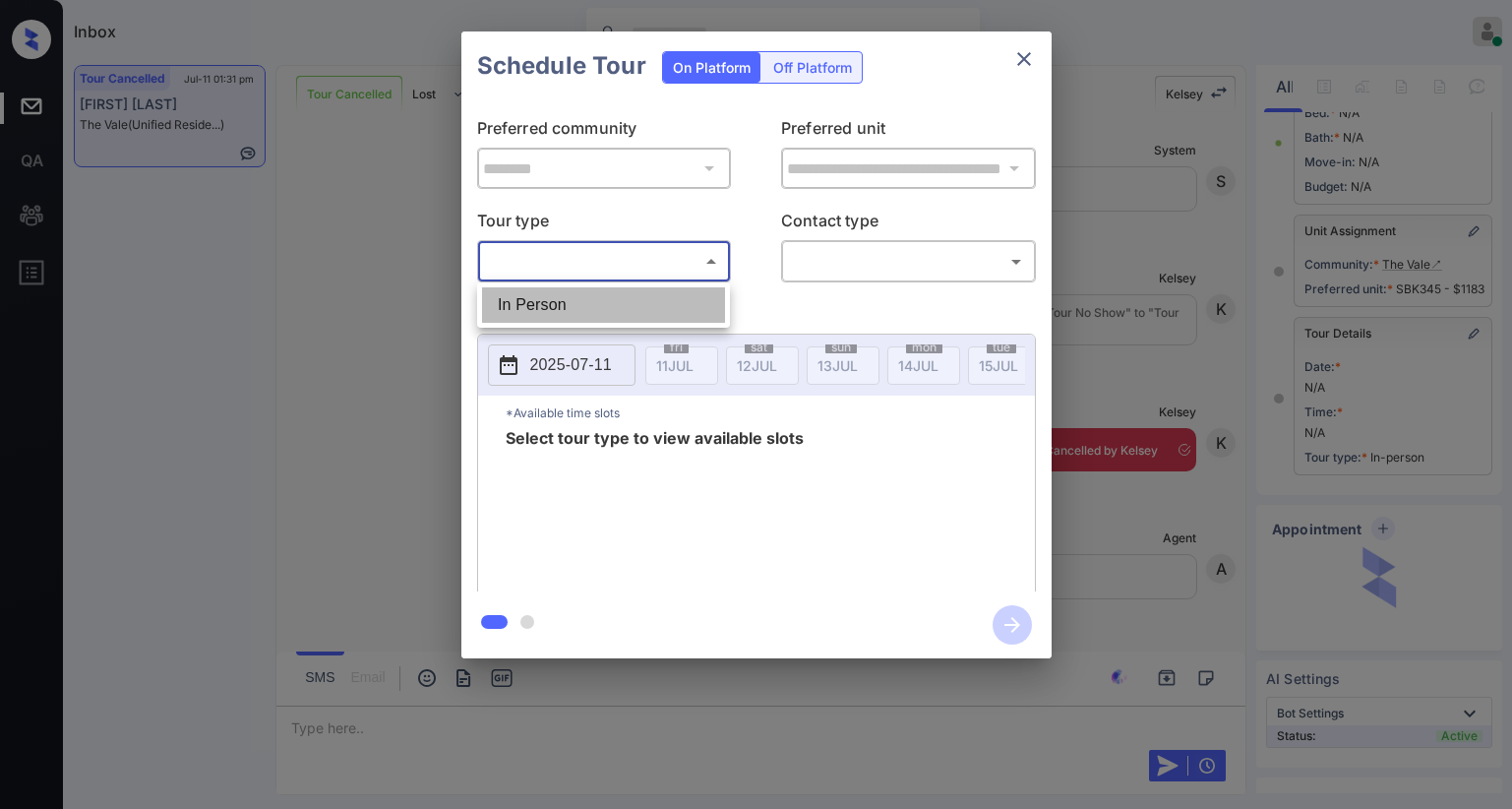 click on "In Person" at bounding box center (603, 305) 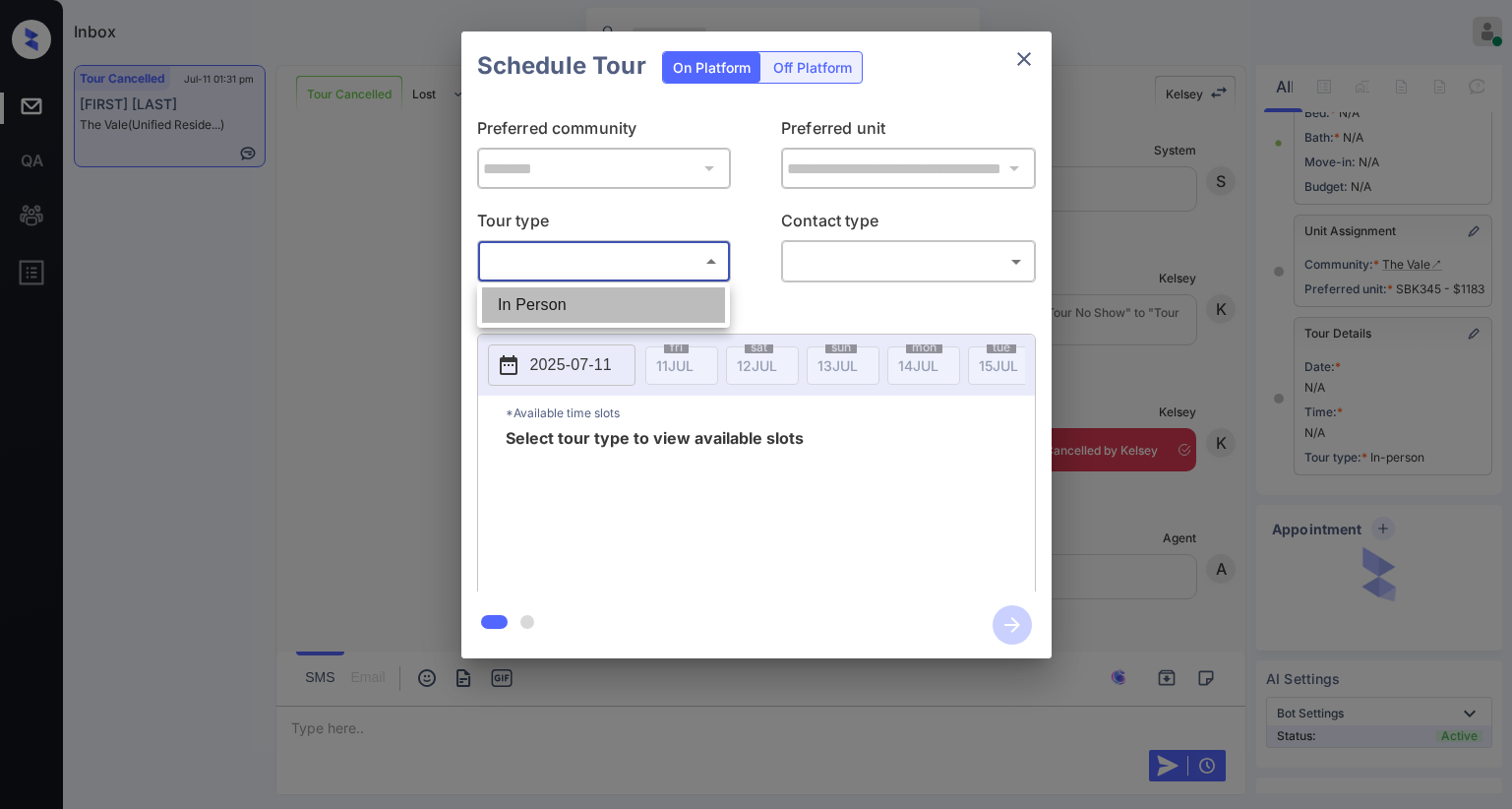 type on "********" 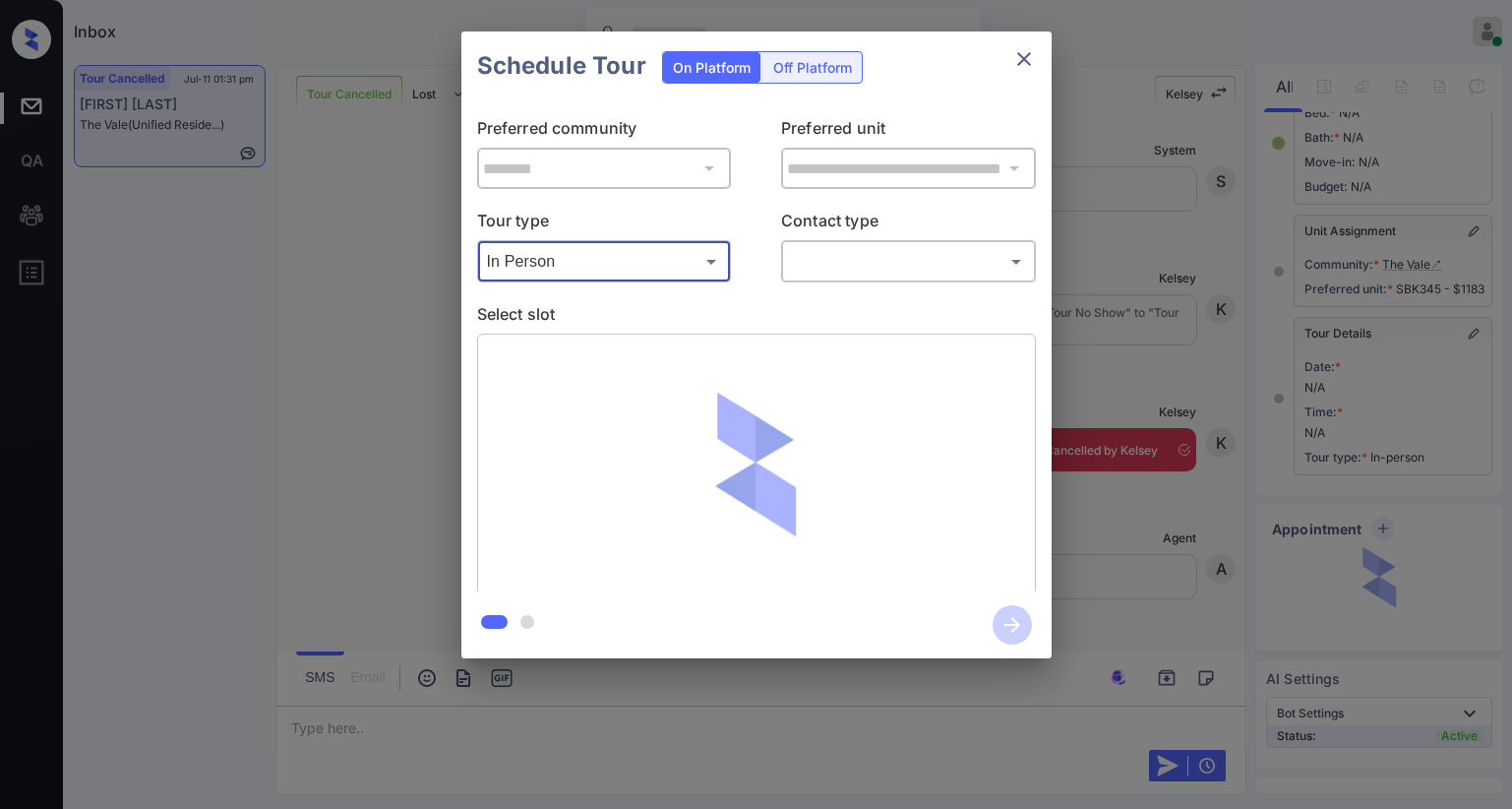 click on "Inbox [FIRST] [LAST]  Online Set yourself   offline Set yourself   on break Profile Switch to  dark  mode Sign out Tour Cancelled Jul-11 01:31 pm   [FIRST] [LAST] The Vale  (Unified Reside...) Tour Cancelled Lost Lead Sentiment: Angry Upon sliding the acknowledgement:  Lead will move to lost stage. * ​ SMS and call option will be set to opt out. AFM will be turned off for the lead. [FIRST] New Message [FIRST] Notes Note: https://conversation.getzuma.com/686e9350b2e770130e9c11f1 - Paste this link into your browser to view [FIRST]’s conversation with the prospect Jul 09, 2025 09:05 am  Sync'd w  yardi K New Message Zuma Lead transferred to leasing agent: [FIRST] Jul 09, 2025 09:05 am  Sync'd w  yardi Z New Message Agent Lead created via leadPoller in Inbound stage. Jul 09, 2025 09:05 am A New Message Agent AFM Request sent to [FIRST]. Jul 09, 2025 09:05 am A New Message Agent Notes Note: Jul 09, 2025 09:05 am A New Message [FIRST] Lead Details Updated
BedRoom: 2
Jul 09, 2025 09:06 am K New Message [FIRST] K   K" at bounding box center (756, 404) 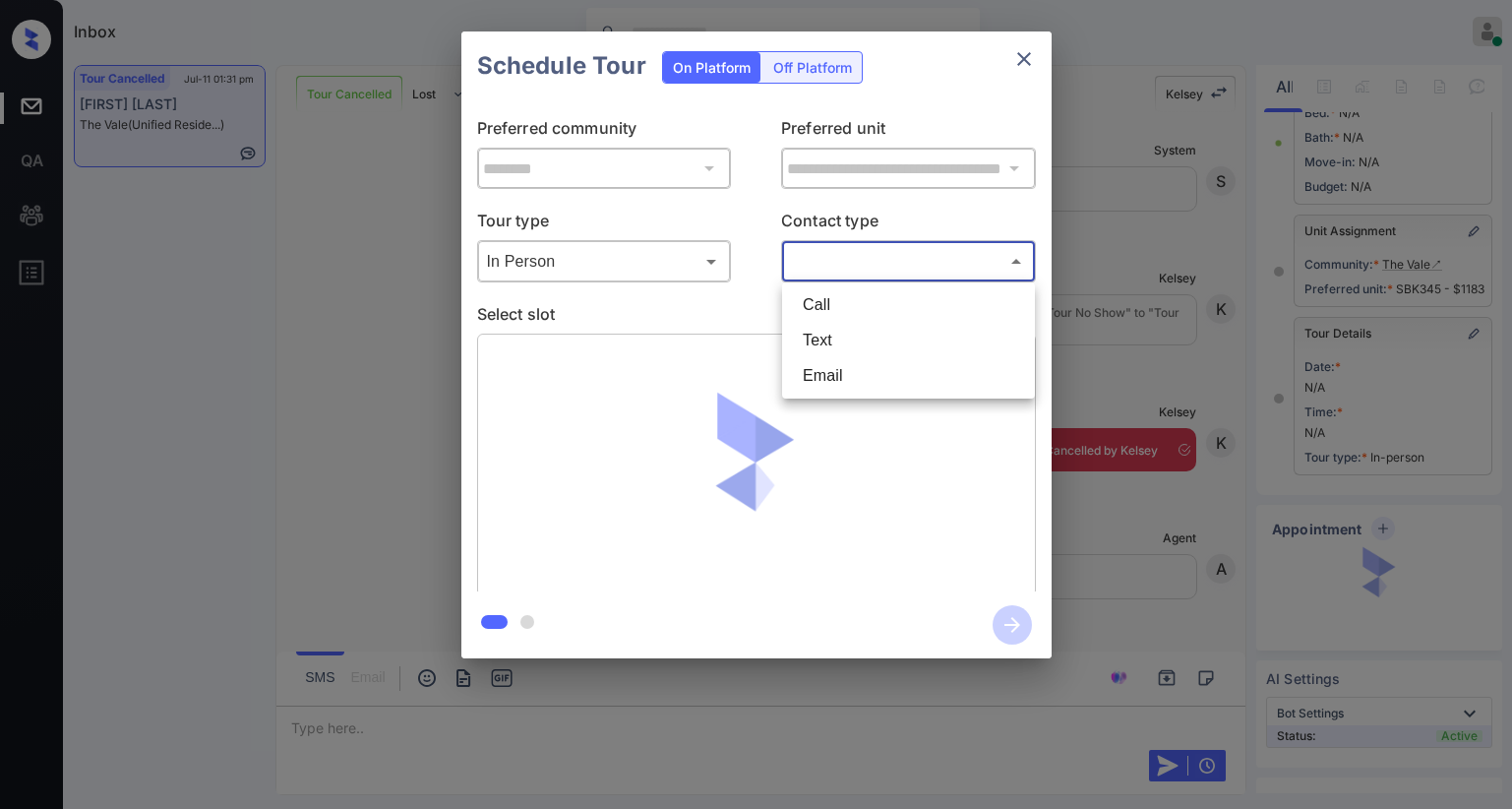 click on "Text" at bounding box center [908, 341] 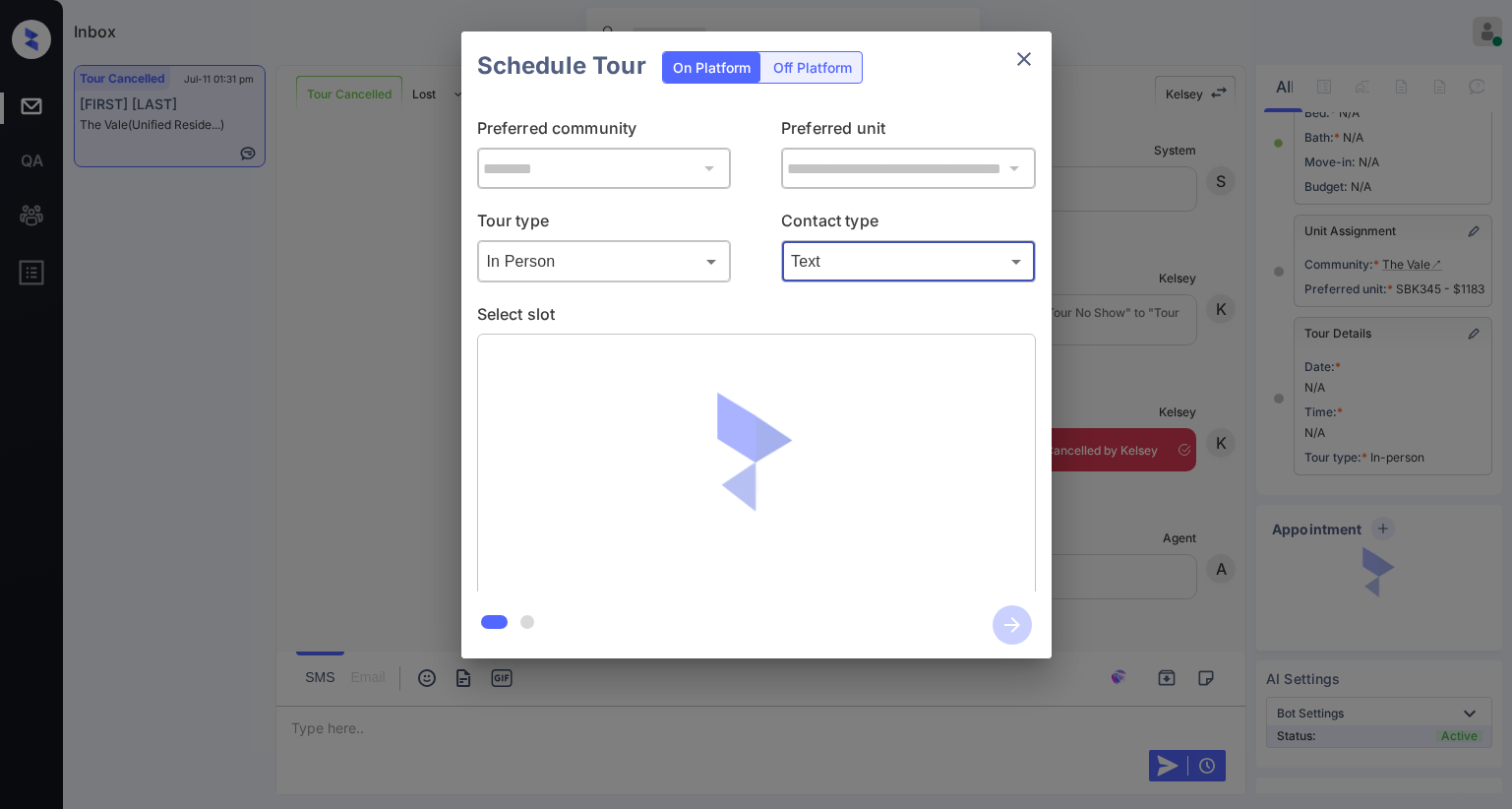 type on "****" 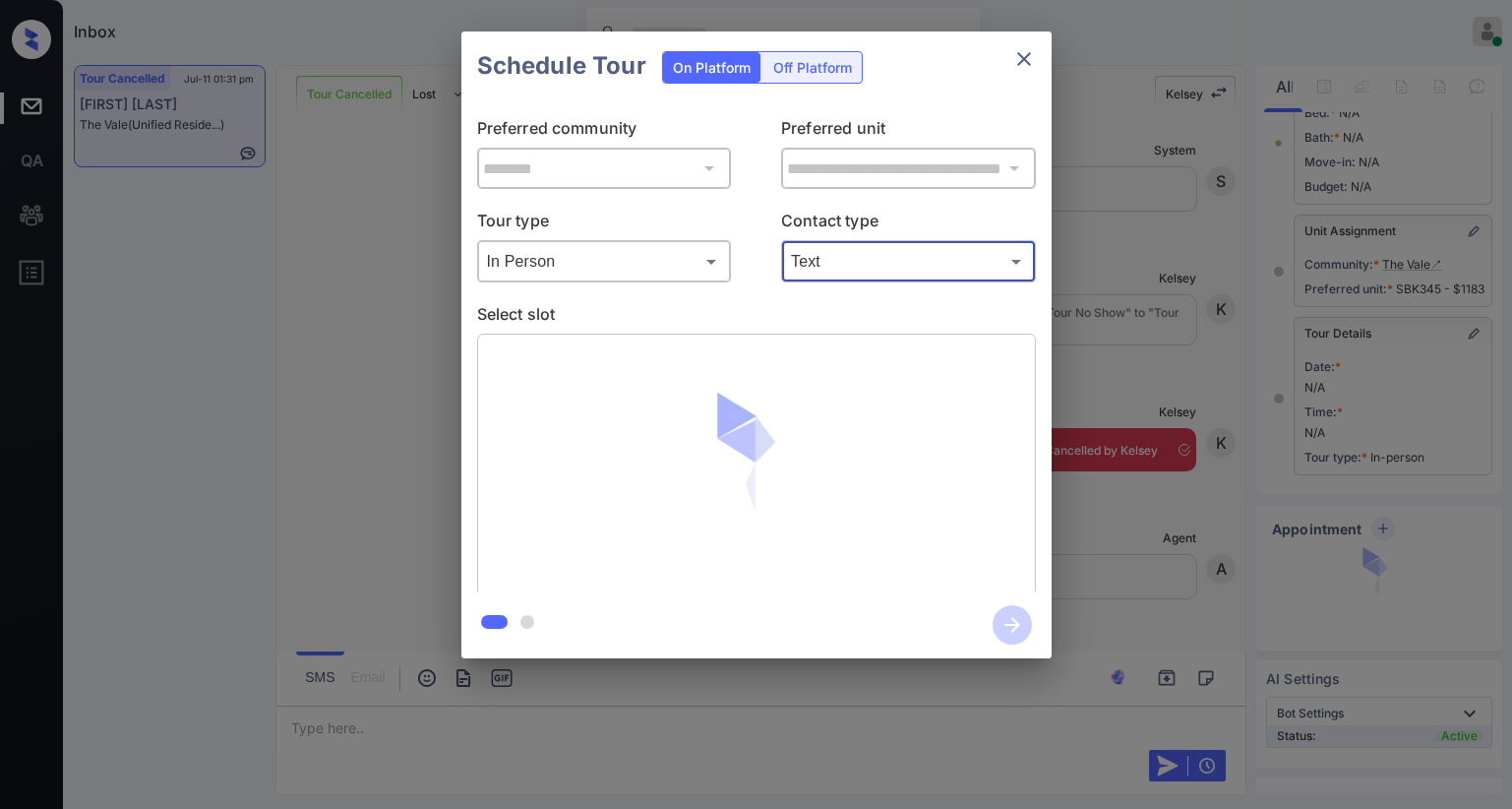 click 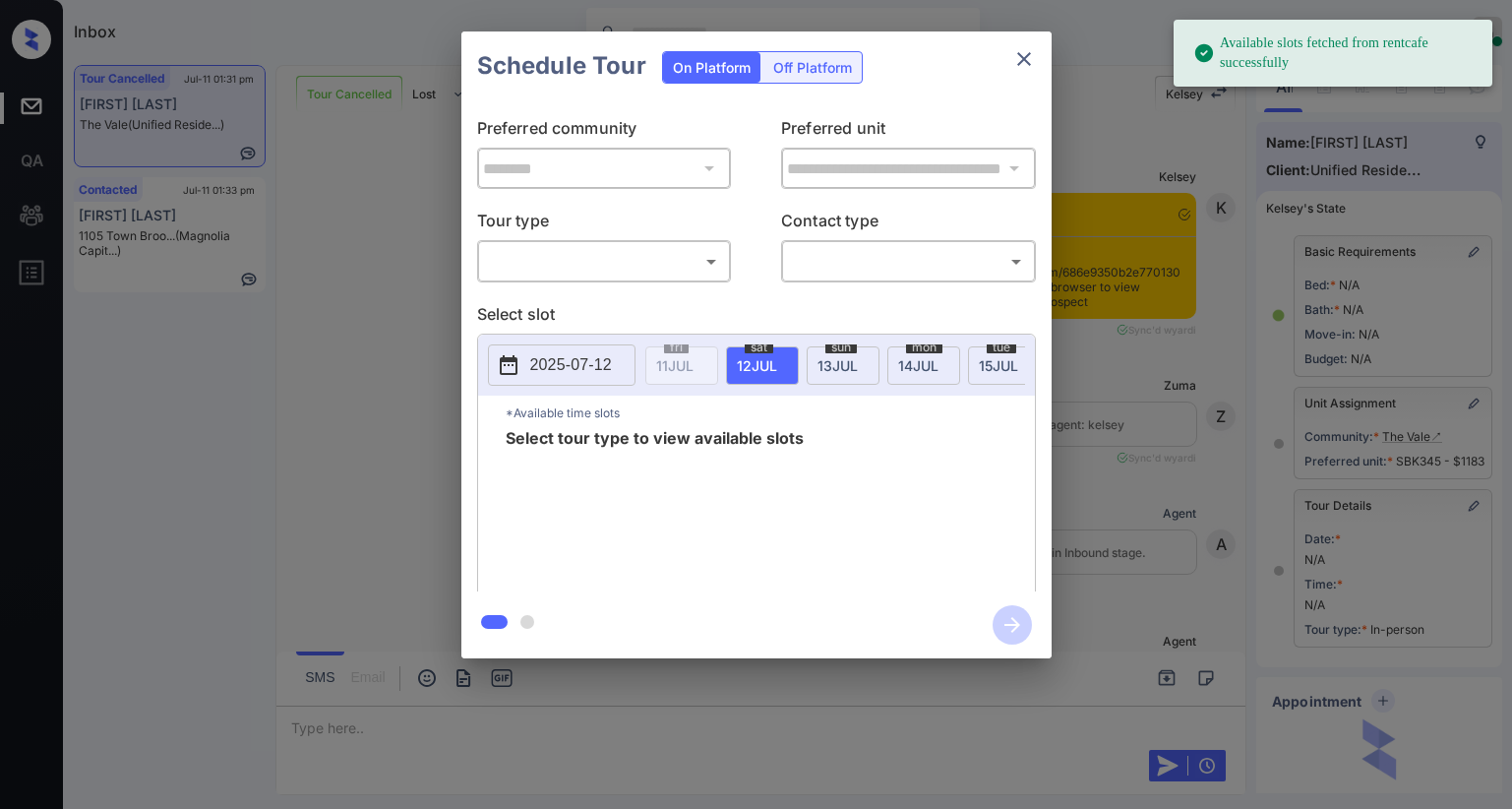 scroll, scrollTop: 0, scrollLeft: 0, axis: both 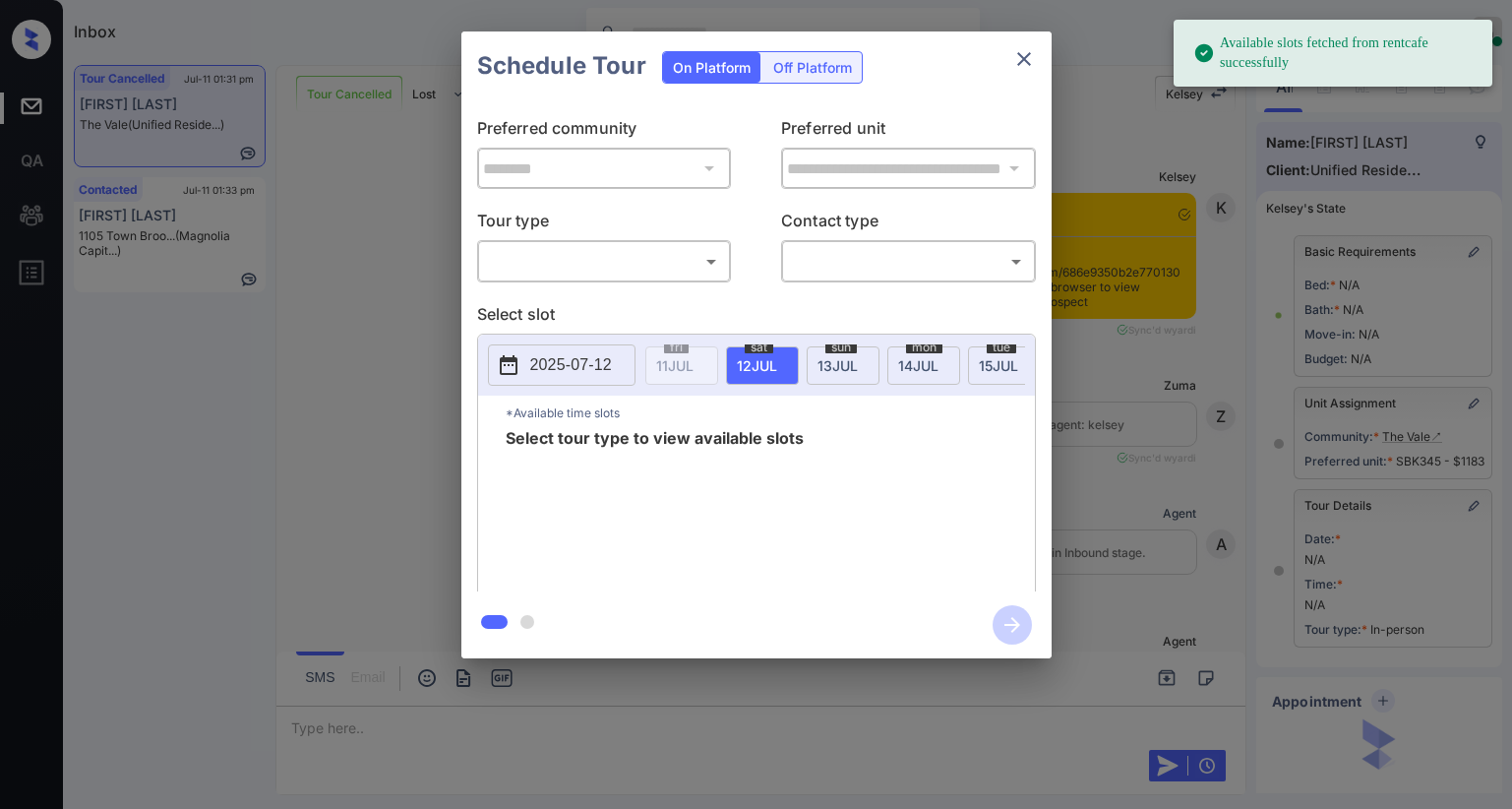click on "Available slots fetched from rentcafe successfully Inbox Paolo Gabriel  Online Set yourself   offline Set yourself   on break Profile Switch to  dark  mode Sign out Tour Cancelled Jul-11 01:31 pm   Saderica Mason The Vale  (Unified Reside...) Contacted Jul-11 01:33 pm   Tyneka Sneed 1105 Town Broo...  (Magnolia Capit...) Tour Cancelled Lost Lead Sentiment: Angry Upon sliding the acknowledgement:  Lead will move to lost stage. * ​ SMS and call option will be set to opt out. AFM will be turned off for the lead. Kelsey New Message Kelsey Notes Note: https://conversation.getzuma.com/686e9350b2e770130e9c11f1 - Paste this link into your browser to view Kelsey’s conversation with the prospect Jul 09, 2025 09:05 am  Sync'd w  yardi K New Message Zuma Lead transferred to leasing agent: kelsey Jul 09, 2025 09:05 am  Sync'd w  yardi Z New Message Agent Lead created via leadPoller in Inbound stage. Jul 09, 2025 09:05 am A New Message Agent AFM Request sent to Kelsey. Jul 09, 2025 09:05 am A New Message Agent Notes A" at bounding box center [756, 404] 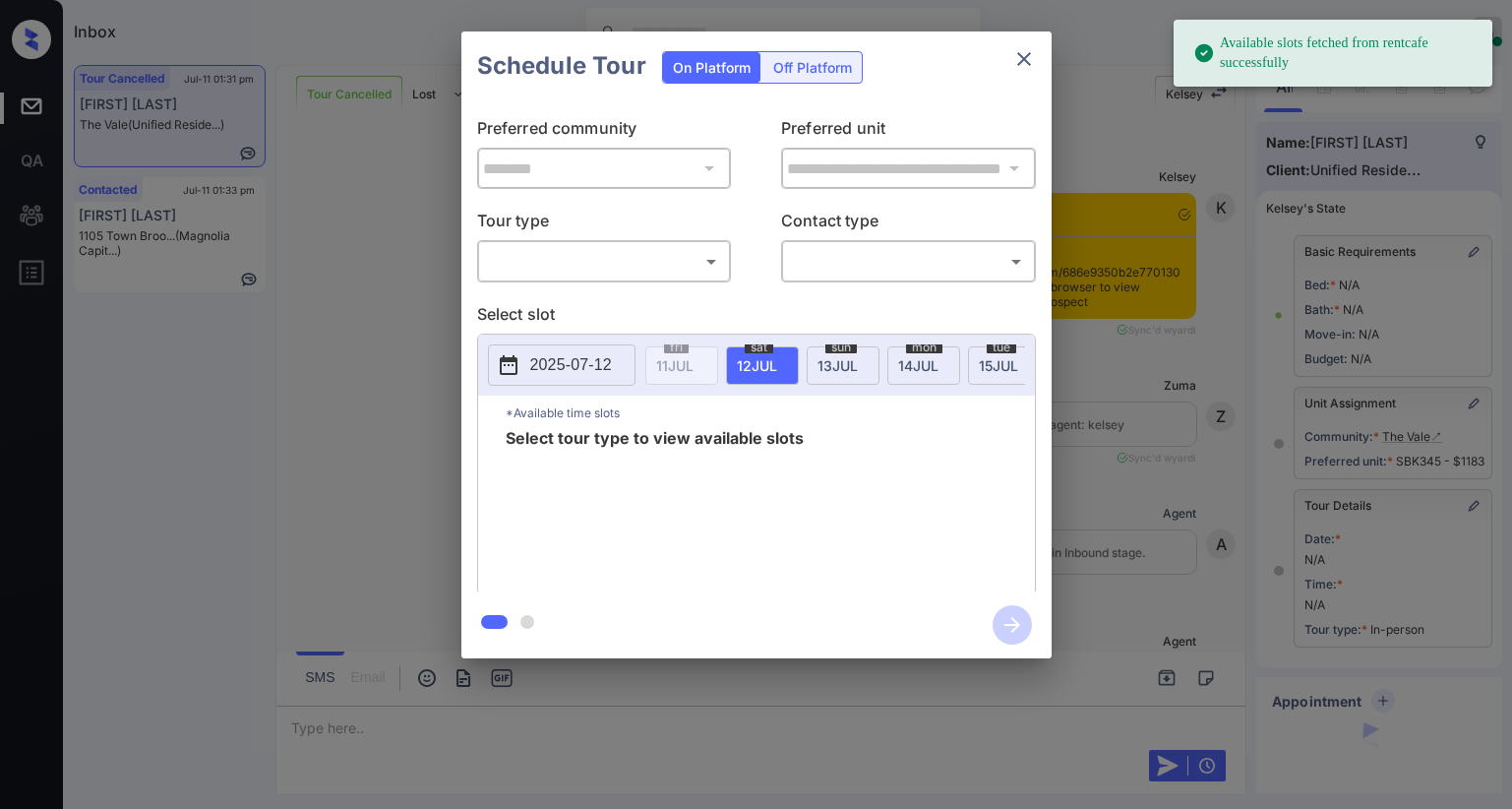 scroll, scrollTop: 5170, scrollLeft: 0, axis: vertical 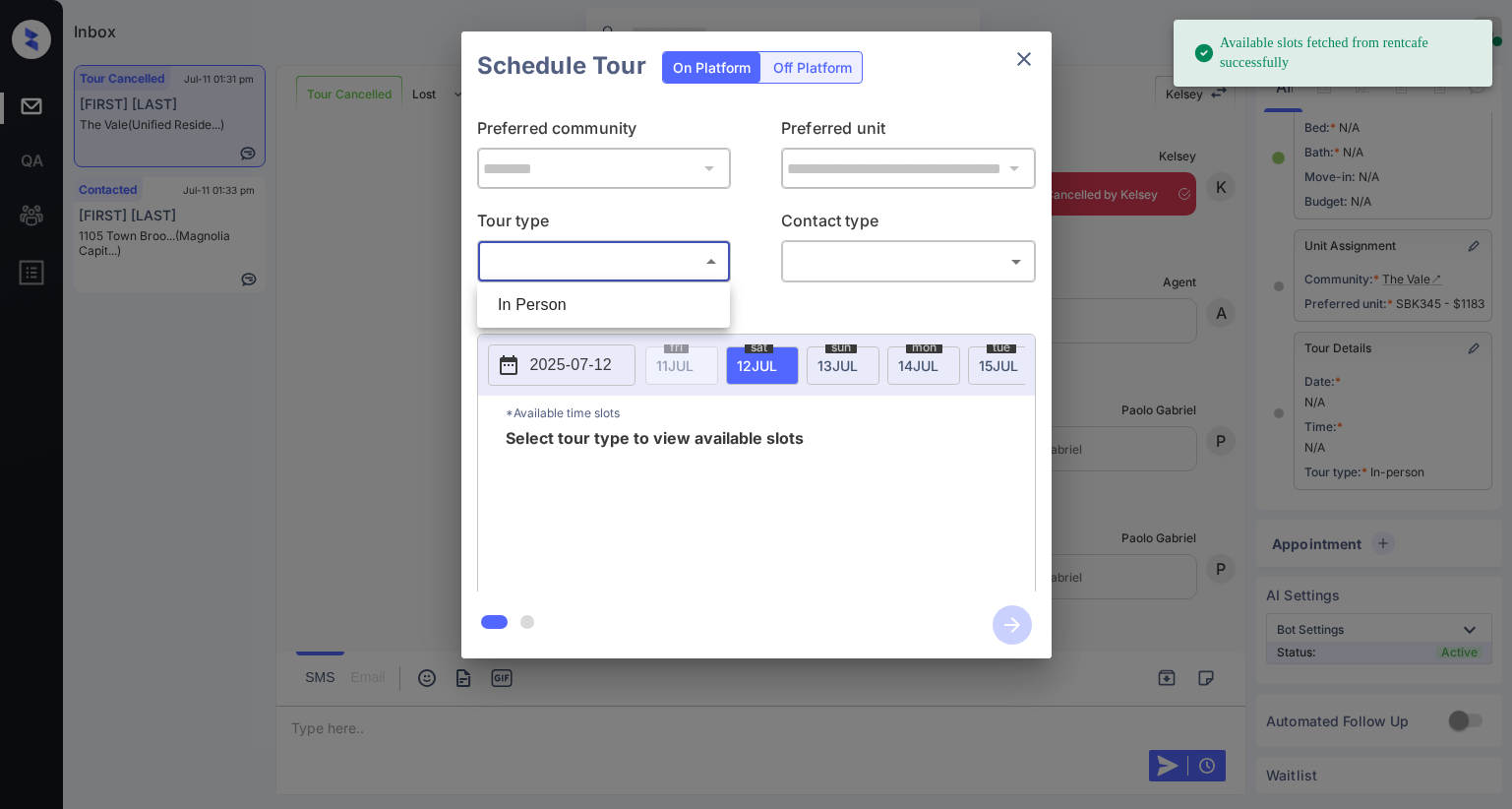 click on "In Person" at bounding box center [603, 305] 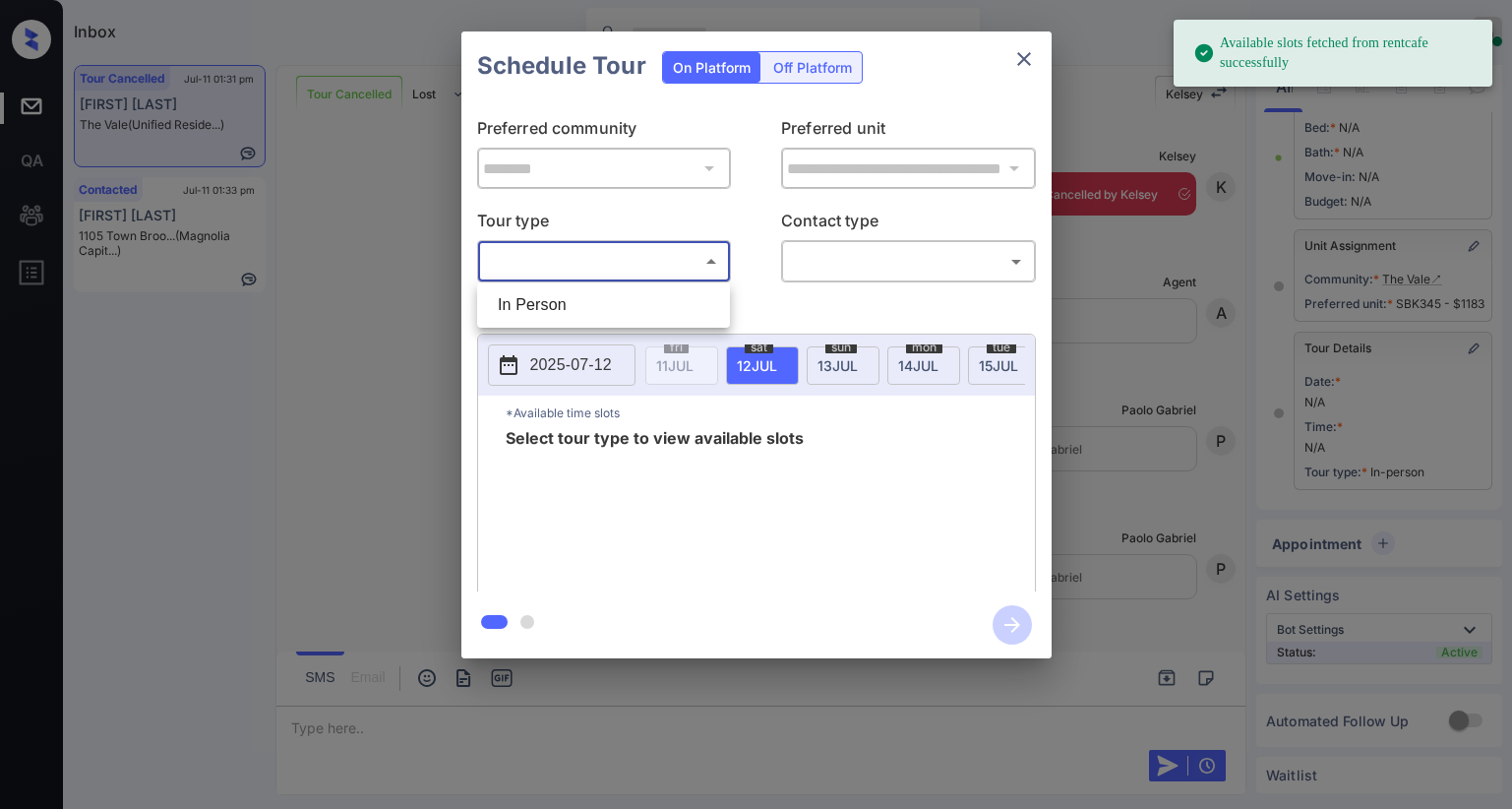 type on "********" 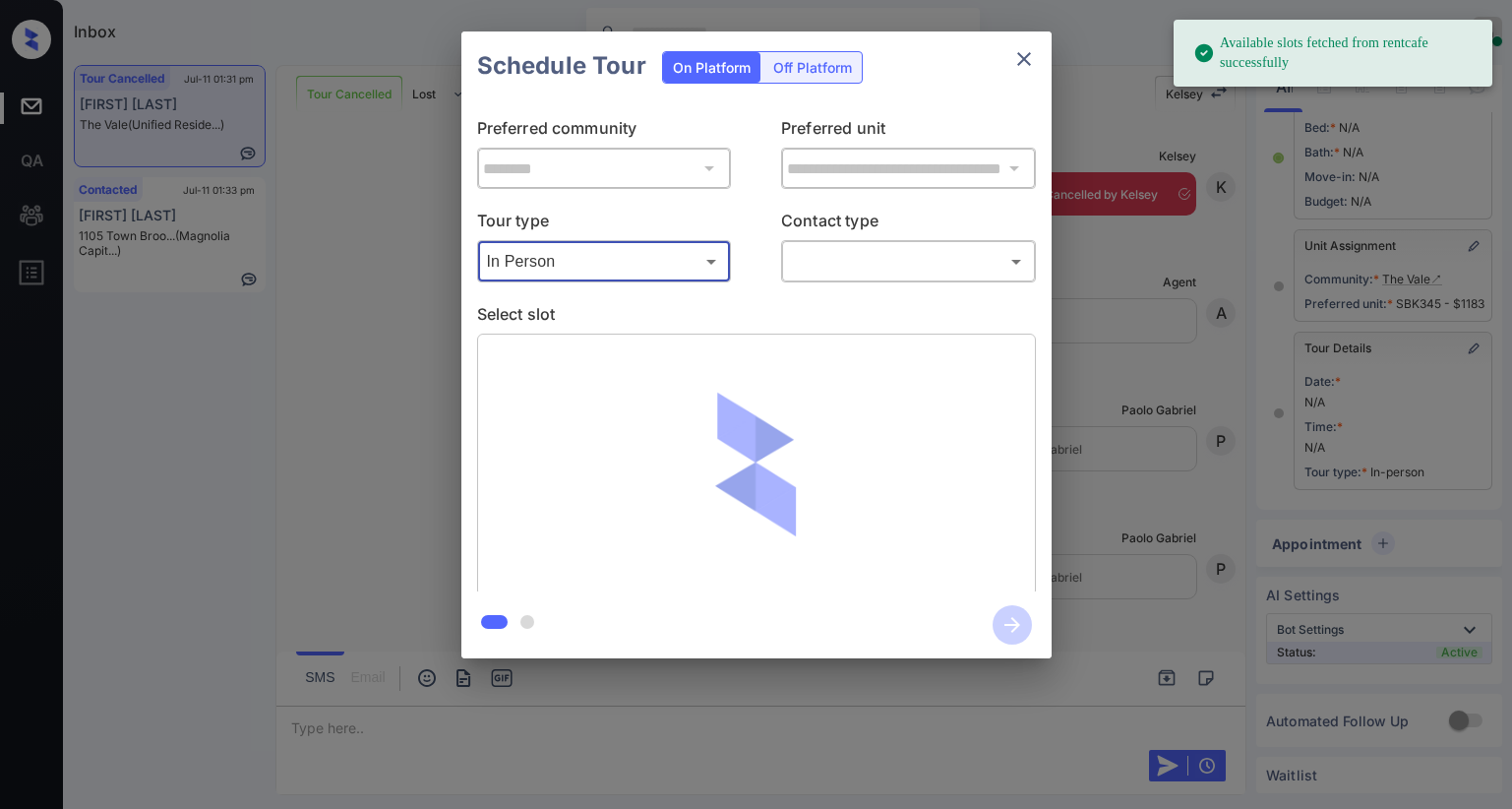 click on "Available slots fetched from rentcafe successfully Inbox Paolo Gabriel  Online Set yourself   offline Set yourself   on break Profile Switch to  dark  mode Sign out Tour Cancelled Jul-11 01:31 pm   Saderica Mason The Vale  (Unified Reside...) Contacted Jul-11 01:33 pm   Tyneka Sneed 1105 Town Broo...  (Magnolia Capit...) Tour Cancelled Lost Lead Sentiment: Angry Upon sliding the acknowledgement:  Lead will move to lost stage. * ​ SMS and call option will be set to opt out. AFM will be turned off for the lead. Kelsey New Message Kelsey Notes Note: https://conversation.getzuma.com/686e9350b2e770130e9c11f1 - Paste this link into your browser to view Kelsey’s conversation with the prospect Jul 09, 2025 09:05 am  Sync'd w  yardi K New Message Zuma Lead transferred to leasing agent: kelsey Jul 09, 2025 09:05 am  Sync'd w  yardi Z New Message Agent Lead created via leadPoller in Inbound stage. Jul 09, 2025 09:05 am A New Message Agent AFM Request sent to Kelsey. Jul 09, 2025 09:05 am A New Message Agent Notes A" at bounding box center [756, 404] 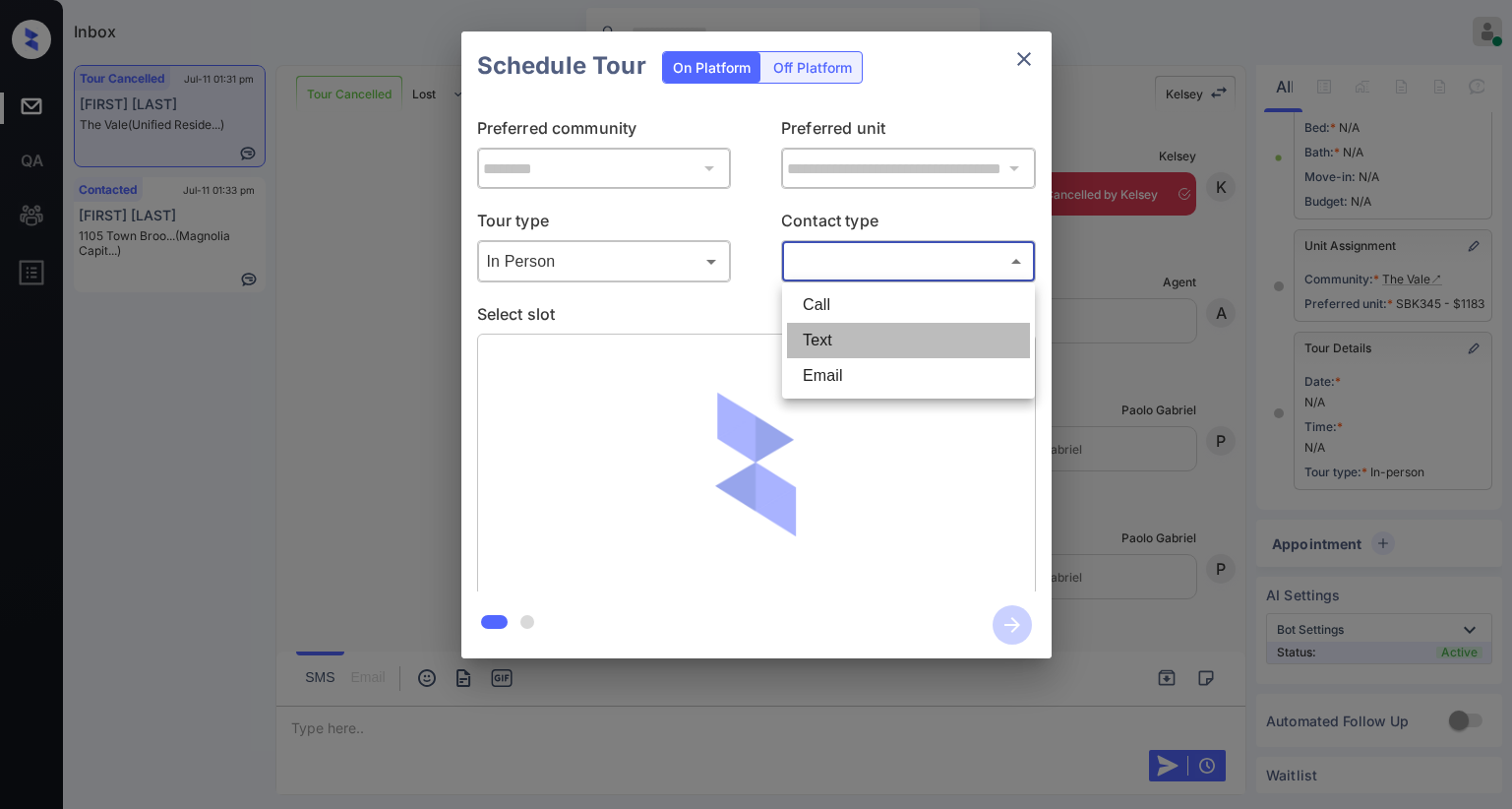 click on "Text" at bounding box center (908, 341) 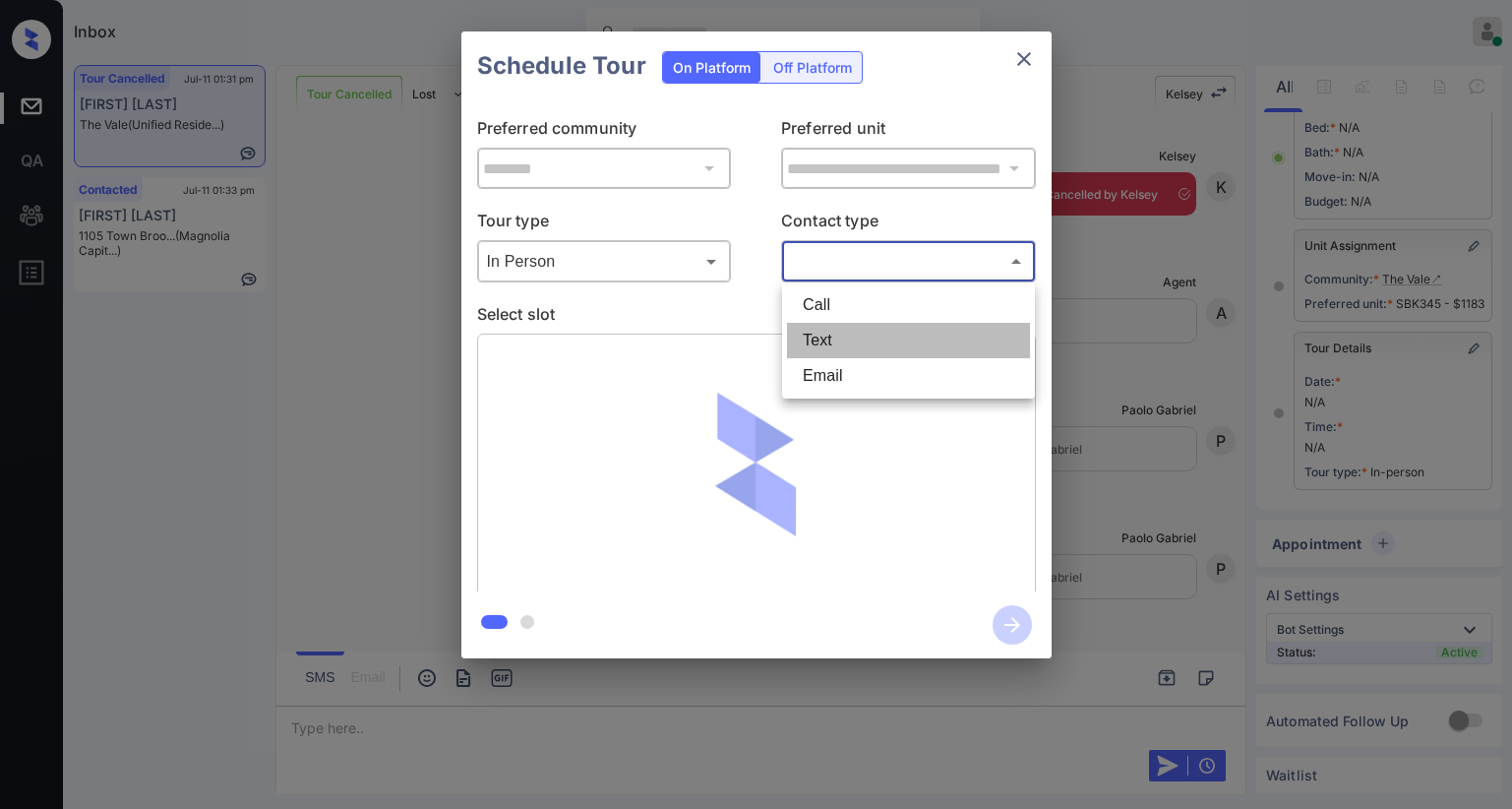 type on "****" 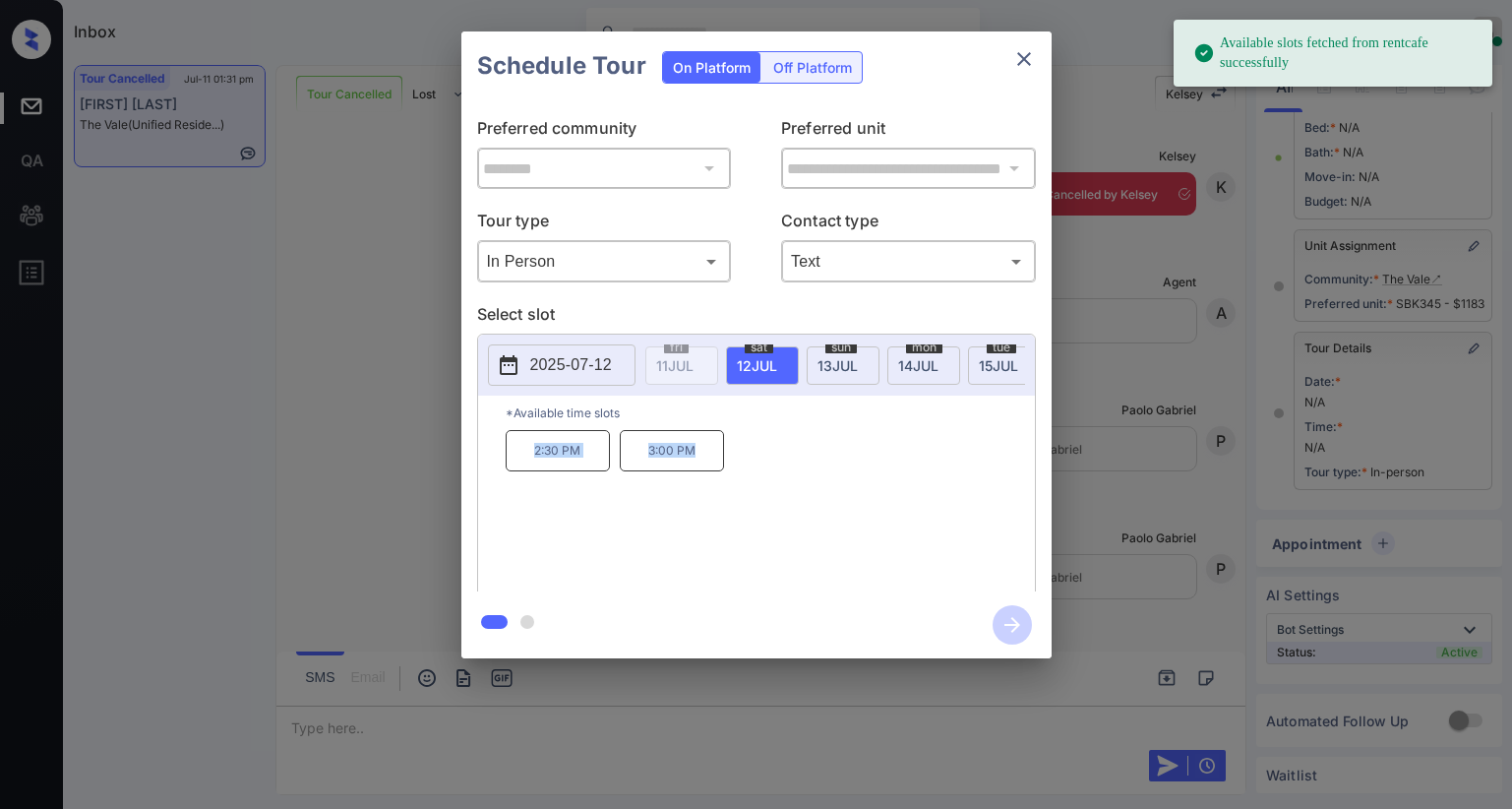 drag, startPoint x: 535, startPoint y: 459, endPoint x: 768, endPoint y: 386, distance: 244.16797 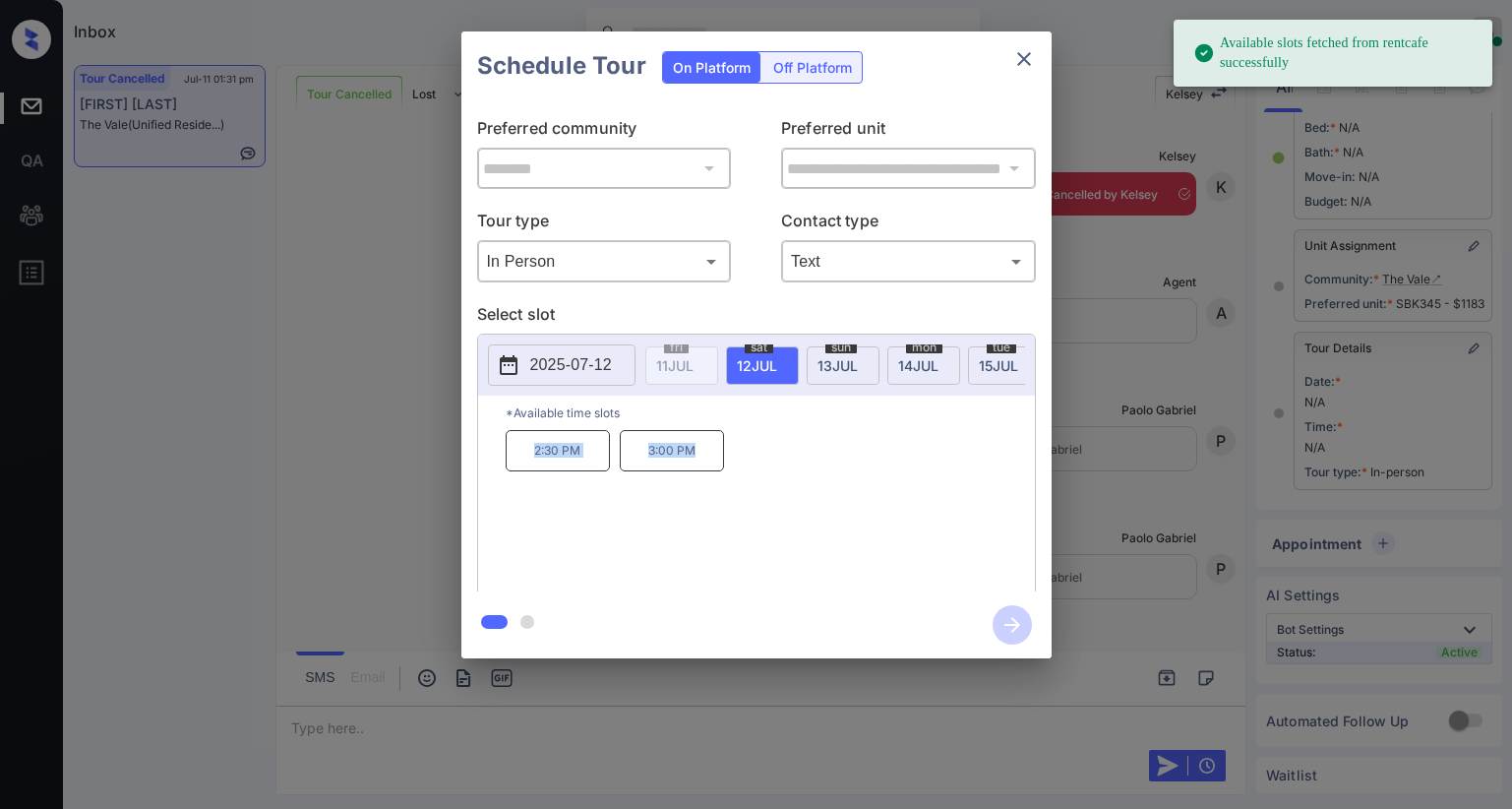 click on "2:30 PM 3:00 PM" at bounding box center [770, 509] 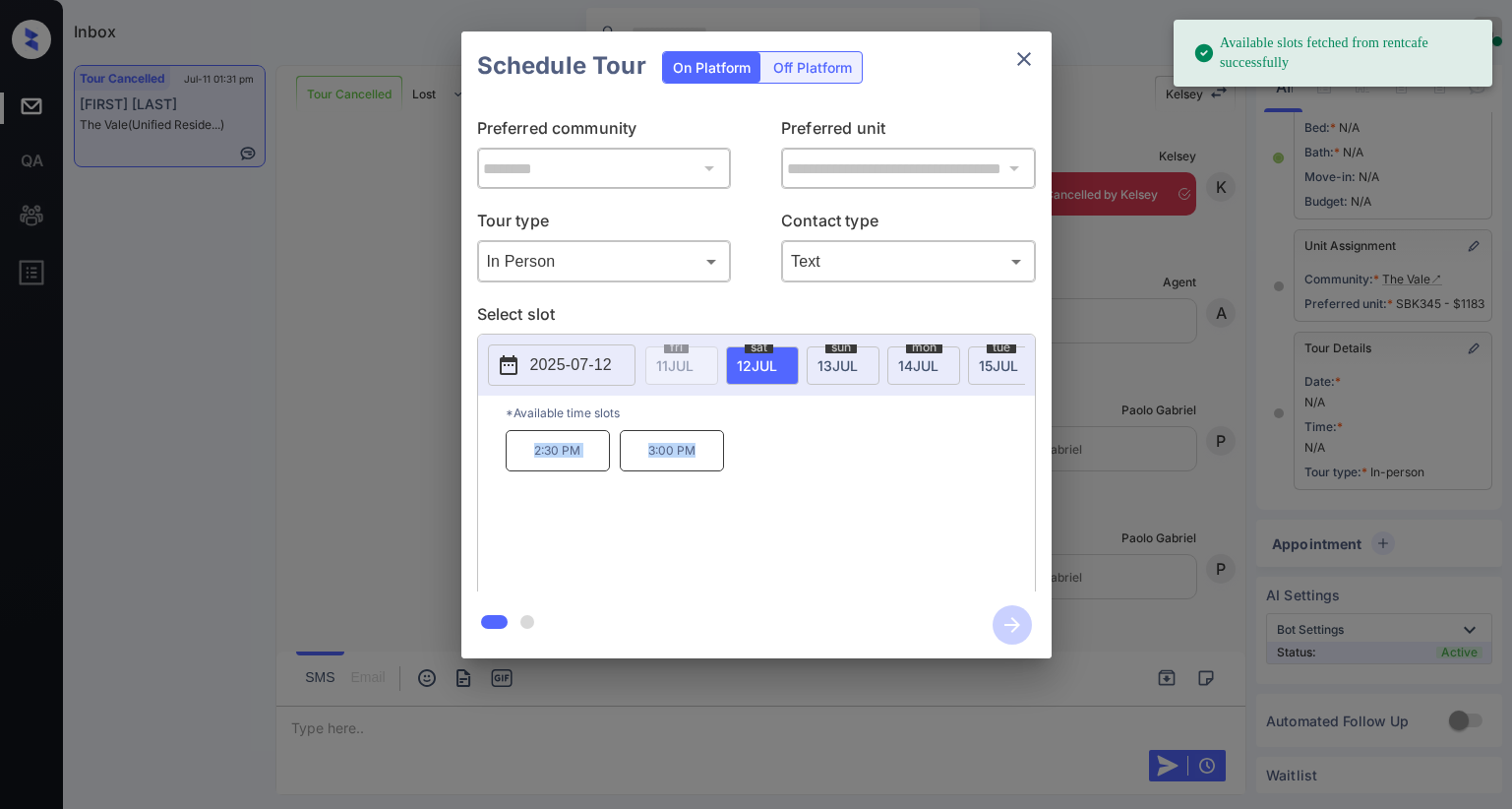 copy on "2:30 PM 3:00 PM" 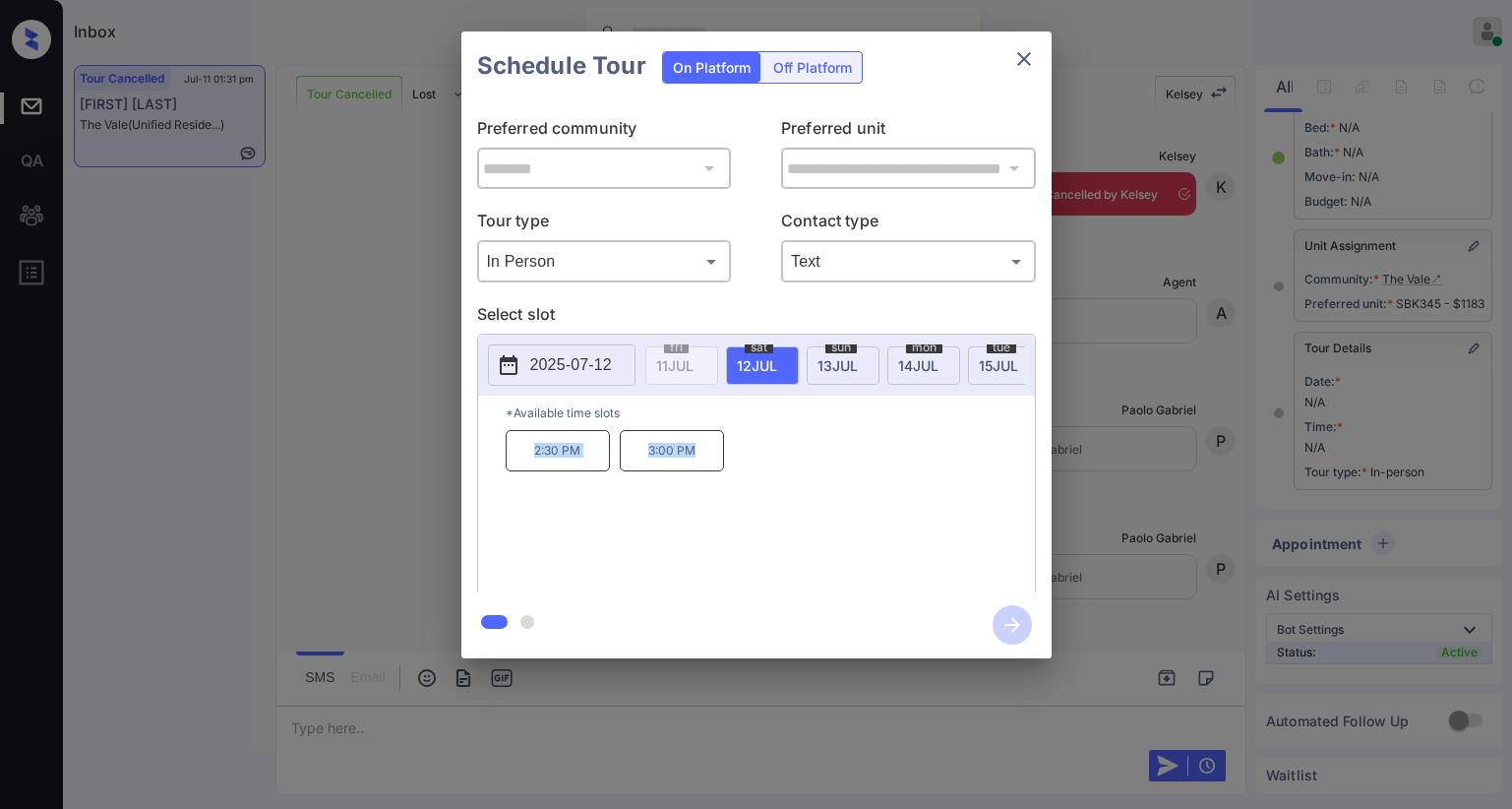 type 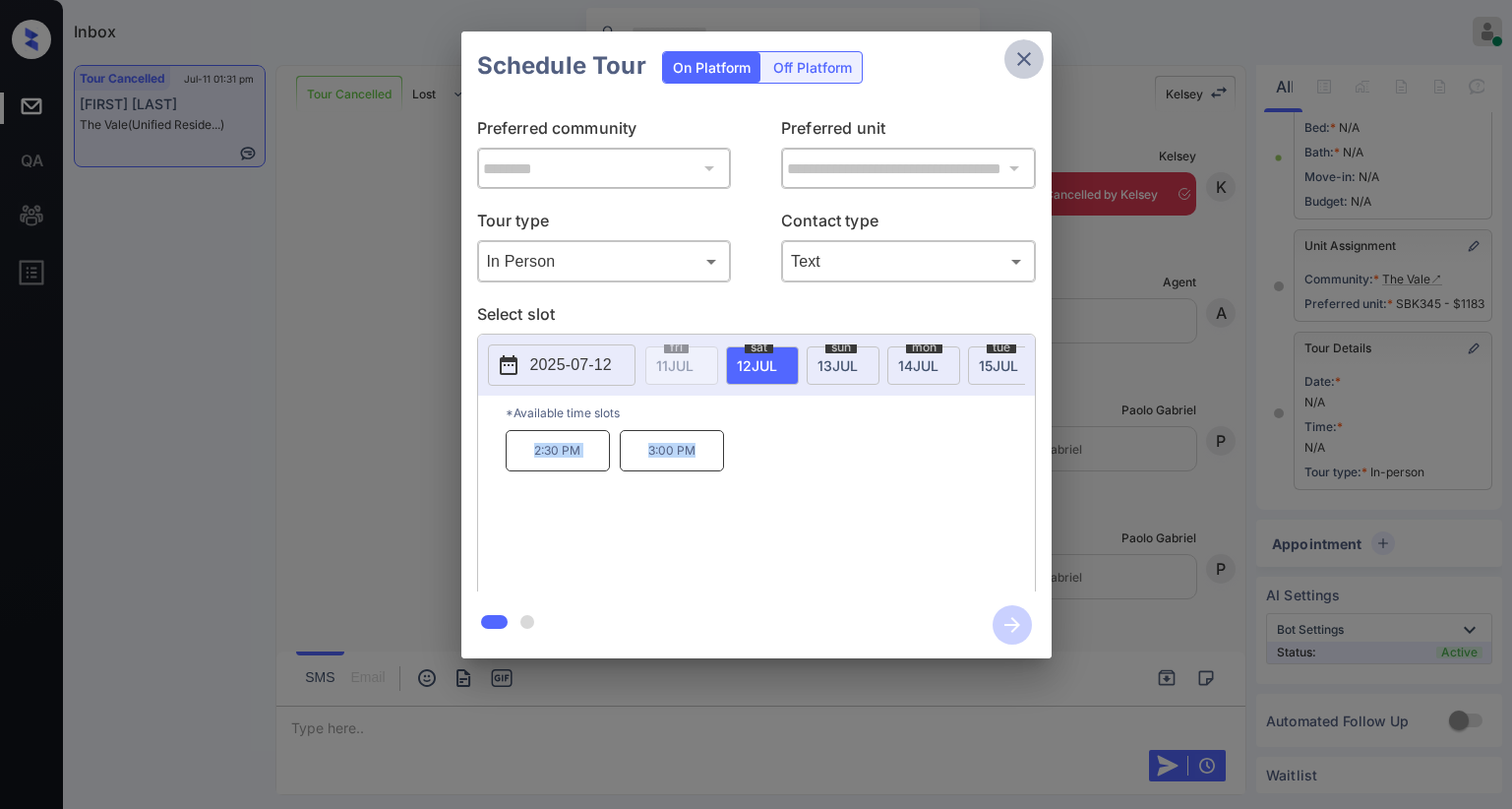 click 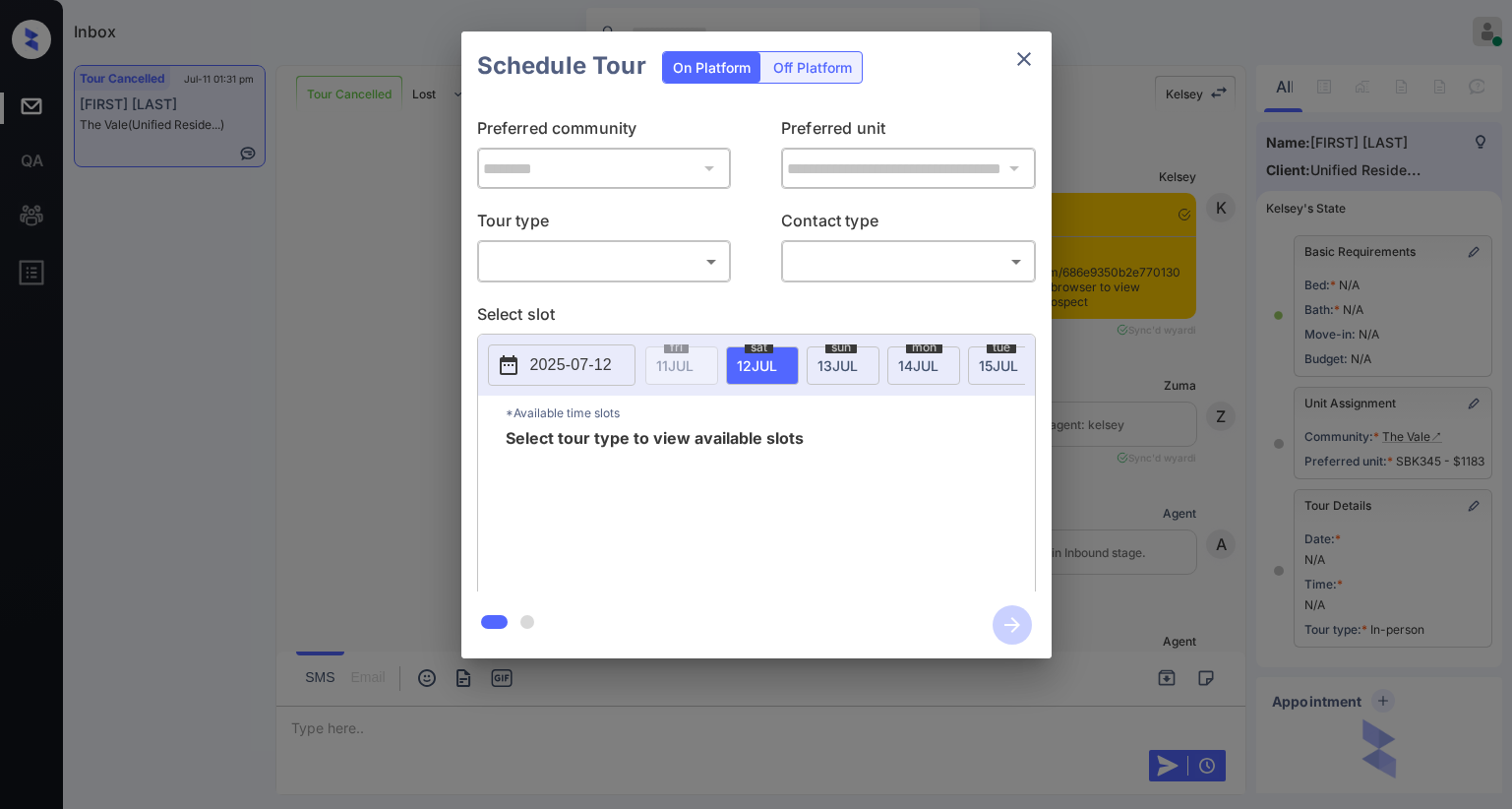 scroll, scrollTop: 0, scrollLeft: 0, axis: both 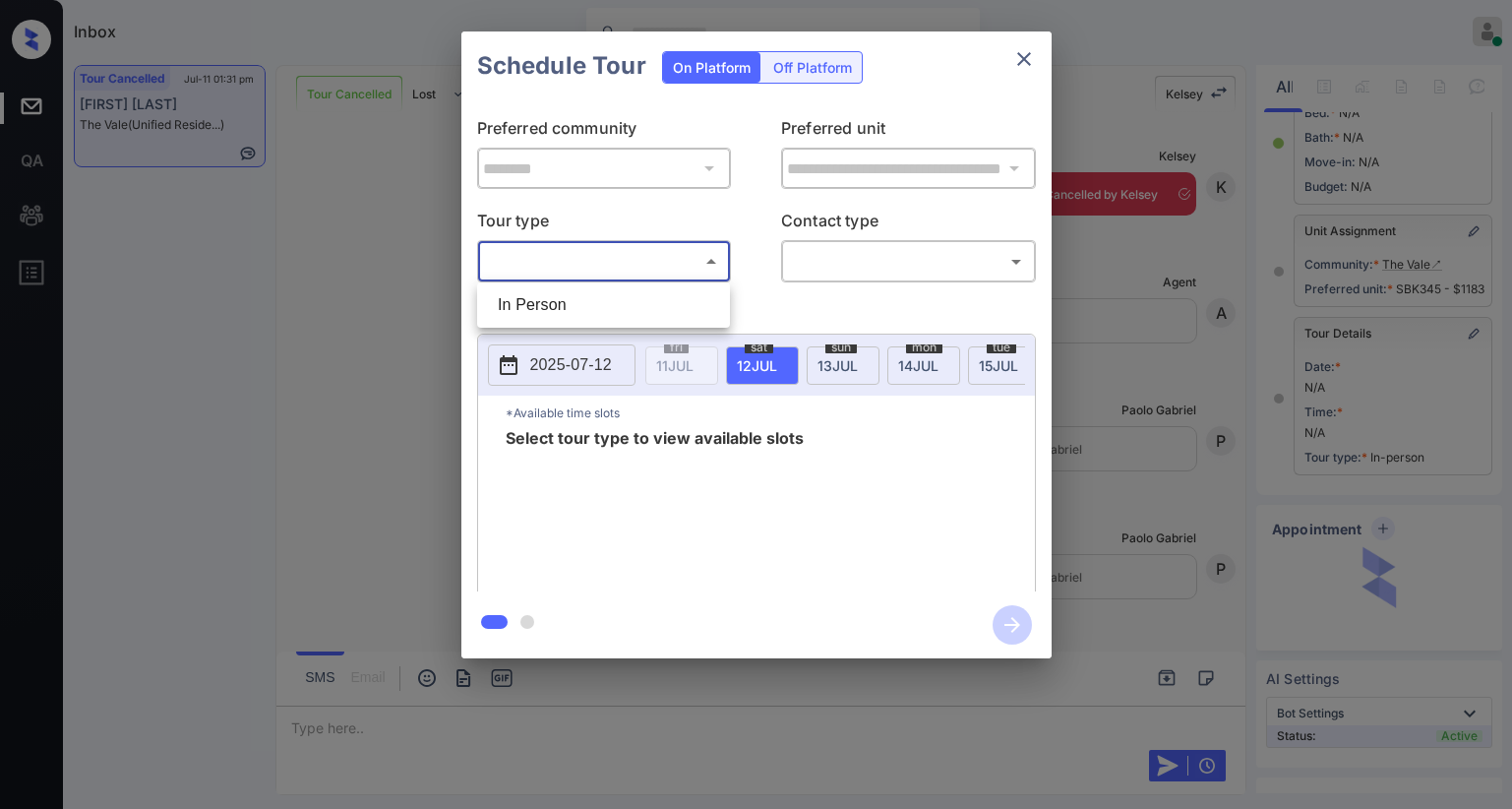 click on "Inbox [FIRST] [LAST]  Online Set yourself   offline Set yourself   on break Profile Switch to  dark  mode Sign out Tour Cancelled Jul-11 01:31 pm   [FIRST] [LAST] The Vale  (Unified Reside...) Tour Cancelled Lost Lead Sentiment: Angry Upon sliding the acknowledgement:  Lead will move to lost stage. * ​ SMS and call option will be set to opt out. AFM will be turned off for the lead. [FIRST] New Message [FIRST] Notes Note: https://conversation.getzuma.com/686e9350b2e770130e9c11f1 - Paste this link into your browser to view [FIRST]’s conversation with the prospect Jul 09, 2025 09:05 am  Sync'd w  yardi K New Message Zuma Lead transferred to leasing agent: [FIRST] Jul 09, 2025 09:05 am  Sync'd w  yardi Z New Message Agent Lead created via leadPoller in Inbound stage. Jul 09, 2025 09:05 am A New Message Agent AFM Request sent to [FIRST]. Jul 09, 2025 09:05 am A New Message Agent Notes Note: Jul 09, 2025 09:05 am A New Message [FIRST] Lead Details Updated
BedRoom: 2
Jul 09, 2025 09:06 am K New Message [FIRST] K   K" at bounding box center (756, 404) 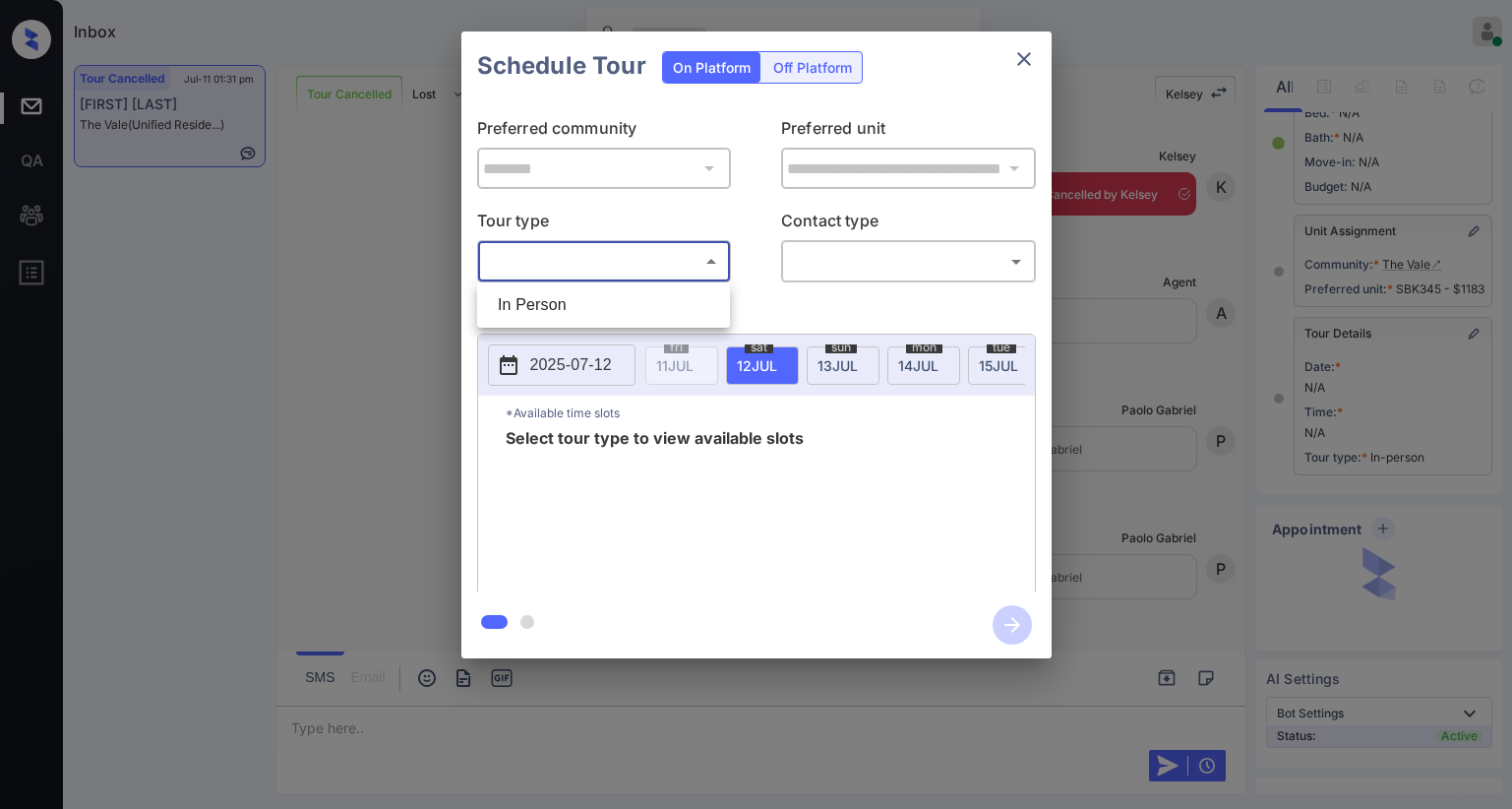drag, startPoint x: 589, startPoint y: 320, endPoint x: 788, endPoint y: 263, distance: 207.00242 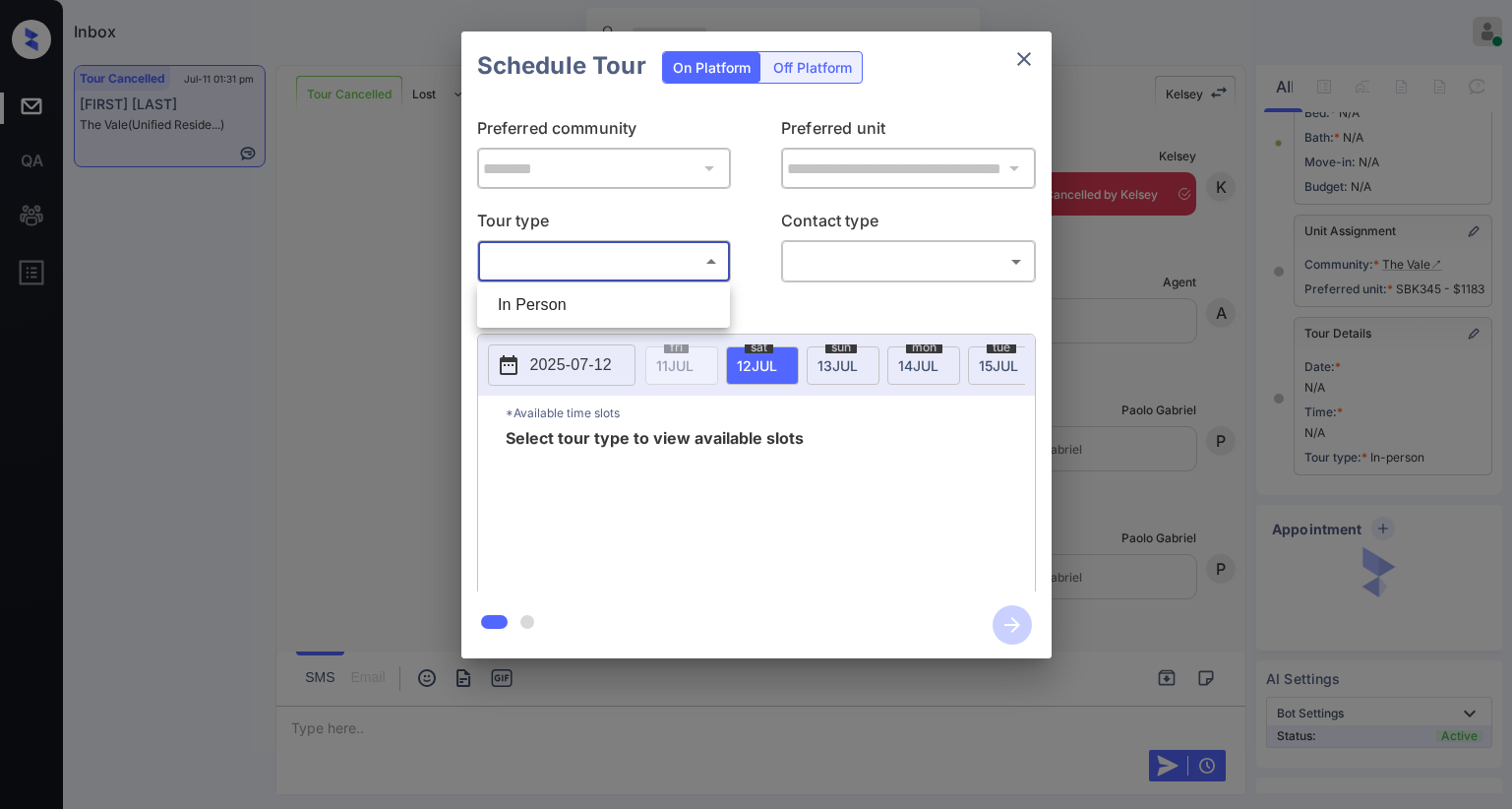 click on "In Person" at bounding box center (603, 305) 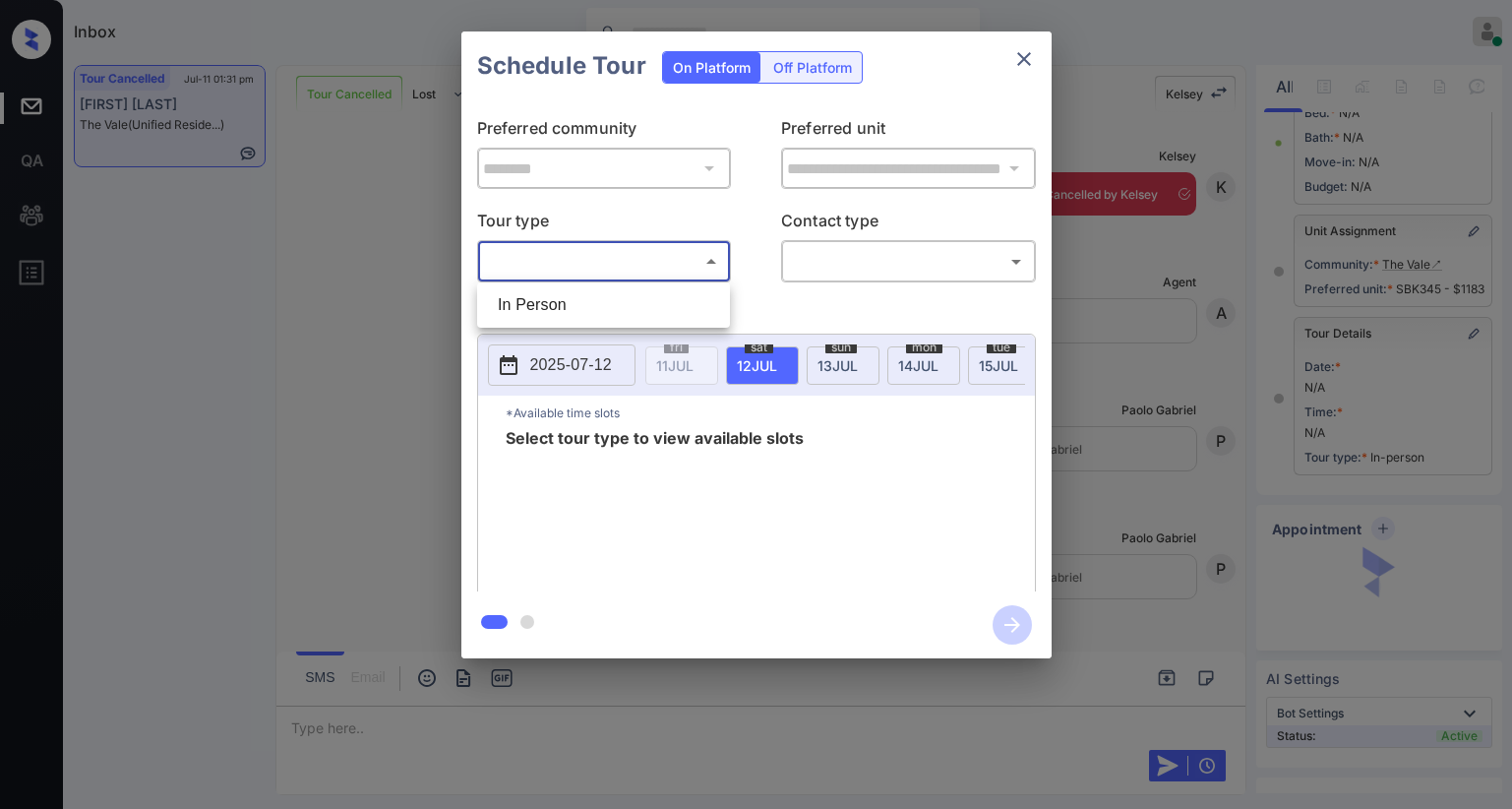 type on "********" 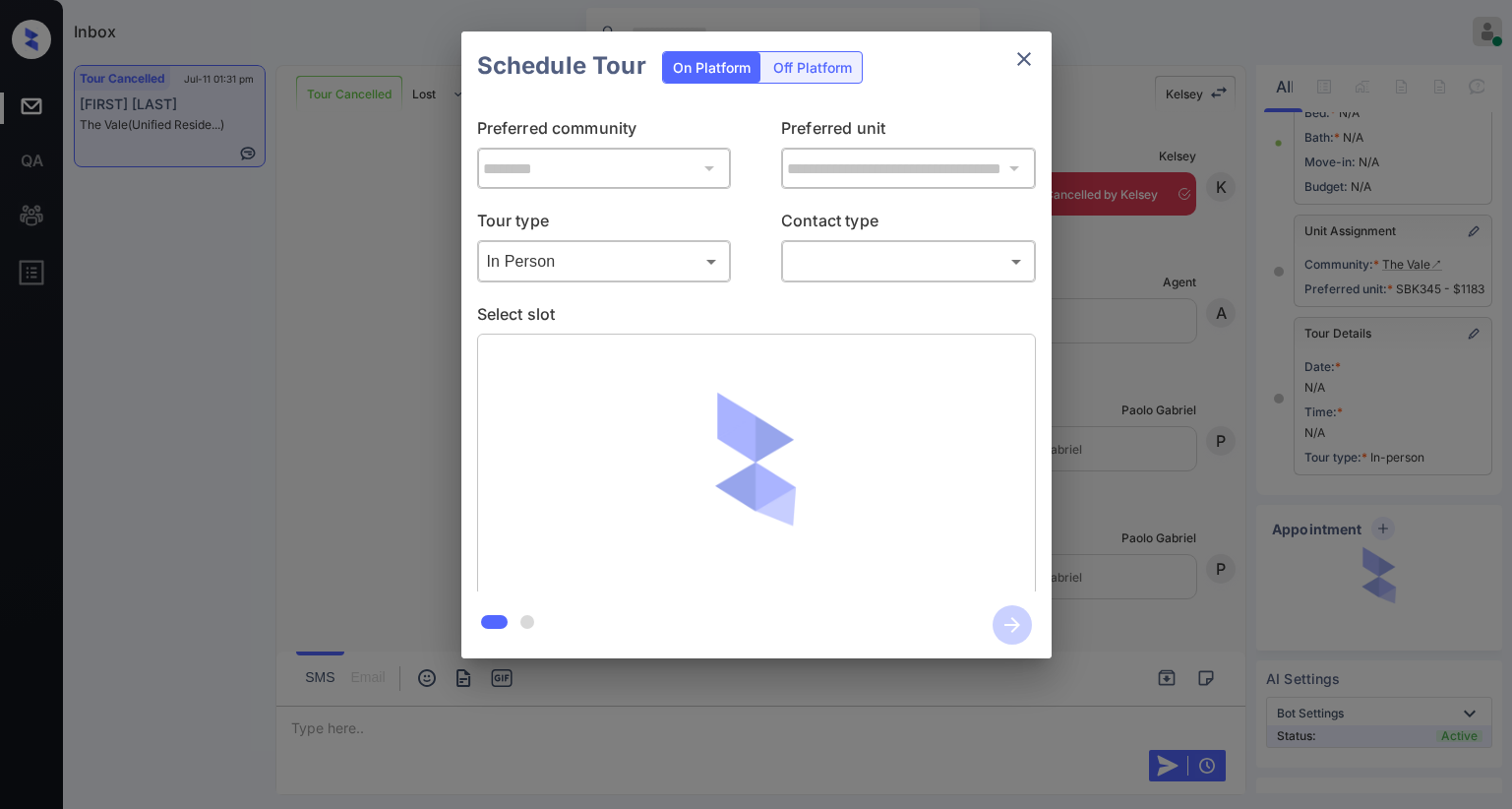 drag, startPoint x: 801, startPoint y: 263, endPoint x: 817, endPoint y: 270, distance: 17.464249 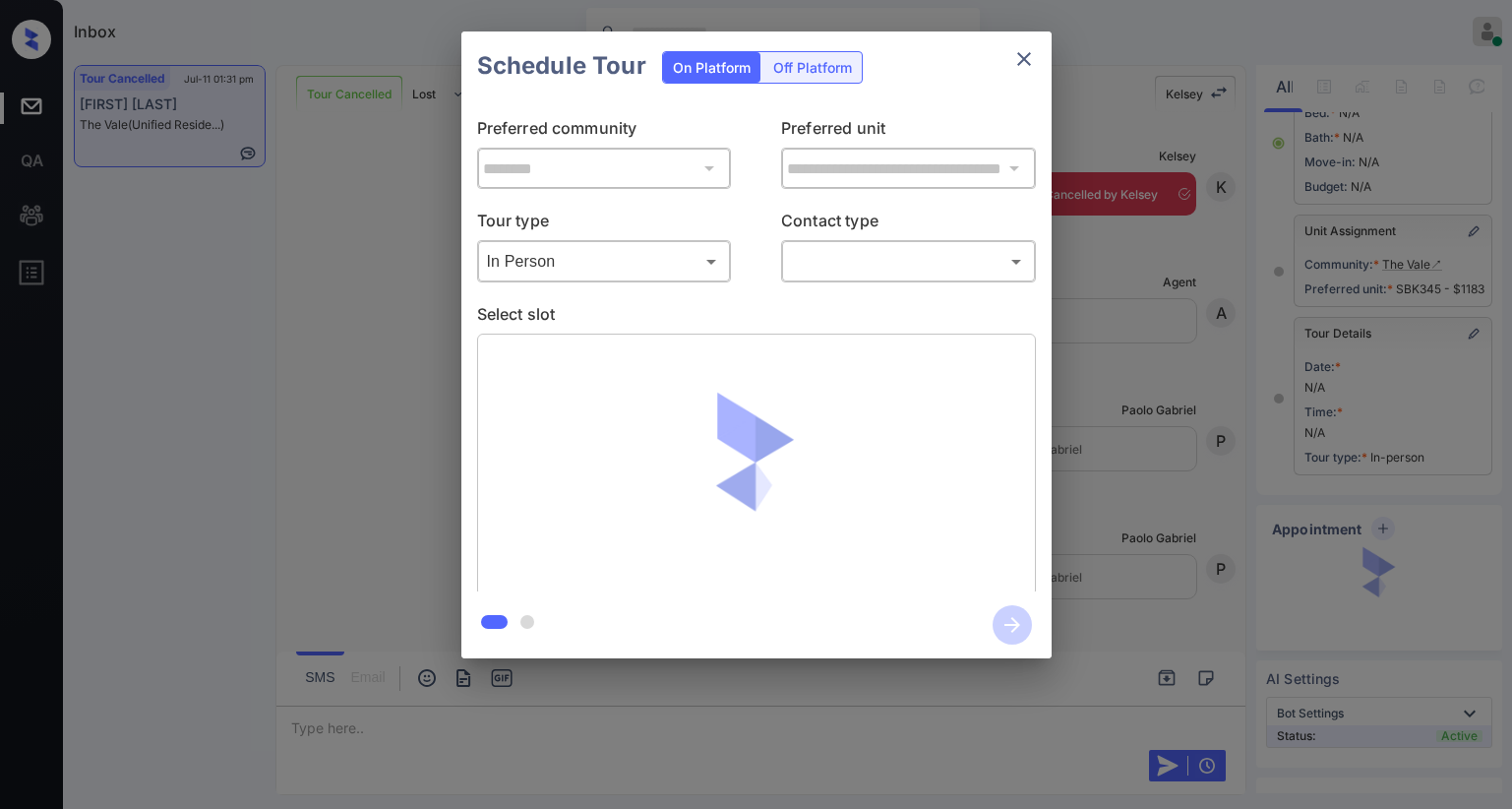 click on "Inbox Paolo Gabriel  Online Set yourself   offline Set yourself   on break Profile Switch to  dark  mode Sign out Tour Cancelled Jul-11 01:31 pm   Saderica Mason The Vale  (Unified Reside...) Tour Cancelled Lost Lead Sentiment: Angry Upon sliding the acknowledgement:  Lead will move to lost stage. * ​ SMS and call option will be set to opt out. AFM will be turned off for the lead. Kelsey New Message Kelsey Notes Note: https://conversation.getzuma.com/686e9350b2e770130e9c11f1 - Paste this link into your browser to view Kelsey’s conversation with the prospect Jul 09, 2025 09:05 am  Sync'd w  yardi K New Message Zuma Lead transferred to leasing agent: kelsey Jul 09, 2025 09:05 am  Sync'd w  yardi Z New Message Agent Lead created via leadPoller in Inbound stage. Jul 09, 2025 09:05 am A New Message Agent AFM Request sent to Kelsey. Jul 09, 2025 09:05 am A New Message Agent Notes Note: Jul 09, 2025 09:05 am A New Message Kelsey Lead Details Updated
BedRoom: 2
Jul 09, 2025 09:06 am K New Message Kelsey K   K" at bounding box center (756, 404) 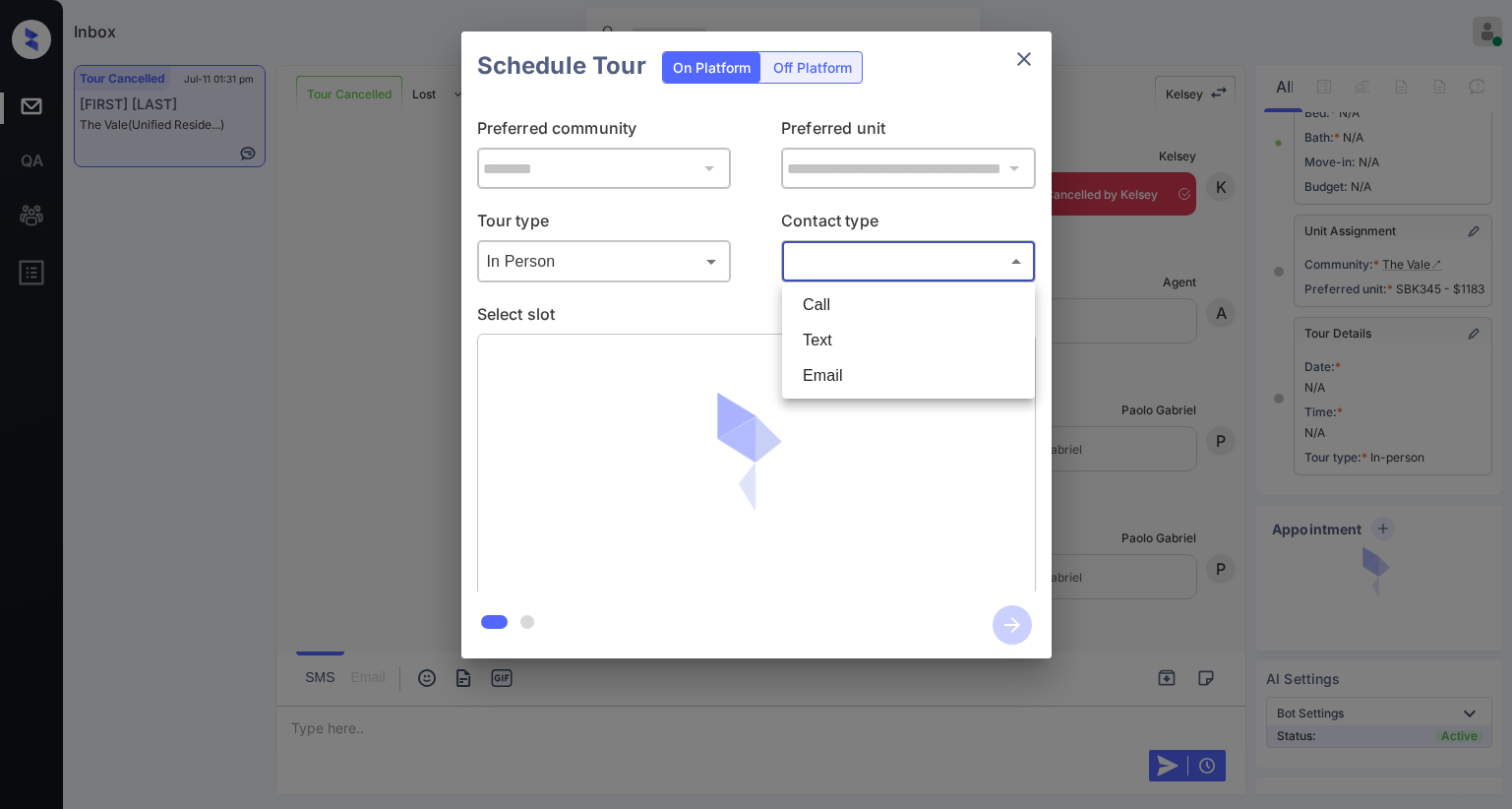 click on "Text" at bounding box center (908, 341) 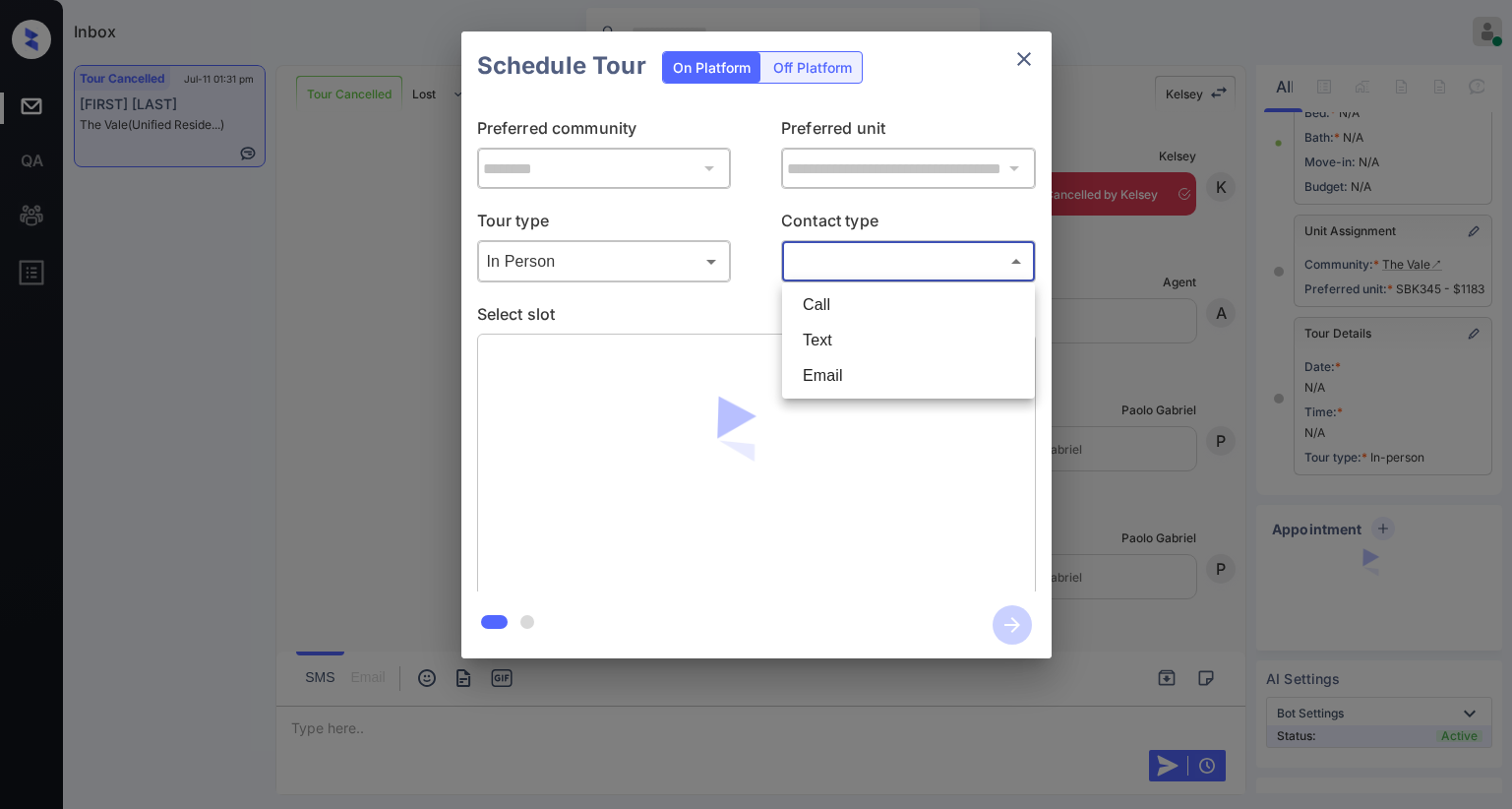 type on "****" 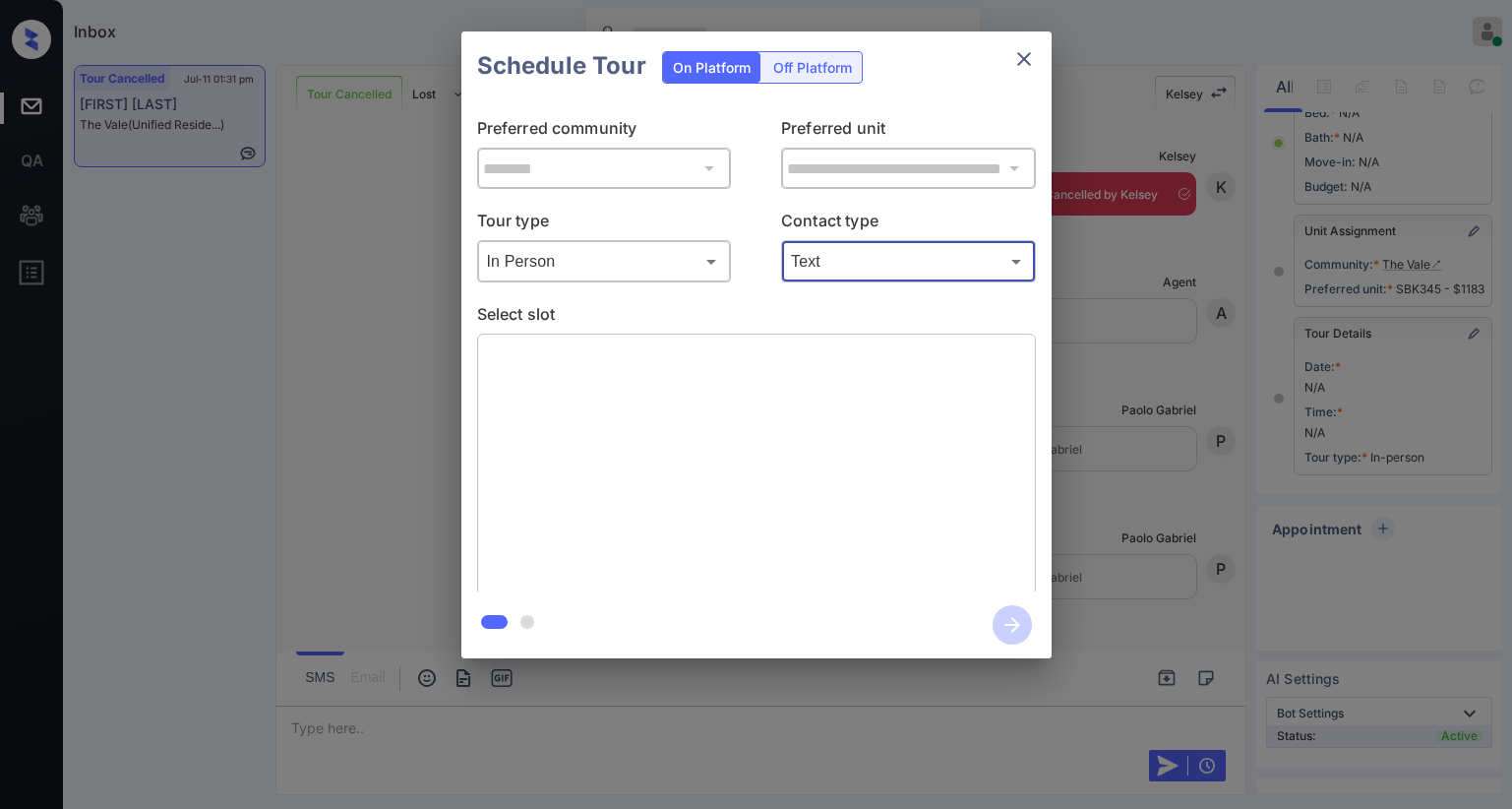 click 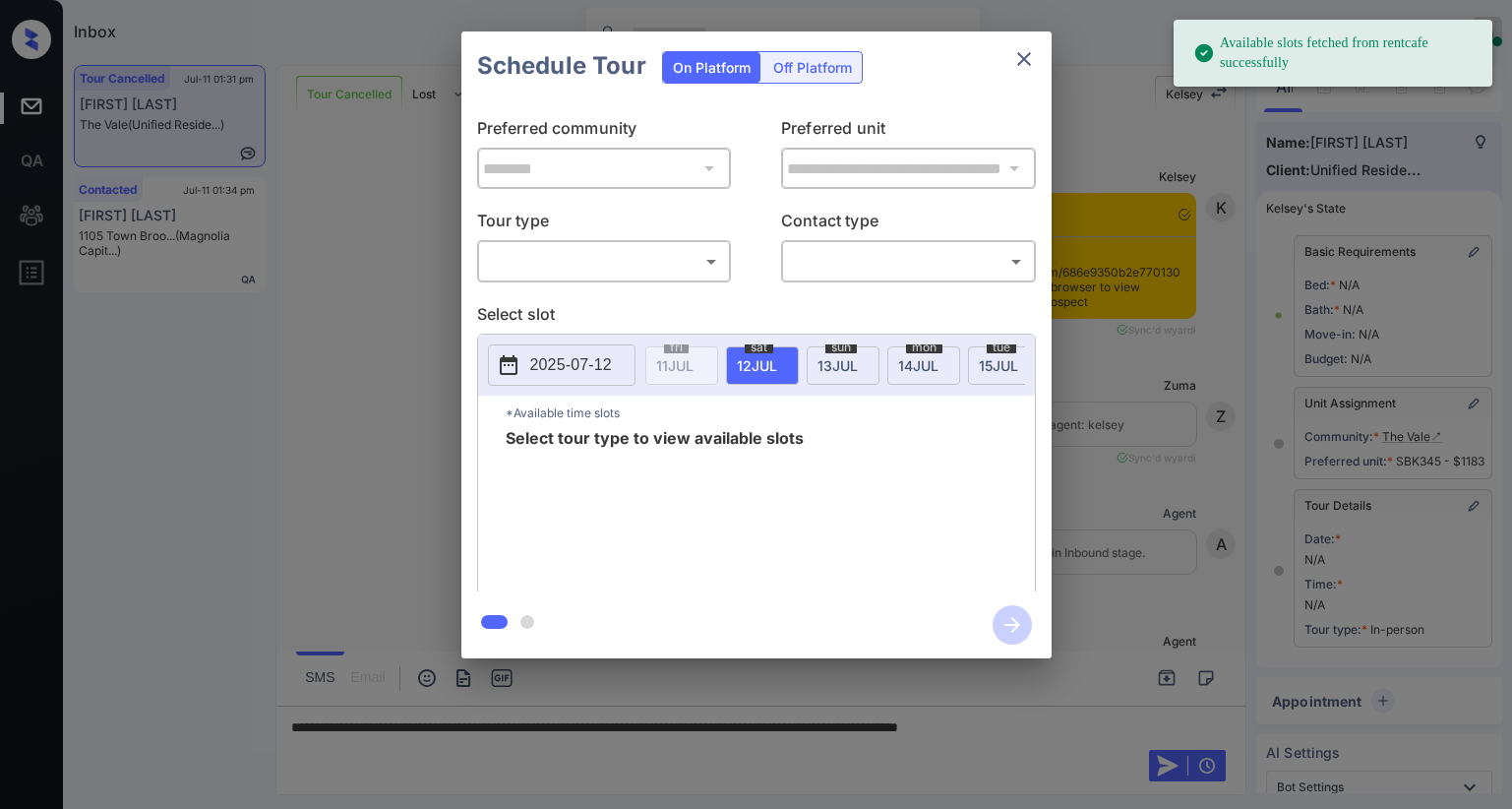 scroll, scrollTop: 0, scrollLeft: 0, axis: both 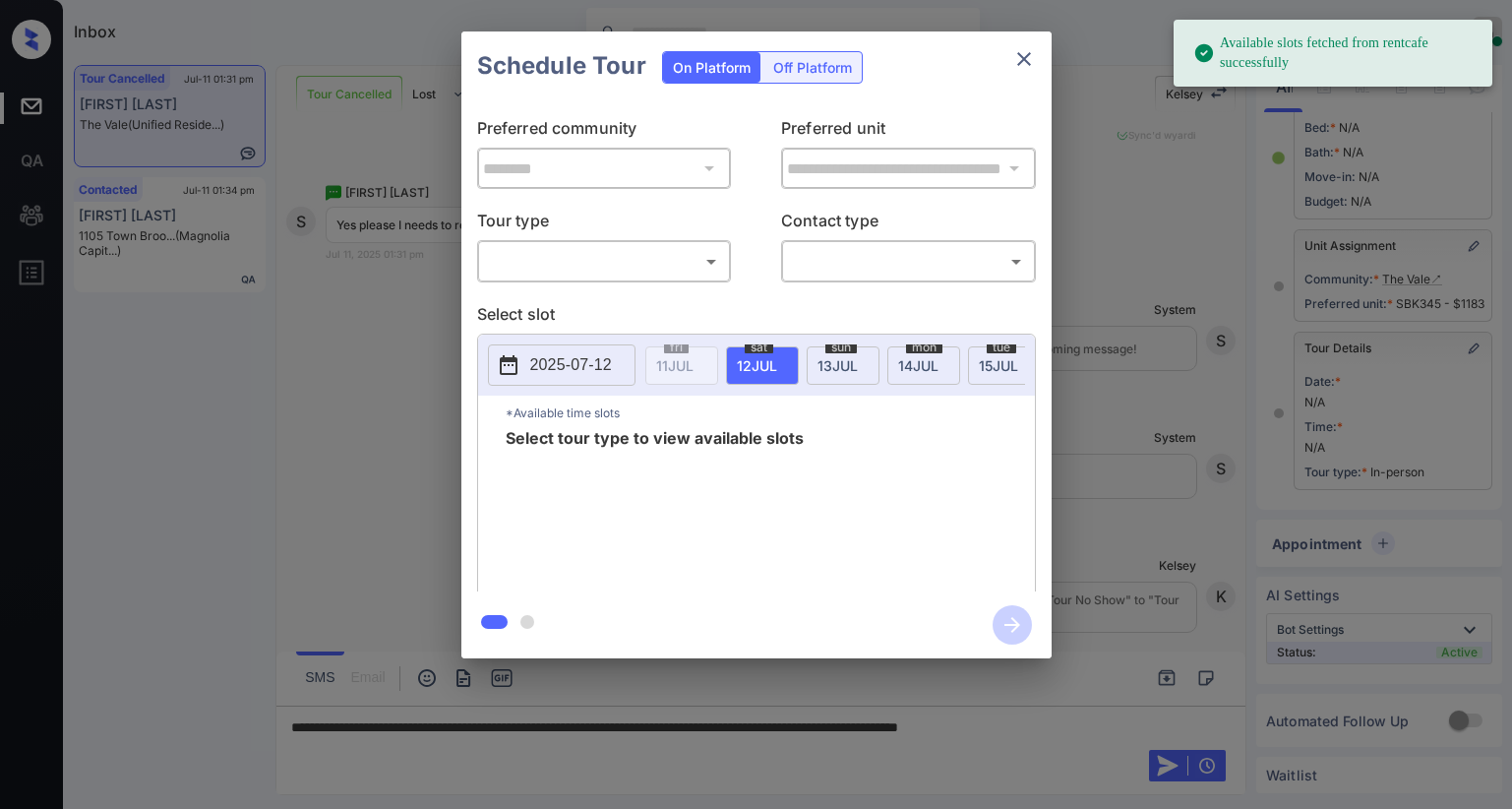 click on "Available slots fetched from rentcafe successfully Inbox Paolo Gabriel  Online Set yourself   offline Set yourself   on break Profile Switch to  dark  mode Sign out Tour Cancelled Jul-11 01:31 pm   Saderica Mason The Vale  (Unified Reside...) Contacted Jul-11 01:34 pm   Tyneka Sneed 1105 Town Broo...  (Magnolia Capit...) Tour Cancelled Lost Lead Sentiment: Angry Upon sliding the acknowledgement:  Lead will move to lost stage. * ​ SMS and call option will be set to opt out. AFM will be turned off for the lead. Kelsey New Message Kelsey Notes Note: https://conversation.getzuma.com/686e9350b2e770130e9c11f1 - Paste this link into your browser to view Kelsey’s conversation with the prospect Jul 09, 2025 09:05 am  Sync'd w  yardi K New Message Zuma Lead transferred to leasing agent: kelsey Jul 09, 2025 09:05 am  Sync'd w  yardi Z New Message Agent Lead created via leadPoller in Inbound stage. Jul 09, 2025 09:05 am A New Message Agent AFM Request sent to Kelsey. Jul 09, 2025 09:05 am A New Message Agent Notes A" at bounding box center [756, 404] 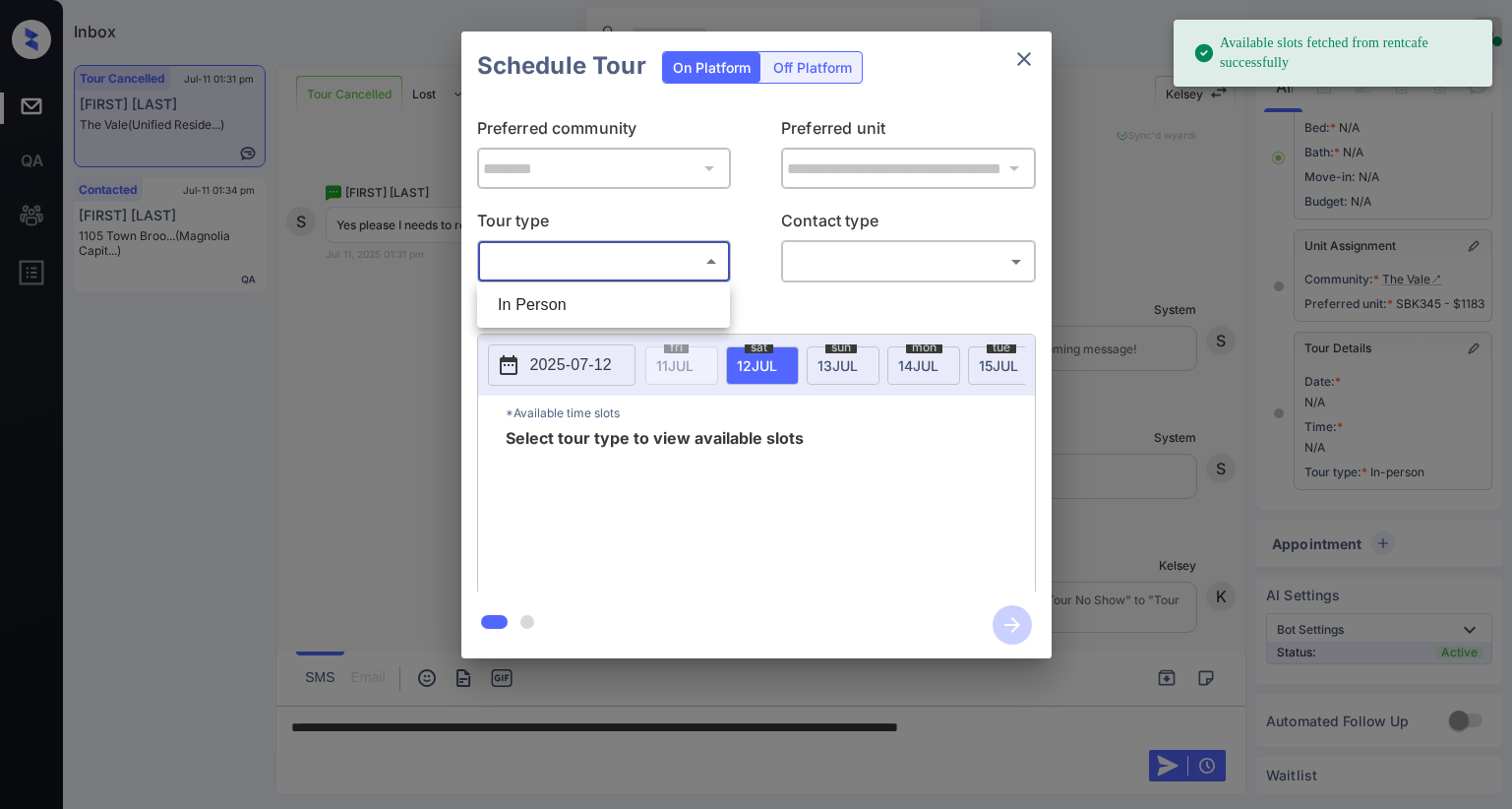 click on "In Person" at bounding box center (603, 305) 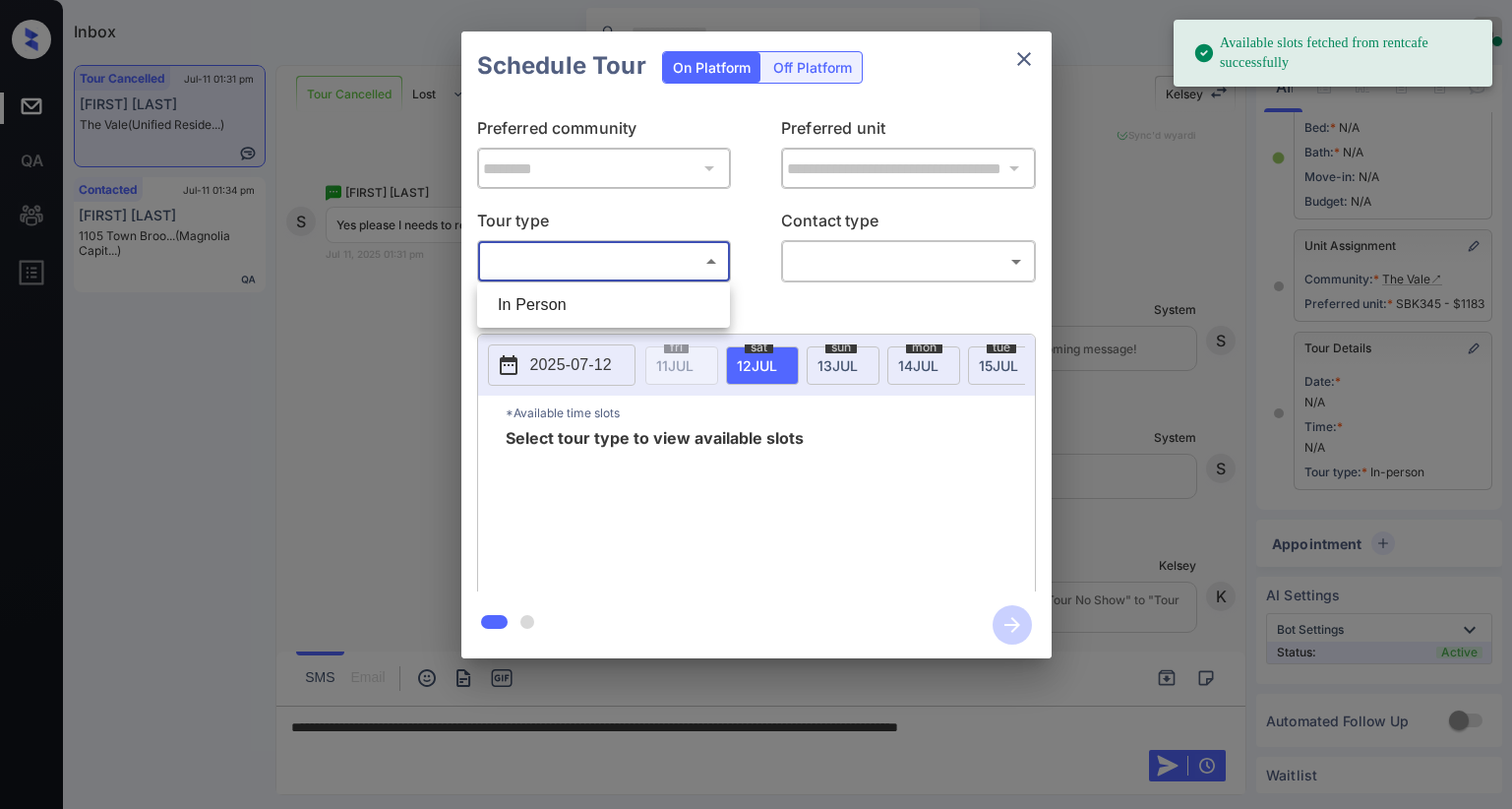 type on "********" 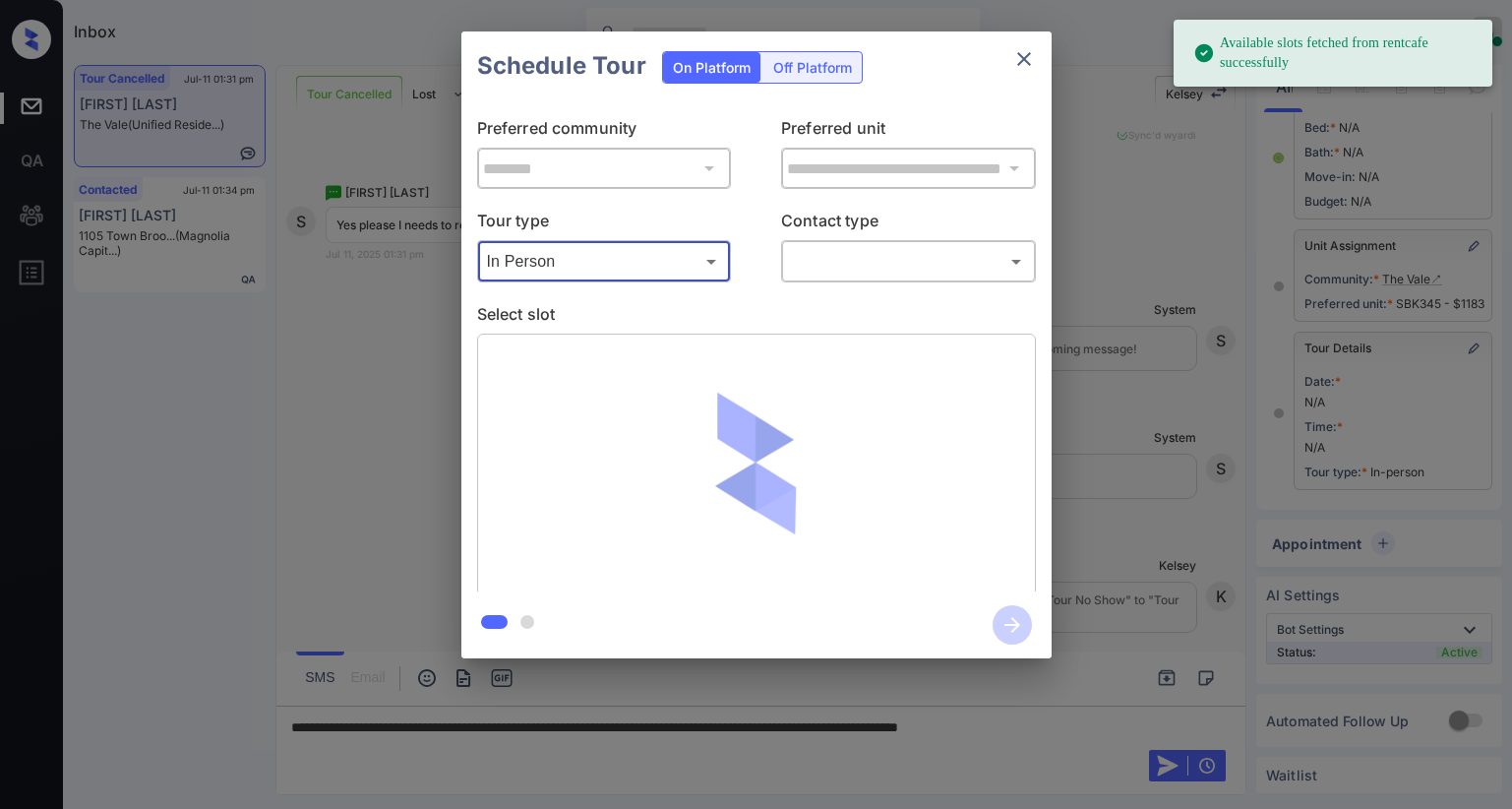 click on "Available slots fetched from rentcafe successfully Inbox Paolo Gabriel  Online Set yourself   offline Set yourself   on break Profile Switch to  dark  mode Sign out Tour Cancelled Jul-11 01:31 pm   Saderica Mason The Vale  (Unified Reside...) Contacted Jul-11 01:34 pm   Tyneka Sneed 1105 Town Broo...  (Magnolia Capit...) Tour Cancelled Lost Lead Sentiment: Angry Upon sliding the acknowledgement:  Lead will move to lost stage. * ​ SMS and call option will be set to opt out. AFM will be turned off for the lead. Kelsey New Message Kelsey Notes Note: https://conversation.getzuma.com/686e9350b2e770130e9c11f1 - Paste this link into your browser to view Kelsey’s conversation with the prospect Jul 09, 2025 09:05 am  Sync'd w  yardi K New Message Zuma Lead transferred to leasing agent: kelsey Jul 09, 2025 09:05 am  Sync'd w  yardi Z New Message Agent Lead created via leadPoller in Inbound stage. Jul 09, 2025 09:05 am A New Message Agent AFM Request sent to Kelsey. Jul 09, 2025 09:05 am A New Message Agent Notes A" at bounding box center [756, 404] 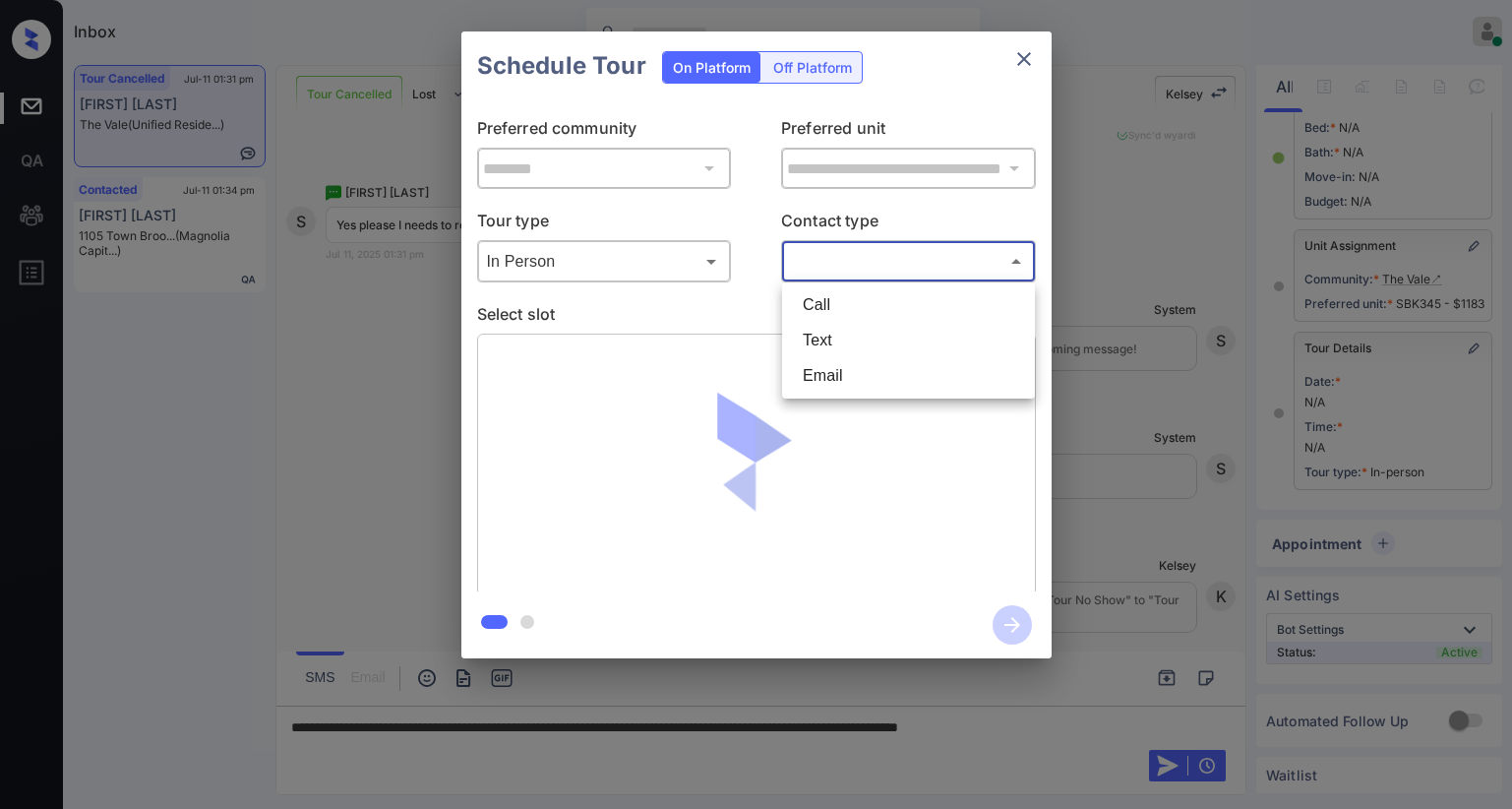 click on "Text" at bounding box center [908, 341] 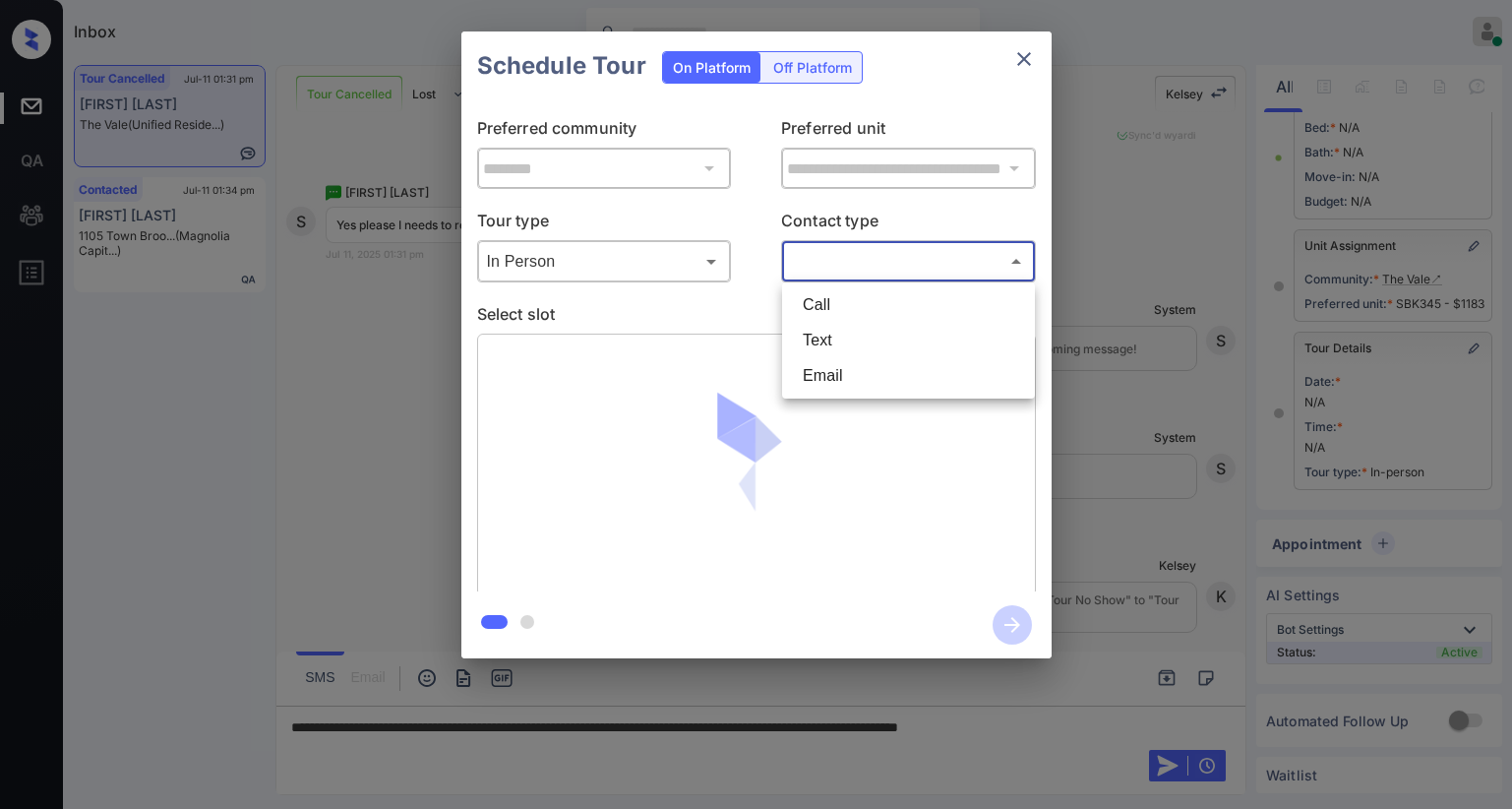 type on "****" 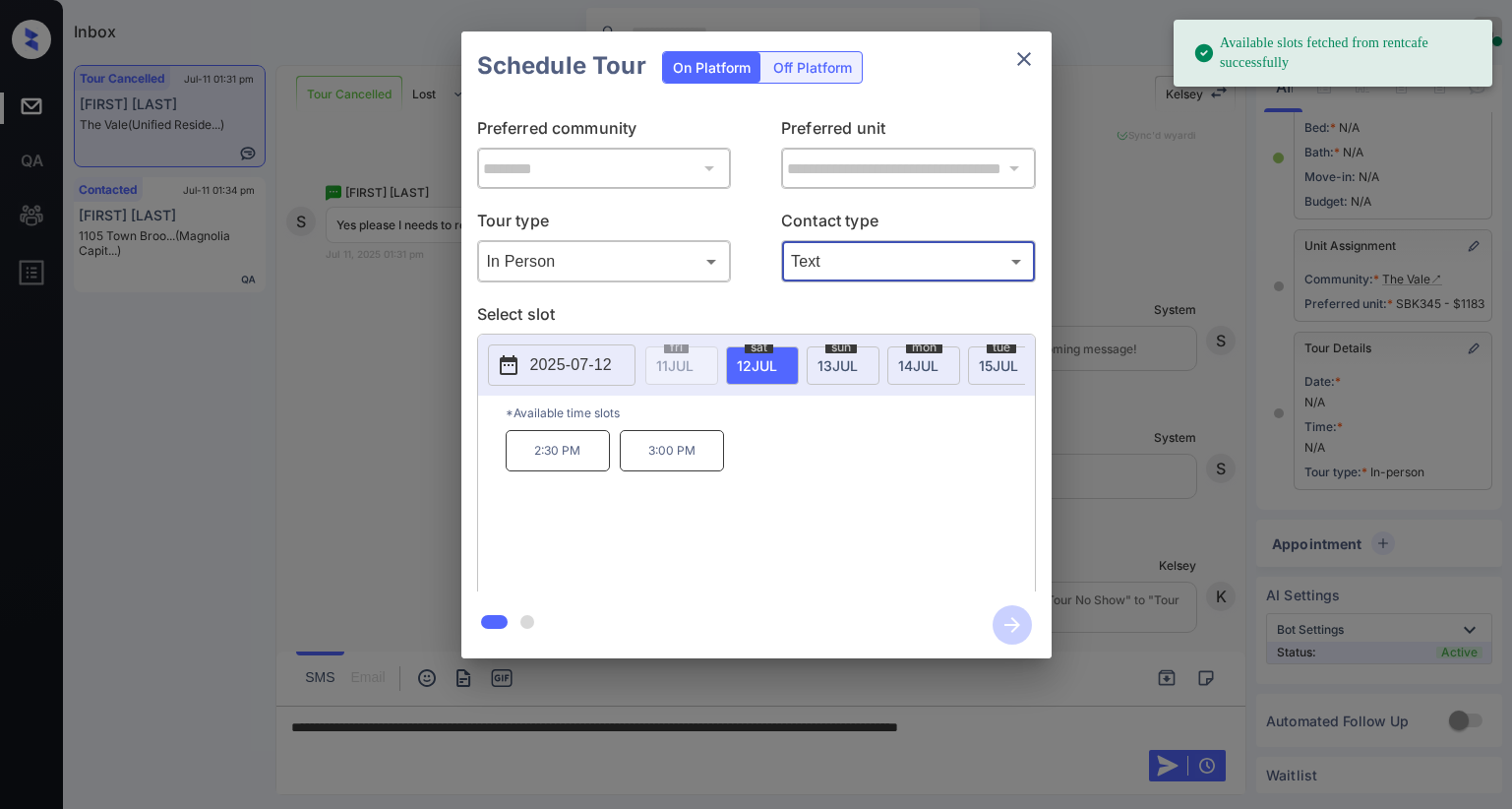 click 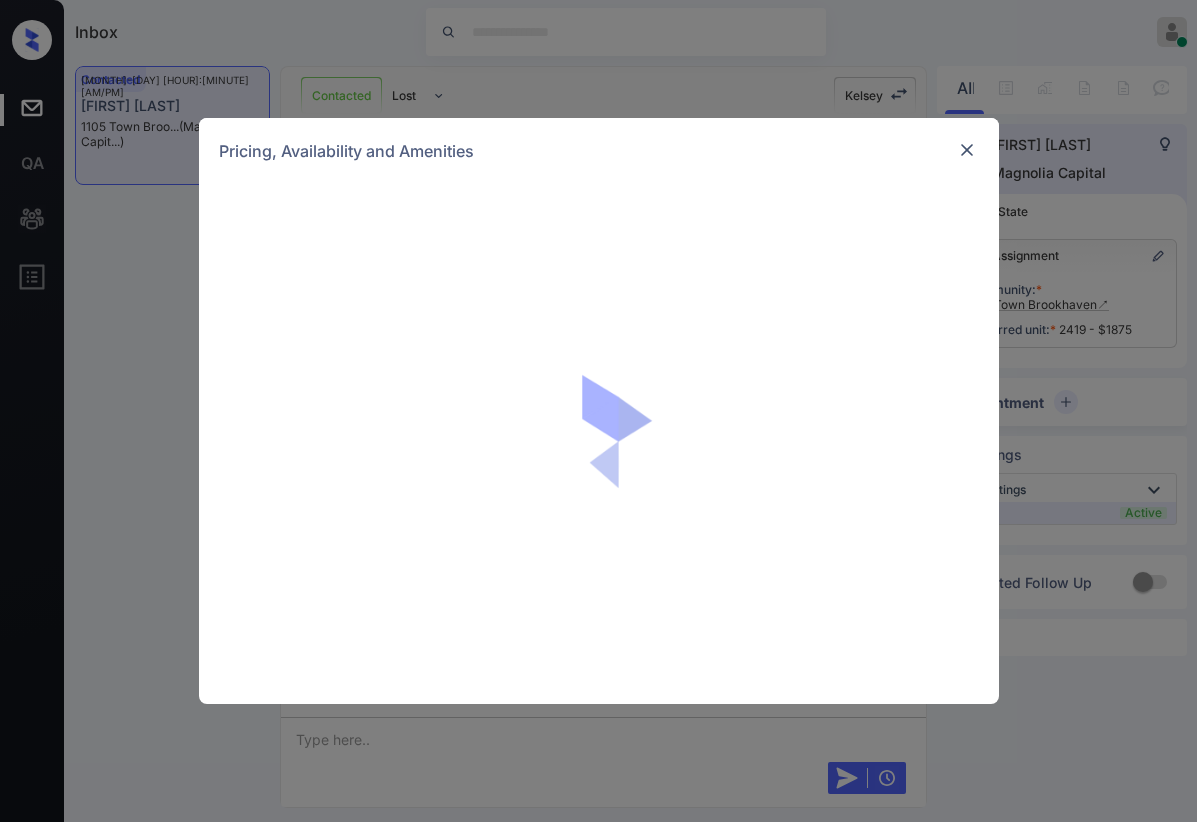 scroll, scrollTop: 0, scrollLeft: 0, axis: both 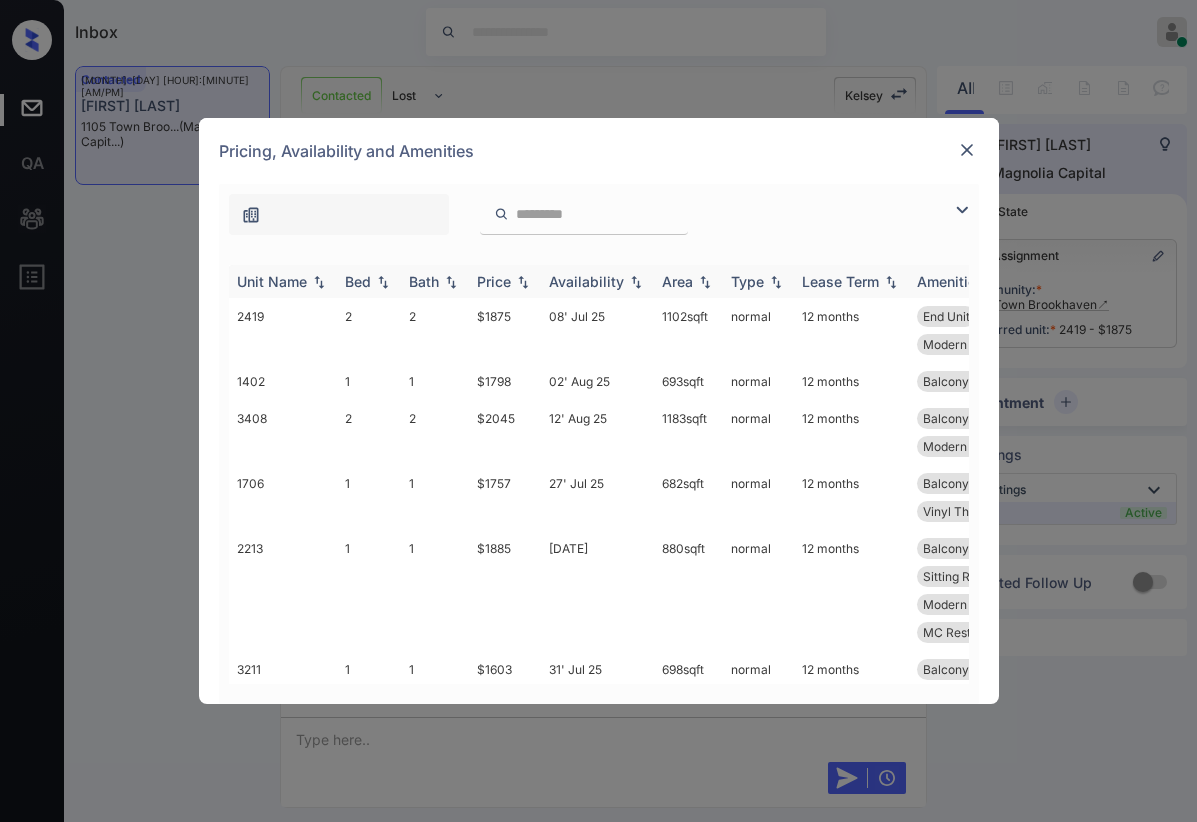 click on "Price" at bounding box center [494, 281] 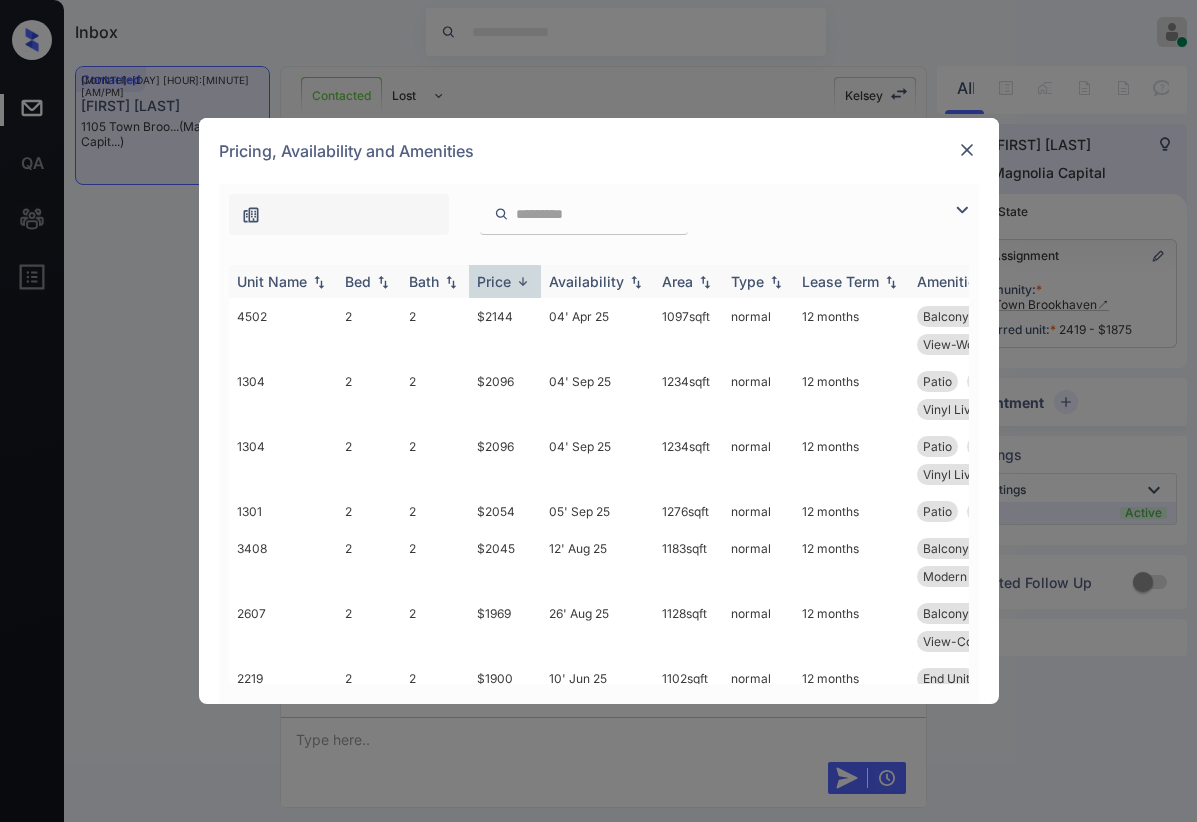 click on "Price" at bounding box center [494, 281] 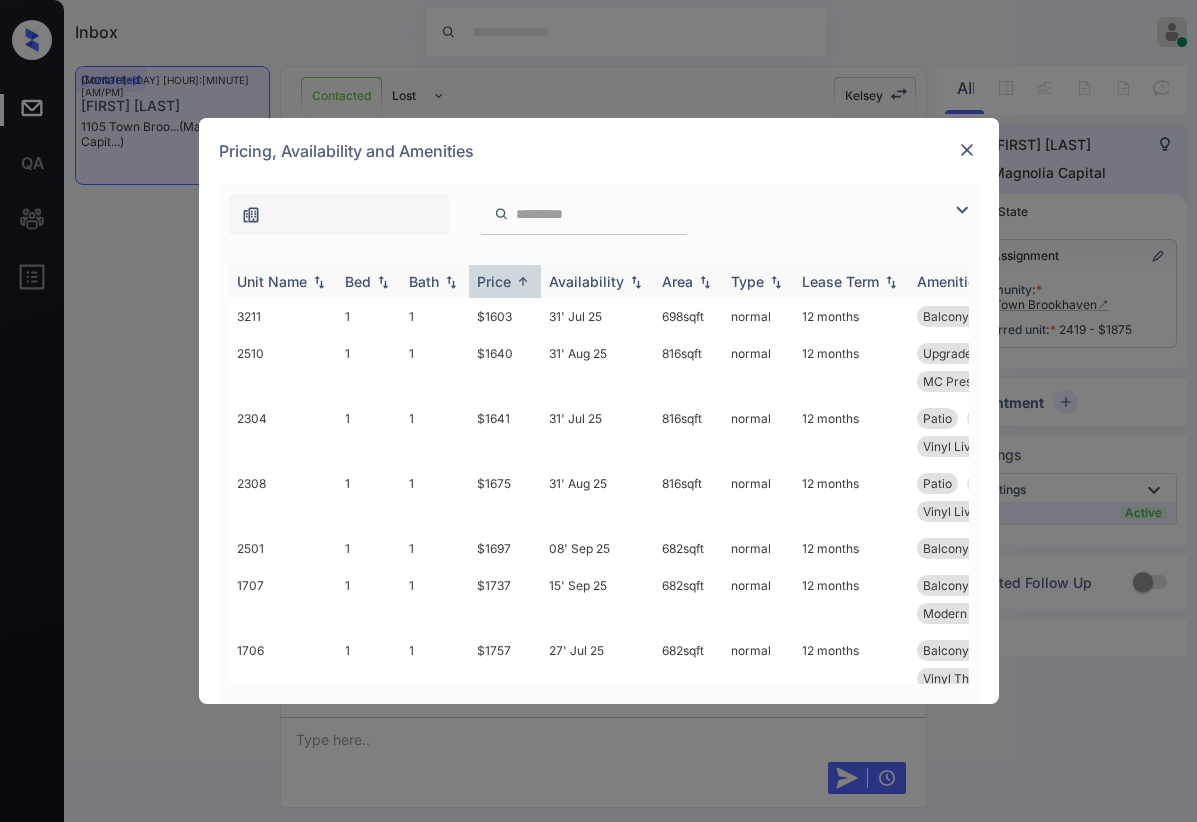 click on "Price" at bounding box center (494, 281) 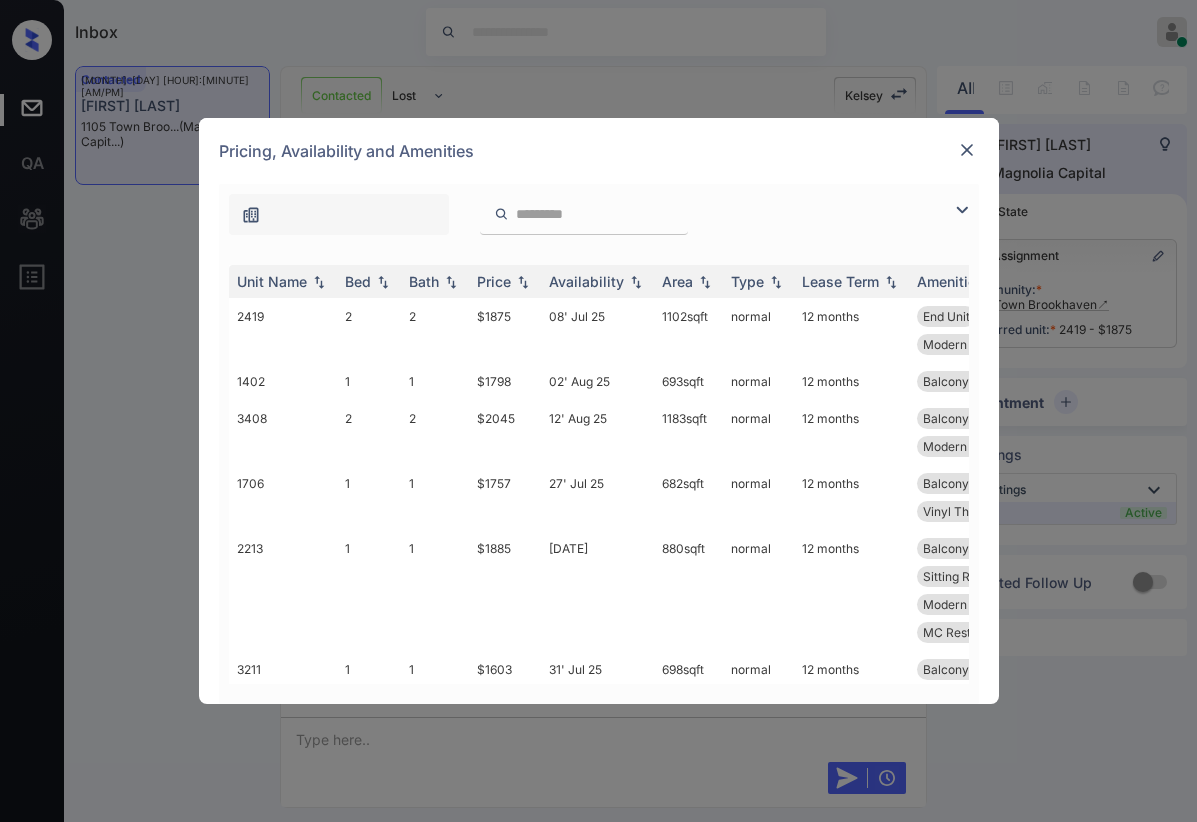 drag, startPoint x: 952, startPoint y: 203, endPoint x: 962, endPoint y: 205, distance: 10.198039 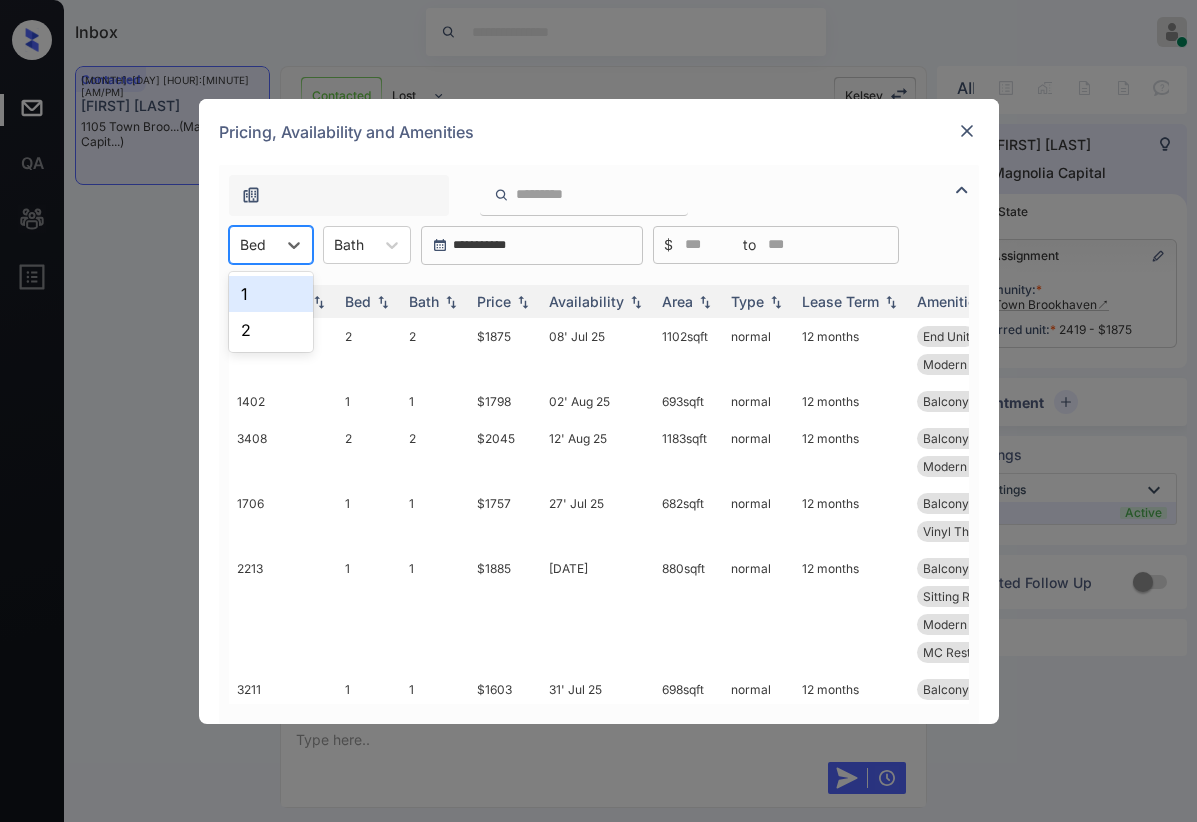 drag, startPoint x: 252, startPoint y: 251, endPoint x: 272, endPoint y: 267, distance: 25.612497 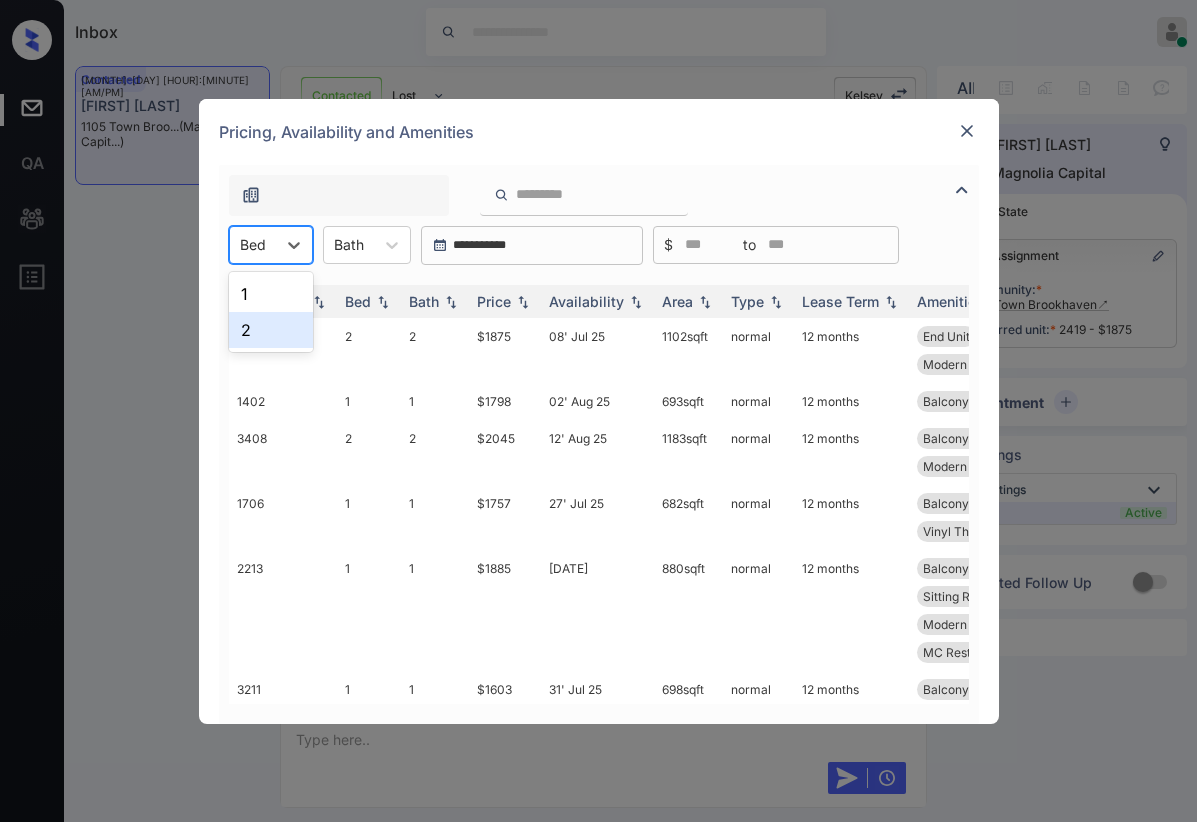 click on "2" at bounding box center (271, 330) 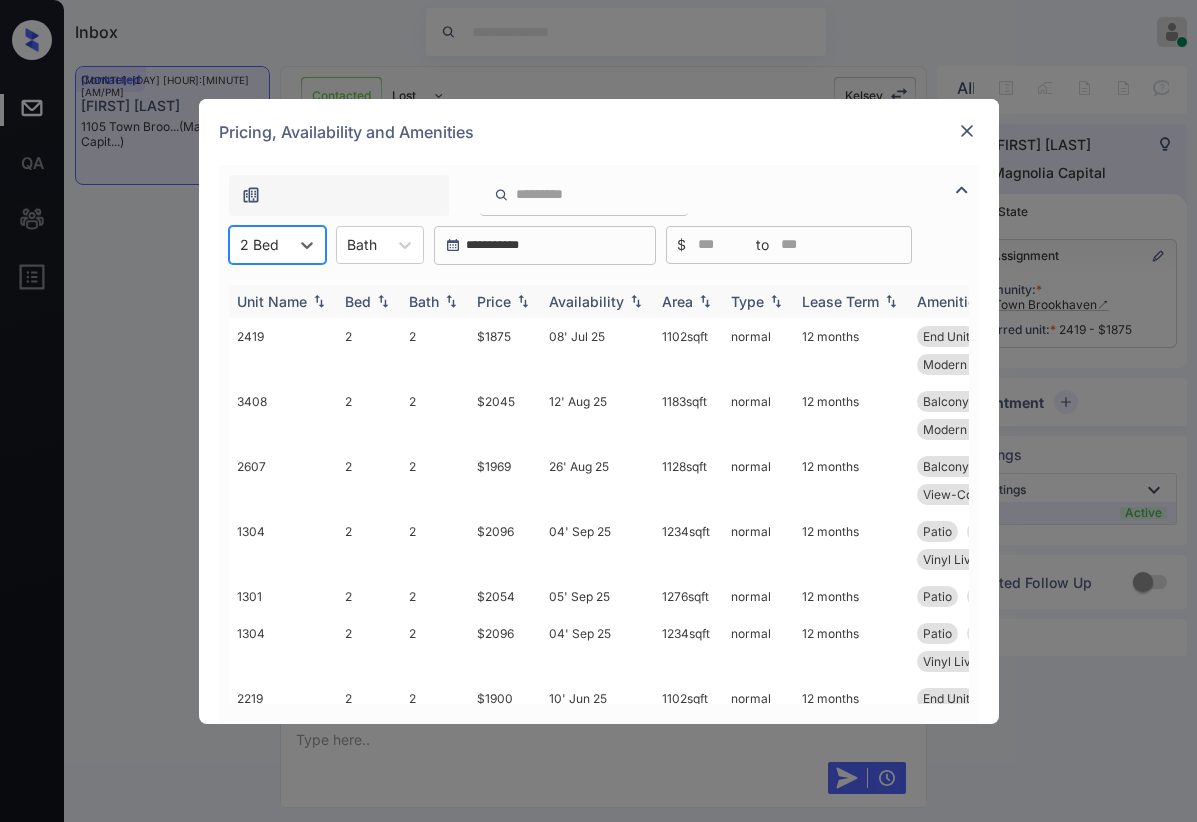click on "Price" at bounding box center [494, 301] 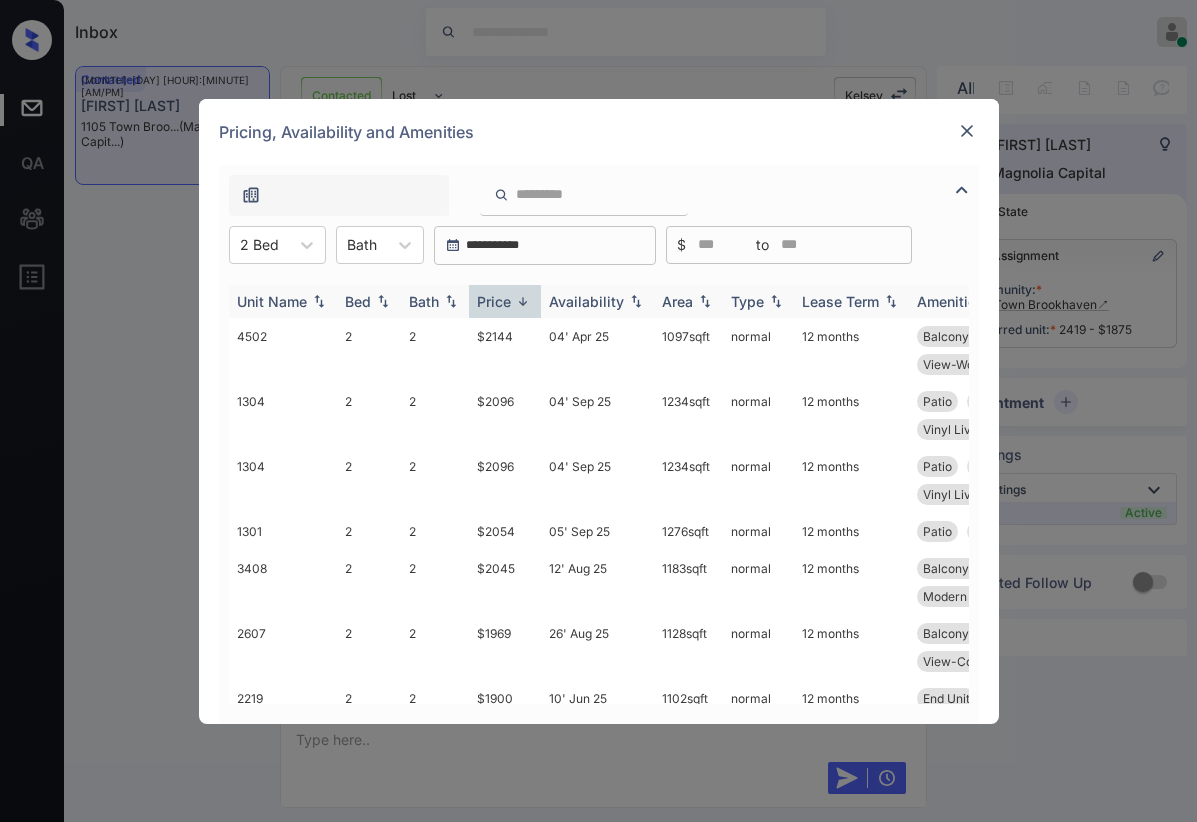 click on "Price" at bounding box center (494, 301) 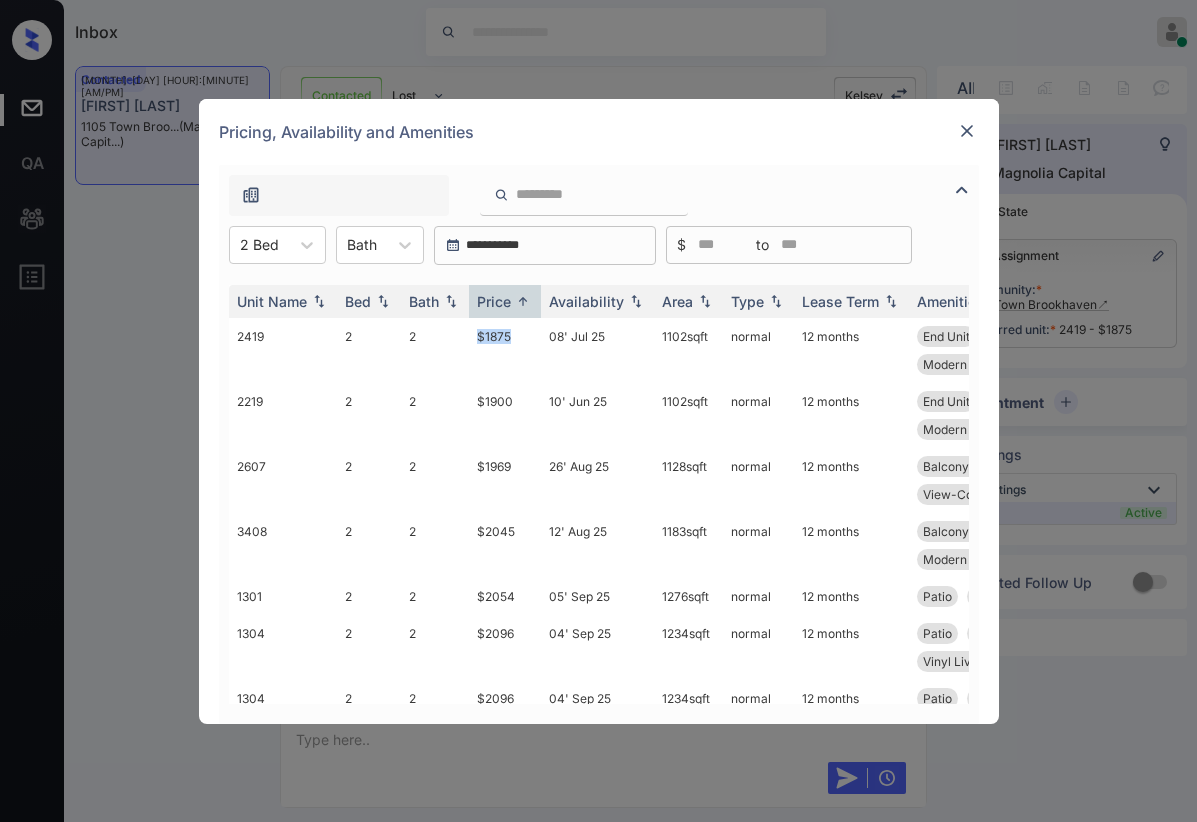 drag, startPoint x: 472, startPoint y: 332, endPoint x: 857, endPoint y: 230, distance: 398.28256 